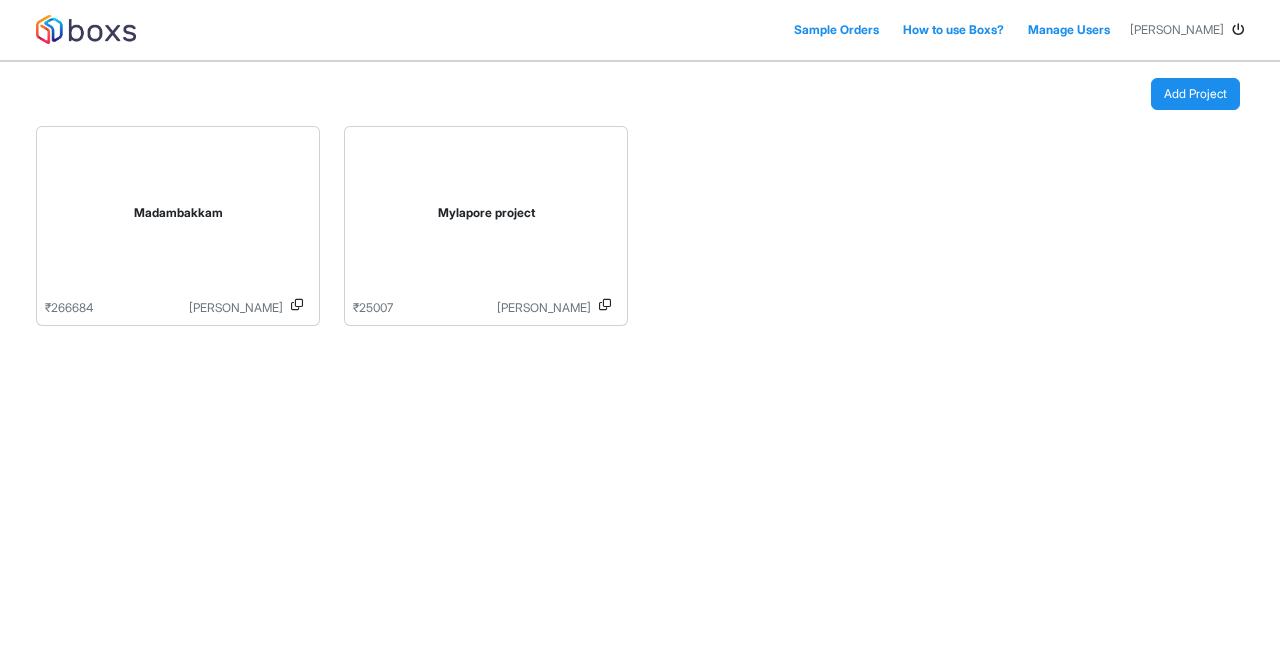scroll, scrollTop: 0, scrollLeft: 0, axis: both 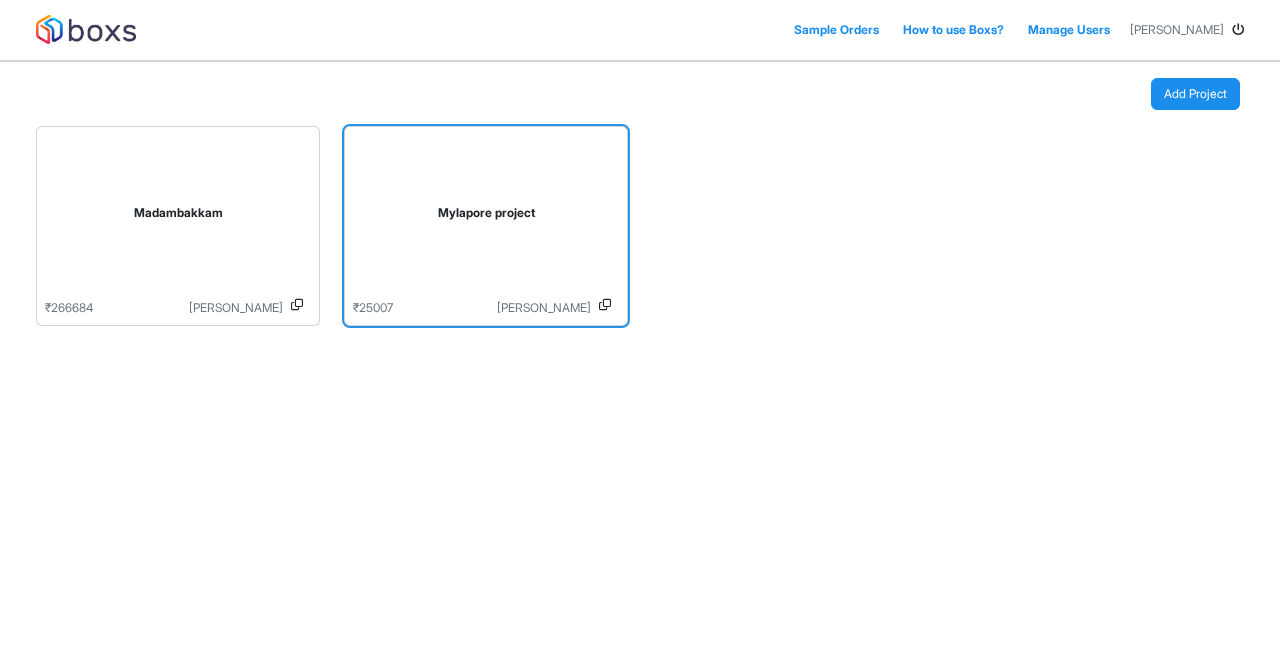 click on "Mylapore project" at bounding box center [486, 217] 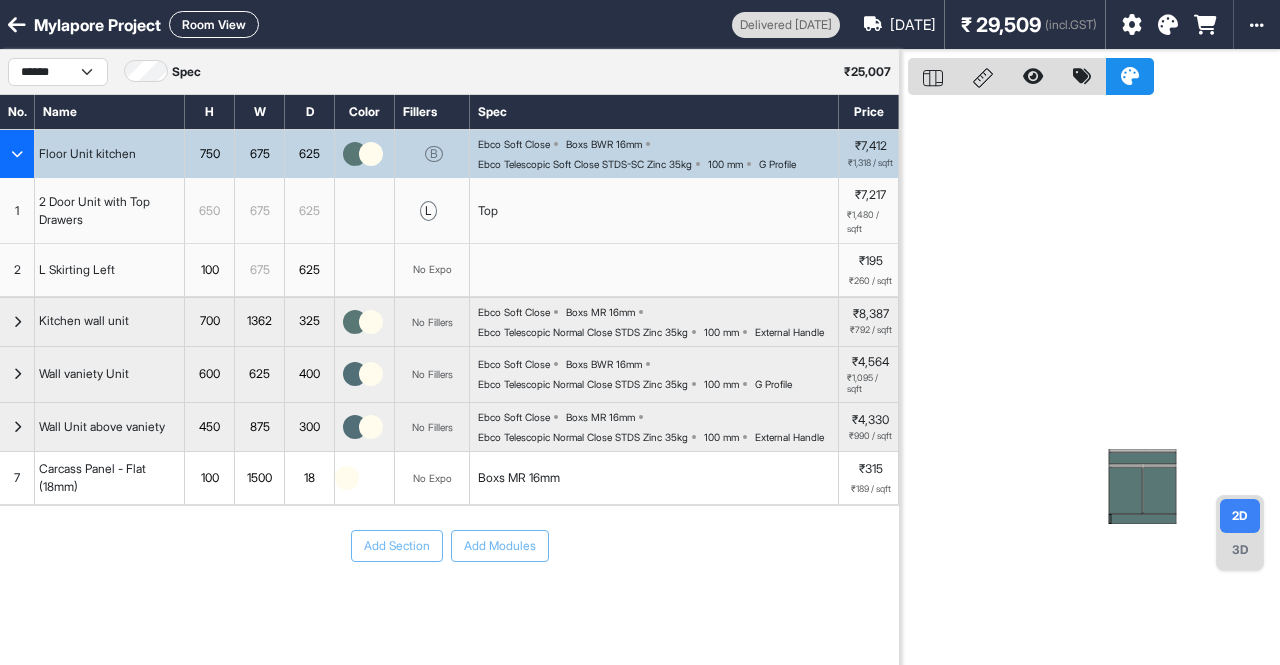 click on "3D" at bounding box center [1240, 550] 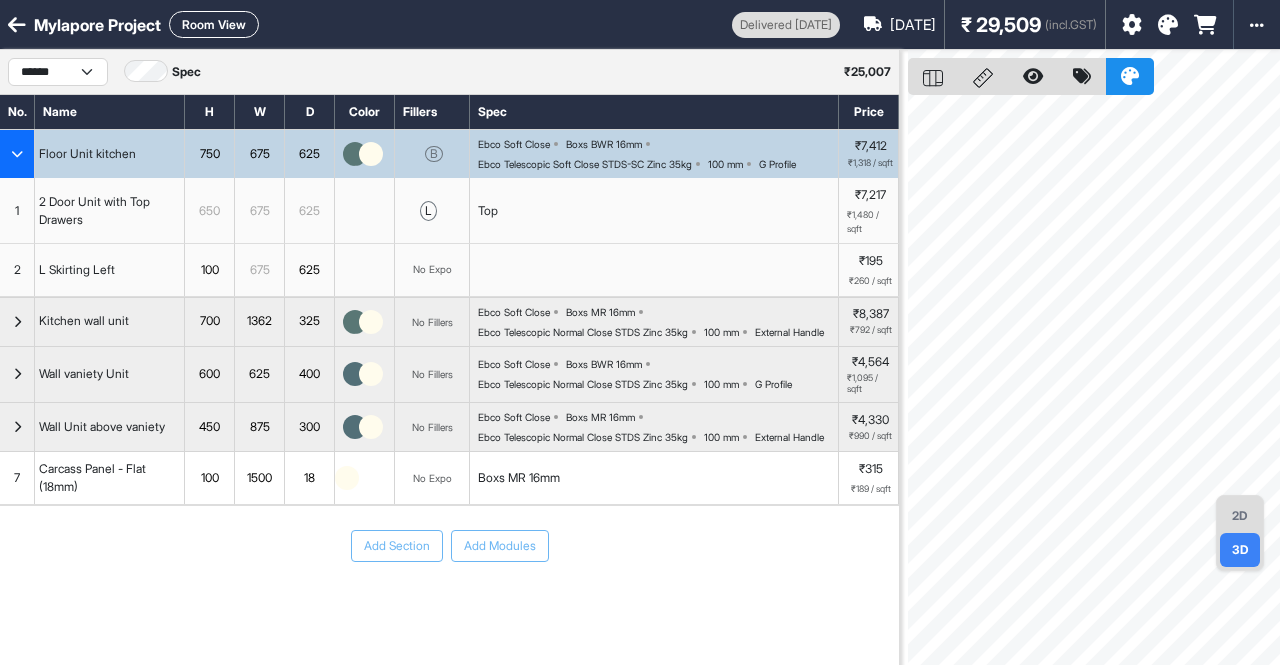 click at bounding box center (17, 154) 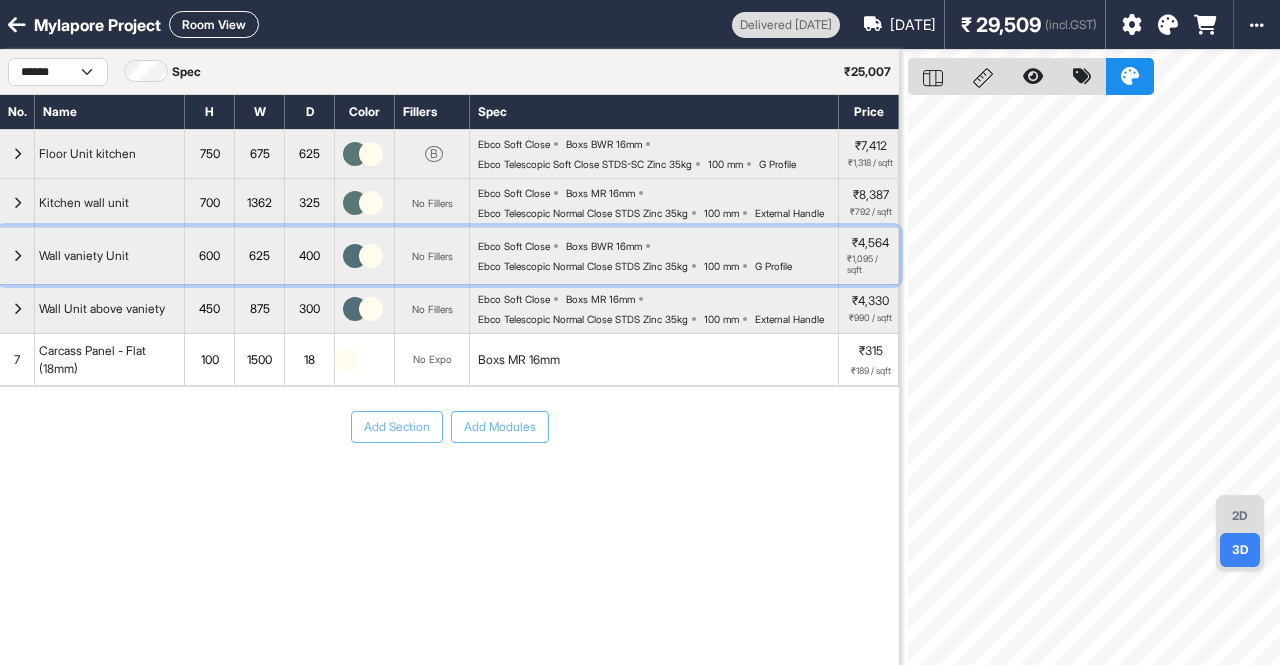 click at bounding box center (17, 256) 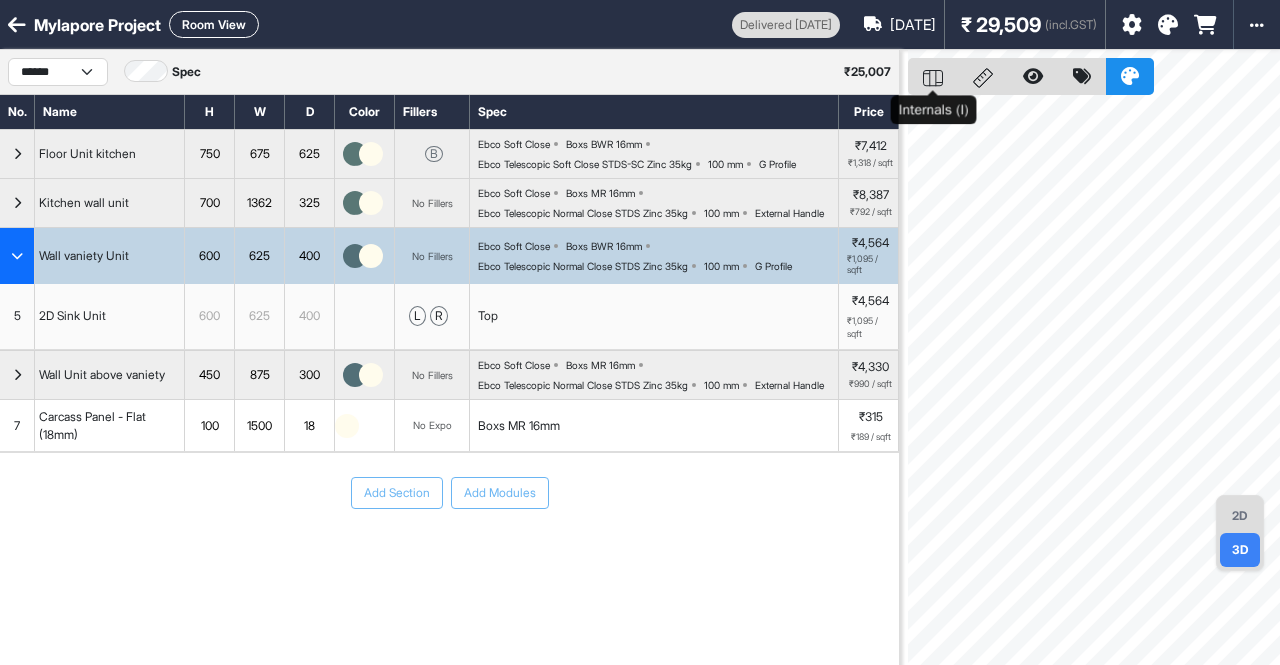 click 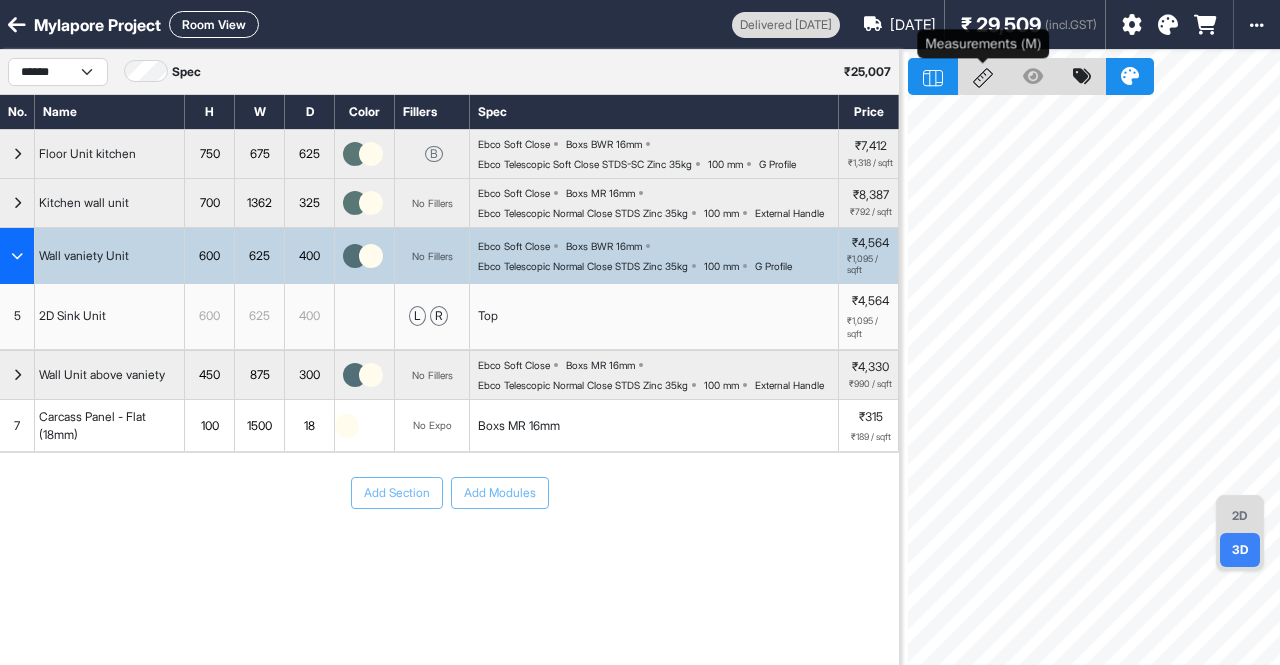 click at bounding box center [983, 76] 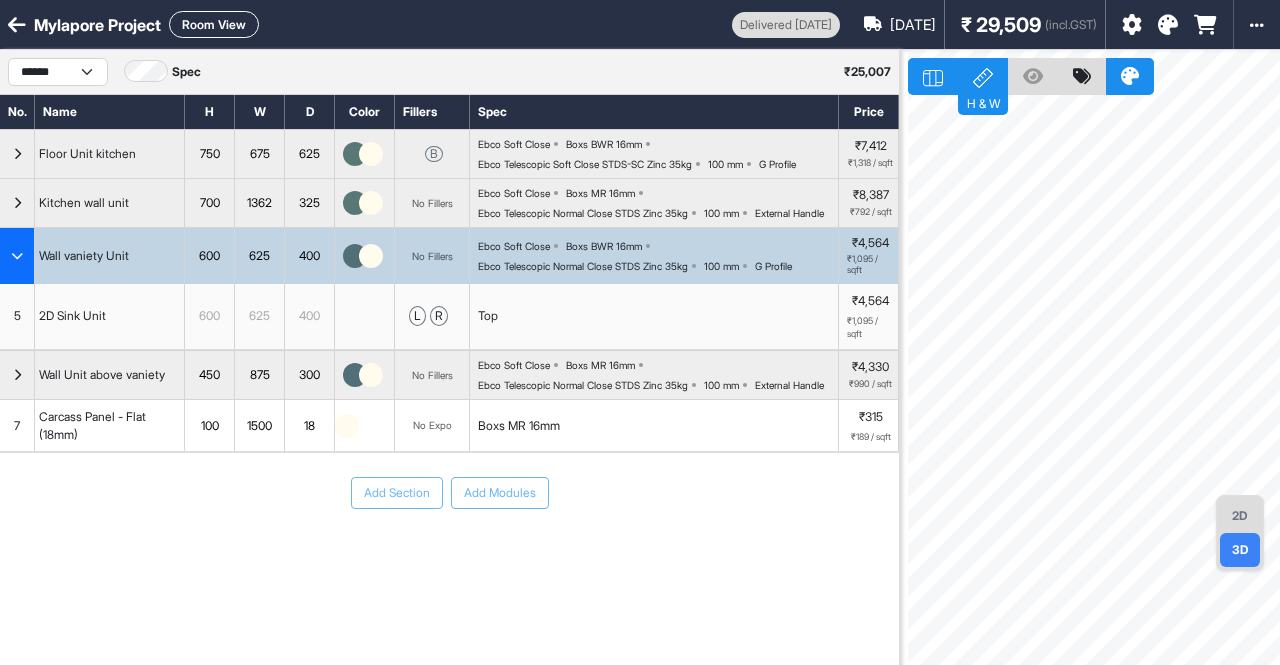click on "2D" at bounding box center [1240, 516] 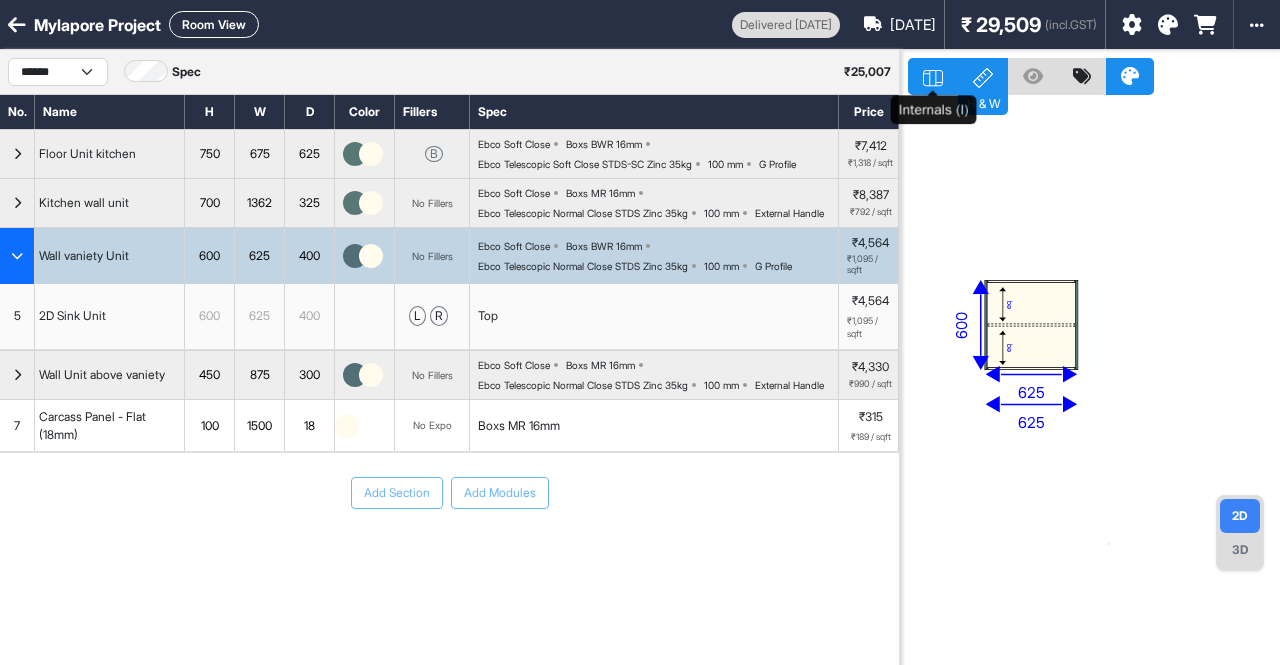 click 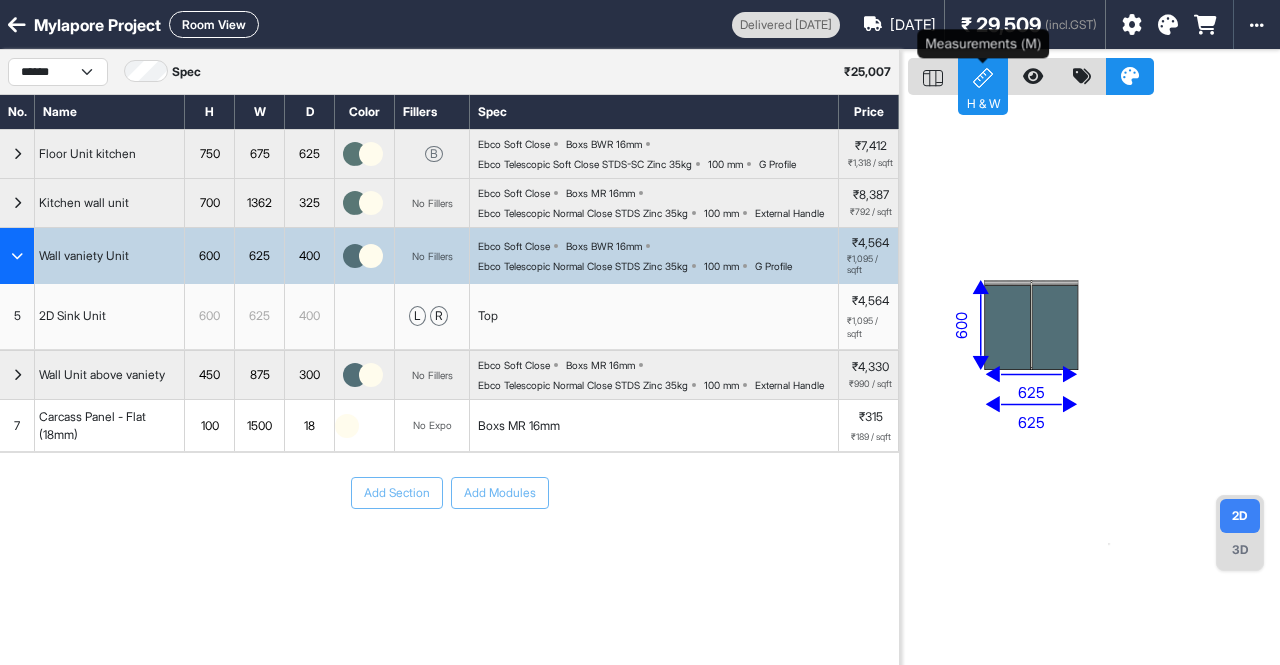 click 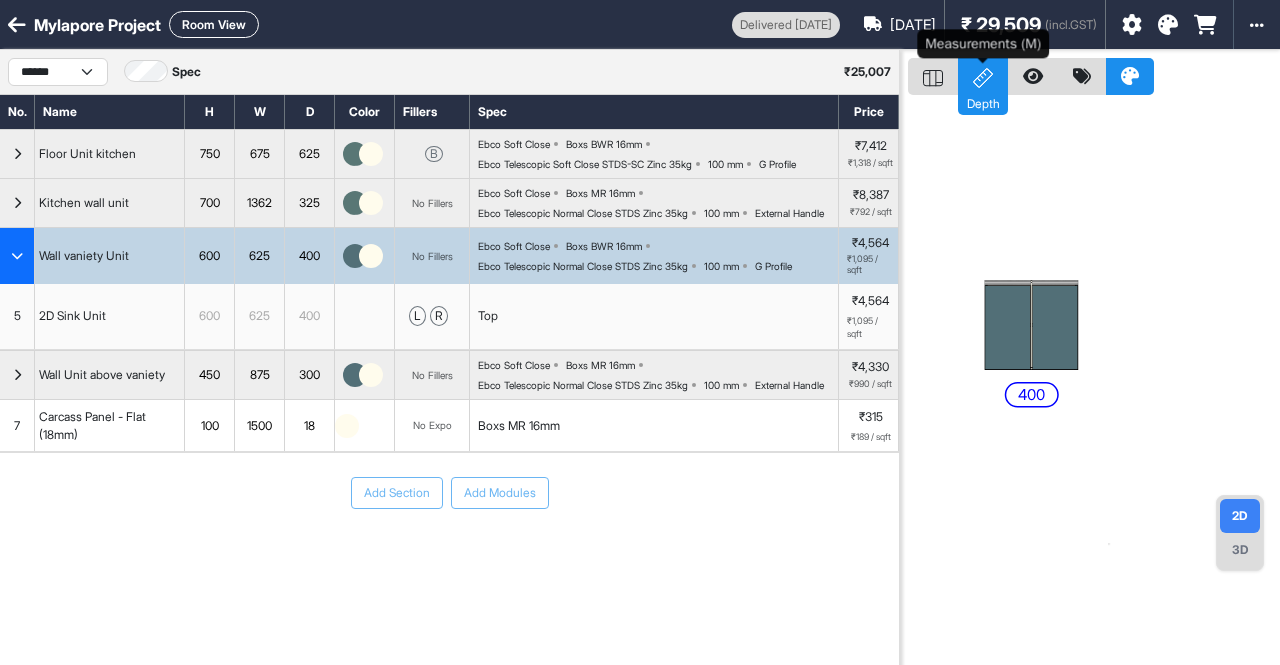 click 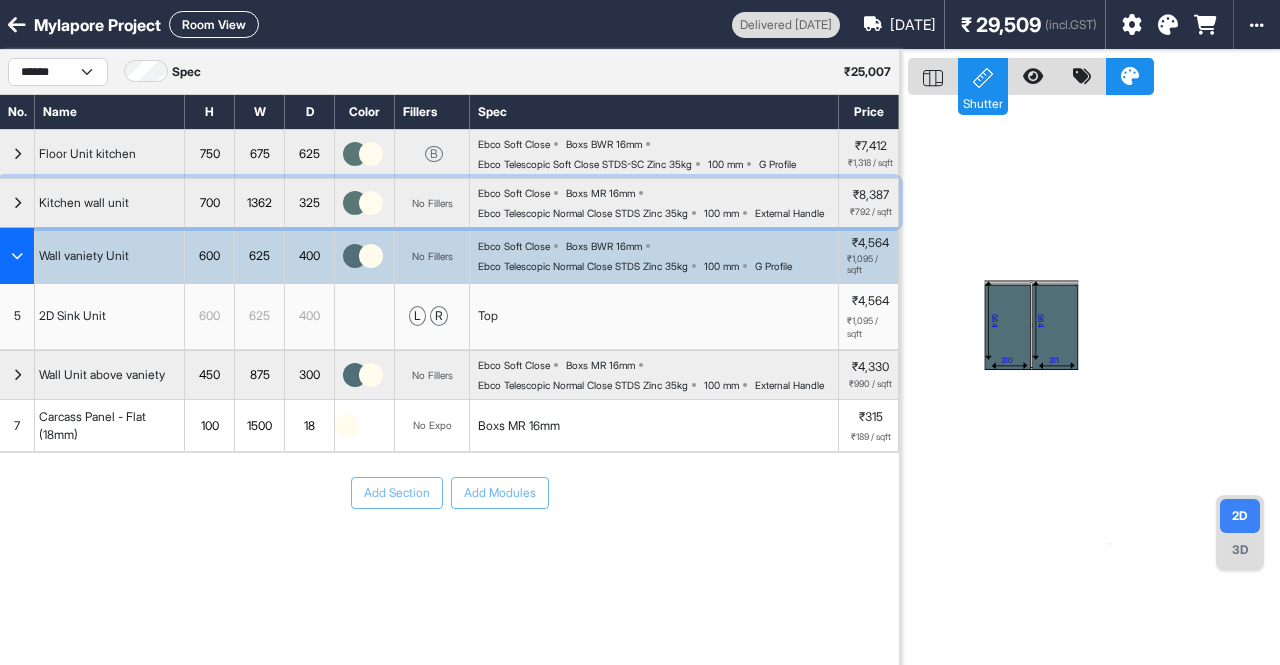 click at bounding box center (17, 203) 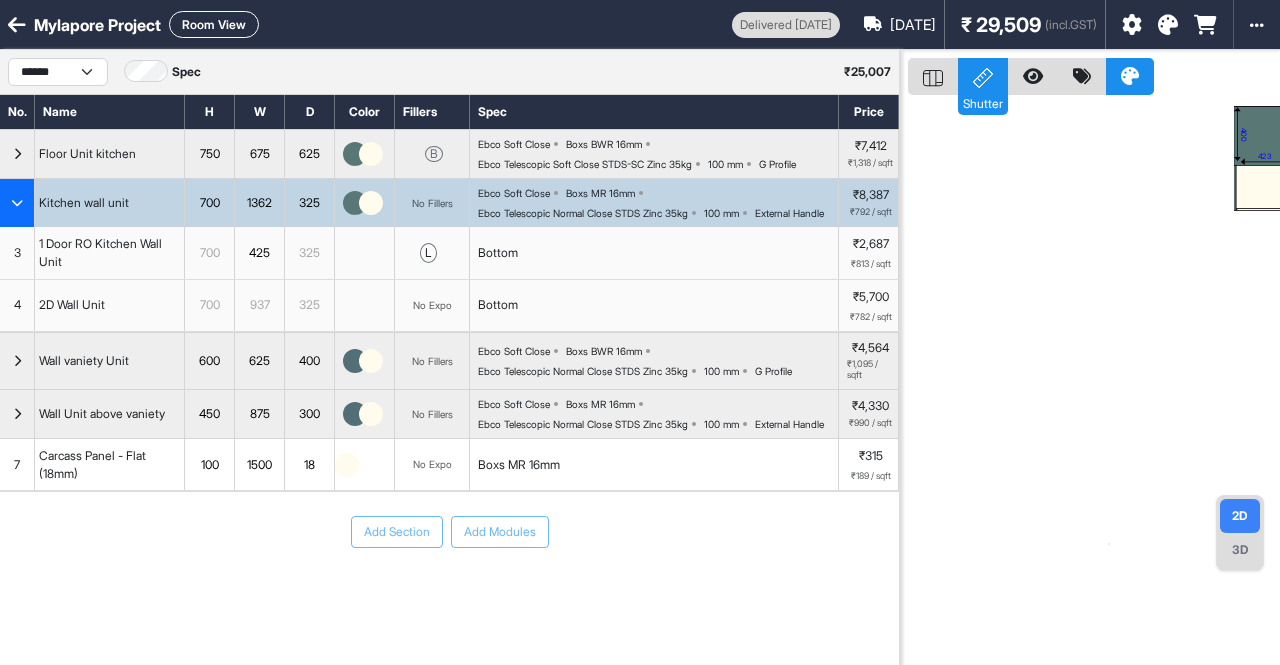 click at bounding box center (17, 25) 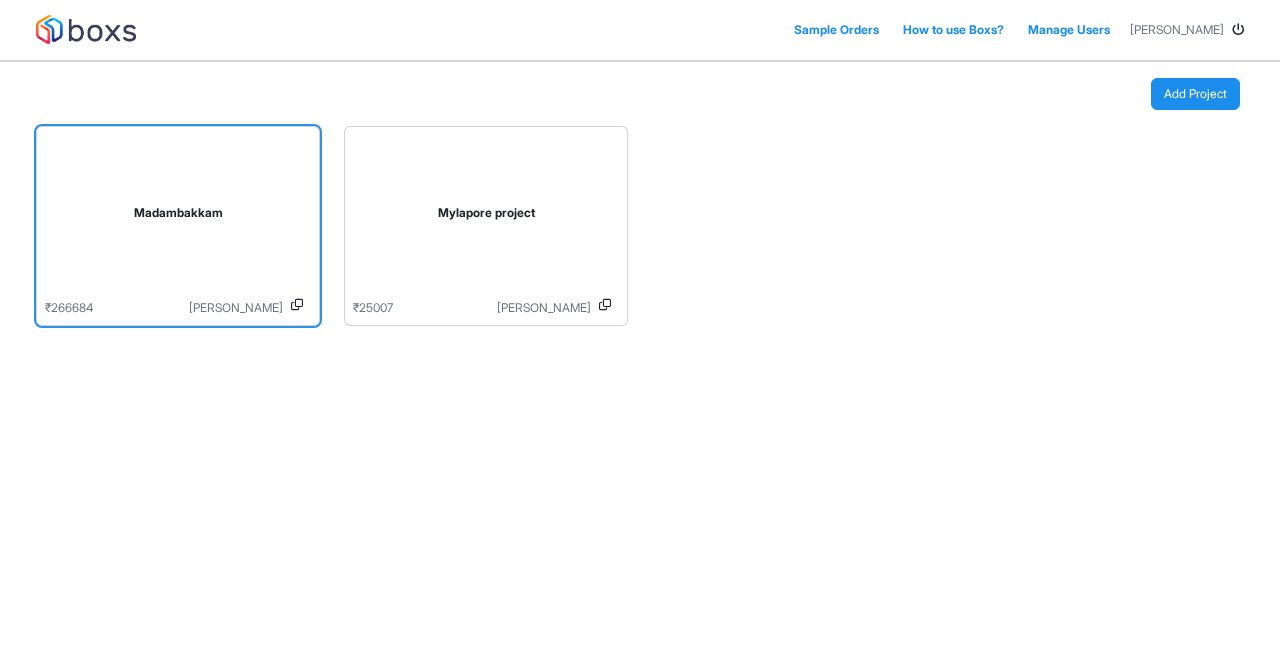 click on "Madambakkam" at bounding box center [178, 217] 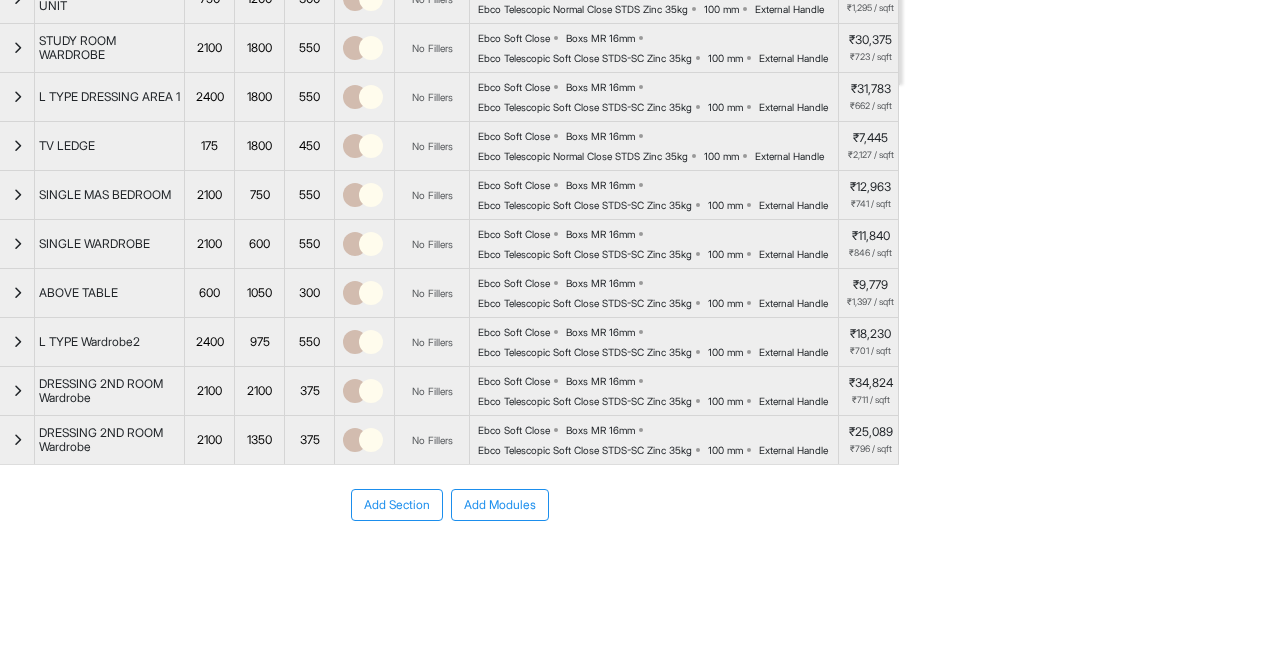scroll, scrollTop: 919, scrollLeft: 0, axis: vertical 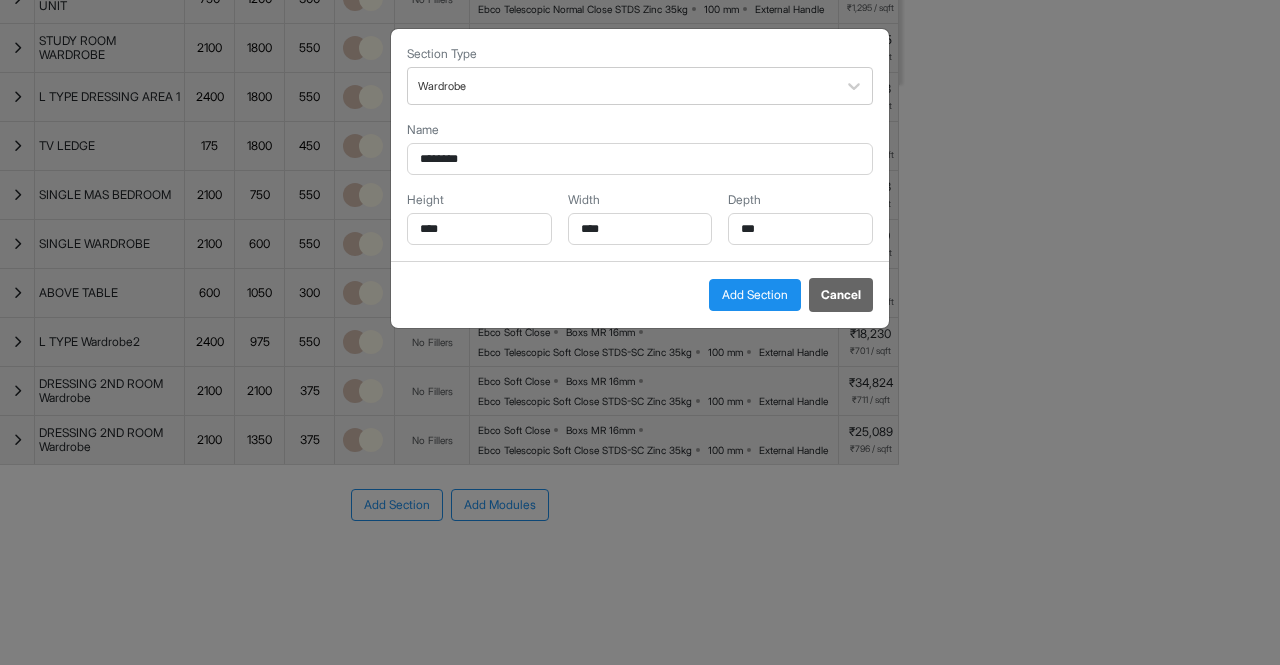 click on "Section Type Wardrobe" at bounding box center (640, 75) 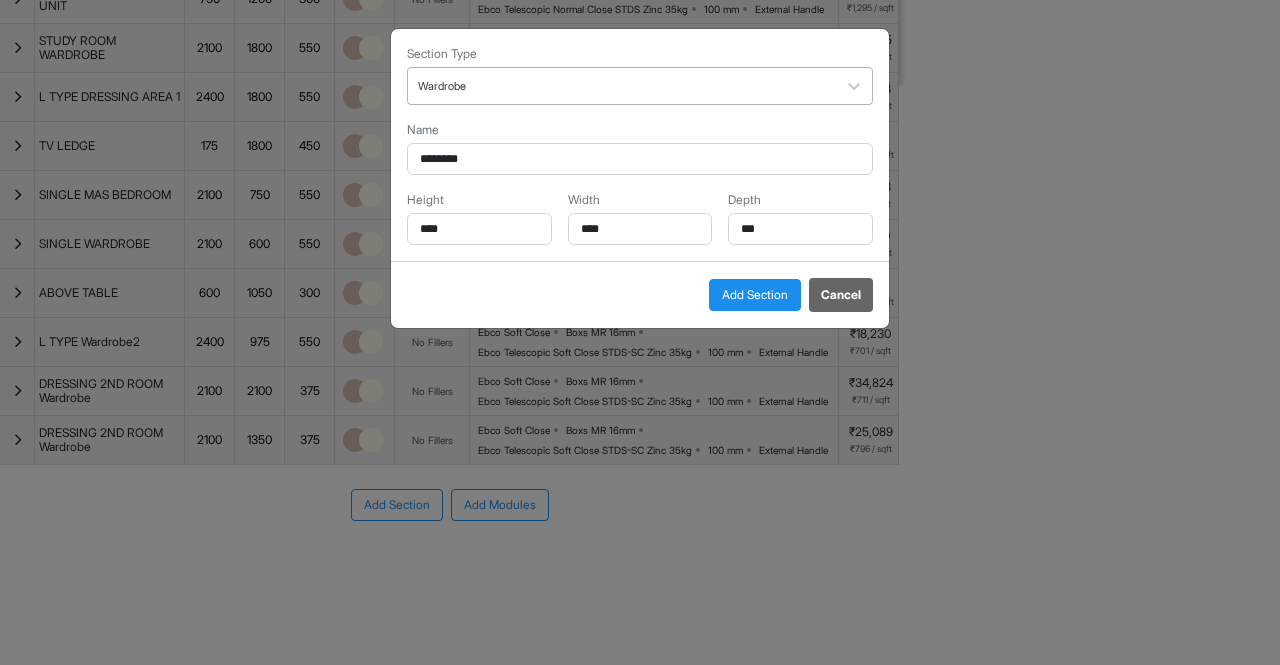 click at bounding box center (622, 86) 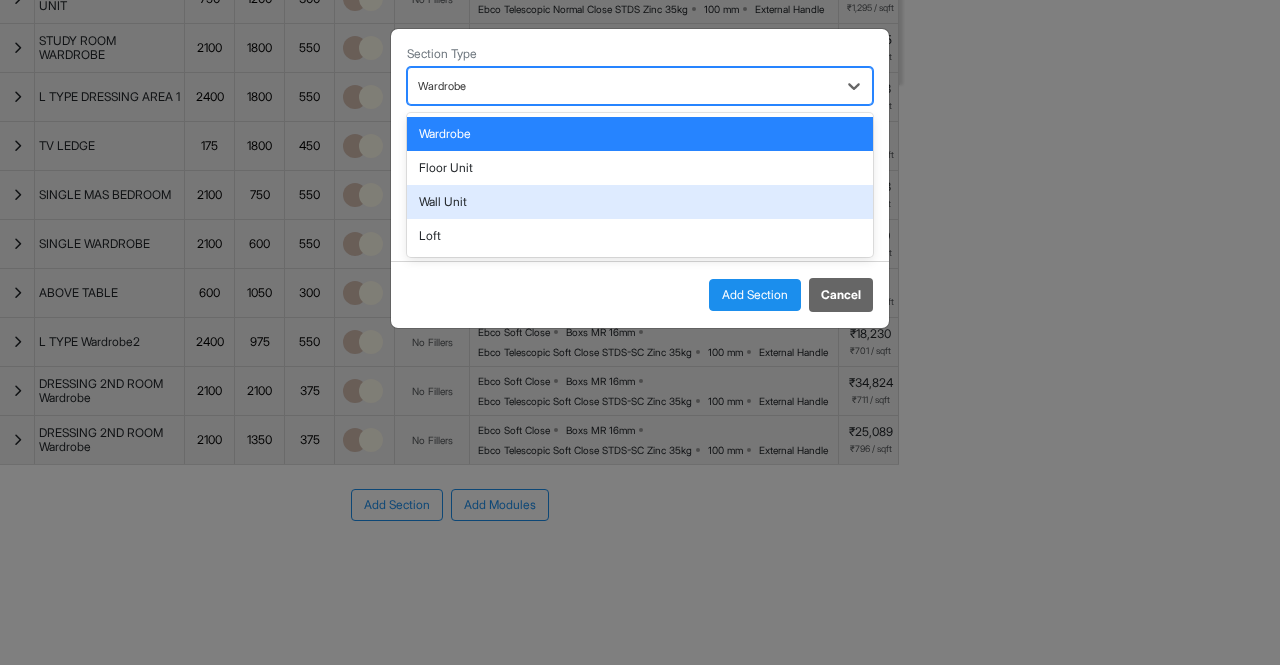 click on "Wall Unit" at bounding box center (640, 202) 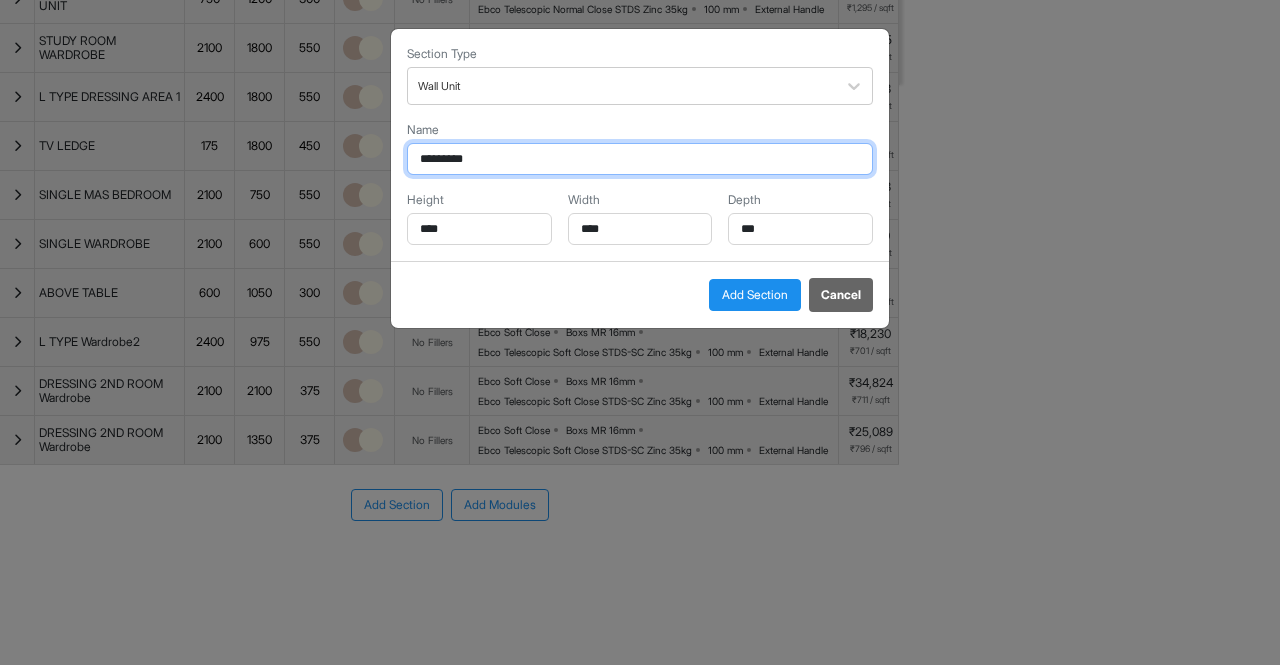 drag, startPoint x: 492, startPoint y: 157, endPoint x: 316, endPoint y: 157, distance: 176 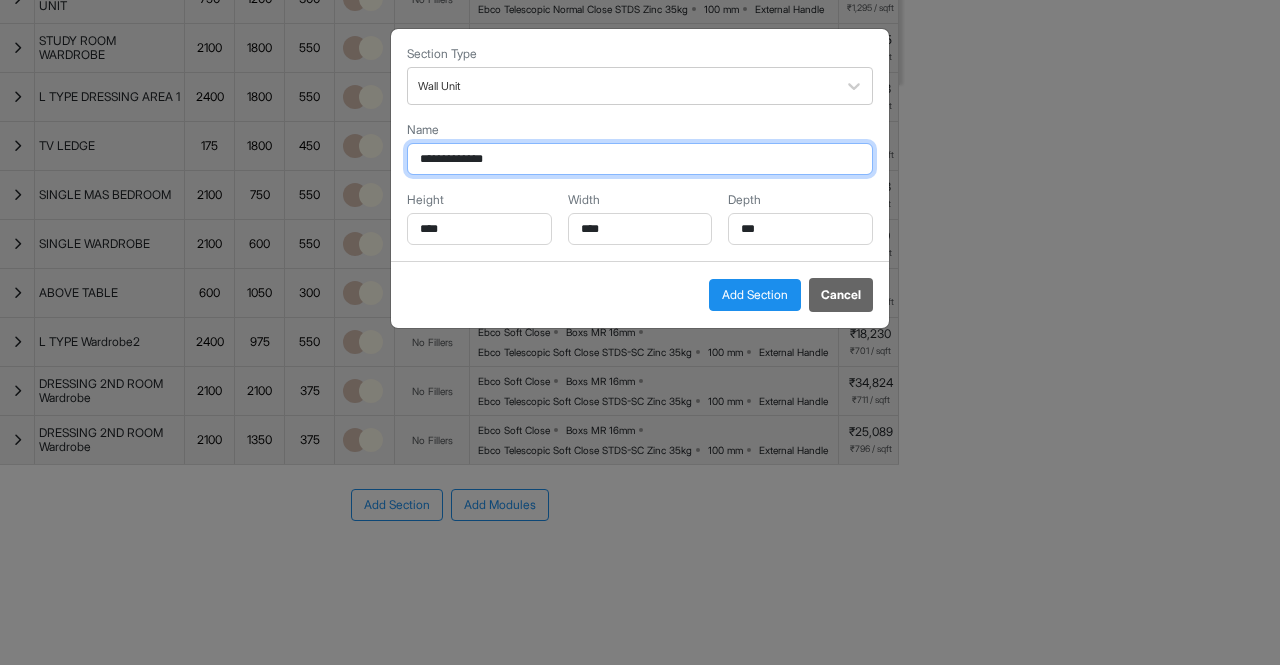 type on "**********" 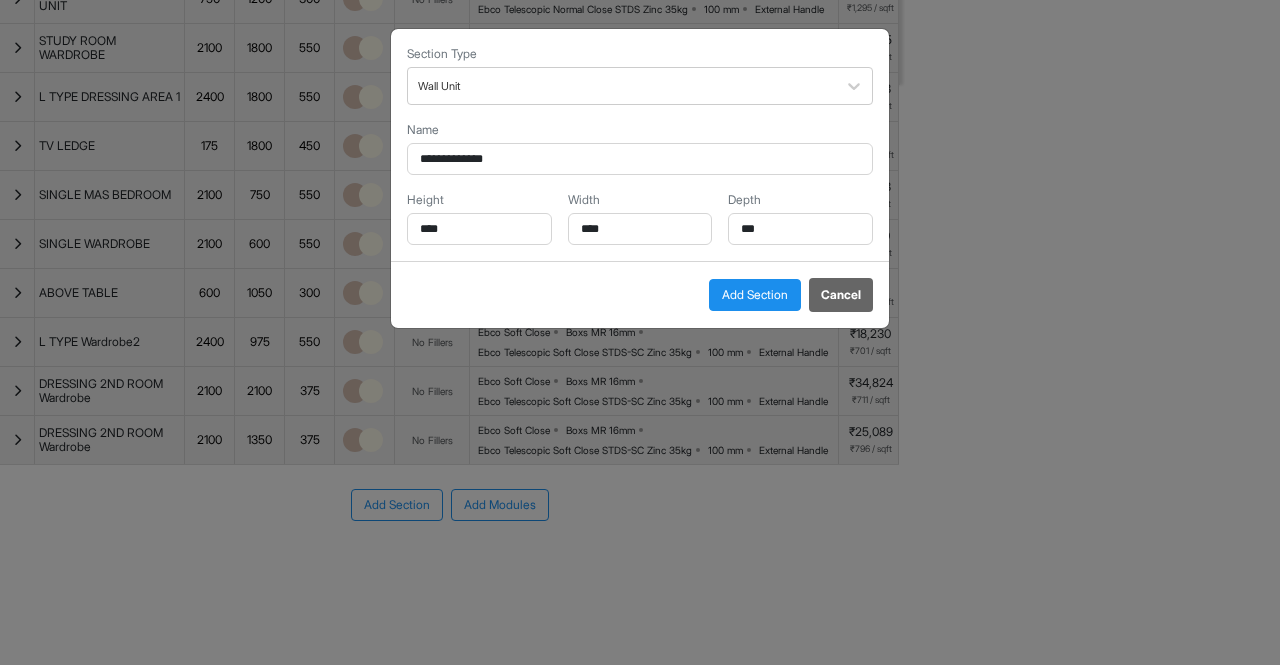 click on "**********" at bounding box center (640, 145) 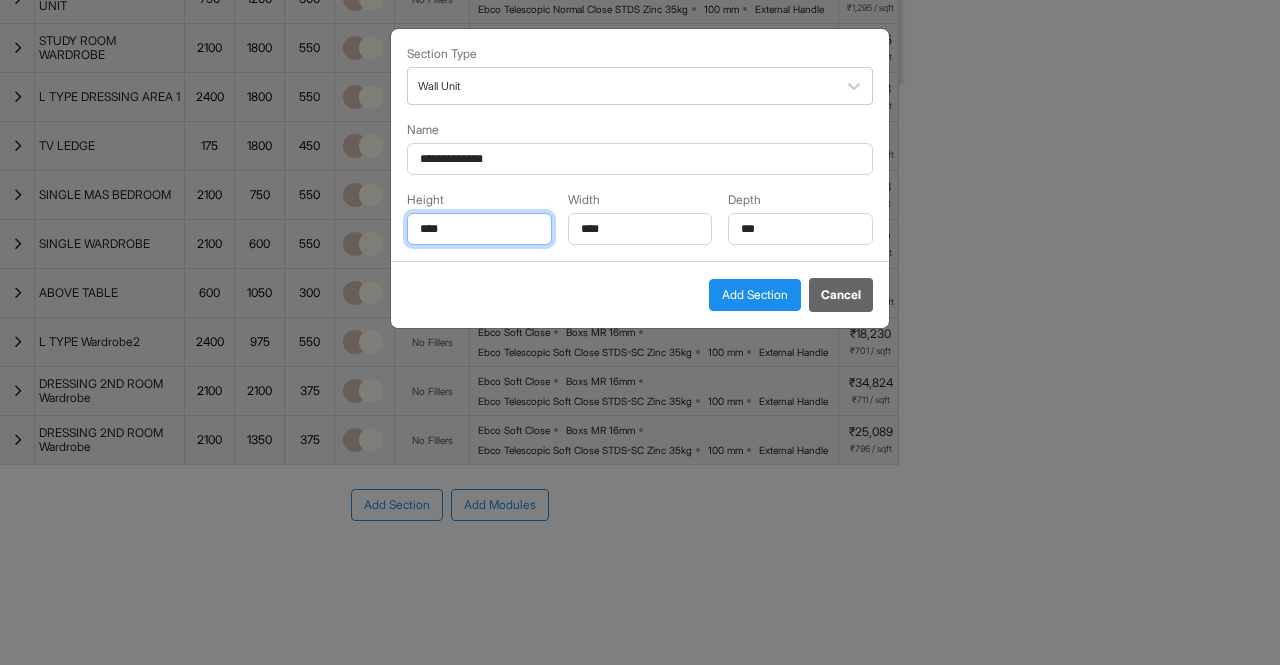 click on "****" at bounding box center (479, 229) 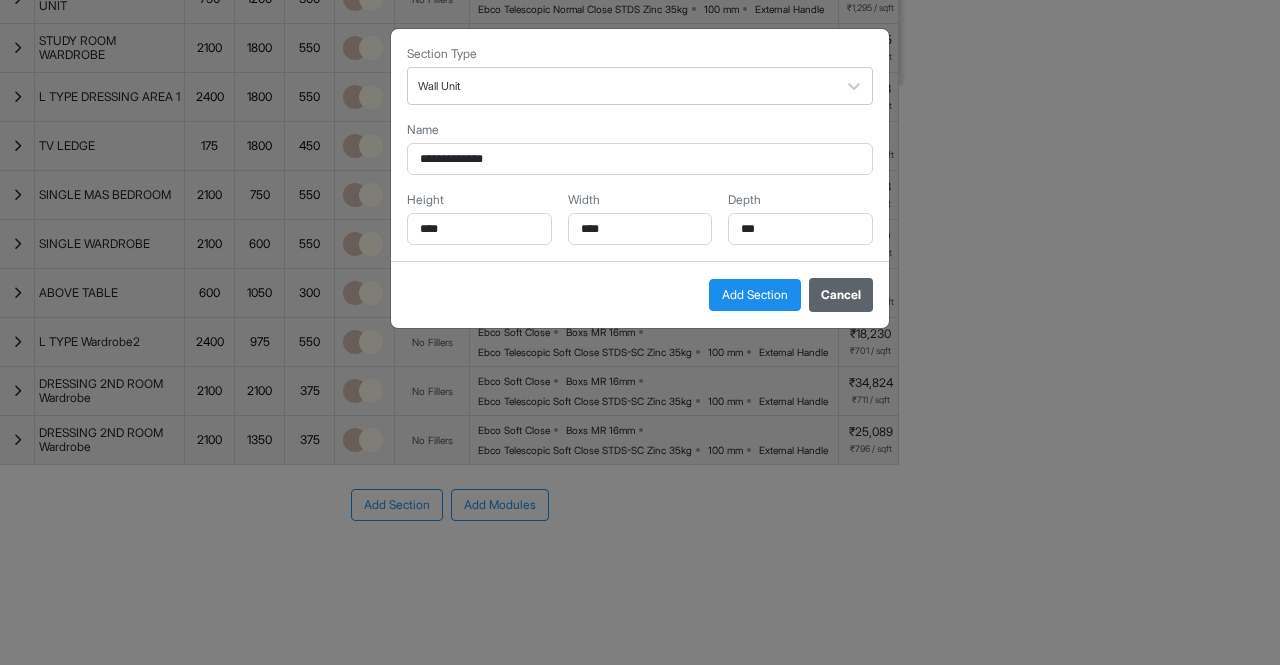 click on "Cancel" at bounding box center [841, 295] 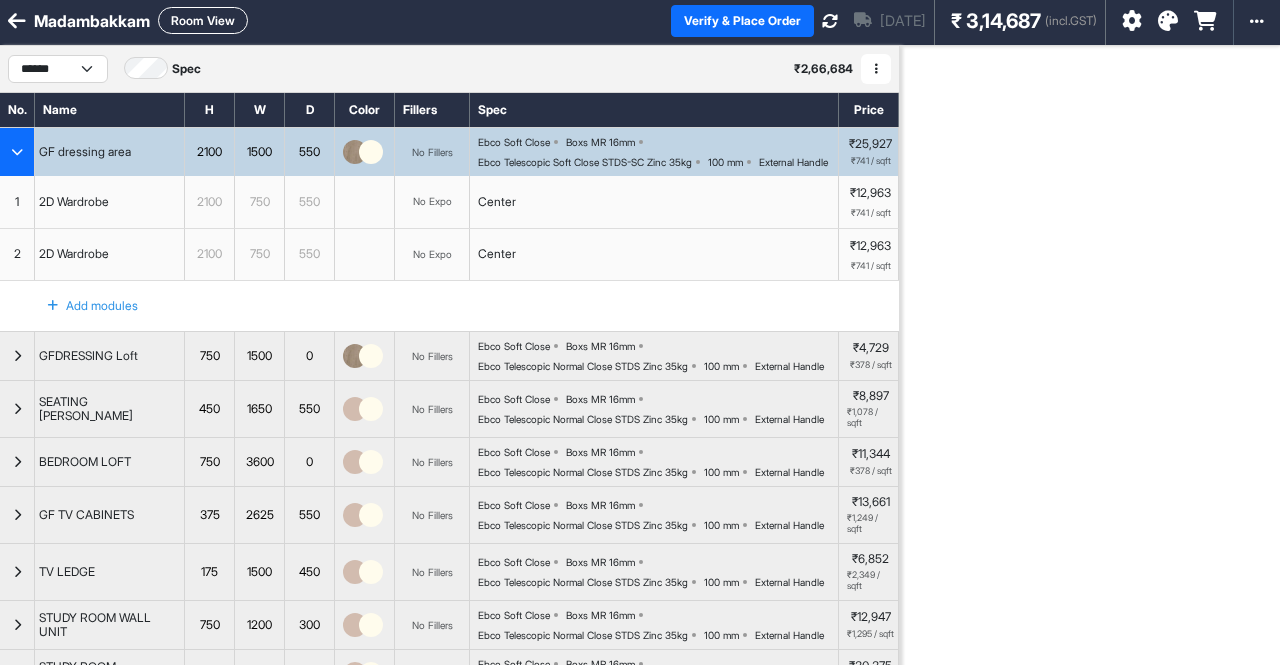 scroll, scrollTop: 0, scrollLeft: 0, axis: both 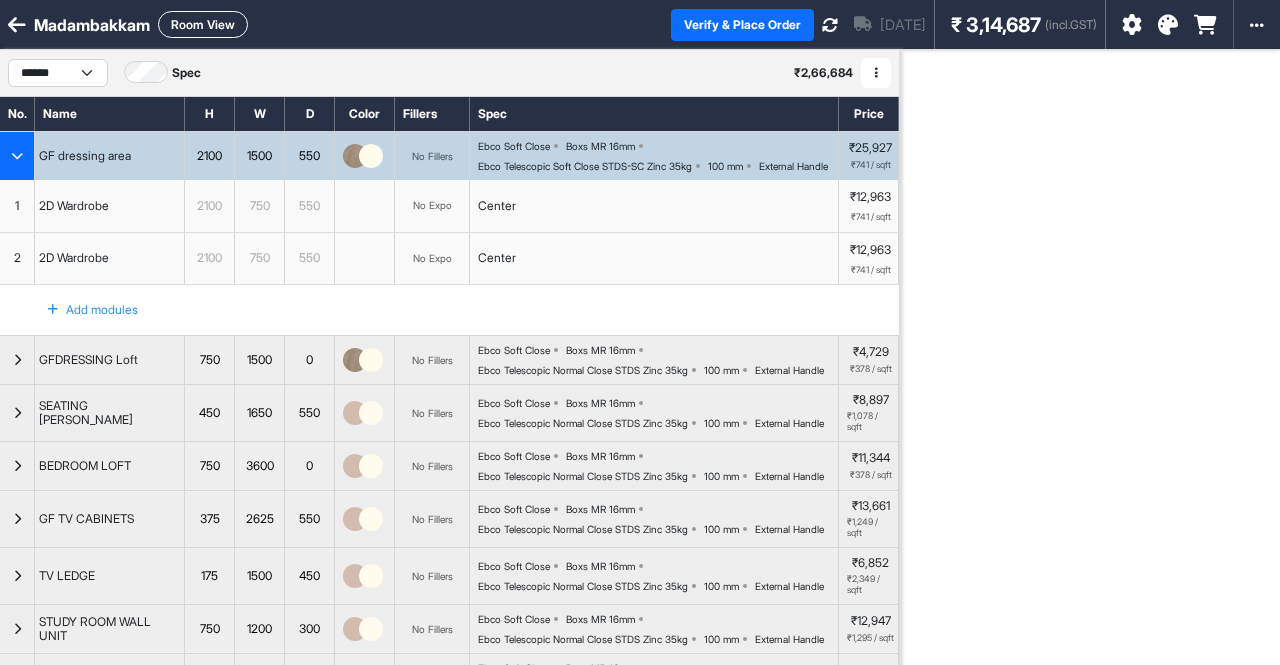 click at bounding box center [17, 25] 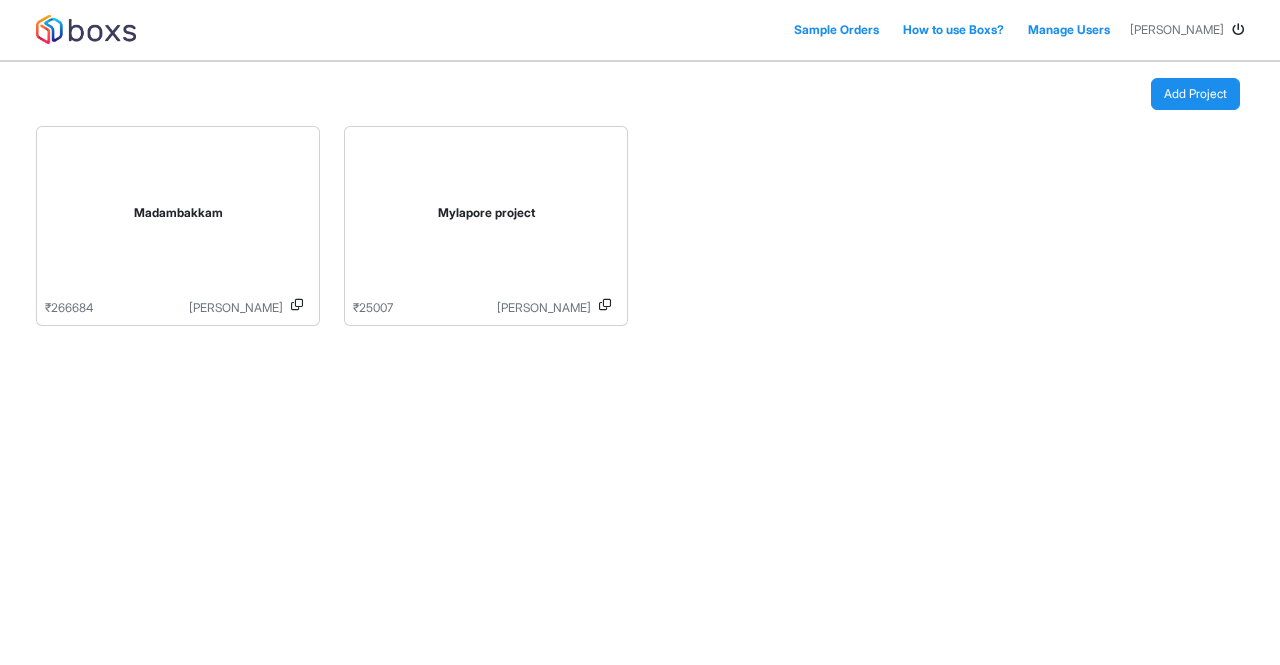 click on "Add Project" at bounding box center [1195, 94] 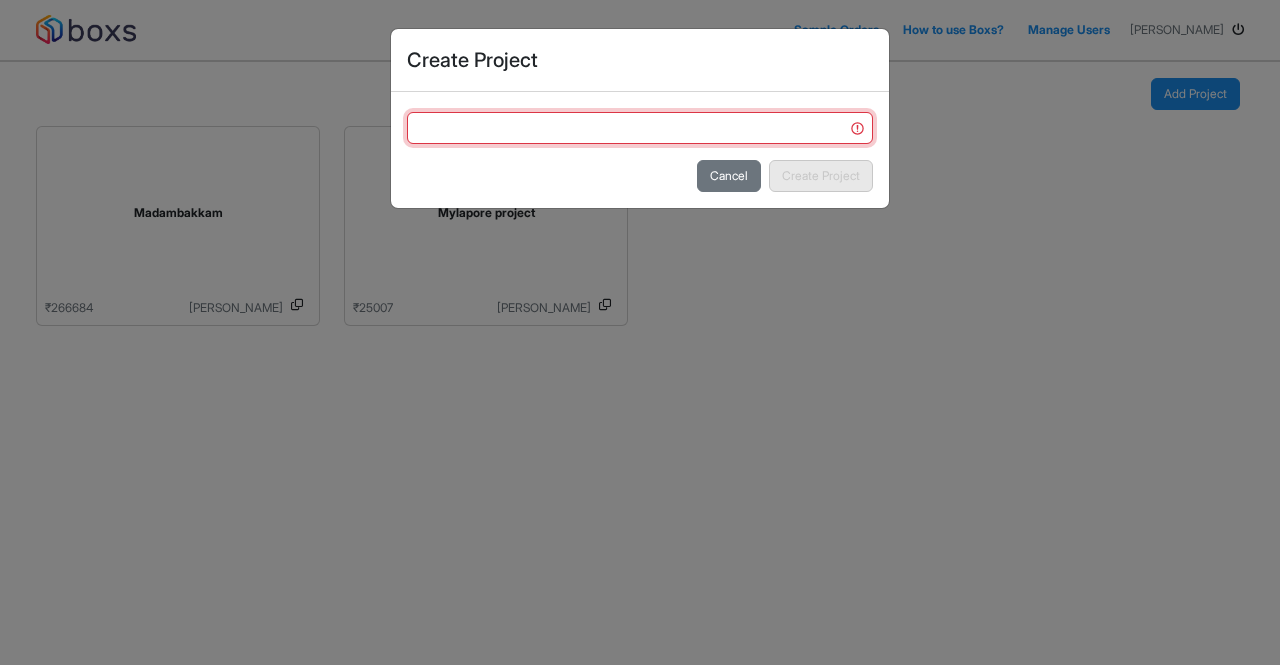click at bounding box center (640, 128) 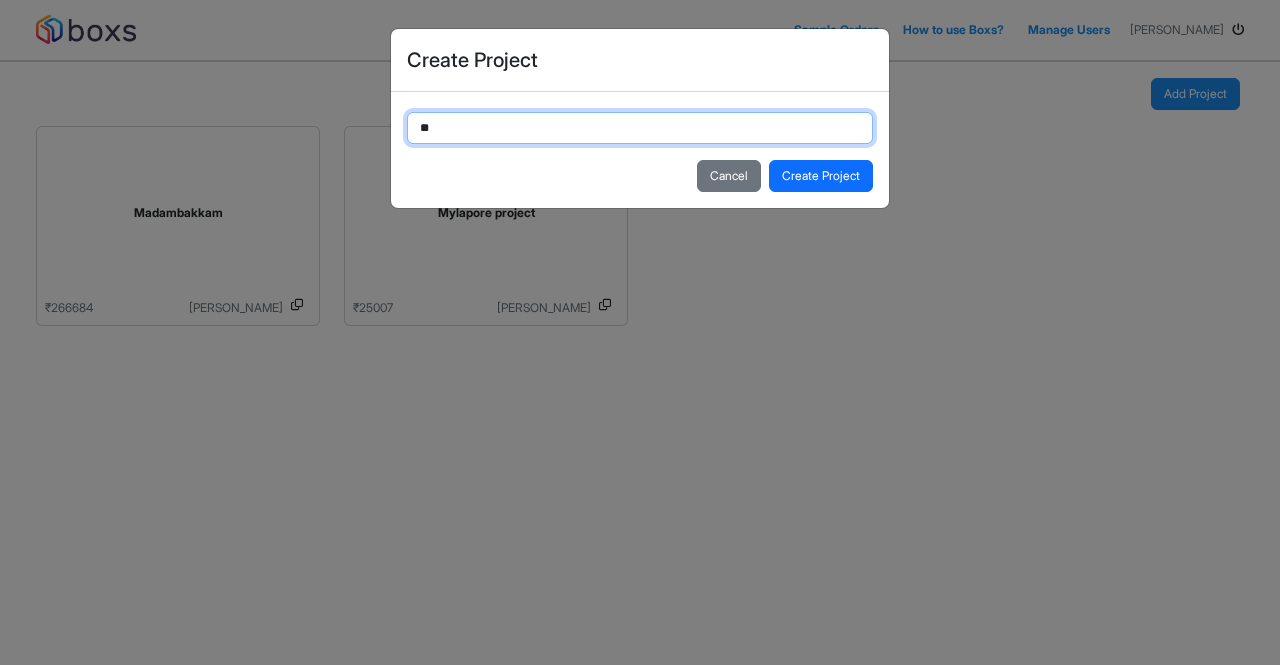 type on "*" 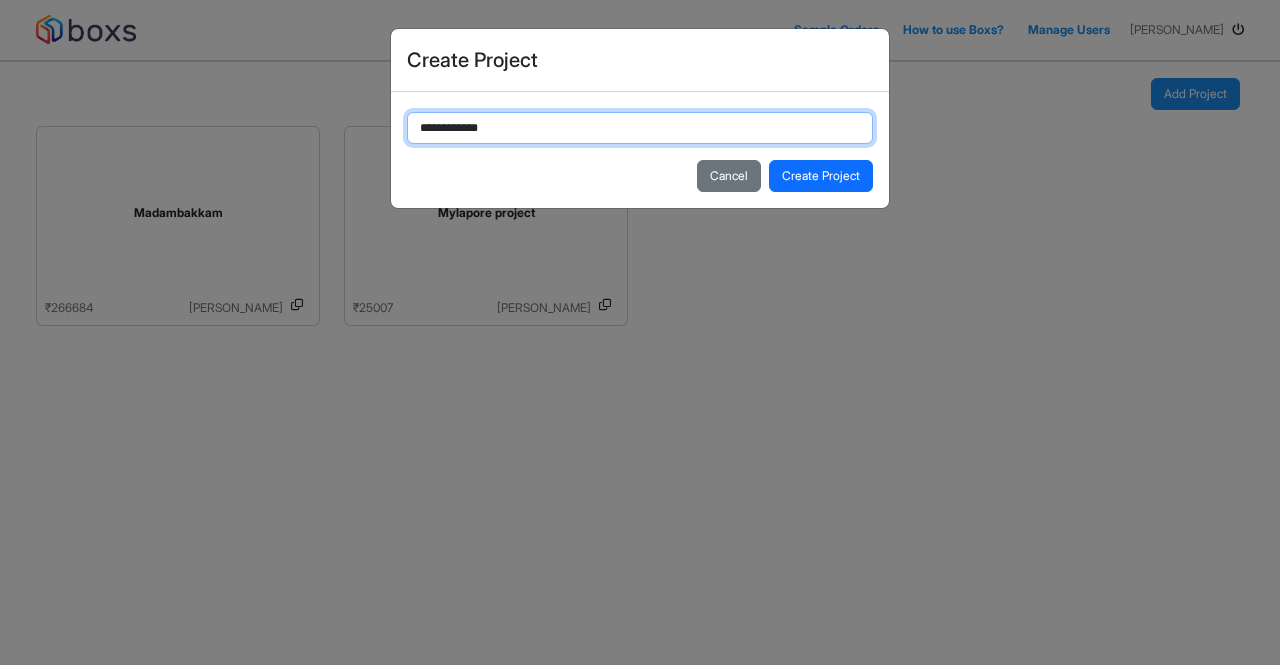 type on "**********" 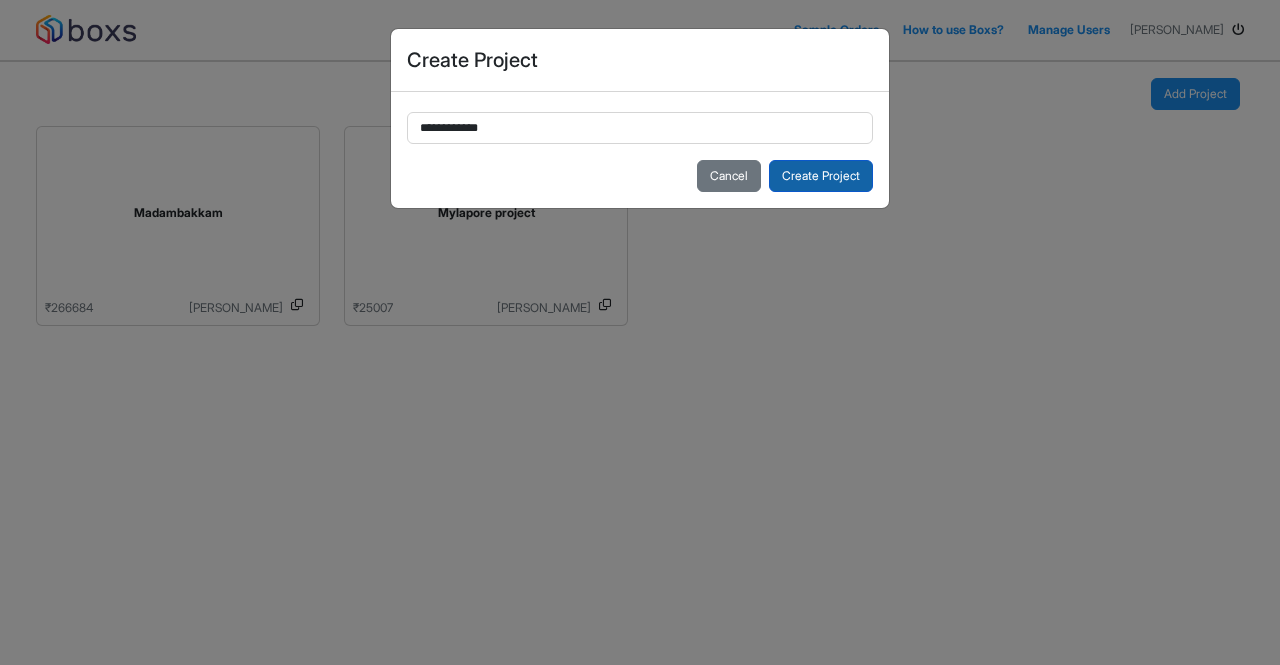 click on "Create Project" at bounding box center (821, 176) 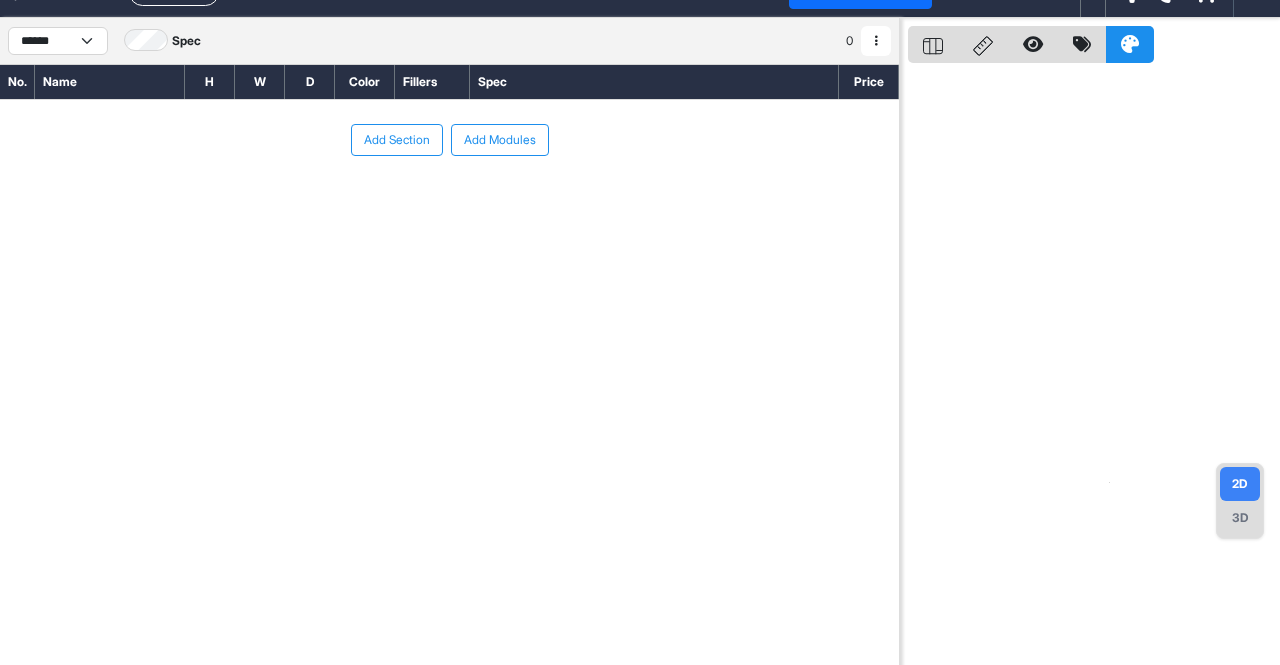 scroll, scrollTop: 50, scrollLeft: 0, axis: vertical 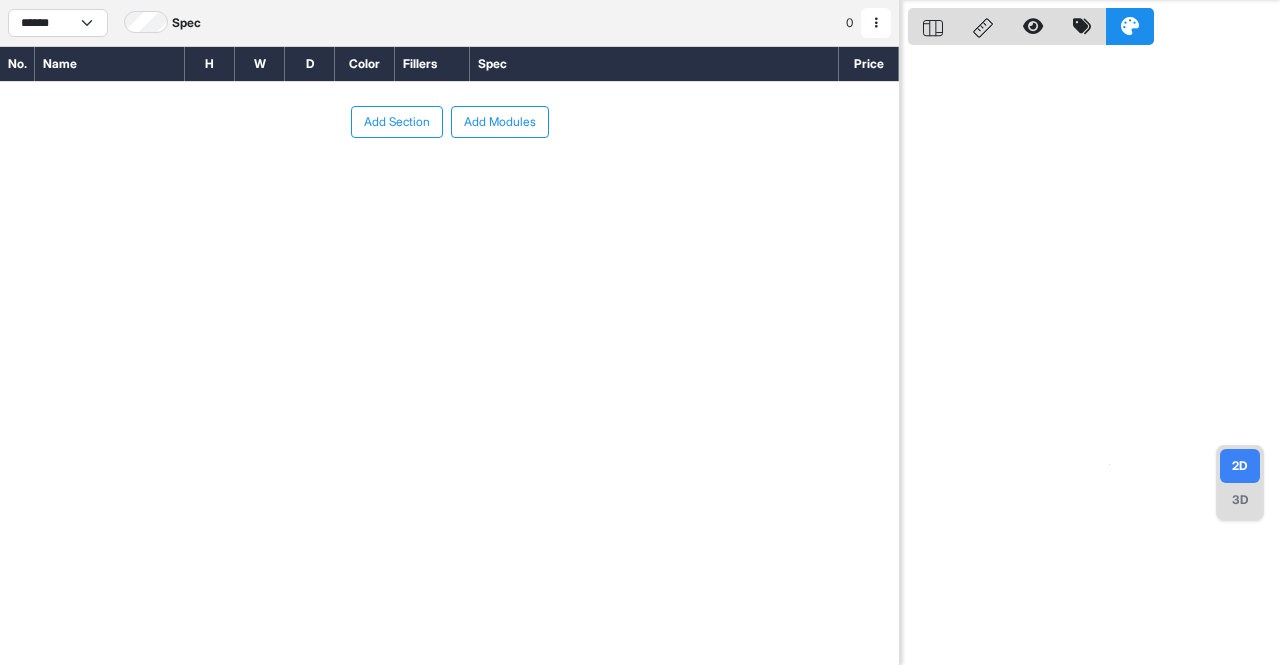 click on "Add Section" at bounding box center [397, 122] 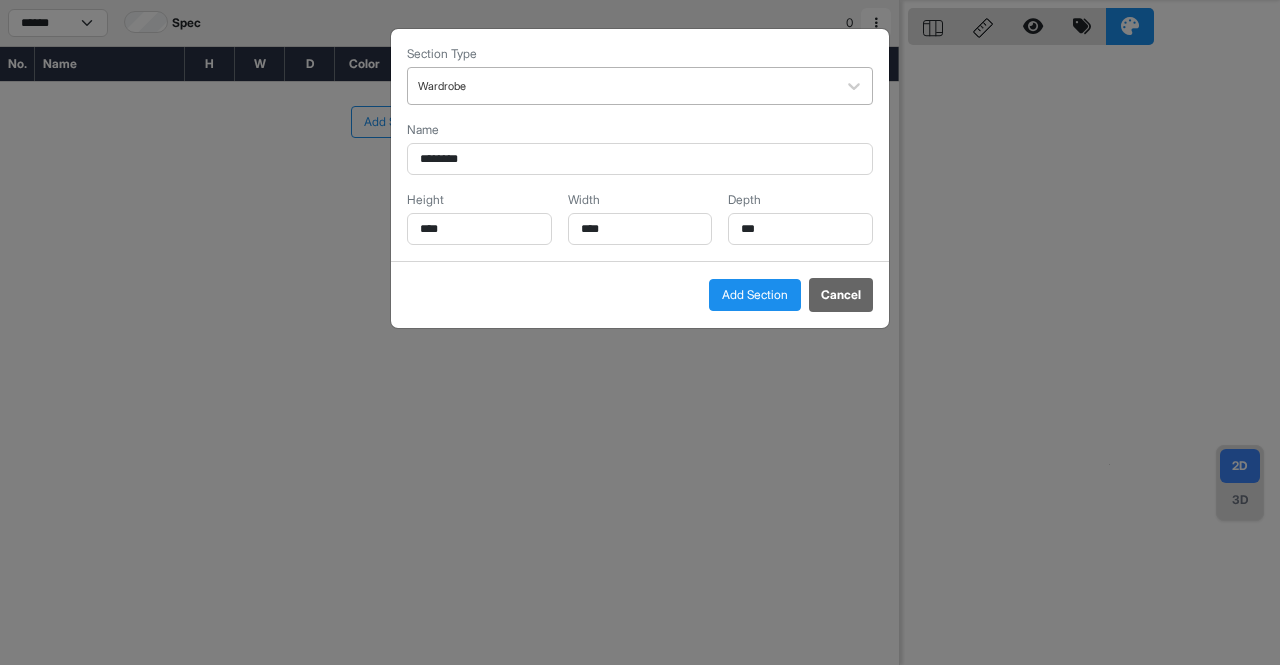 click at bounding box center [622, 86] 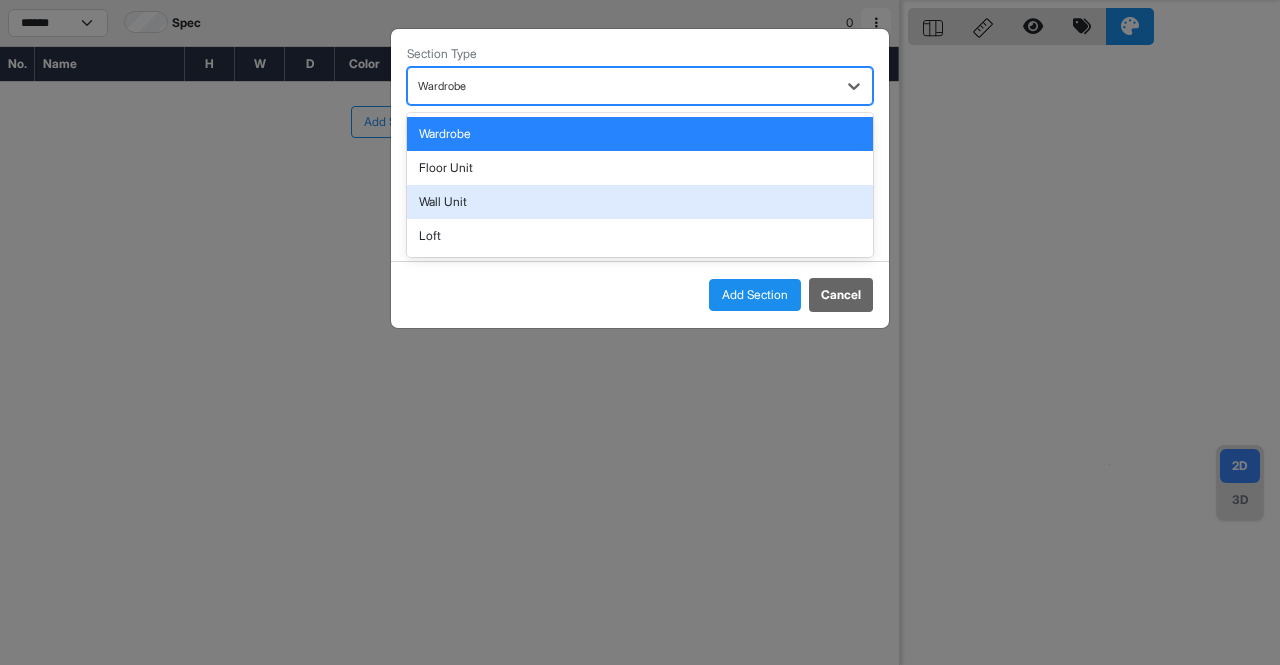 click on "Wall Unit" at bounding box center [640, 202] 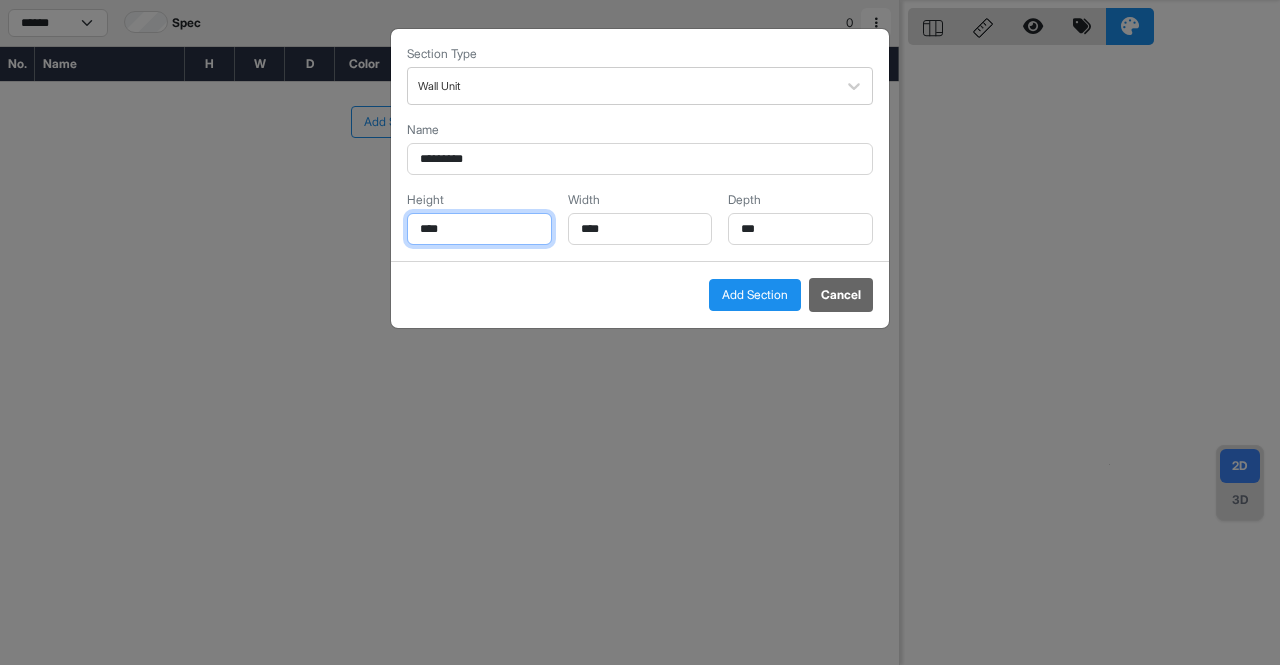 drag, startPoint x: 474, startPoint y: 236, endPoint x: 450, endPoint y: 229, distance: 25 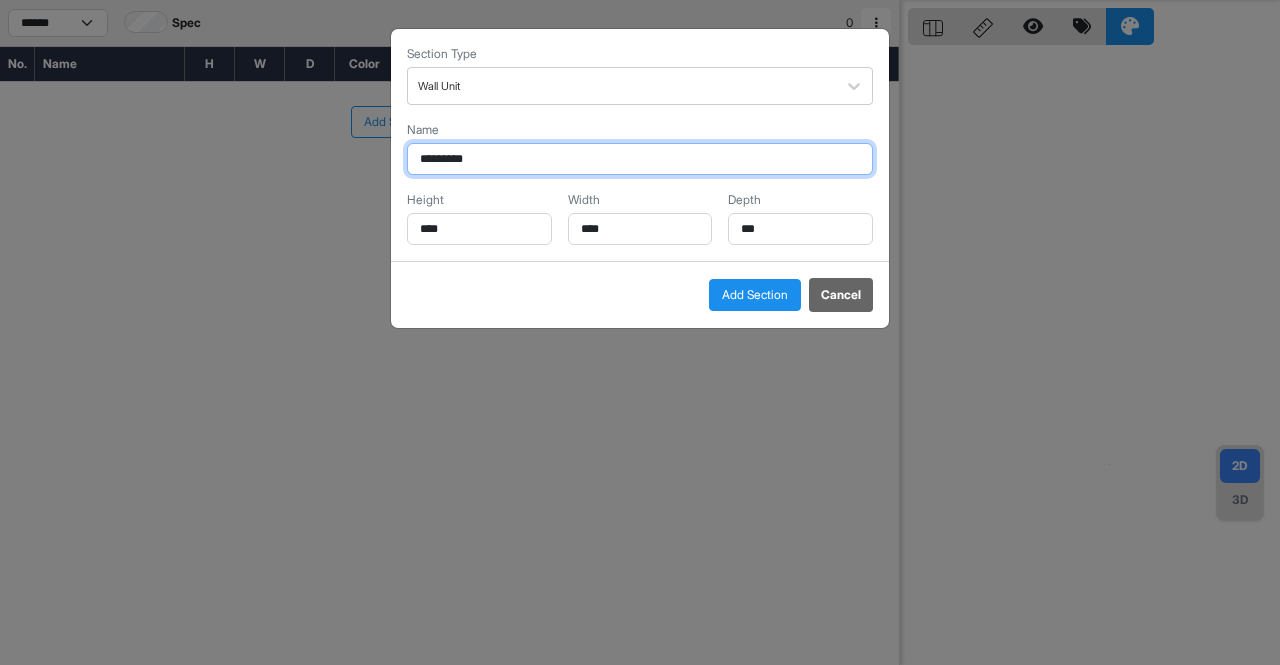 drag, startPoint x: 504, startPoint y: 151, endPoint x: 388, endPoint y: 126, distance: 118.66339 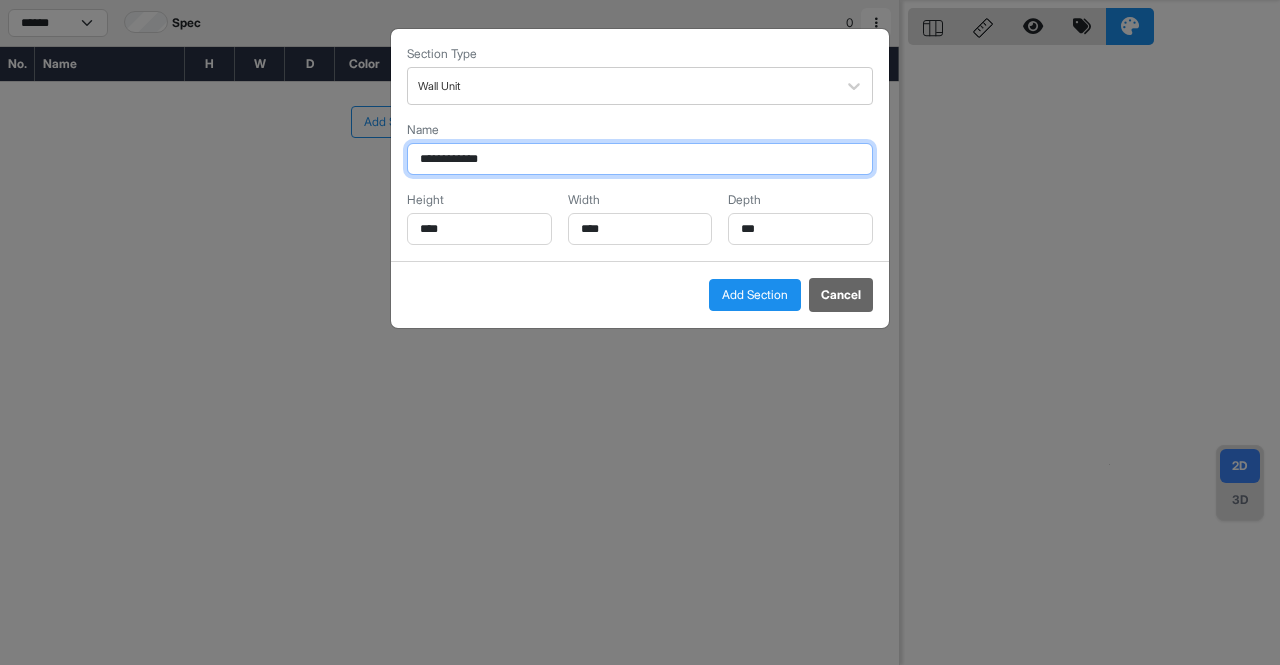 type on "**********" 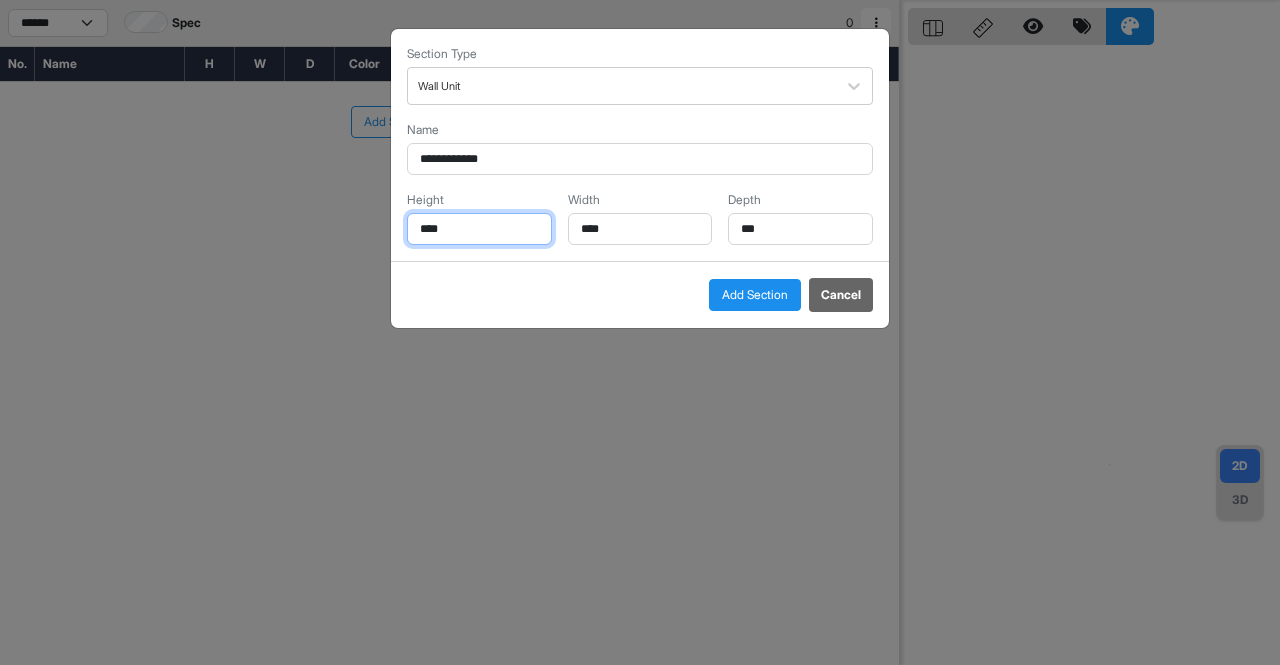 drag, startPoint x: 469, startPoint y: 237, endPoint x: 372, endPoint y: 232, distance: 97.128784 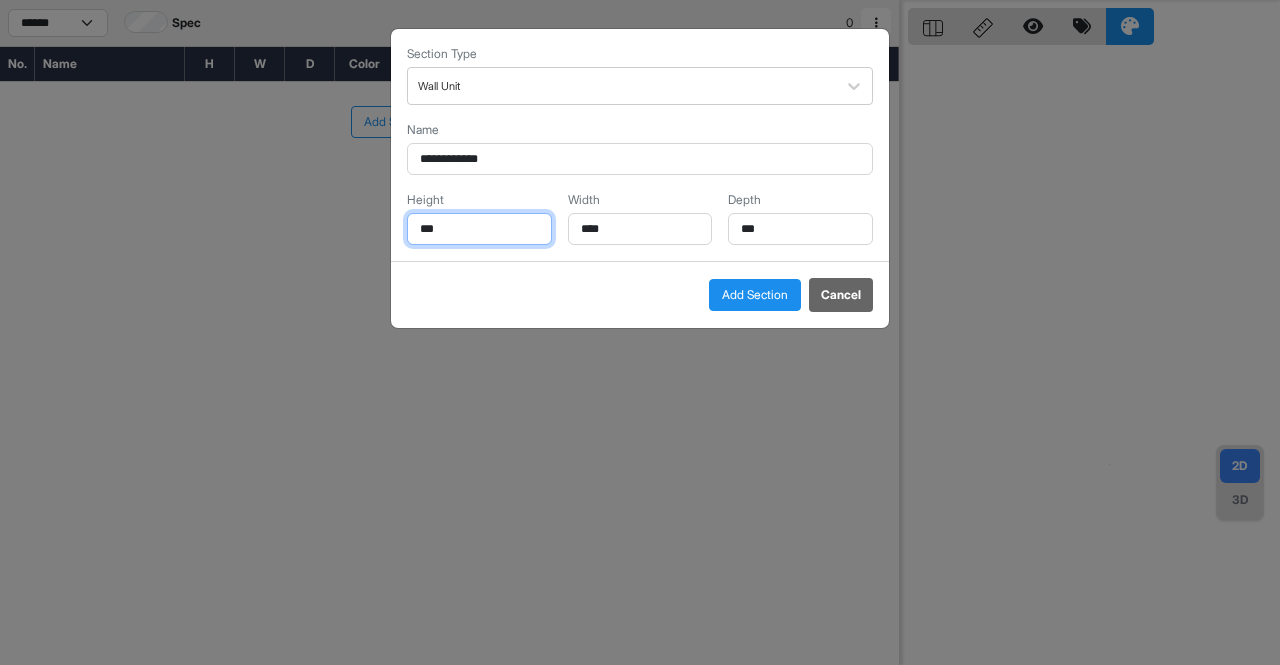 type on "***" 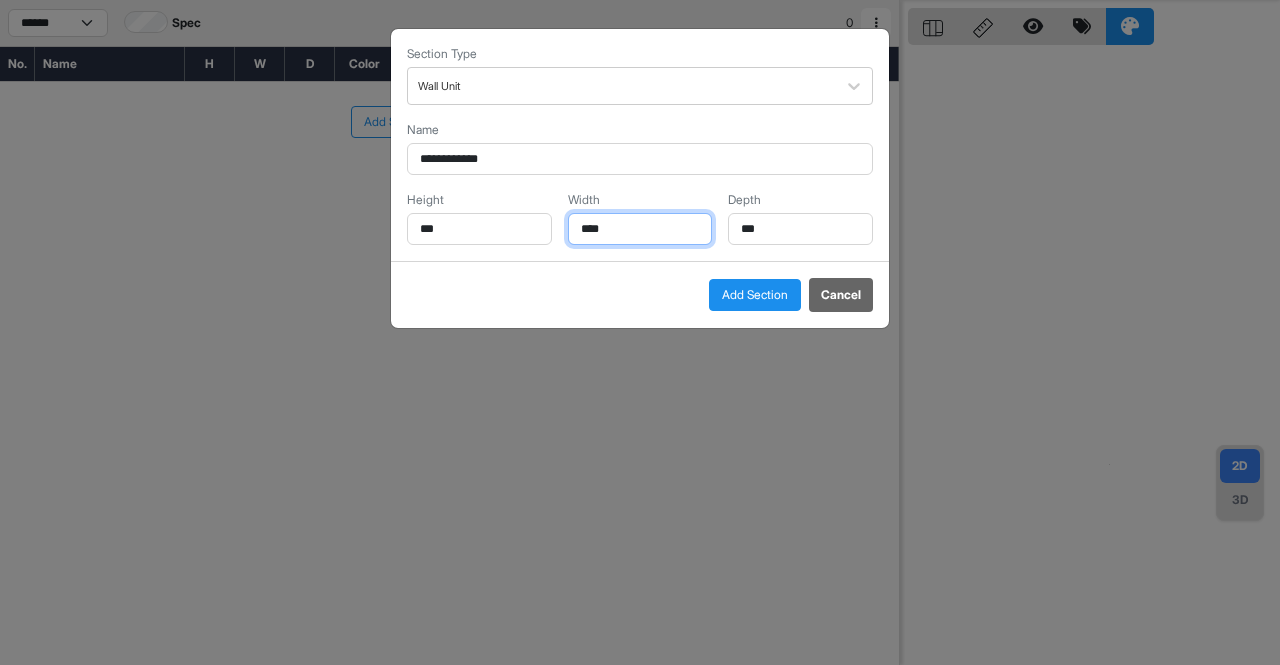 click on "****" at bounding box center [640, 229] 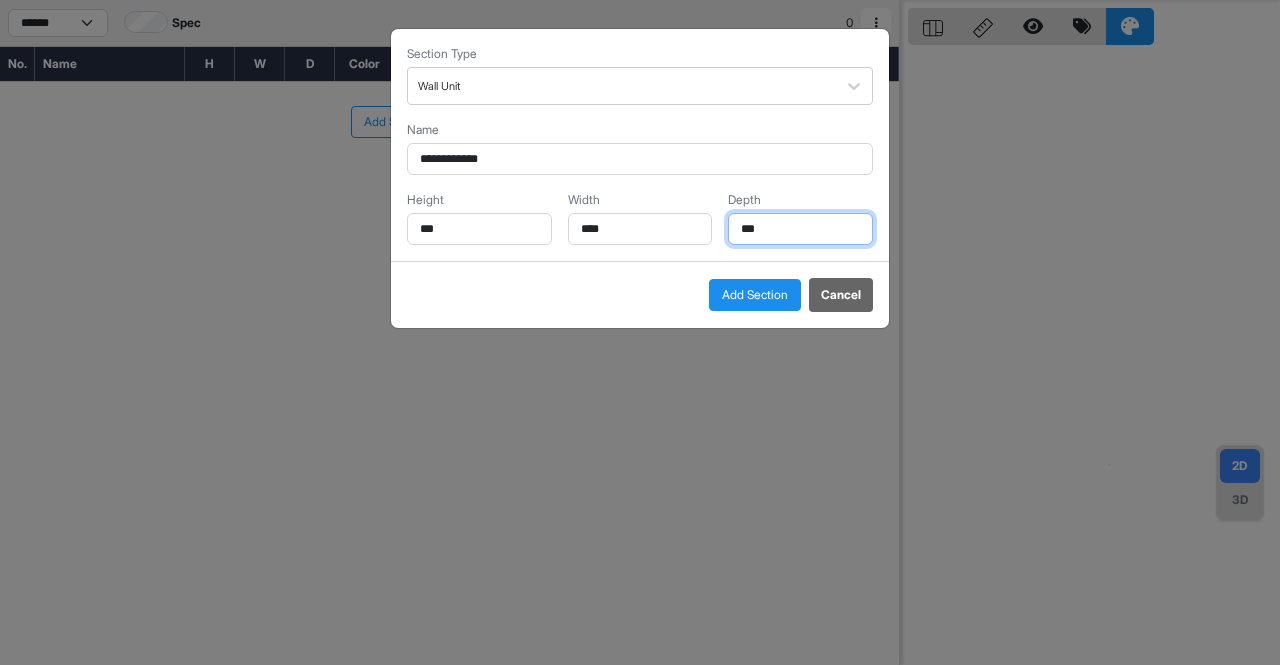 click on "***" at bounding box center [800, 229] 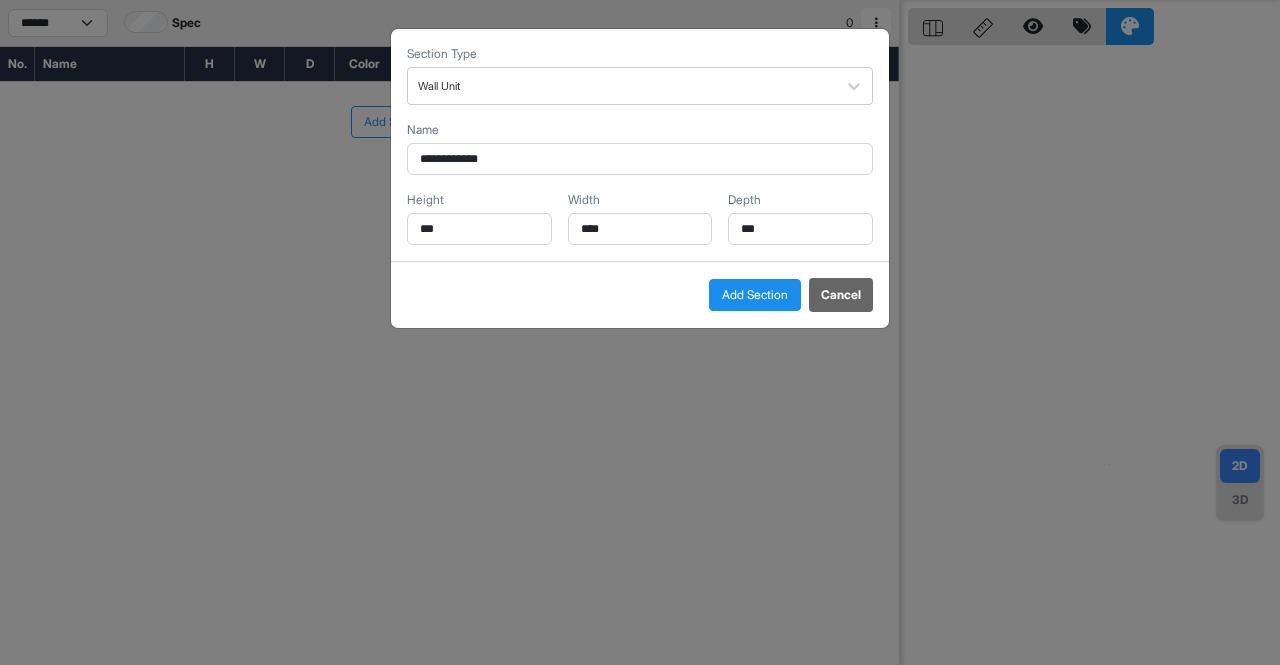 click on "Add Section" at bounding box center (755, 295) 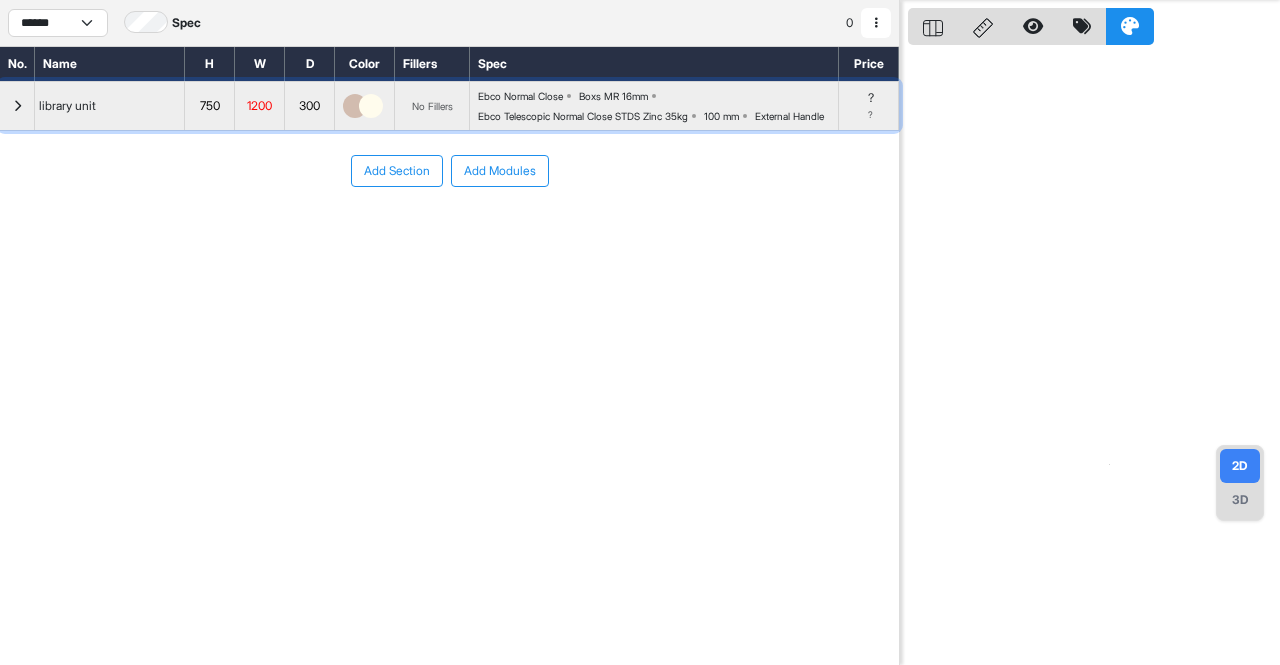 click at bounding box center (17, 106) 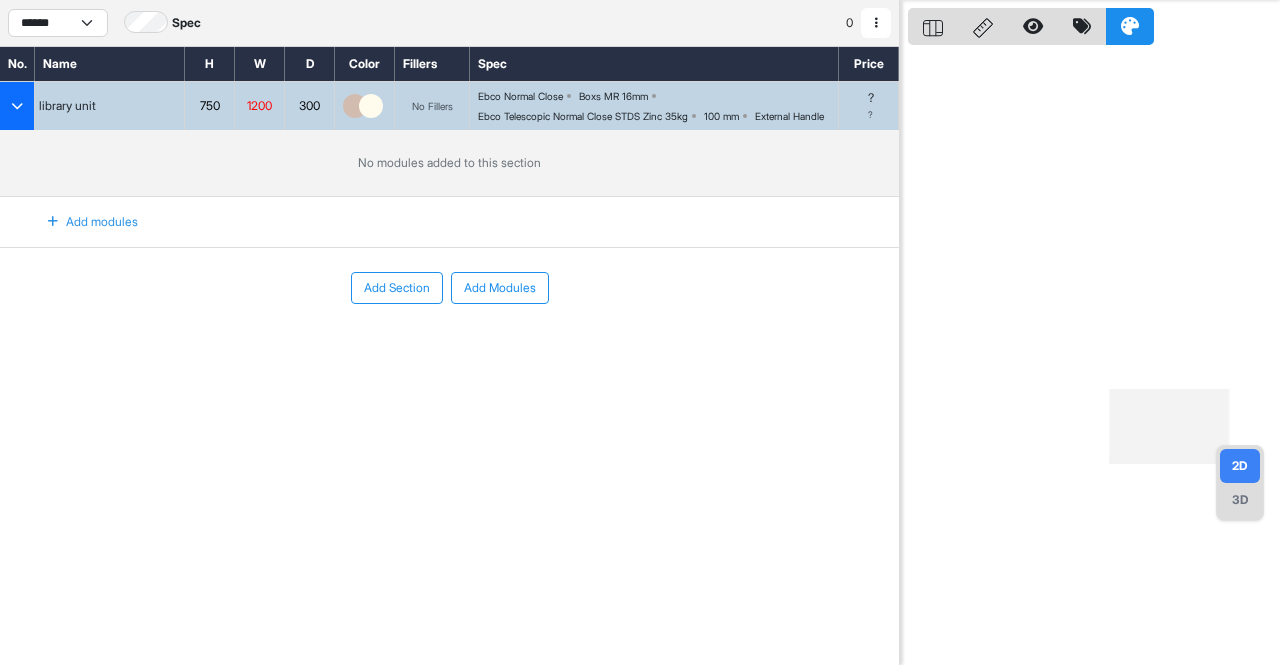 click on "Add modules" at bounding box center [81, 222] 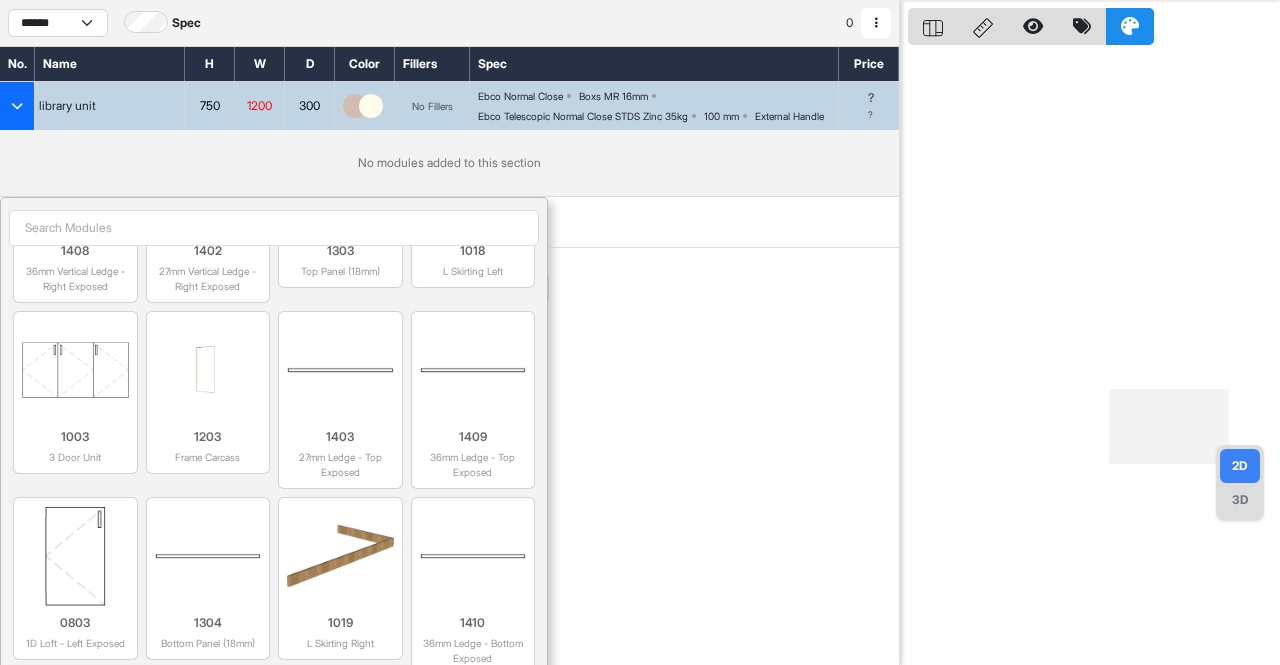 scroll, scrollTop: 900, scrollLeft: 0, axis: vertical 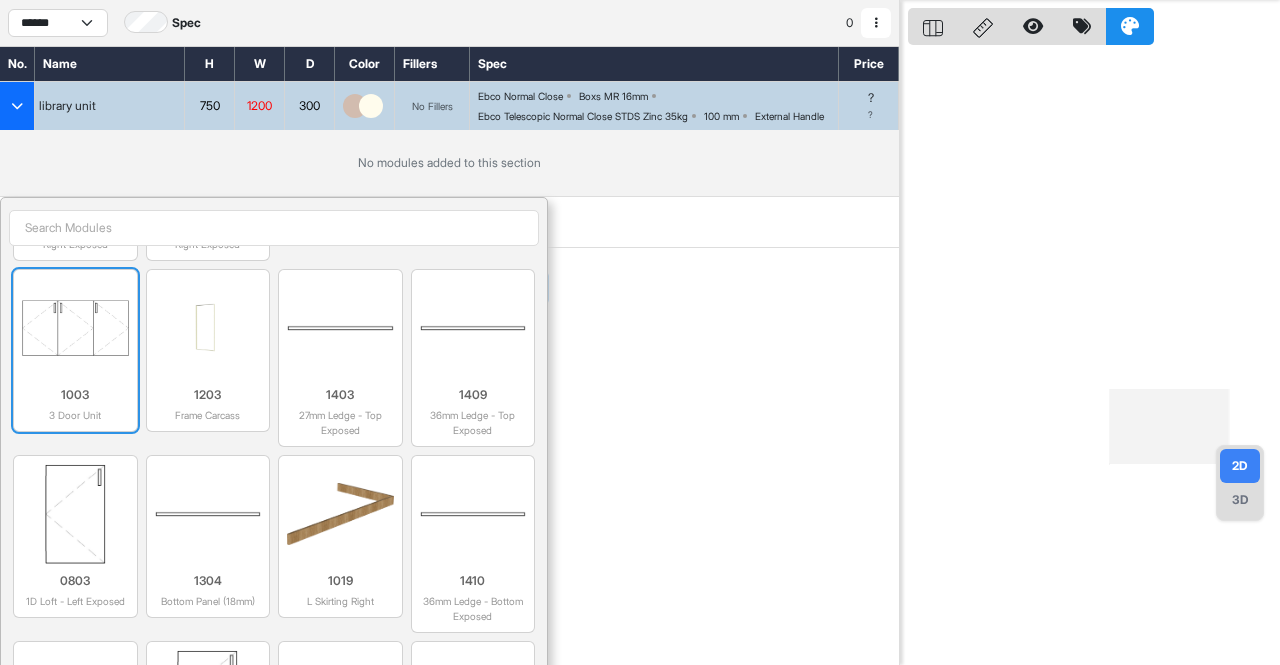 click on "1003" at bounding box center (75, 395) 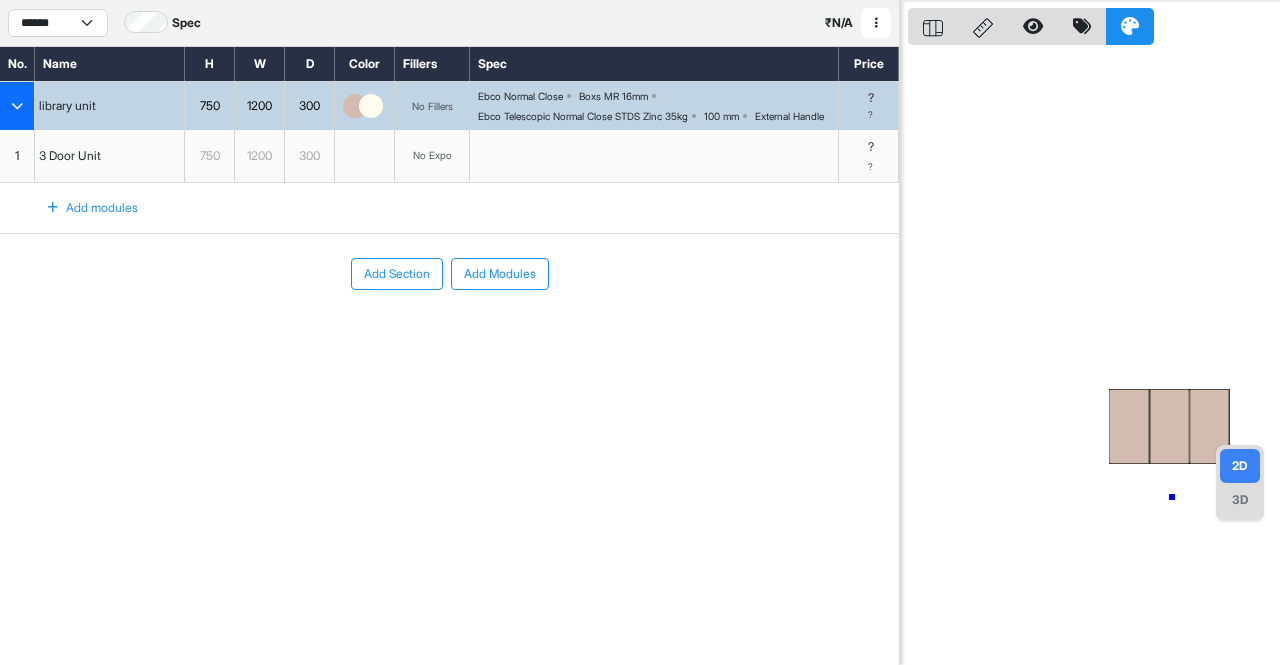 drag, startPoint x: 1172, startPoint y: 497, endPoint x: 1122, endPoint y: 497, distance: 50 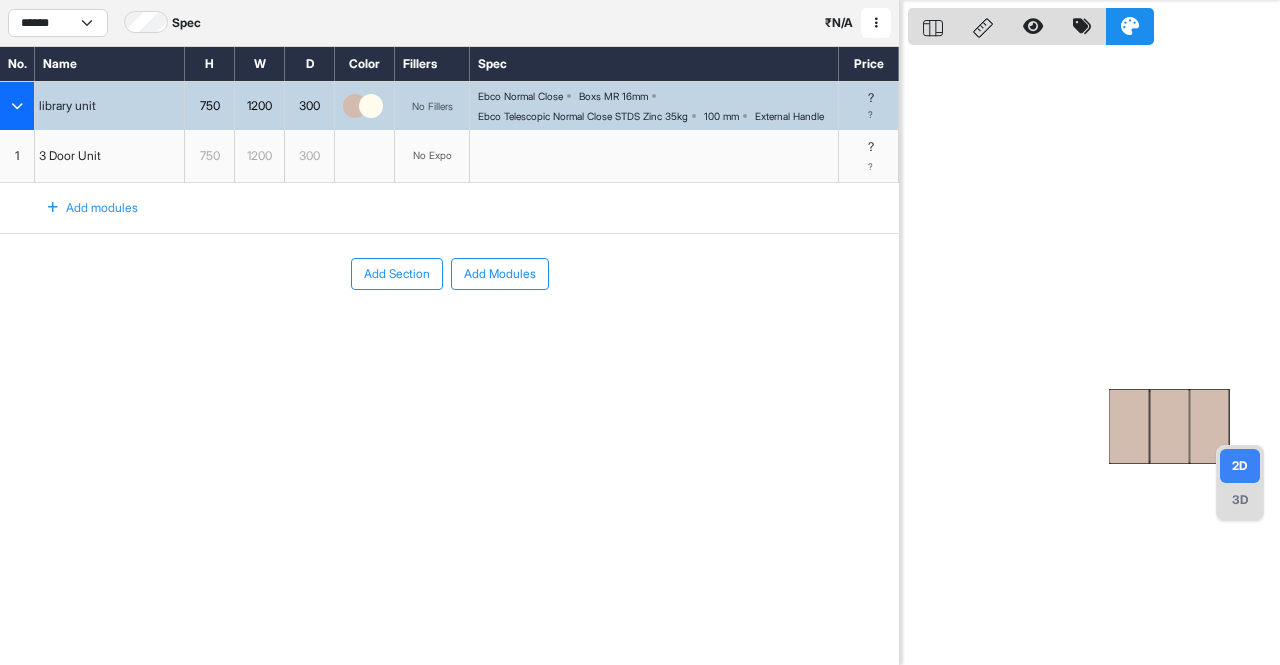 click on "3D" at bounding box center [1240, 500] 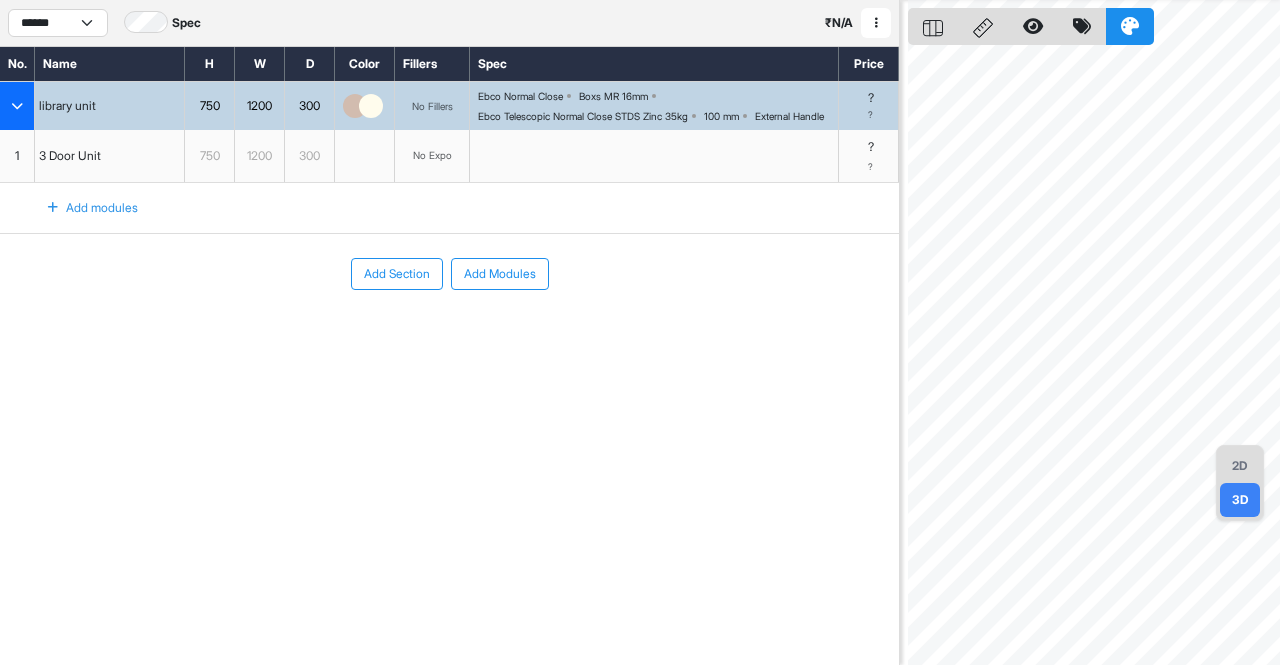 click on "library unit 750 1200 300 No Fillers Ebco Normal Close Boxs MR 16mm Ebco Telescopic Normal Close STDS Zinc 35kg 100 mm External Handle ? ? 1 3 Door Unit 750 1200 300 No Expo ? ?
To pick up a draggable item, press the space bar.
While dragging, use the arrow keys to move the item.
Press space again to drop the item in its new position, or press escape to cancel.
Add modules" at bounding box center [449, 157] 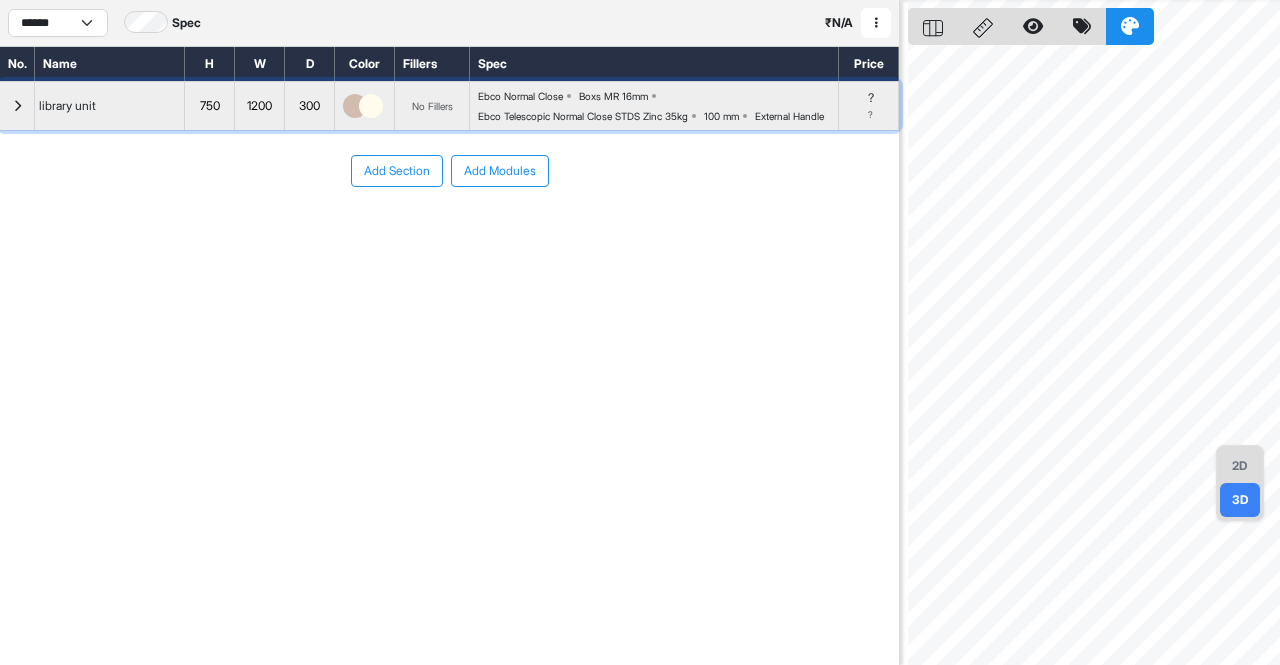 click at bounding box center [355, 106] 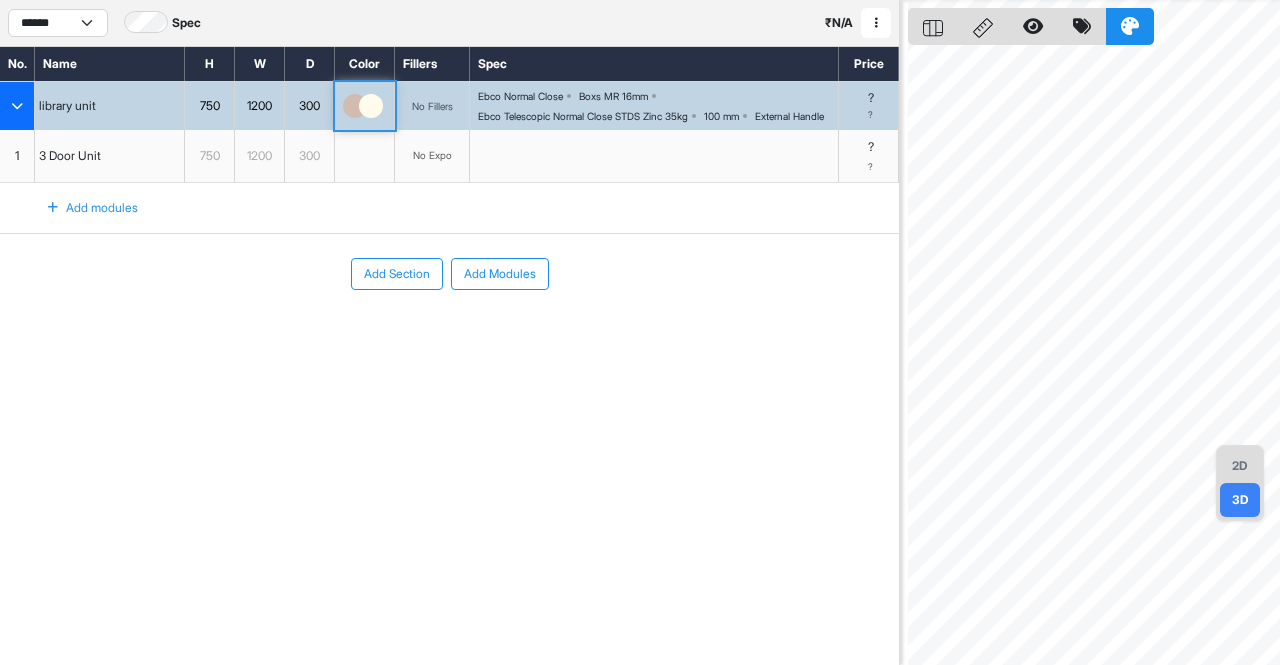 click at bounding box center [355, 106] 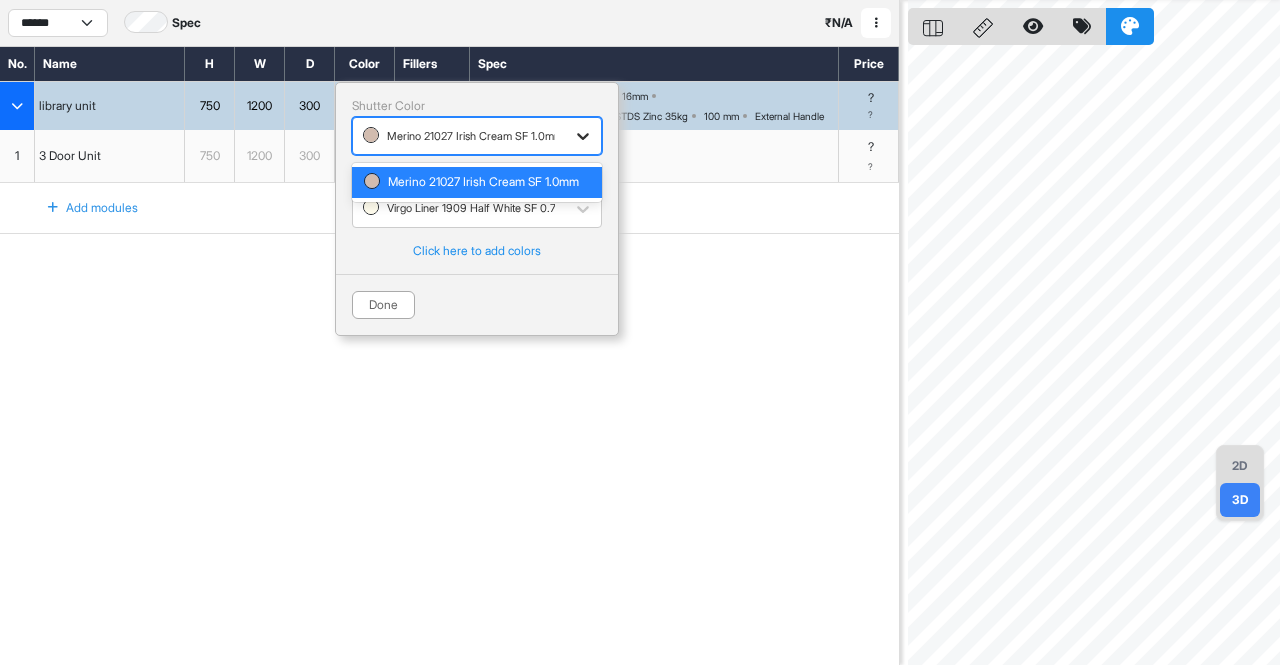 click at bounding box center [583, 136] 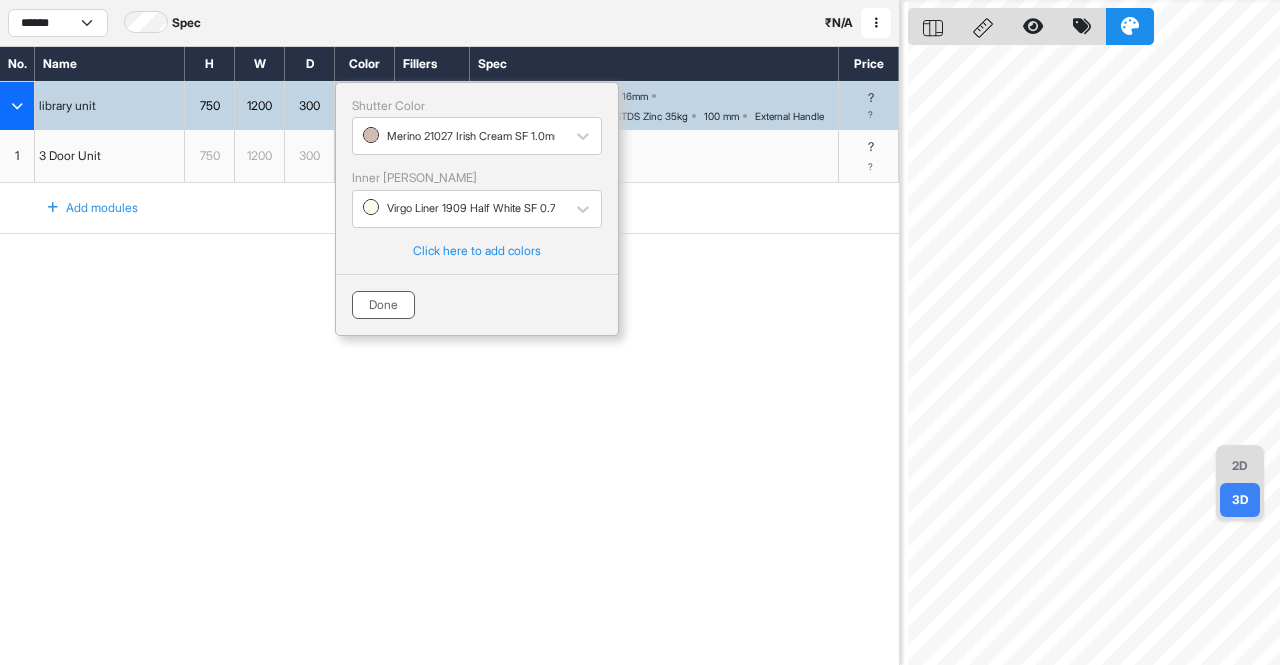 click on "Done" at bounding box center (383, 305) 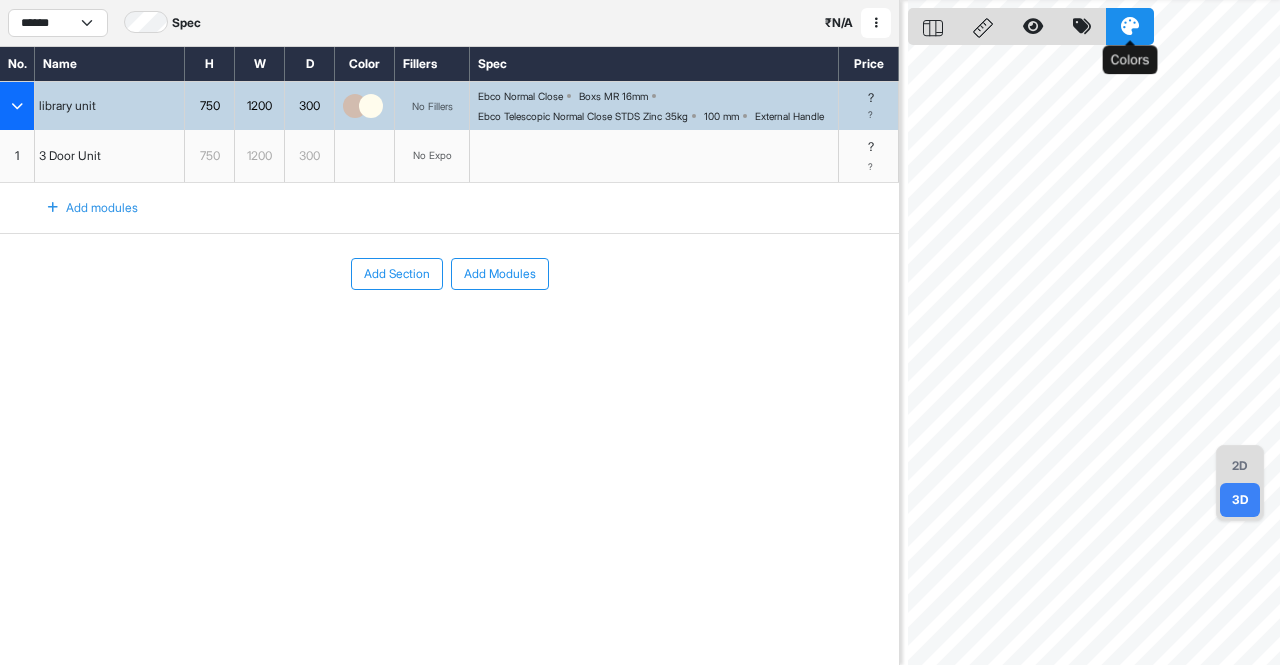 click at bounding box center (1130, 26) 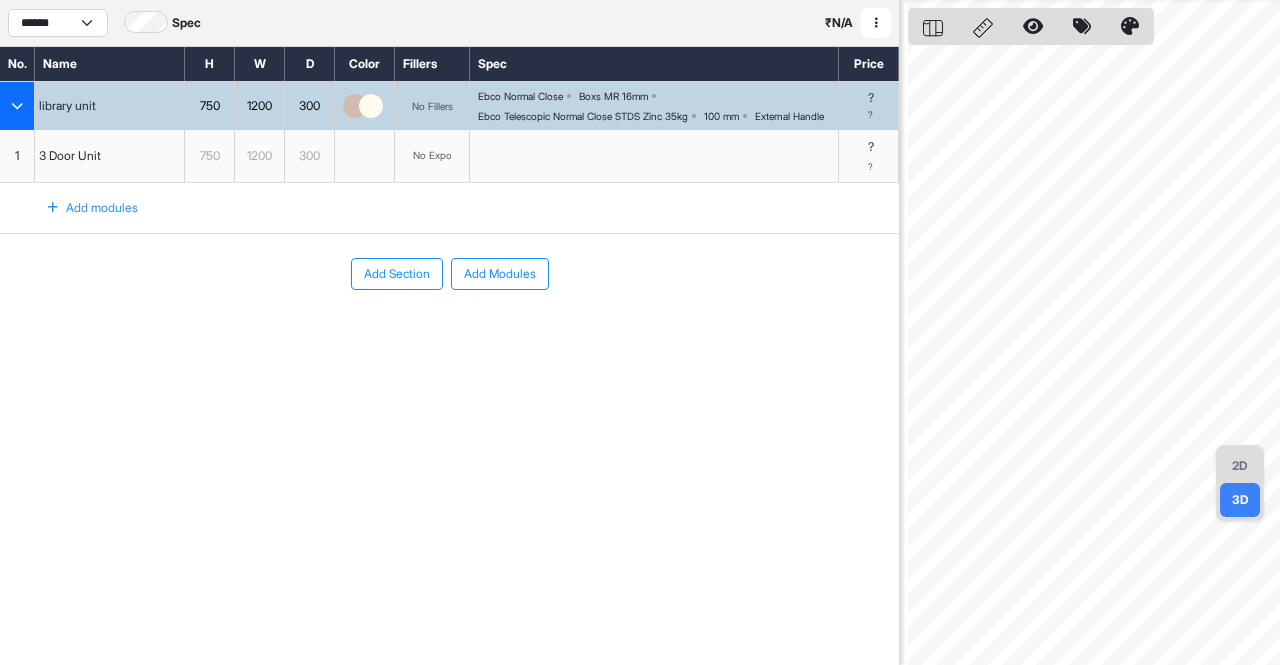 click at bounding box center (1130, 26) 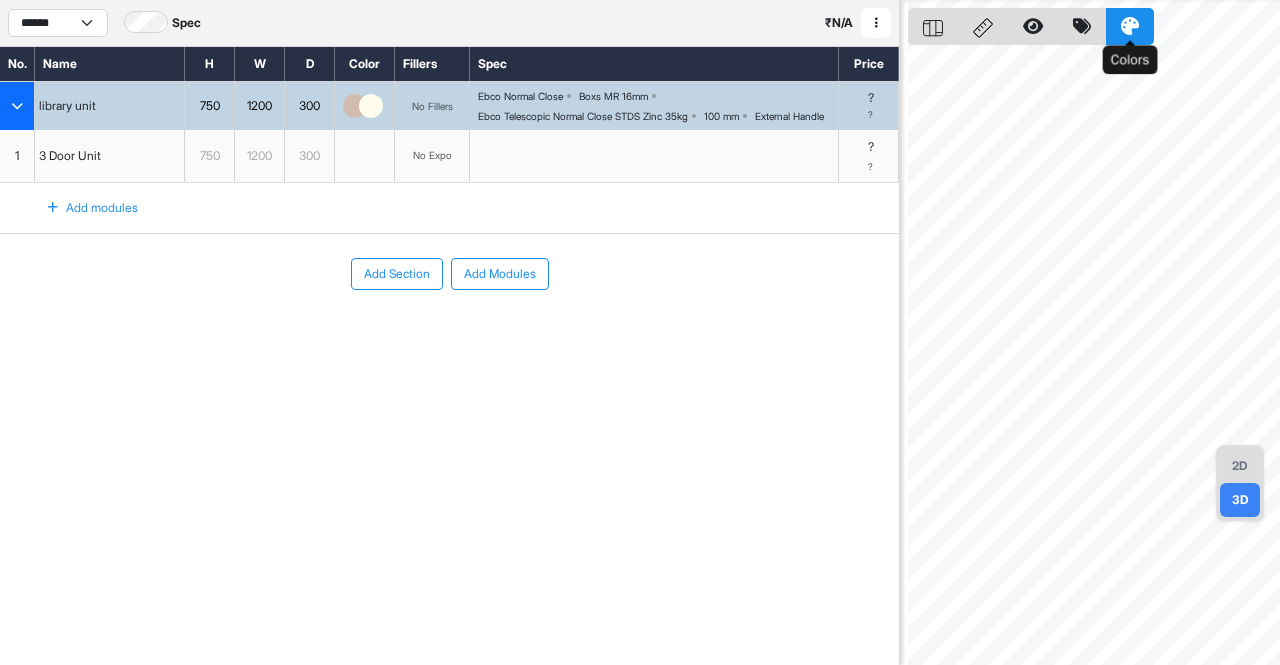 click at bounding box center (1130, 26) 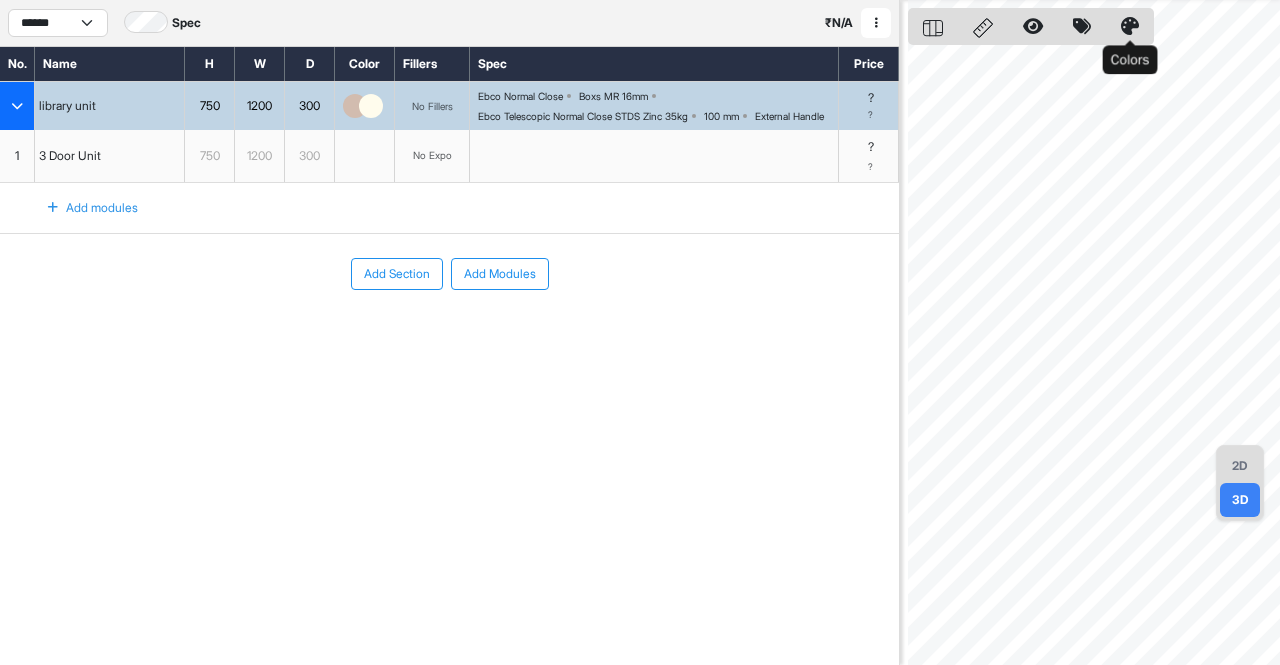 click at bounding box center [1130, 26] 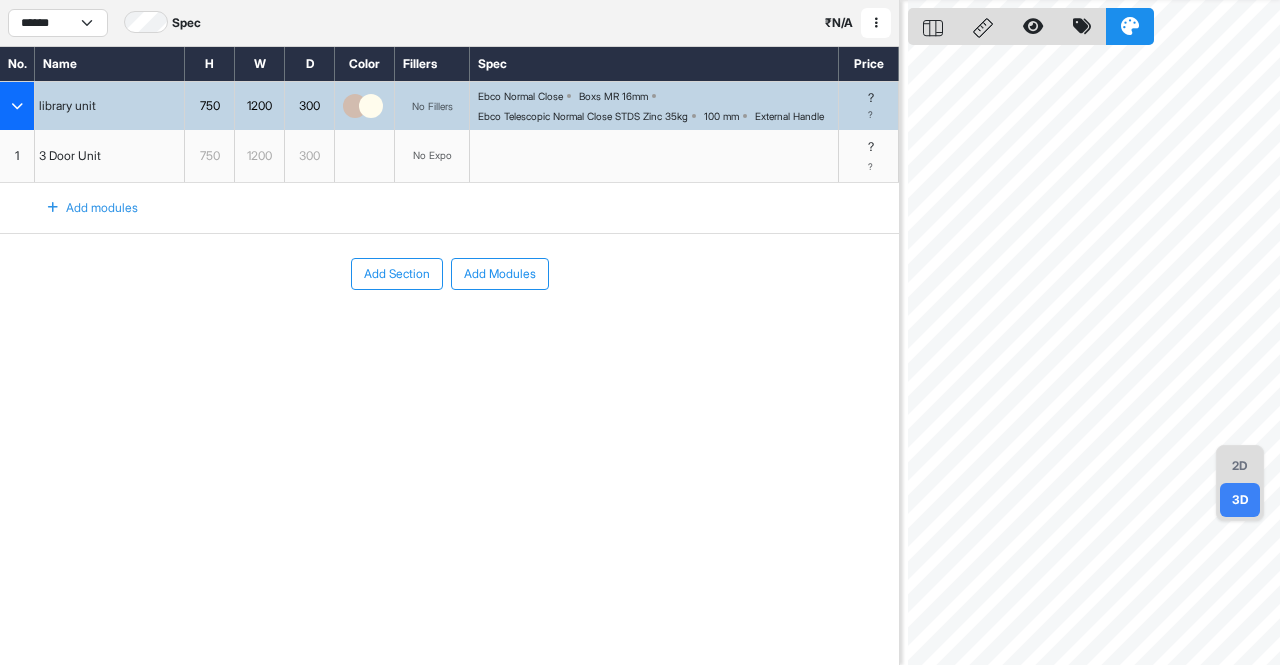 click on "2D" at bounding box center (1240, 466) 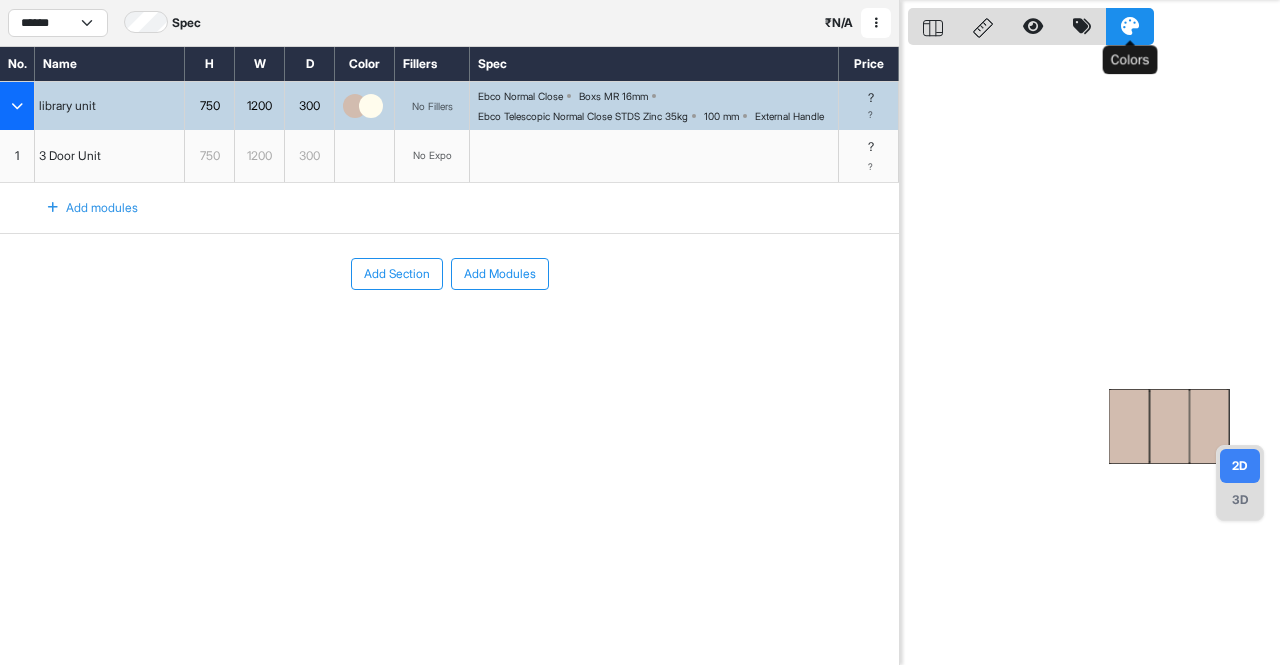 click at bounding box center [1130, 26] 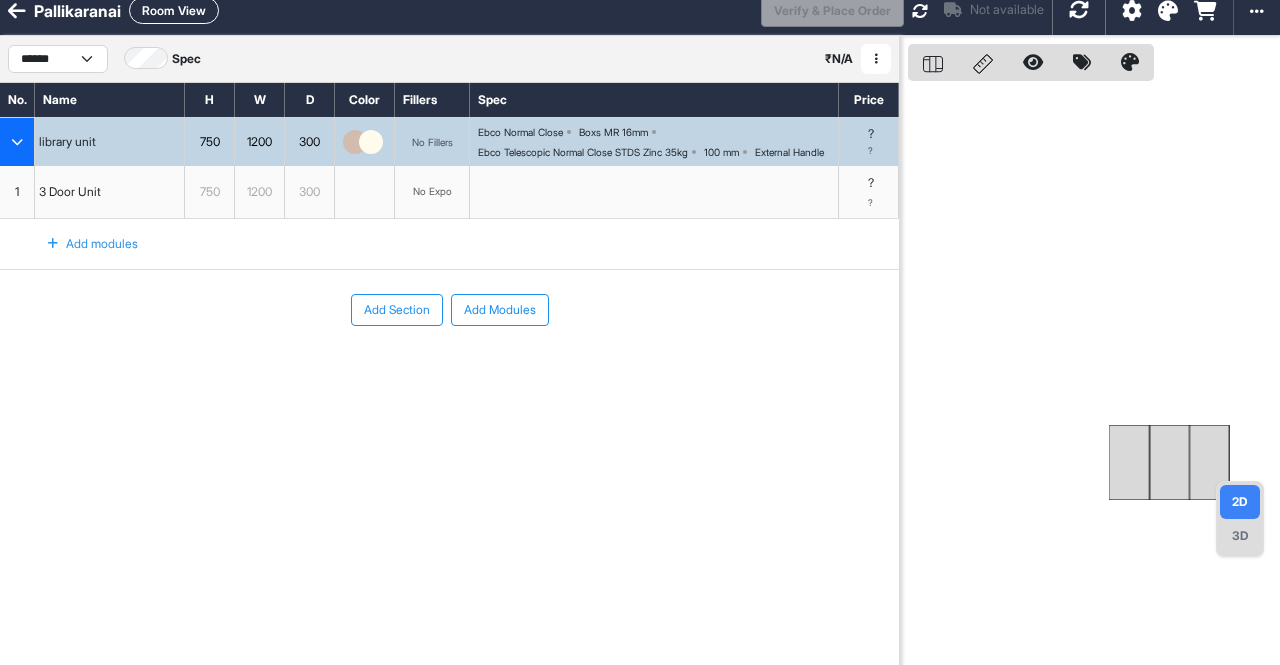 scroll, scrollTop: 0, scrollLeft: 0, axis: both 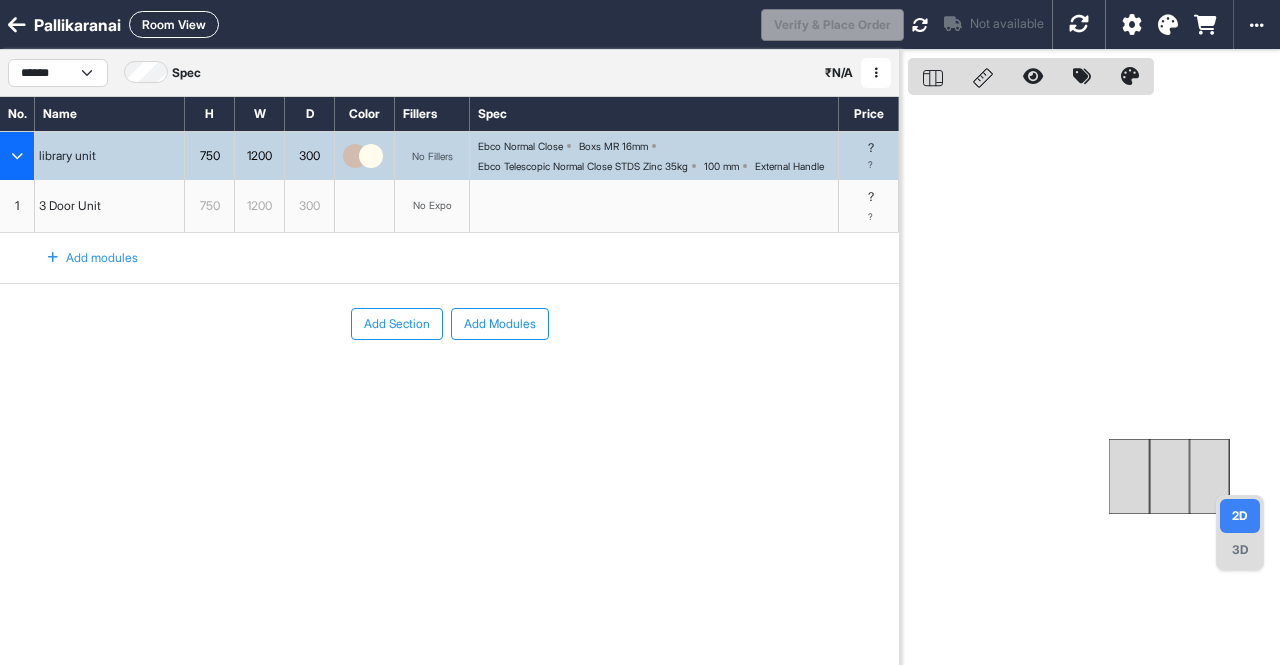 click at bounding box center (1168, 25) 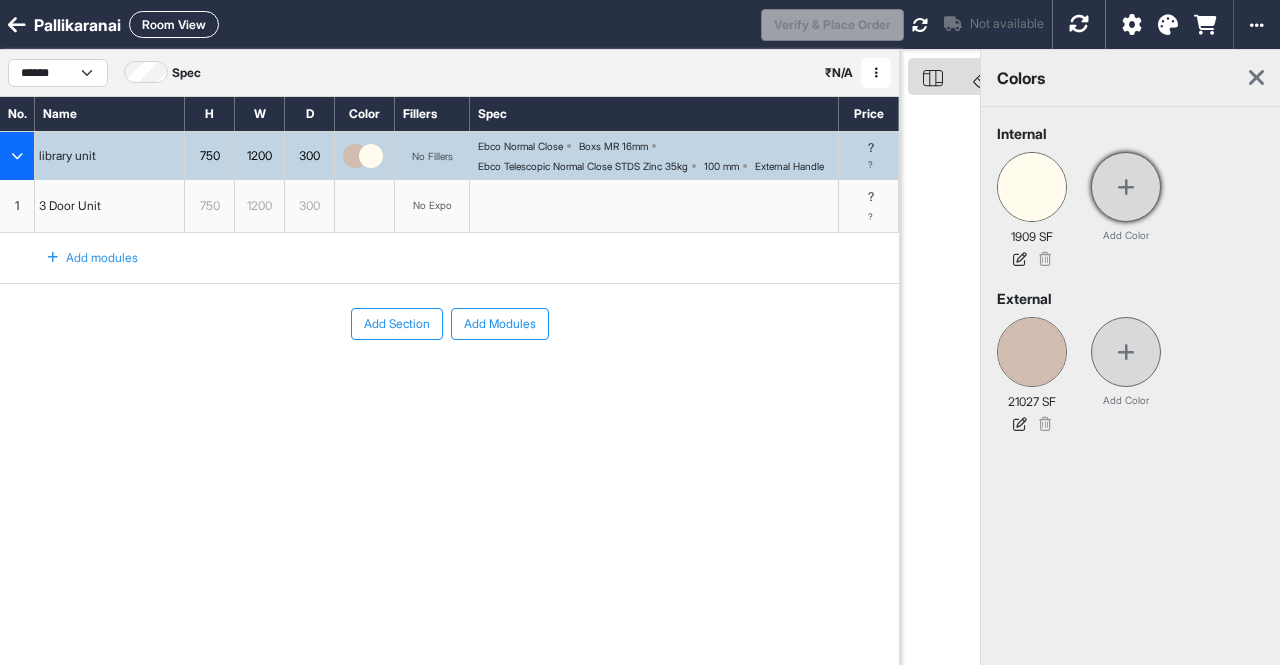 click at bounding box center (1126, 187) 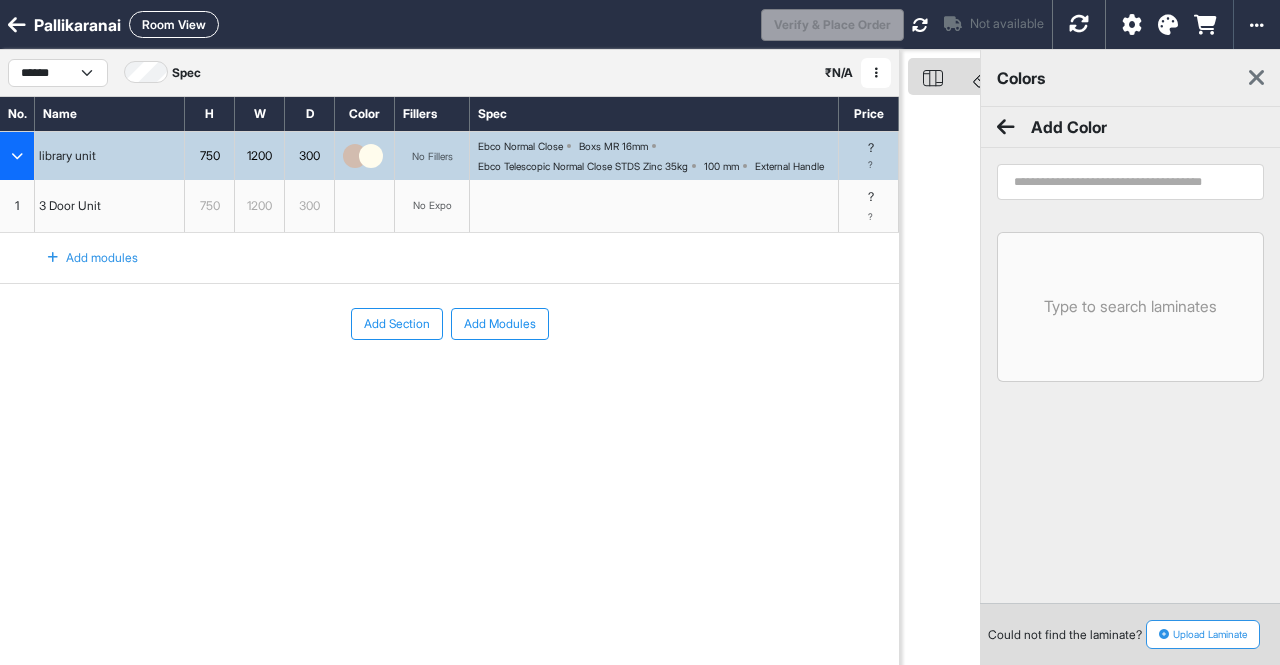 click at bounding box center [1130, 182] 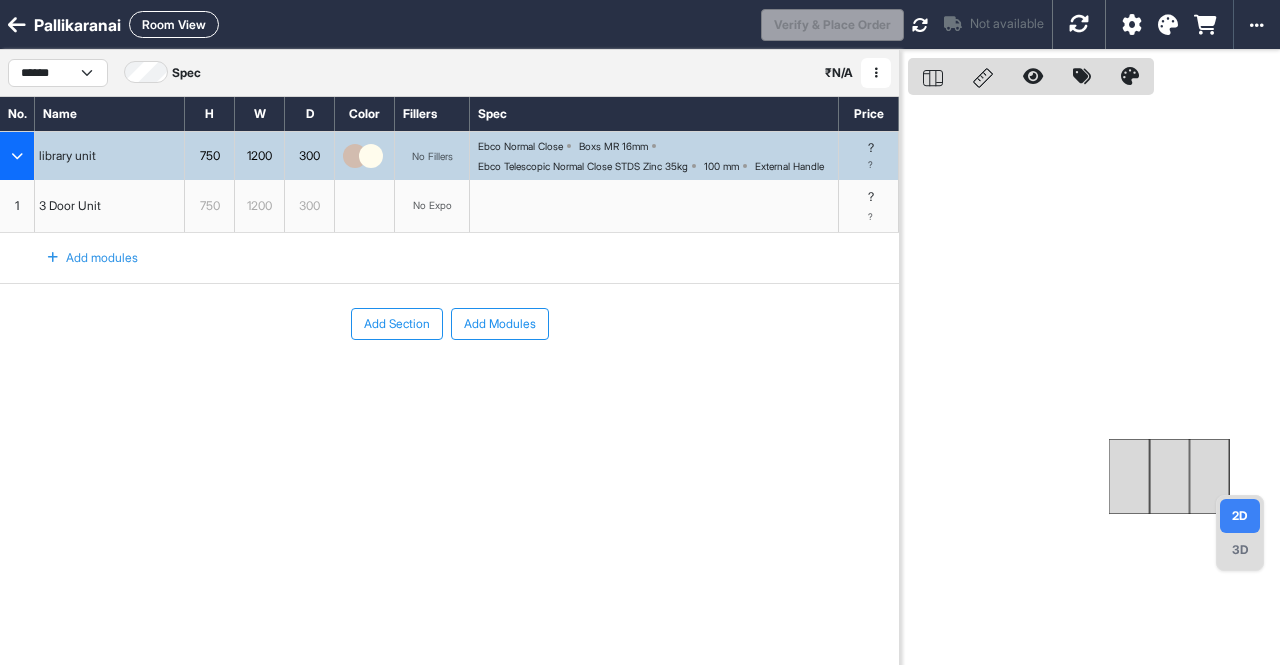 click at bounding box center (371, 156) 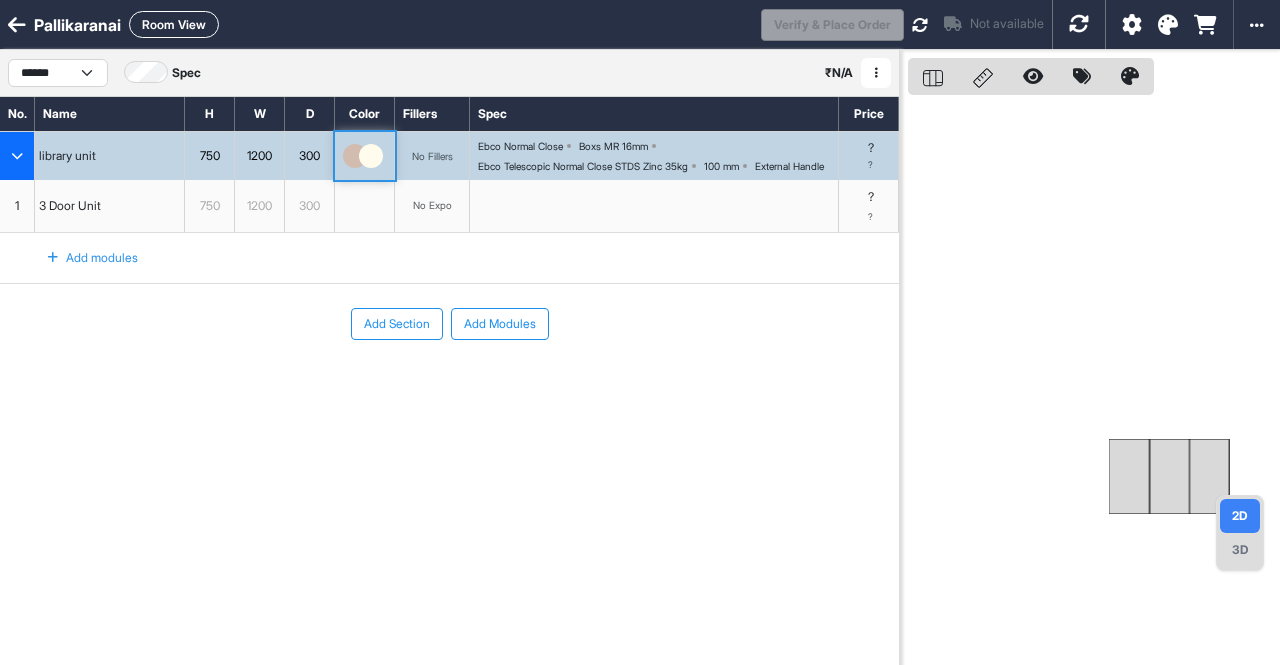 click at bounding box center (371, 156) 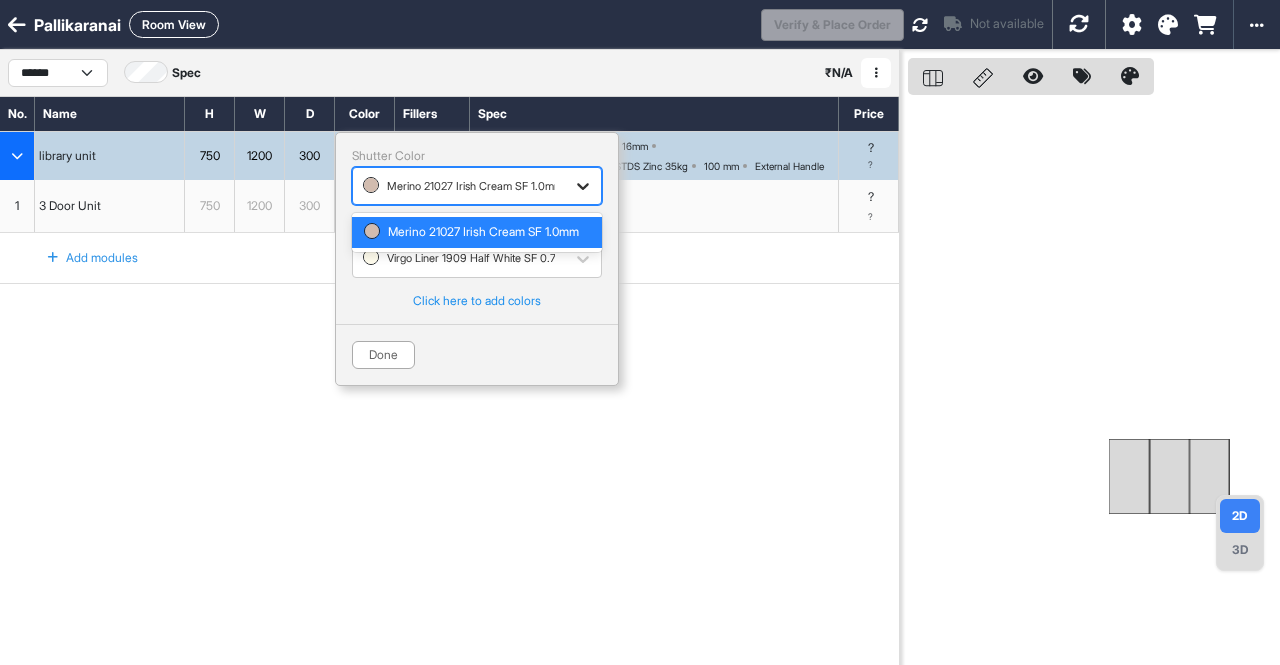 click at bounding box center [583, 186] 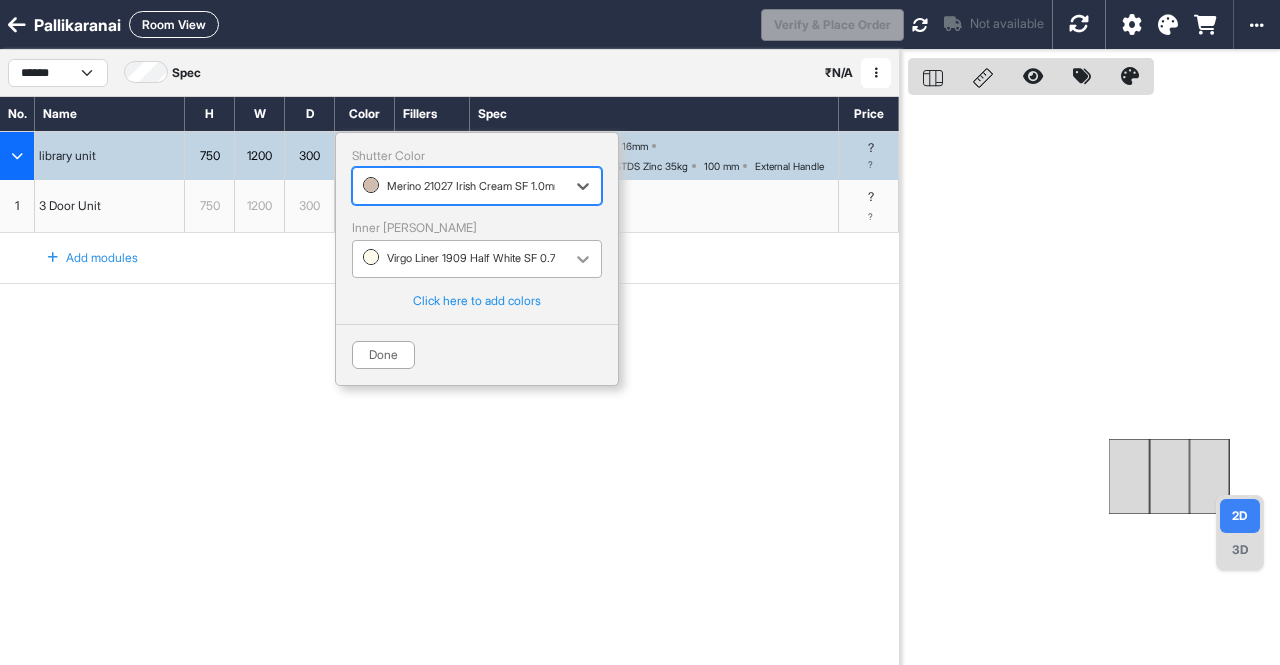 click at bounding box center (583, 259) 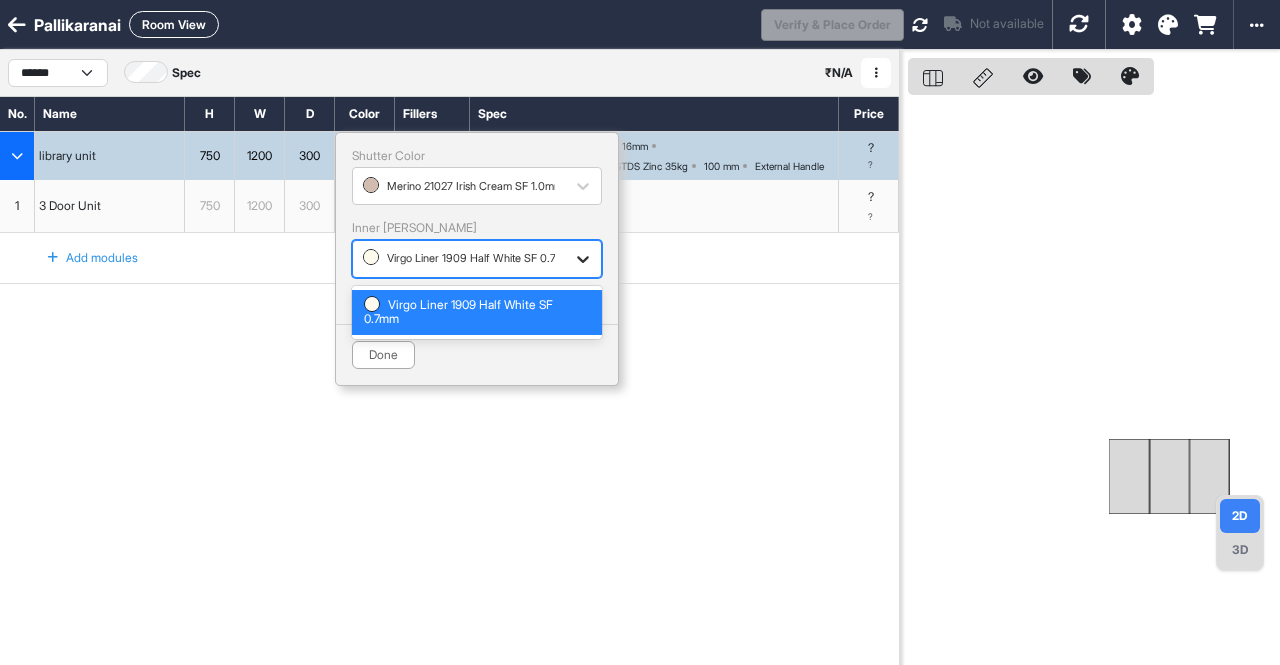 click 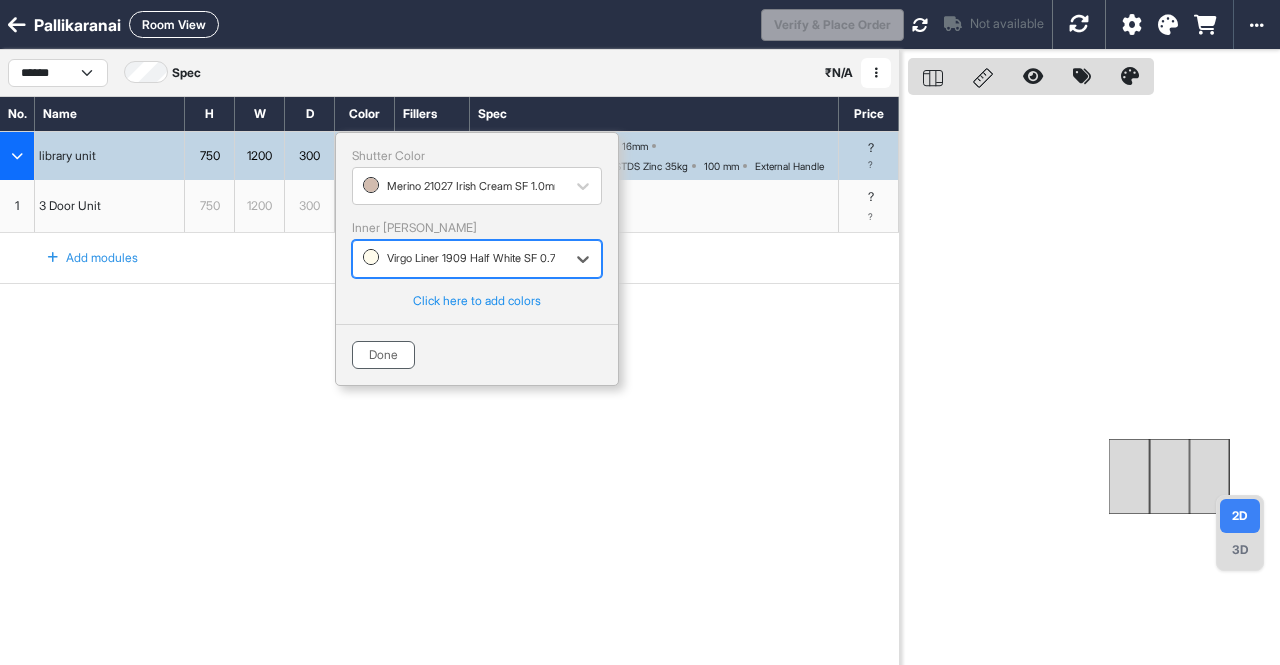 click on "Done" at bounding box center (383, 355) 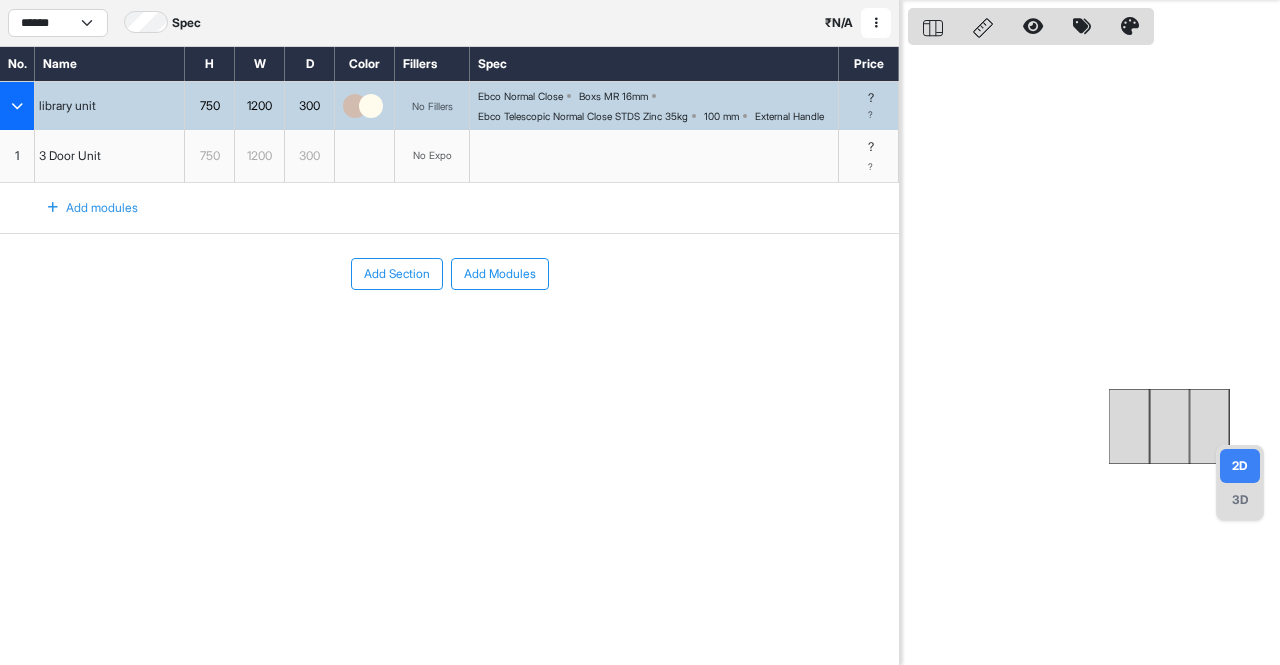 scroll, scrollTop: 0, scrollLeft: 0, axis: both 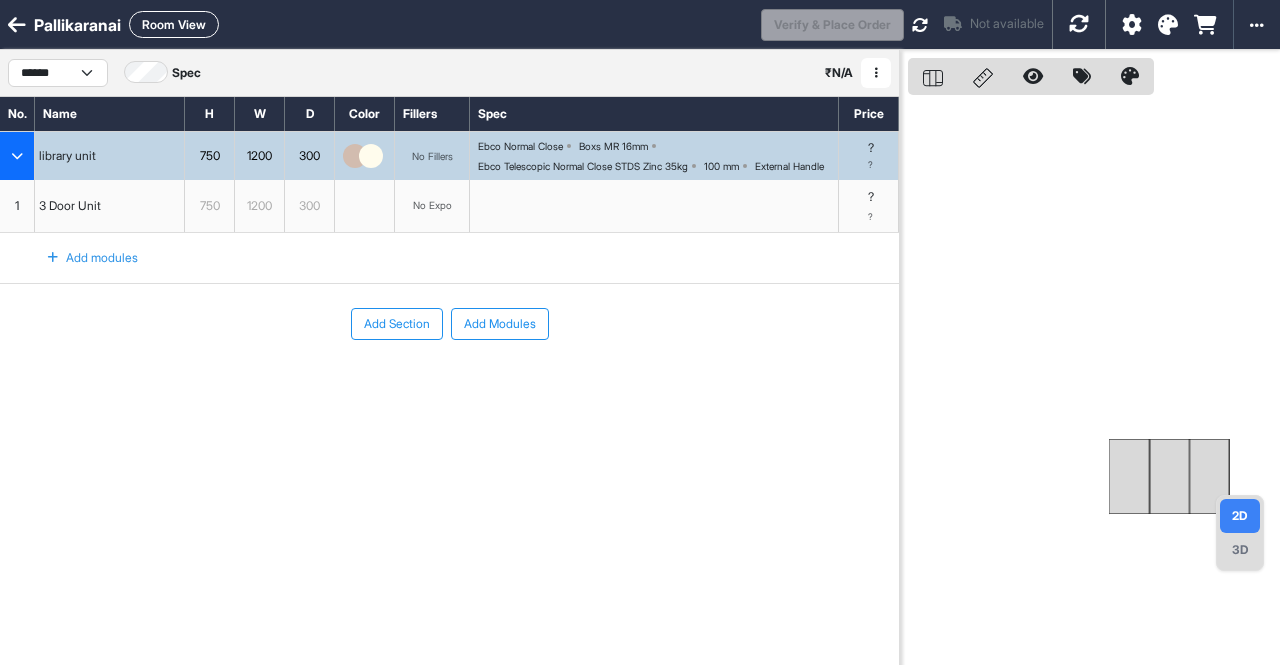 click on "Boxs MR 16mm" at bounding box center (613, 146) 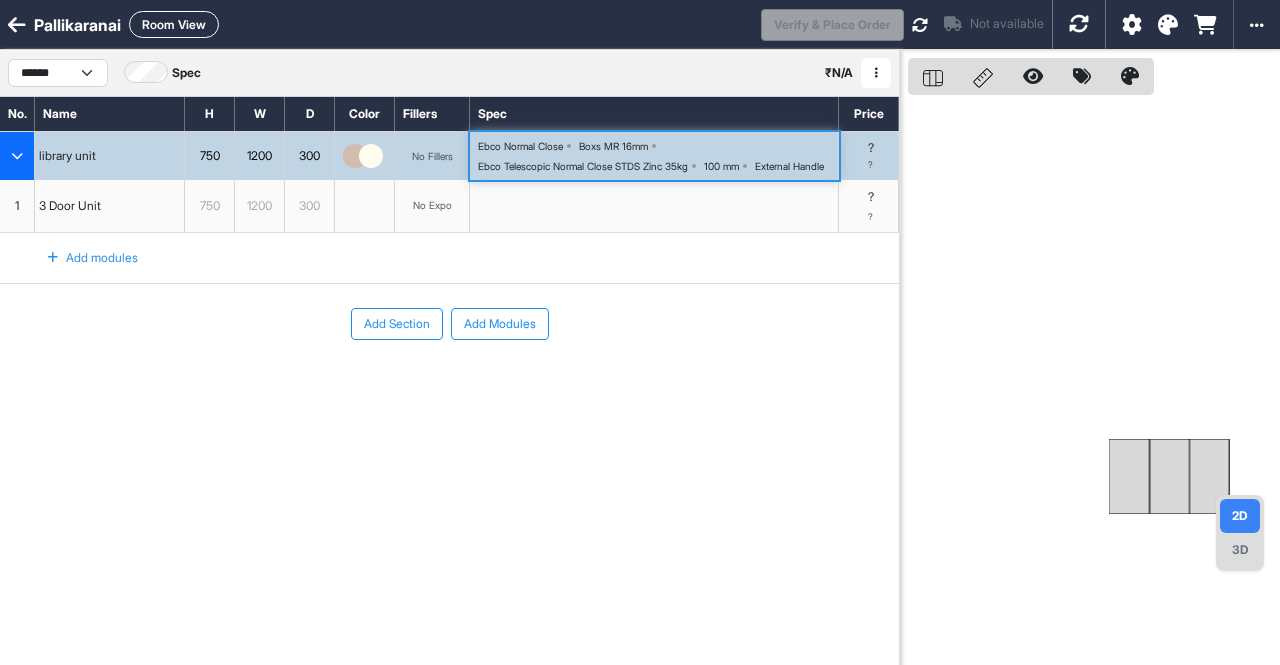 click on "Boxs MR 16mm" at bounding box center (613, 146) 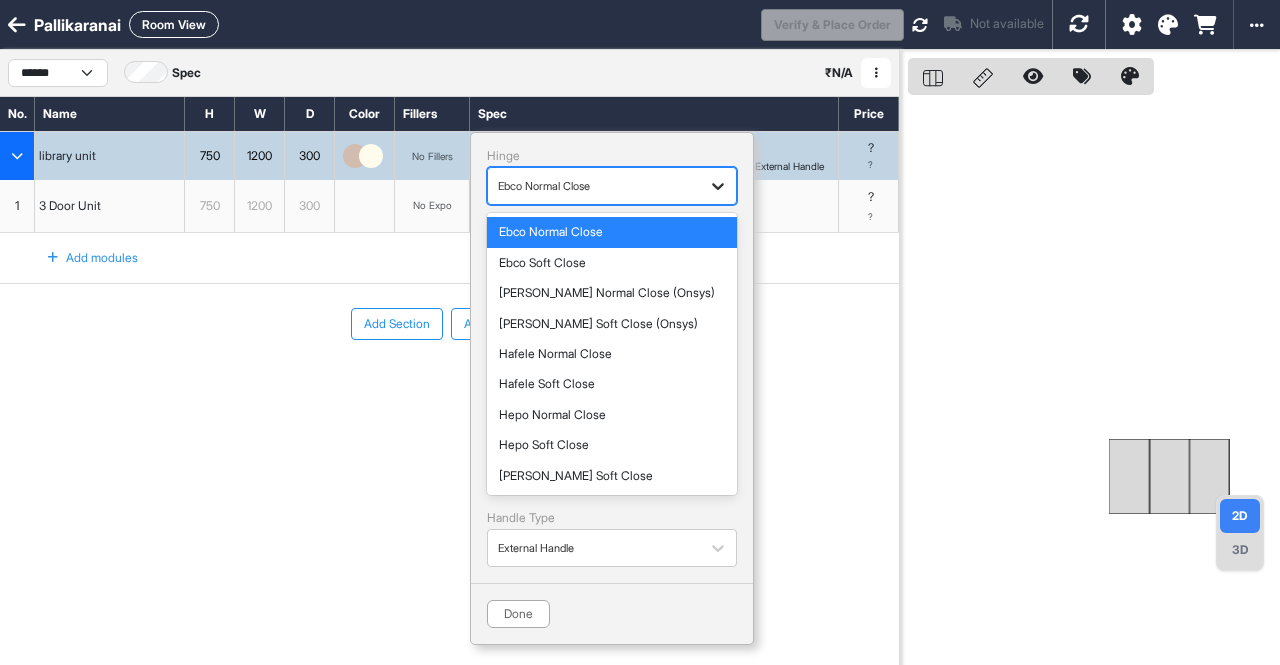 click 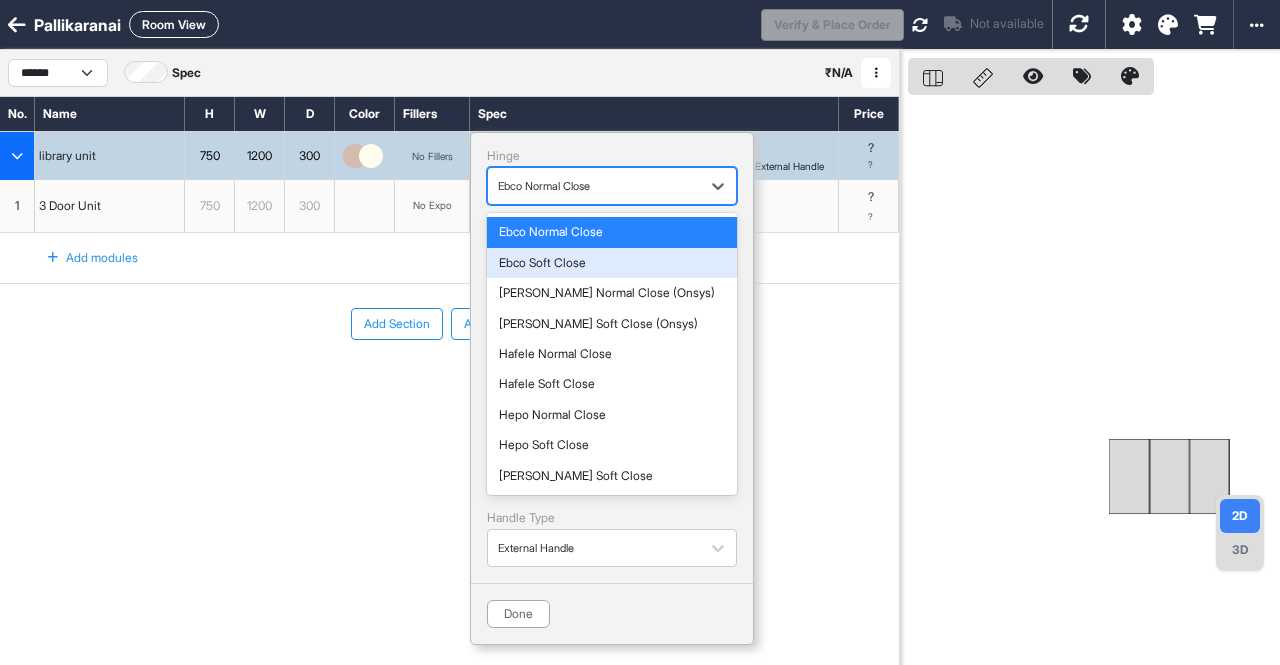 click on "Ebco Soft Close" at bounding box center (612, 263) 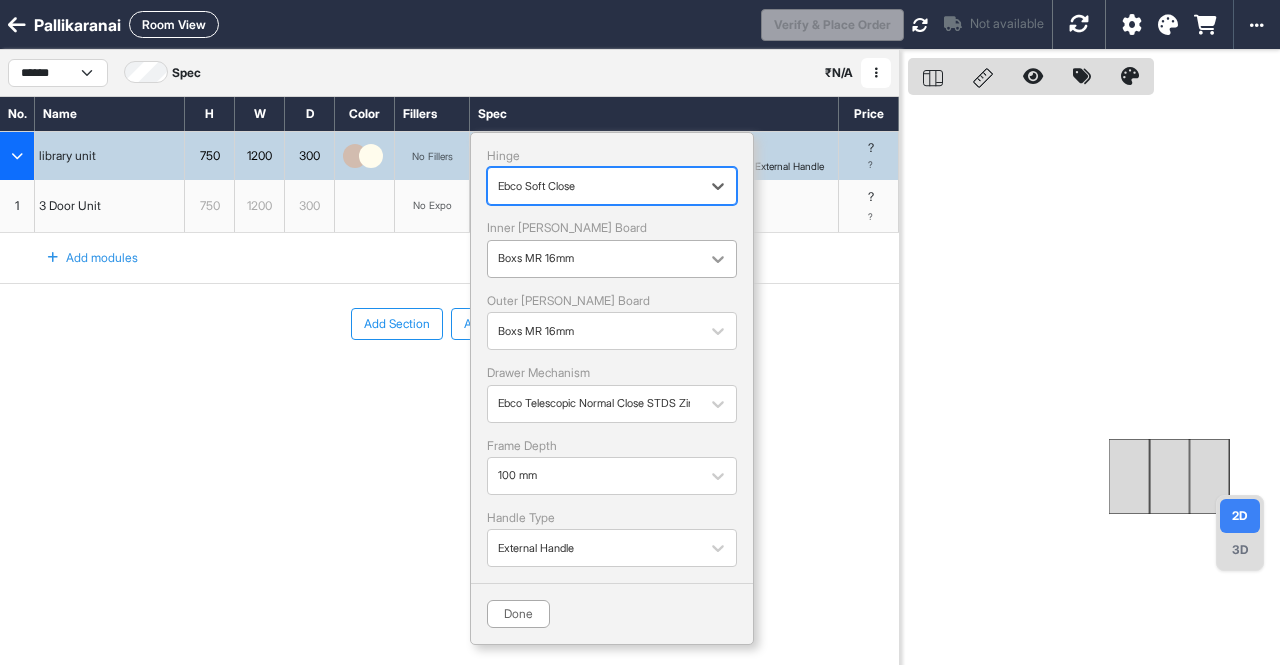 click 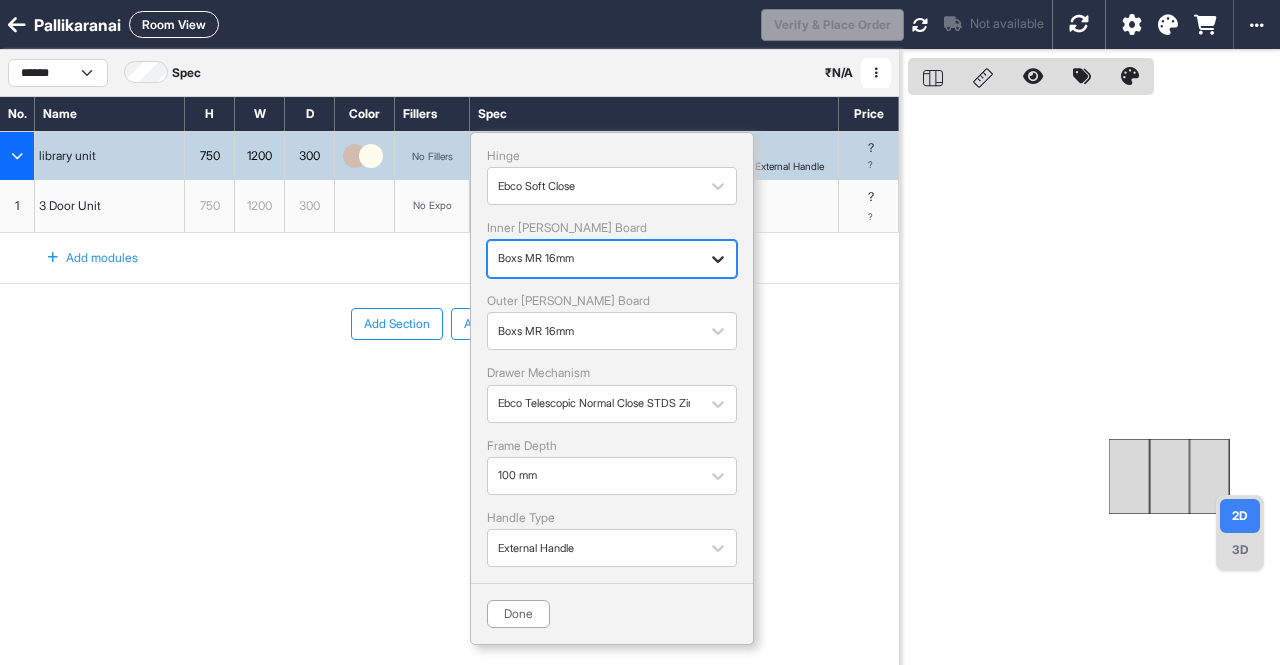 click 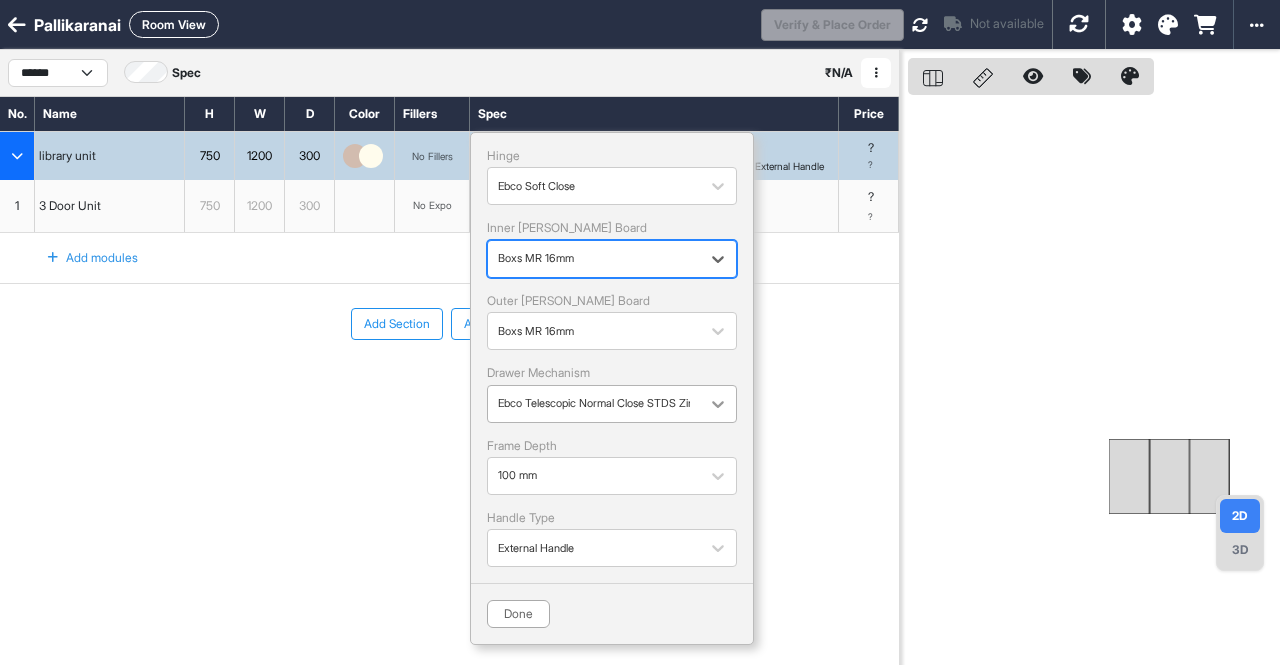 click 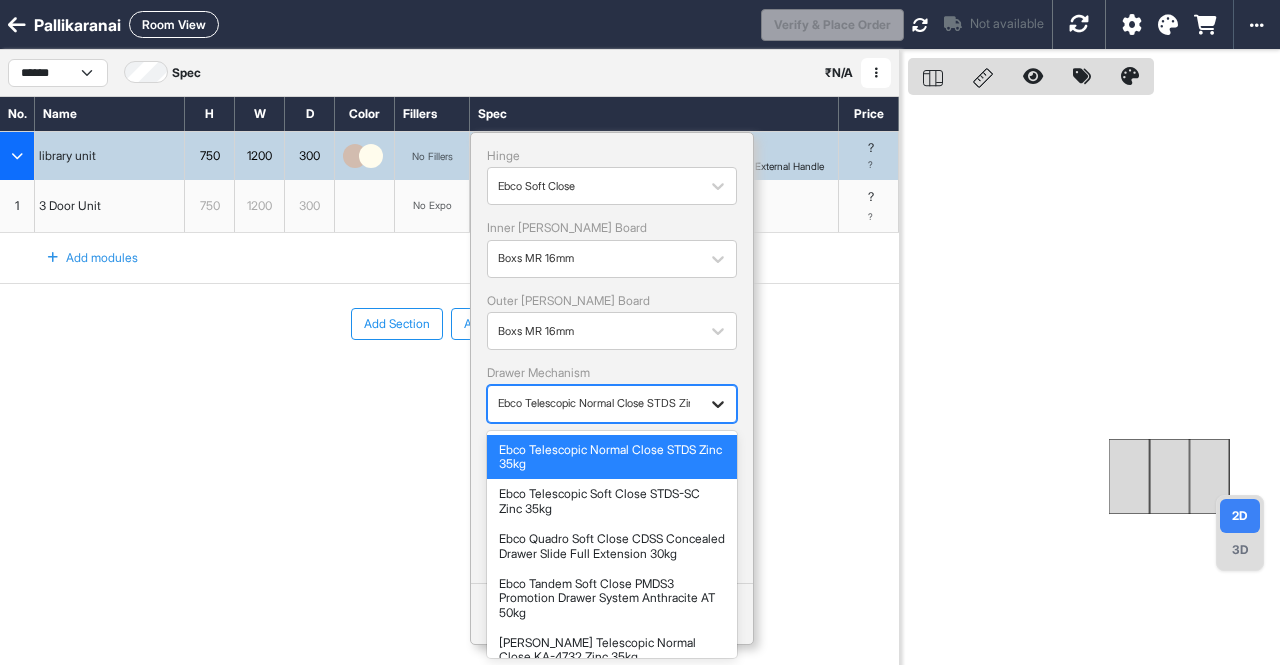 click 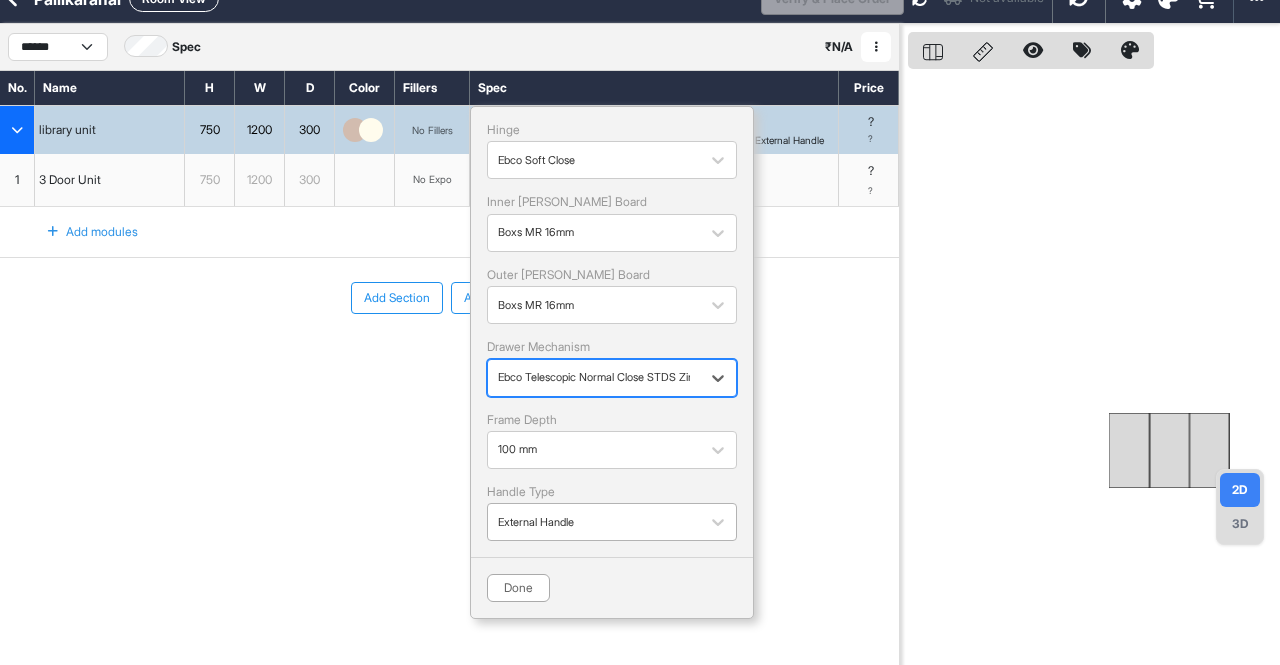 scroll, scrollTop: 50, scrollLeft: 0, axis: vertical 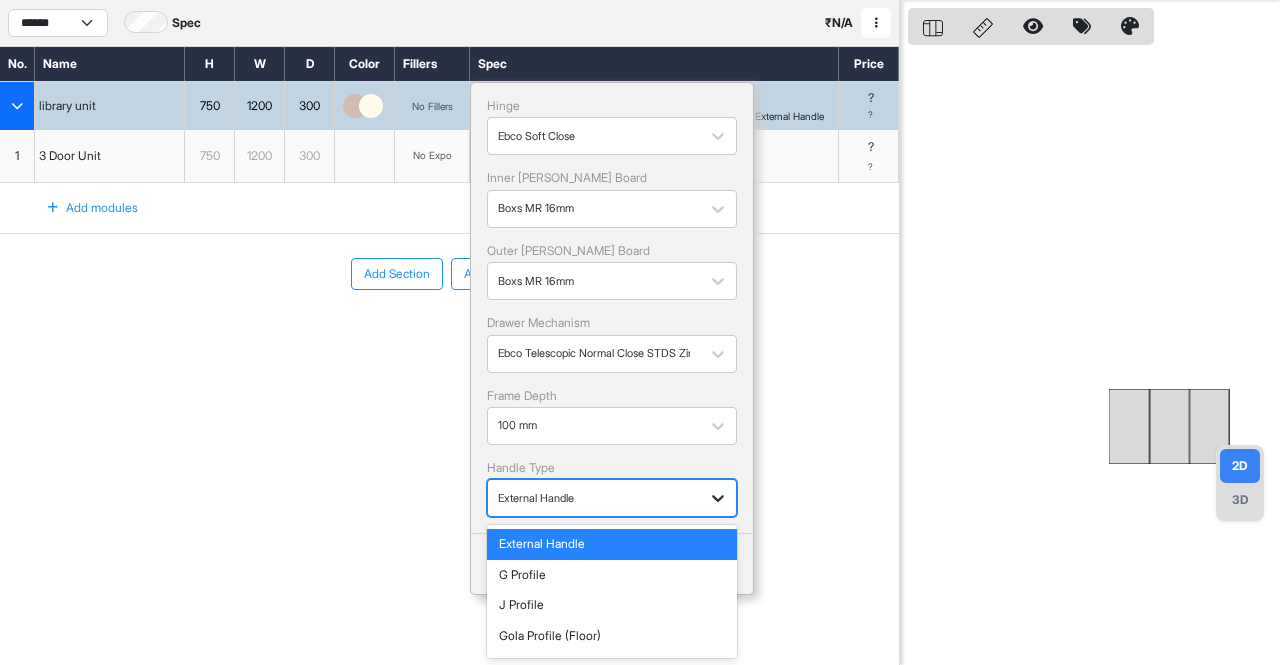 click 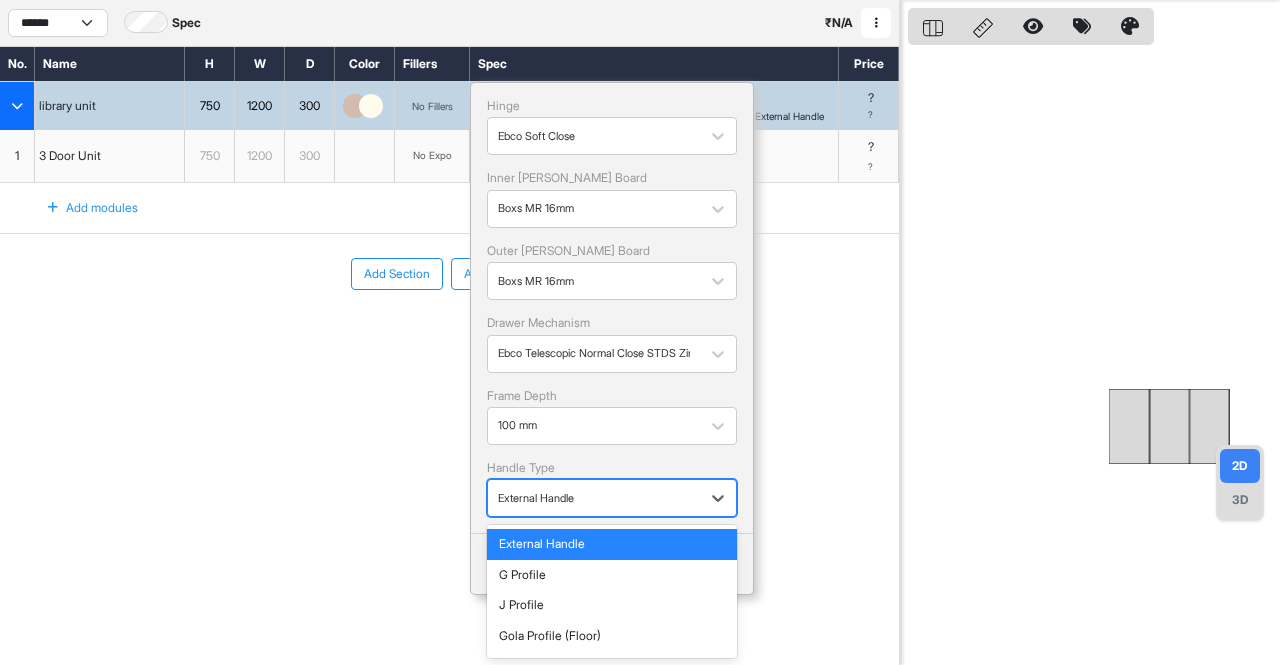 scroll, scrollTop: 88, scrollLeft: 0, axis: vertical 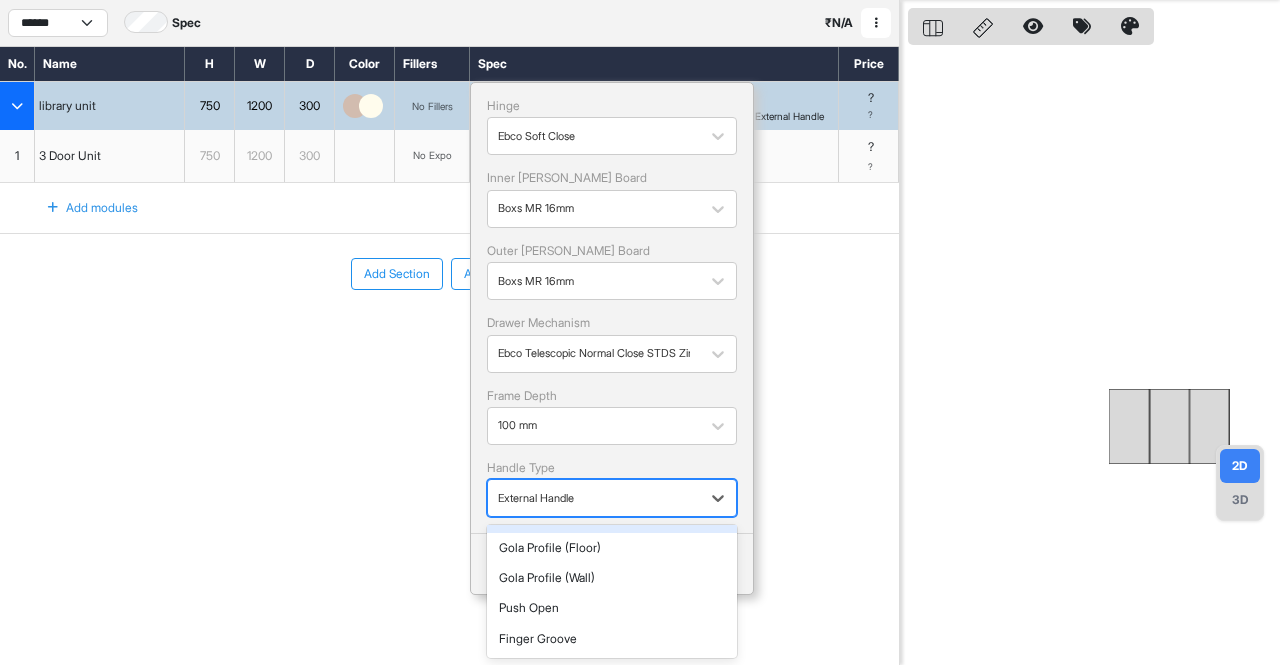 click on "No. Name H W D Color Fillers Spec Price library unit 750 1200 300 No Fillers Ebco Soft Close Boxs MR 16mm Ebco Telescopic Normal Close STDS Zinc 35kg 100 mm External Handle Hinge Ebco Soft Close Inner [PERSON_NAME] Board Boxs MR 16mm Outer [PERSON_NAME] Board Boxs MR 16mm Drawer Mechanism Ebco Telescopic Normal Close STDS Zinc 35kg Frame Depth 100 mm Handle Type 7 results available. Use Up and Down to choose options, press Enter to select the currently focused option, press Escape to exit the menu, press Tab to select the option and exit the menu. External Handle External Handle G Profile J Profile Gola Profile (Floor) Gola Profile (Wall) Push Open Finger Groove Done ? ? 1 3 Door Unit 750 1200 300 No Expo ? ?
To pick up a draggable item, press the space bar.
While dragging, use the arrow keys to move the item.
Press space again to drop the item in its new position, or press escape to cancel.
Add modules Add Section Add Modules" at bounding box center (449, 312) 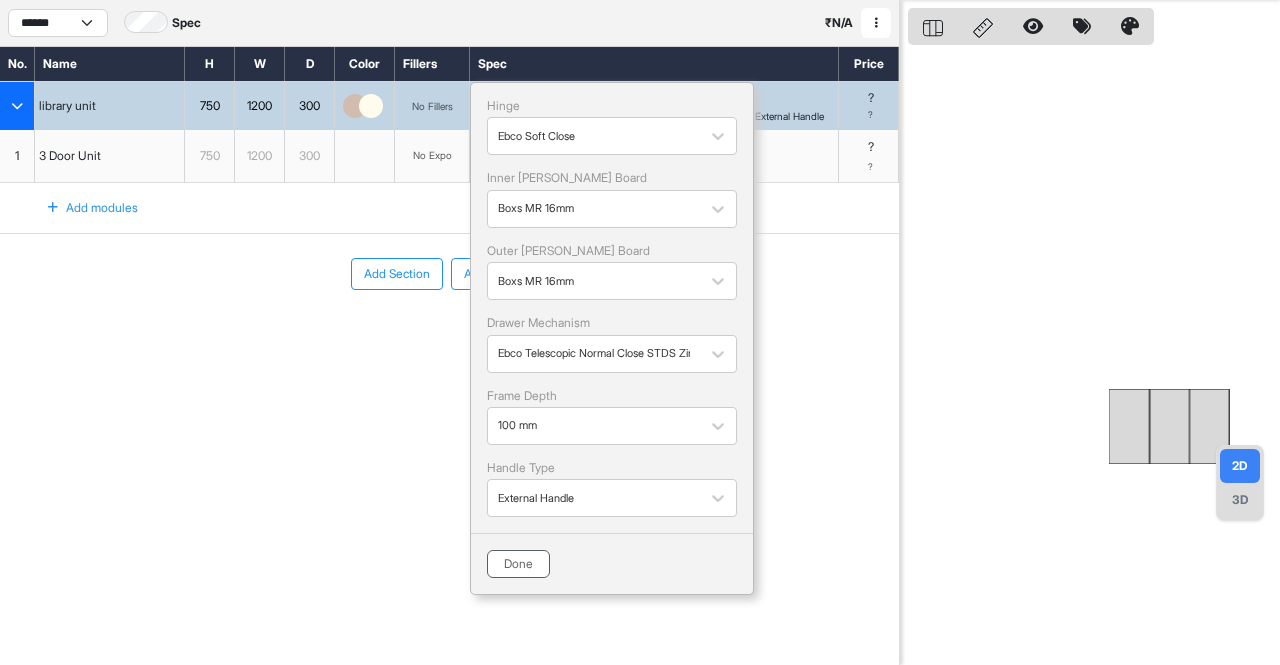 click on "Done" at bounding box center [518, 564] 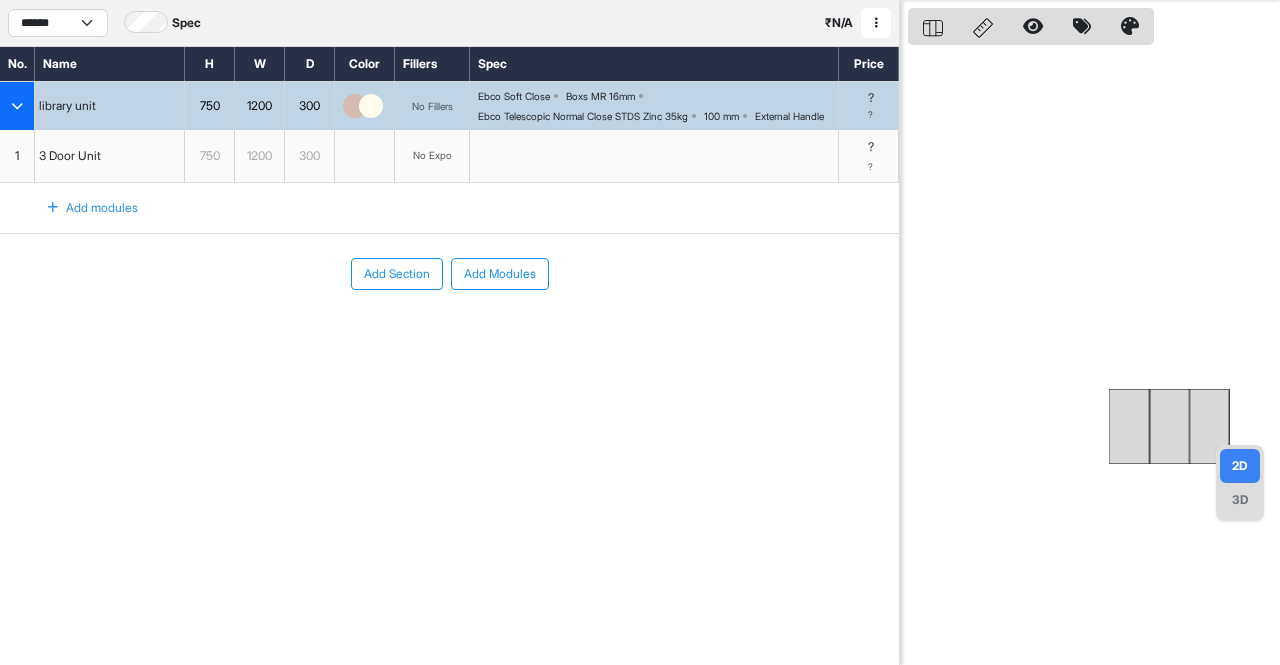 click at bounding box center [17, 106] 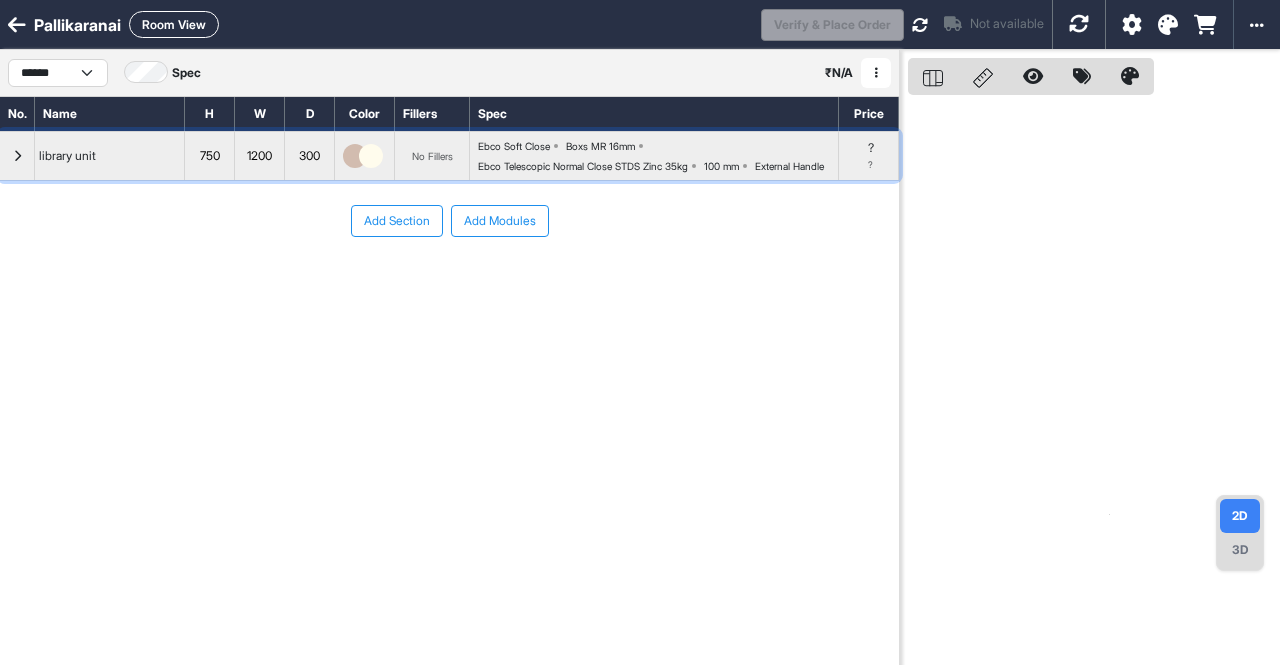 scroll, scrollTop: 0, scrollLeft: 0, axis: both 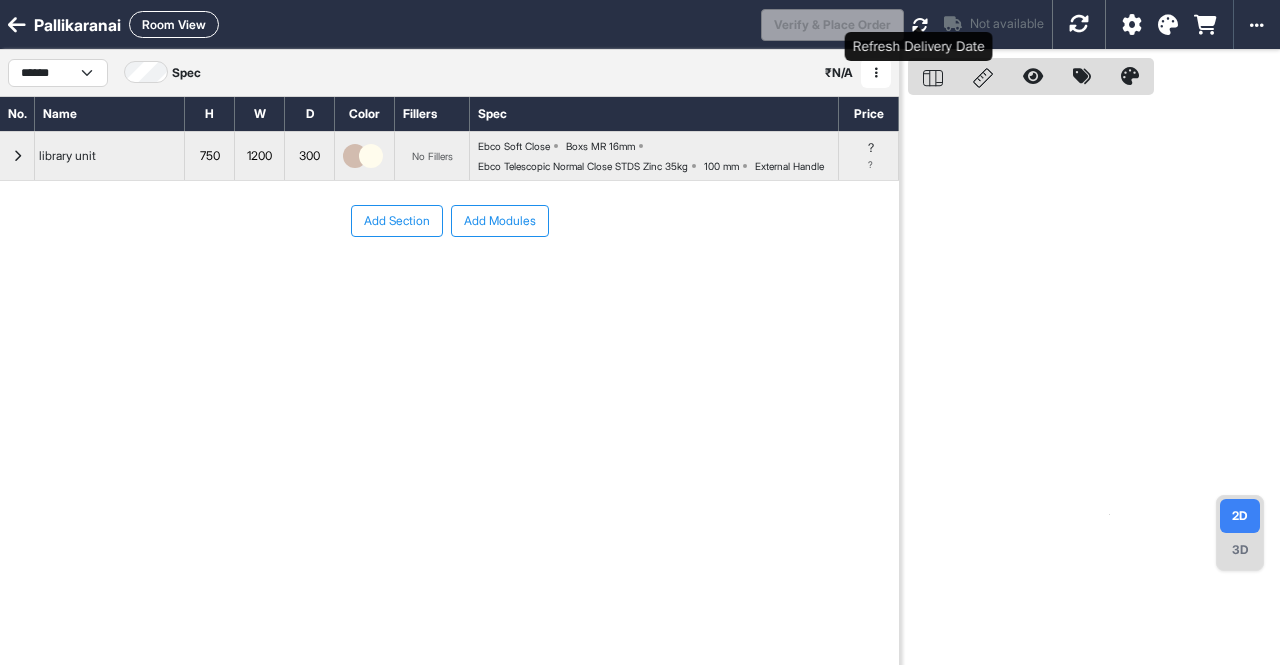 click at bounding box center [920, 25] 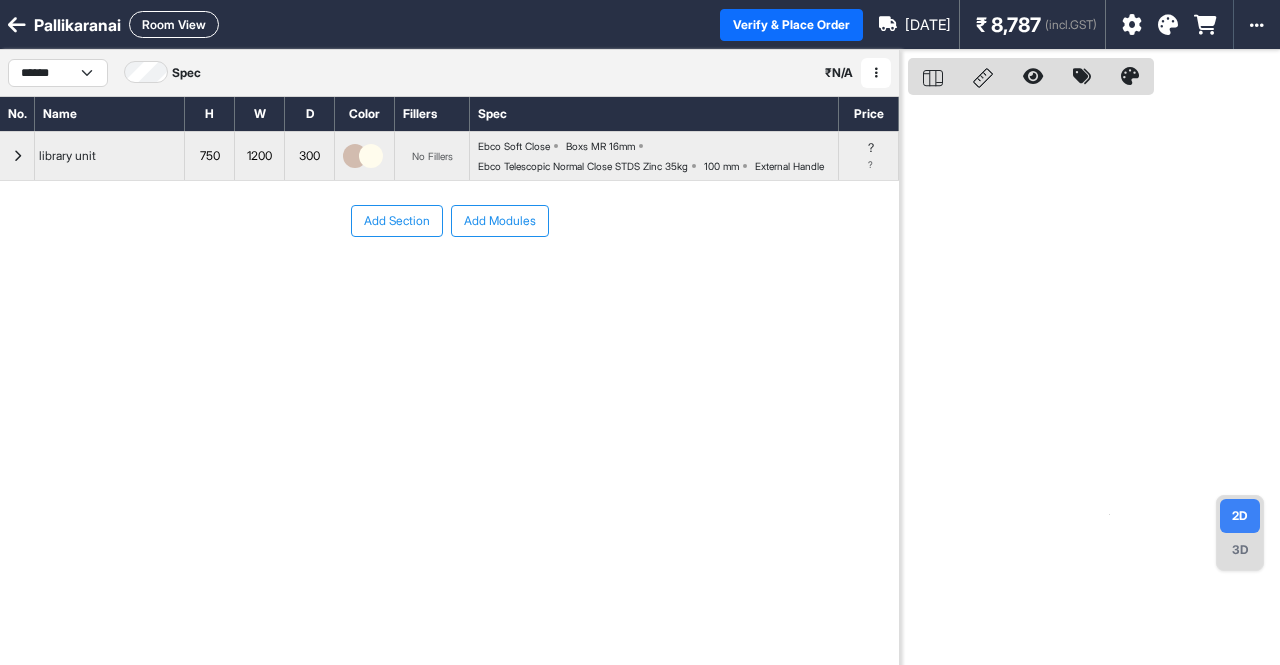 click on "₹   8,787 (incl.GST)" at bounding box center (1036, 24) 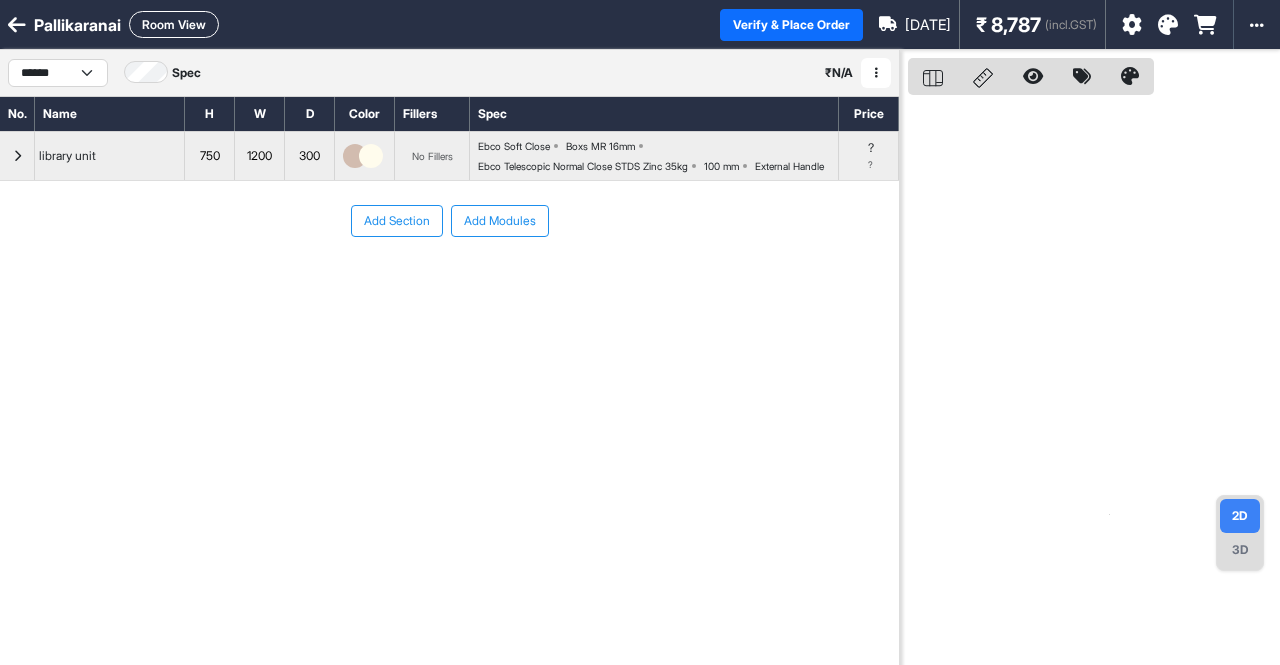 click on "Add Section Add Modules" at bounding box center [449, 281] 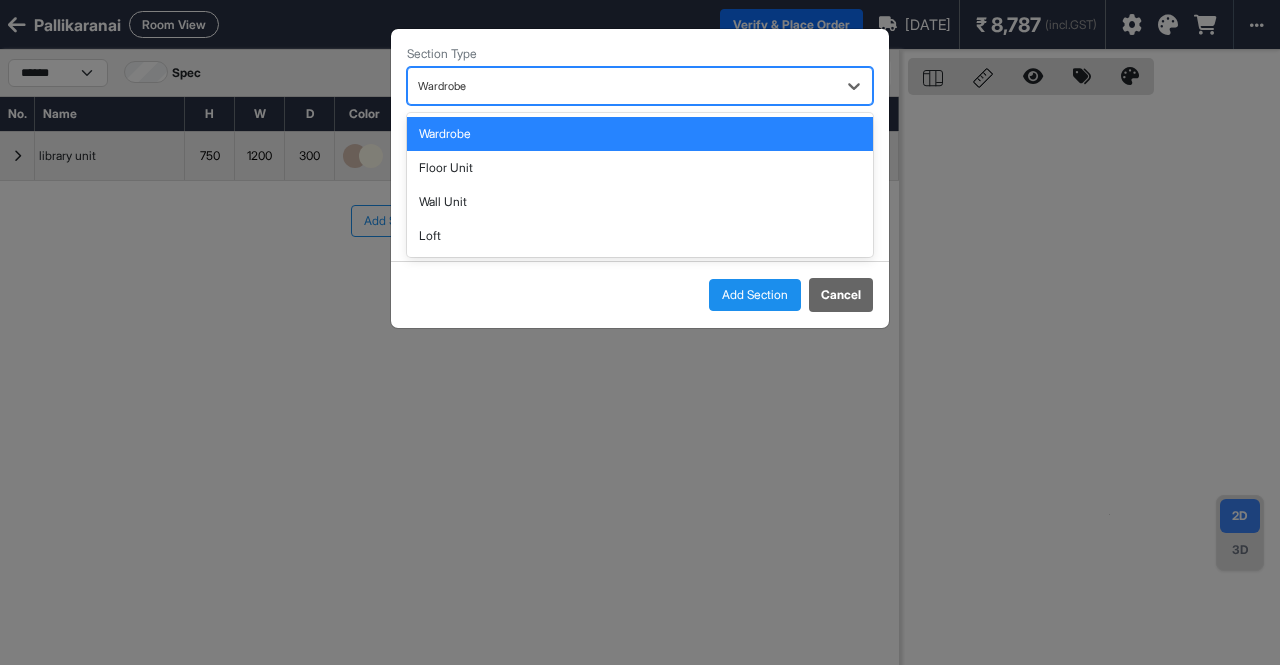 click at bounding box center (622, 86) 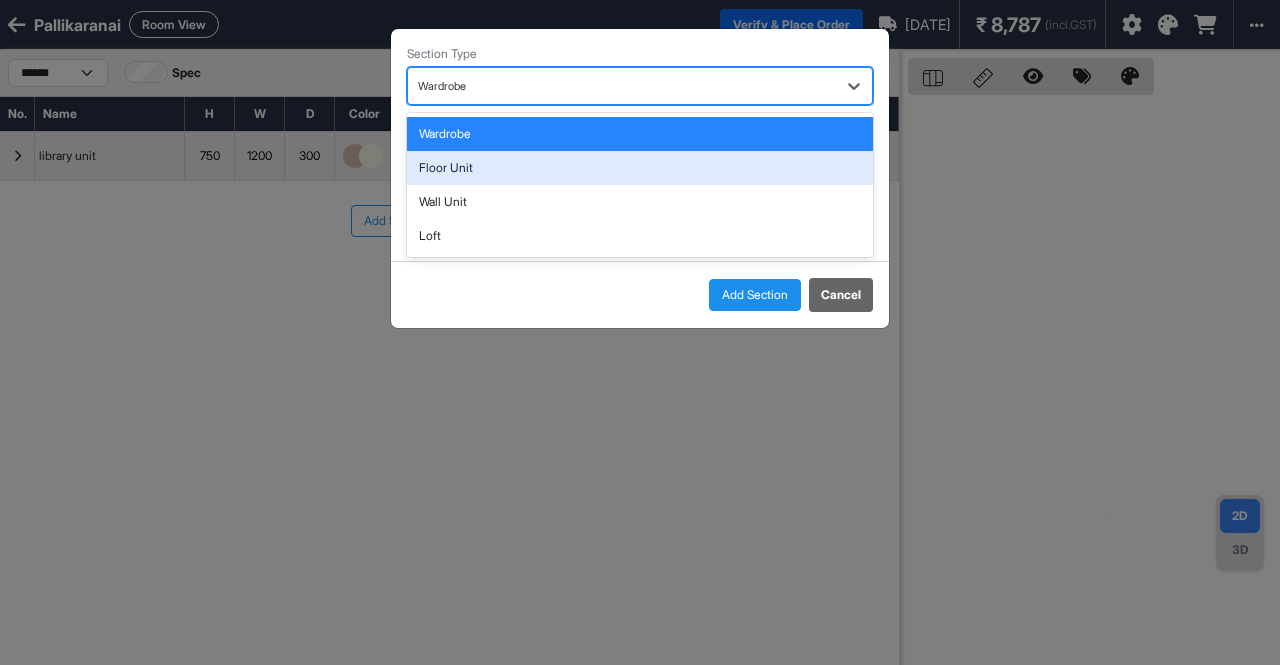 click on "Floor Unit" at bounding box center [640, 168] 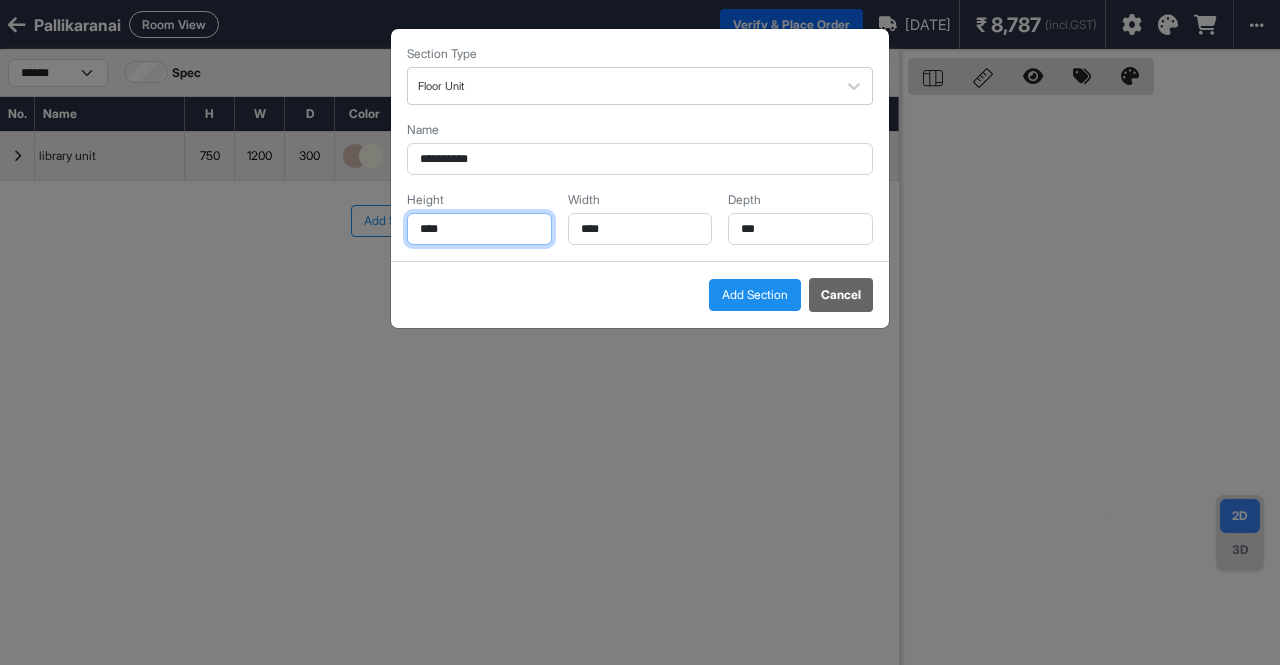 drag, startPoint x: 512, startPoint y: 233, endPoint x: 352, endPoint y: 259, distance: 162.09874 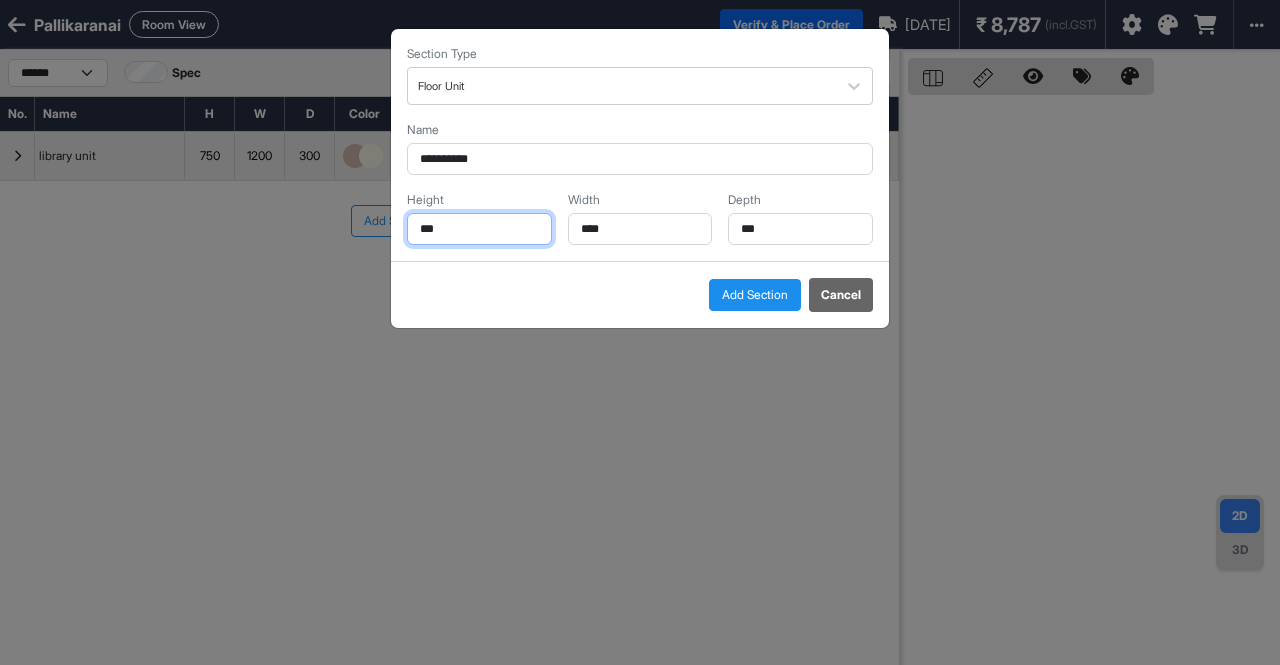 type on "***" 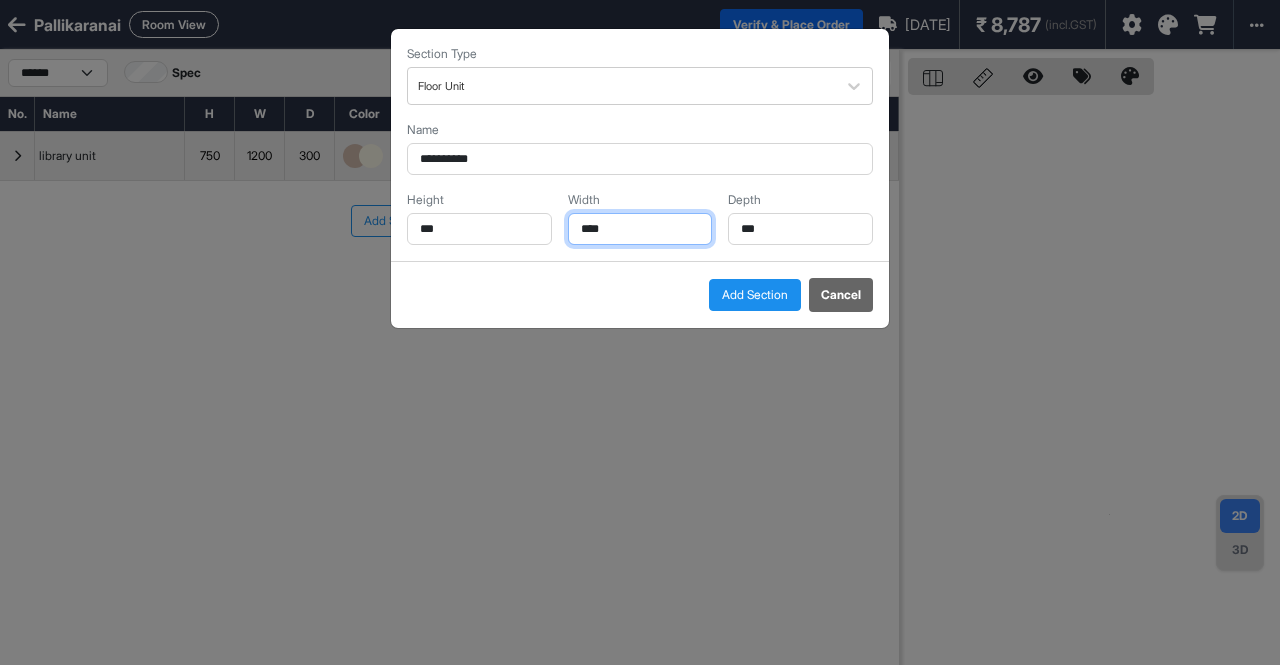 drag, startPoint x: 698, startPoint y: 230, endPoint x: 491, endPoint y: 226, distance: 207.03865 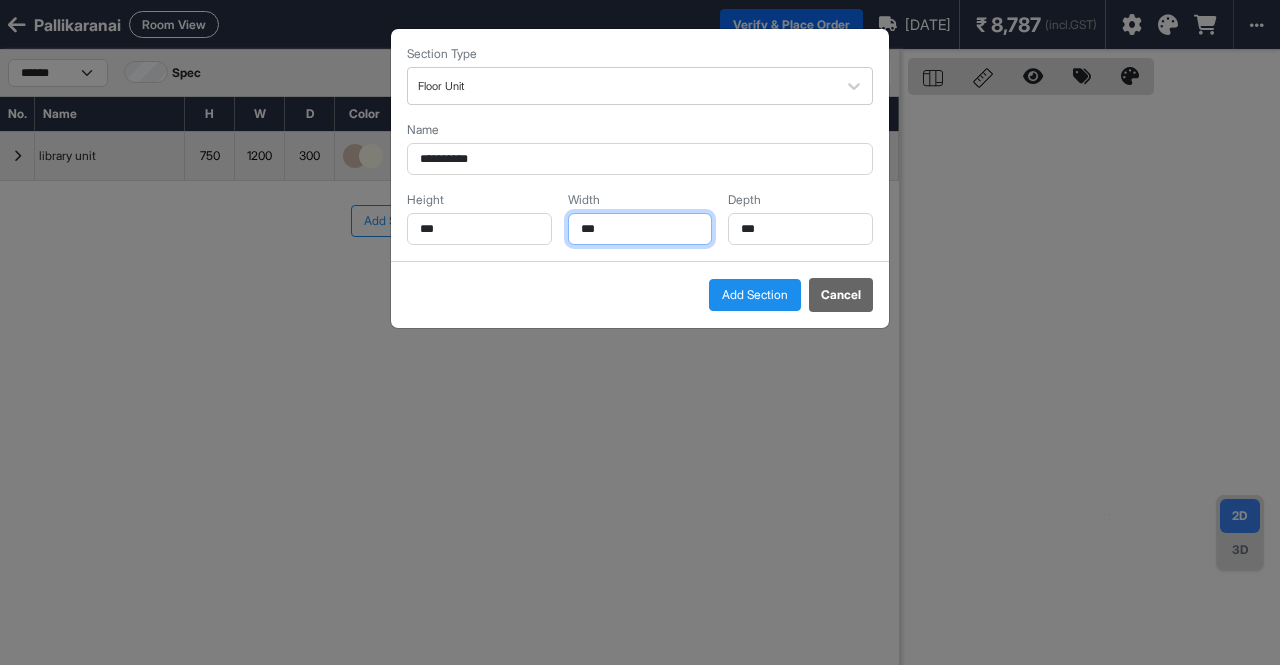 type on "***" 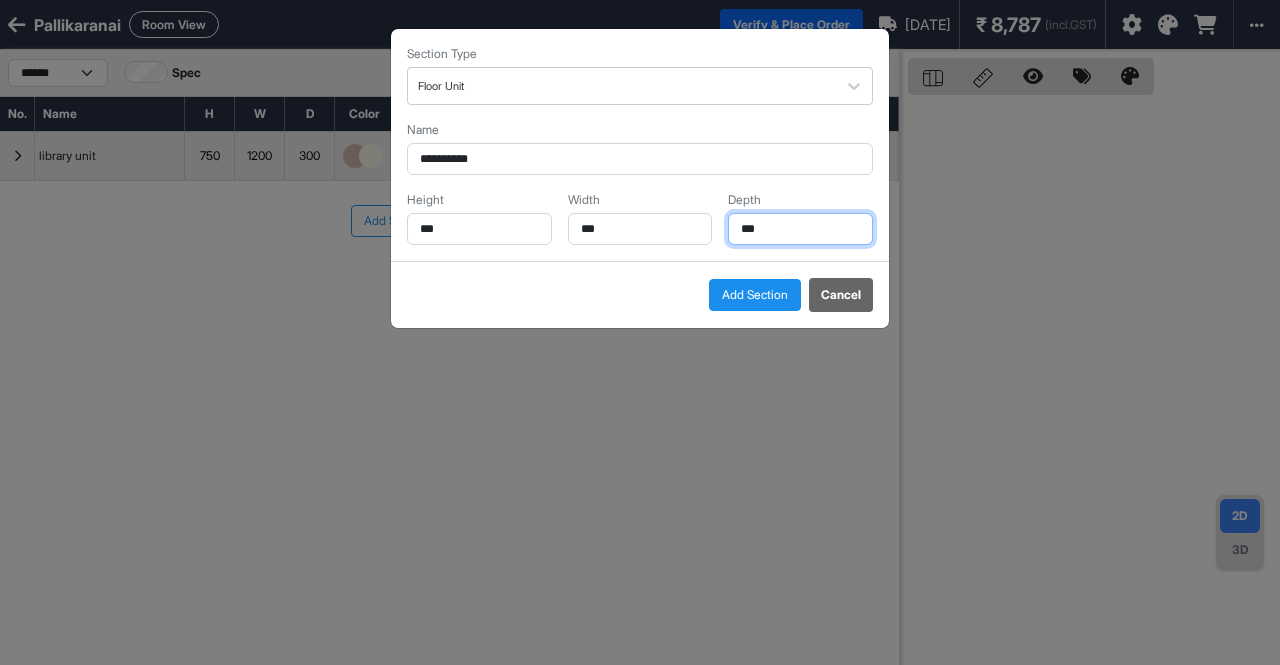 drag, startPoint x: 769, startPoint y: 231, endPoint x: 733, endPoint y: 222, distance: 37.107952 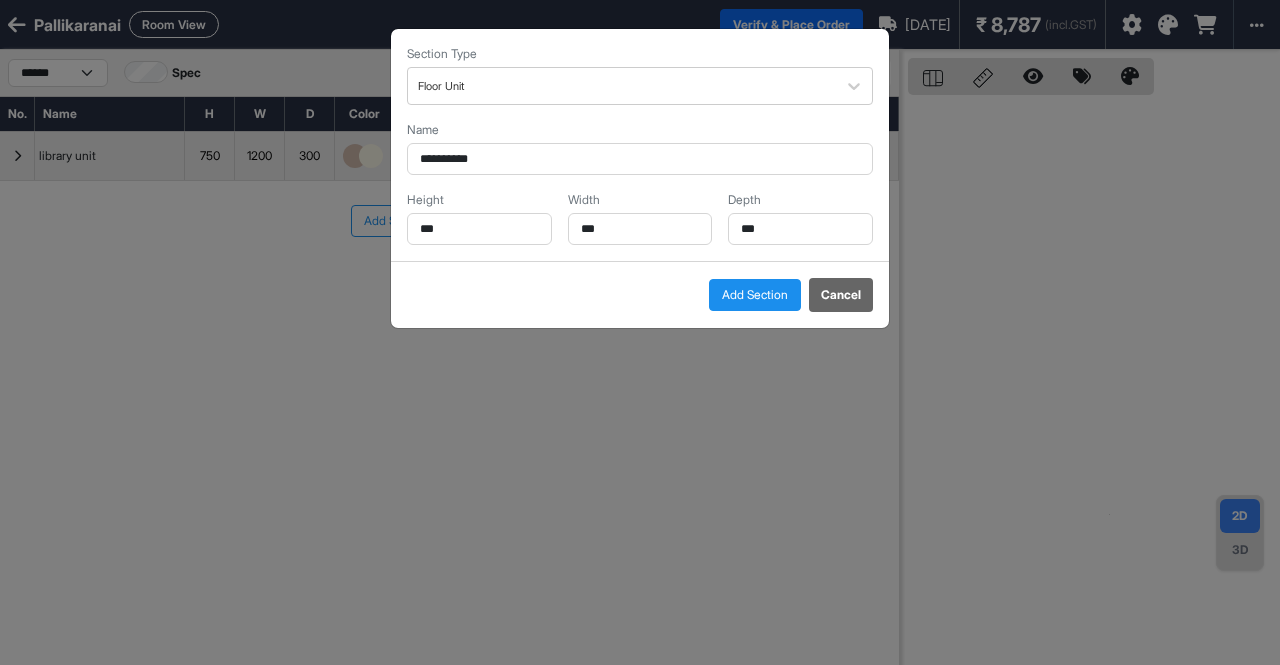 click on "Name" at bounding box center (640, 130) 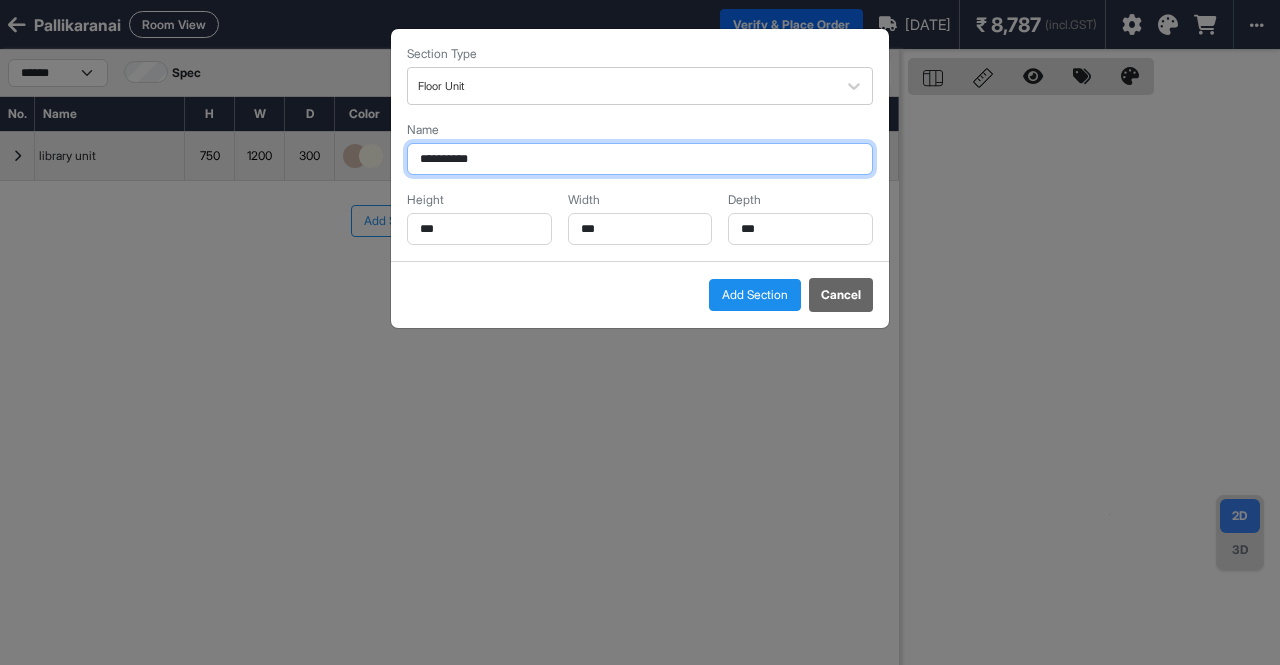 drag, startPoint x: 501, startPoint y: 160, endPoint x: 368, endPoint y: 163, distance: 133.03383 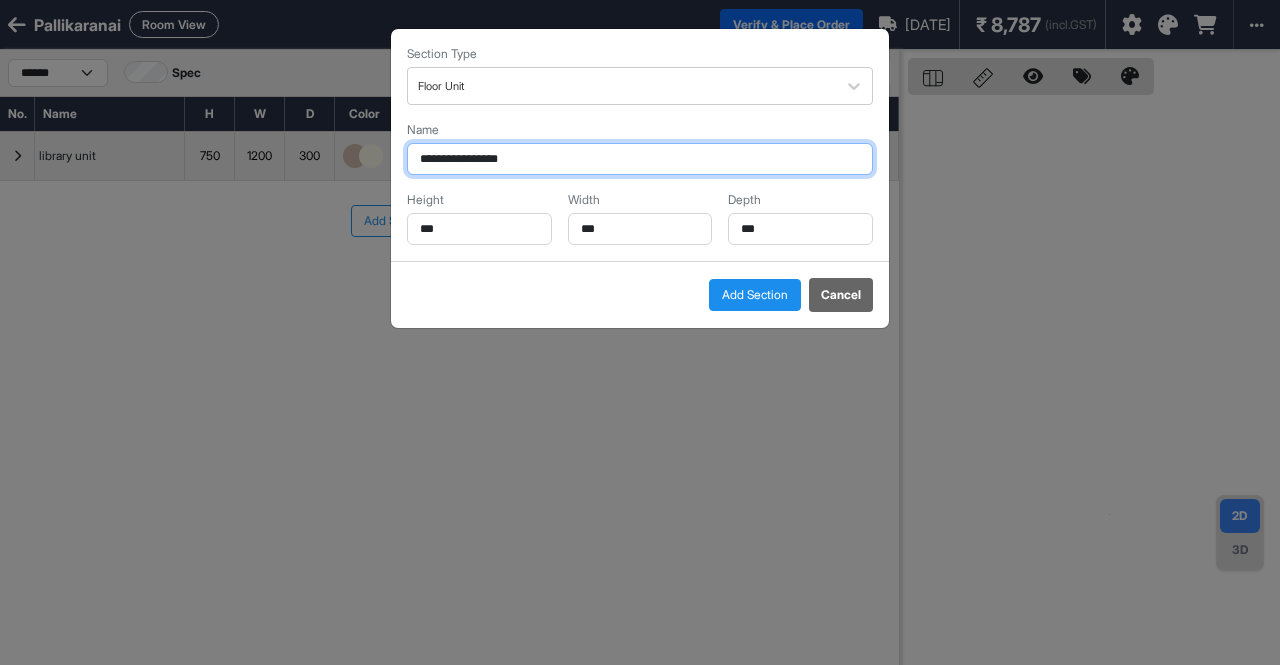 type on "**********" 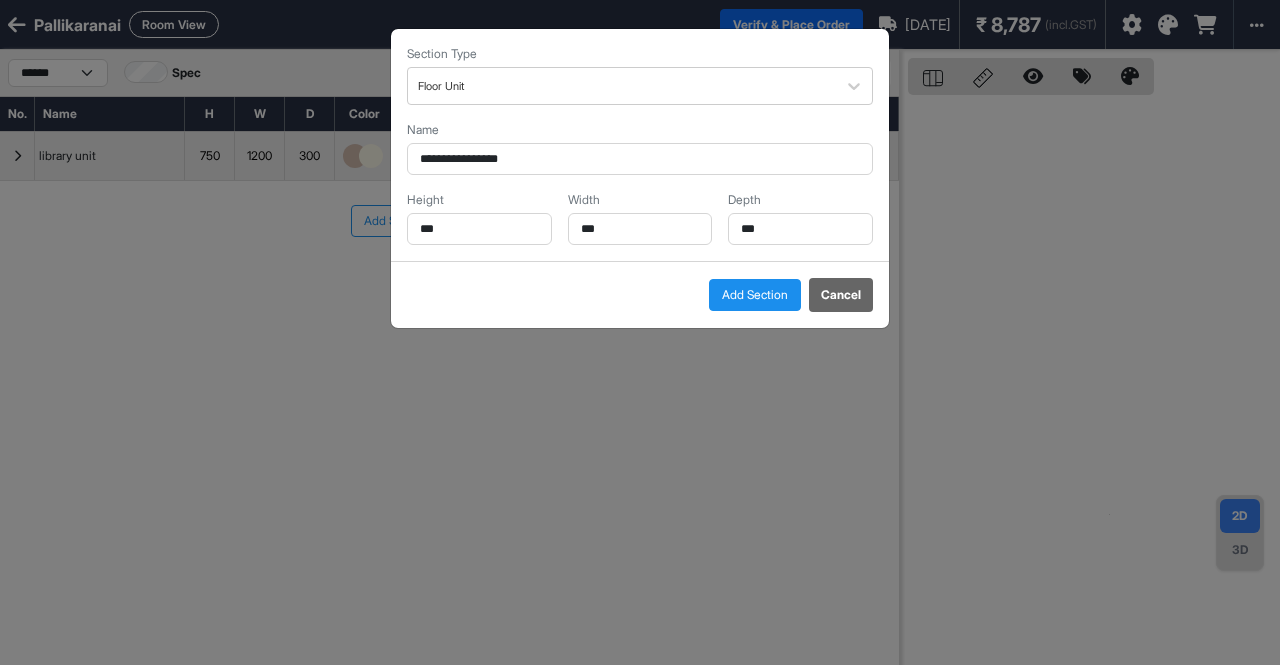 click on "Add Section" at bounding box center (755, 295) 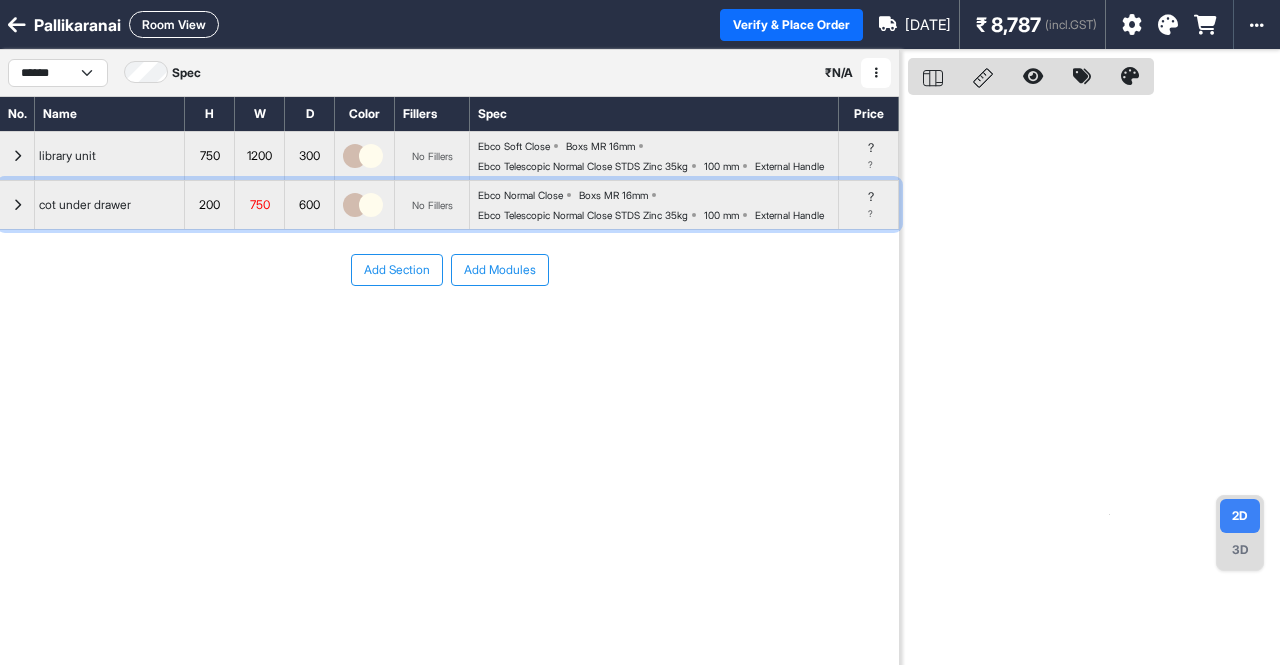 click at bounding box center (17, 205) 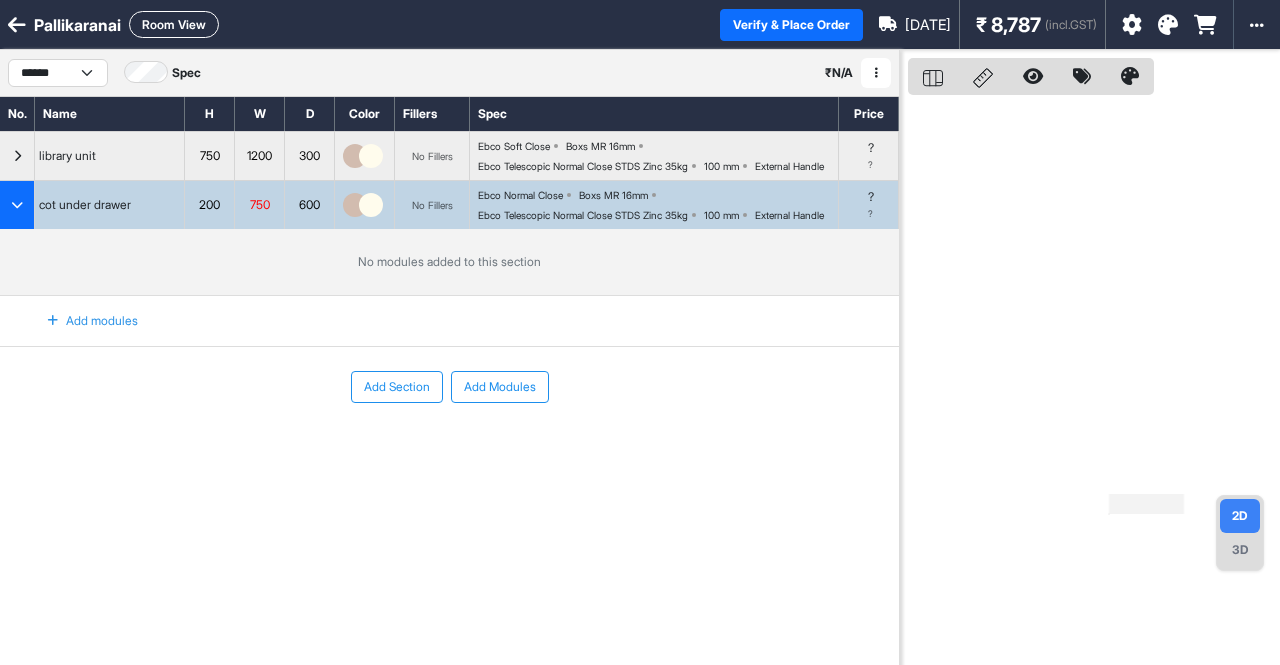 click on "Add modules" at bounding box center [81, 321] 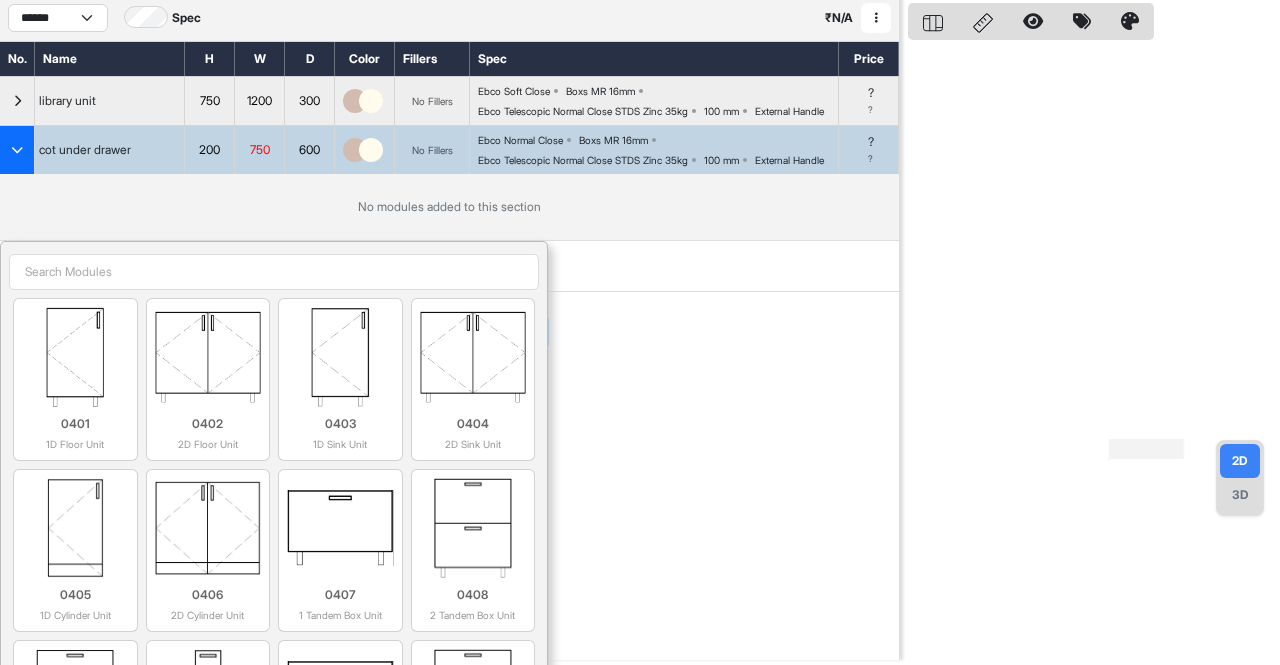 scroll, scrollTop: 100, scrollLeft: 0, axis: vertical 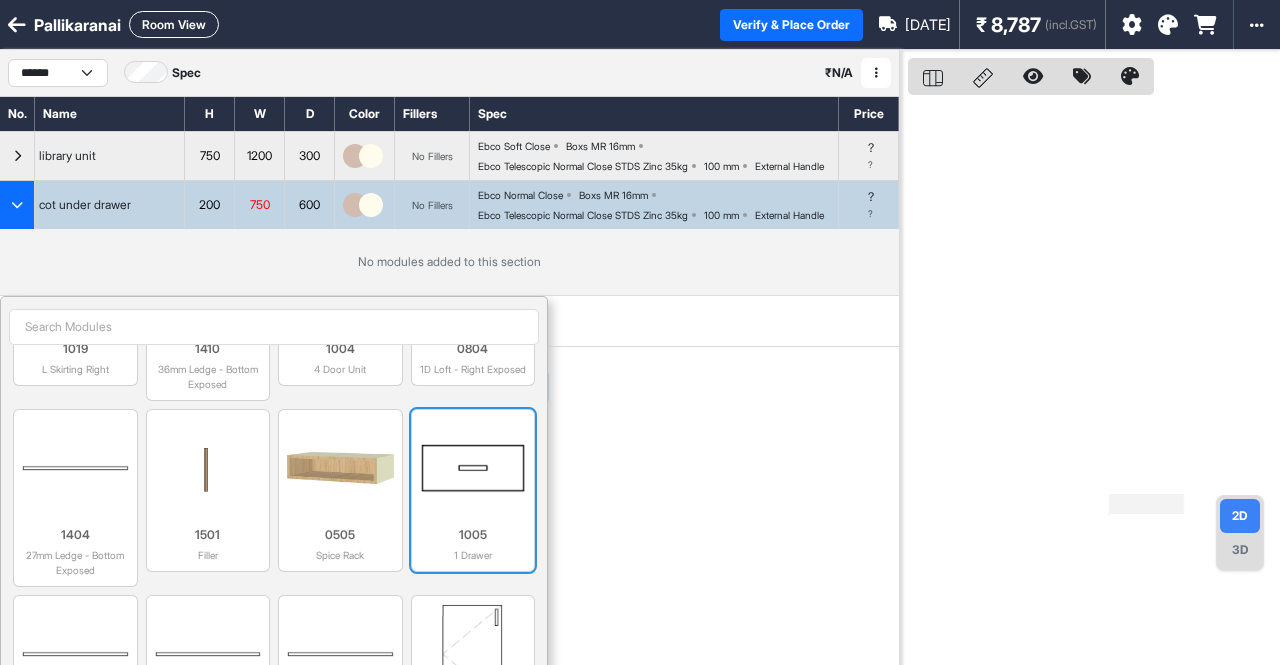click at bounding box center [473, 468] 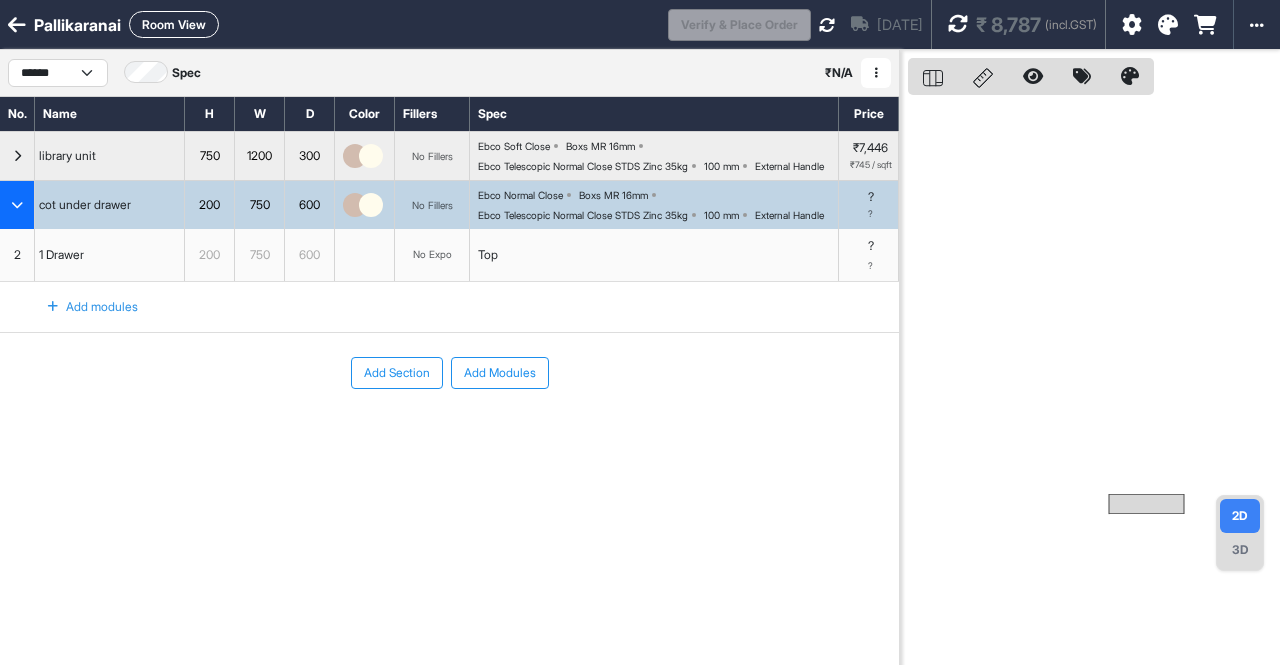 click on "3D" at bounding box center (1240, 550) 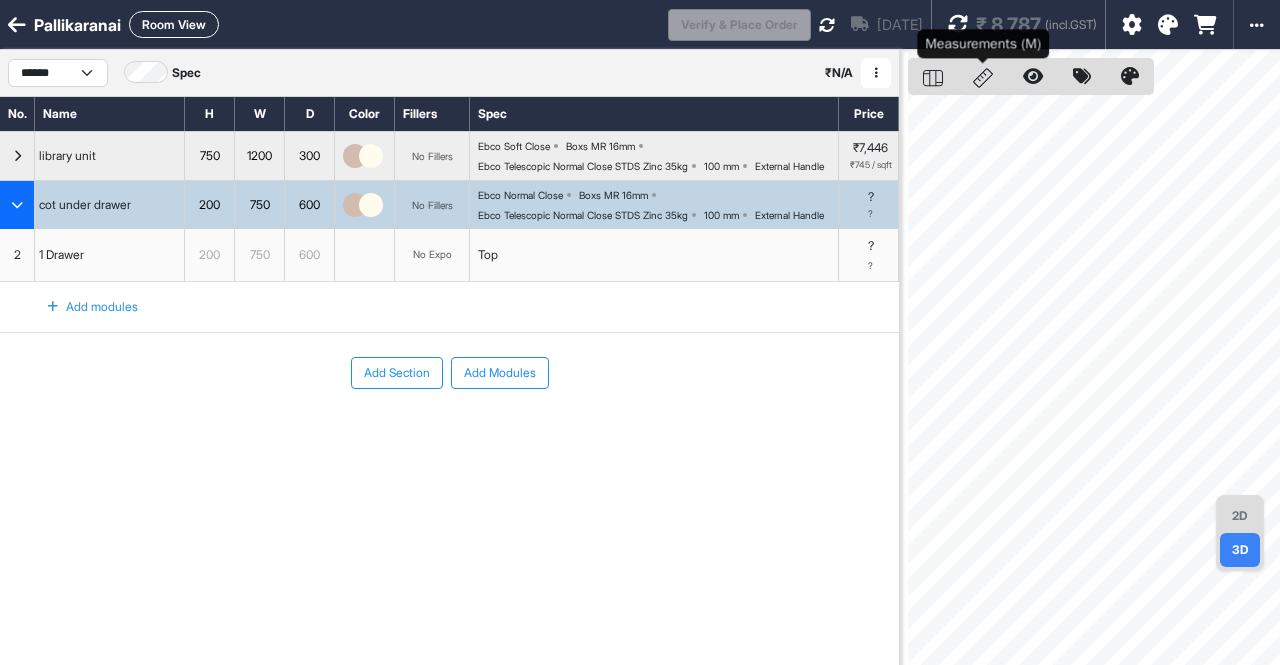 click 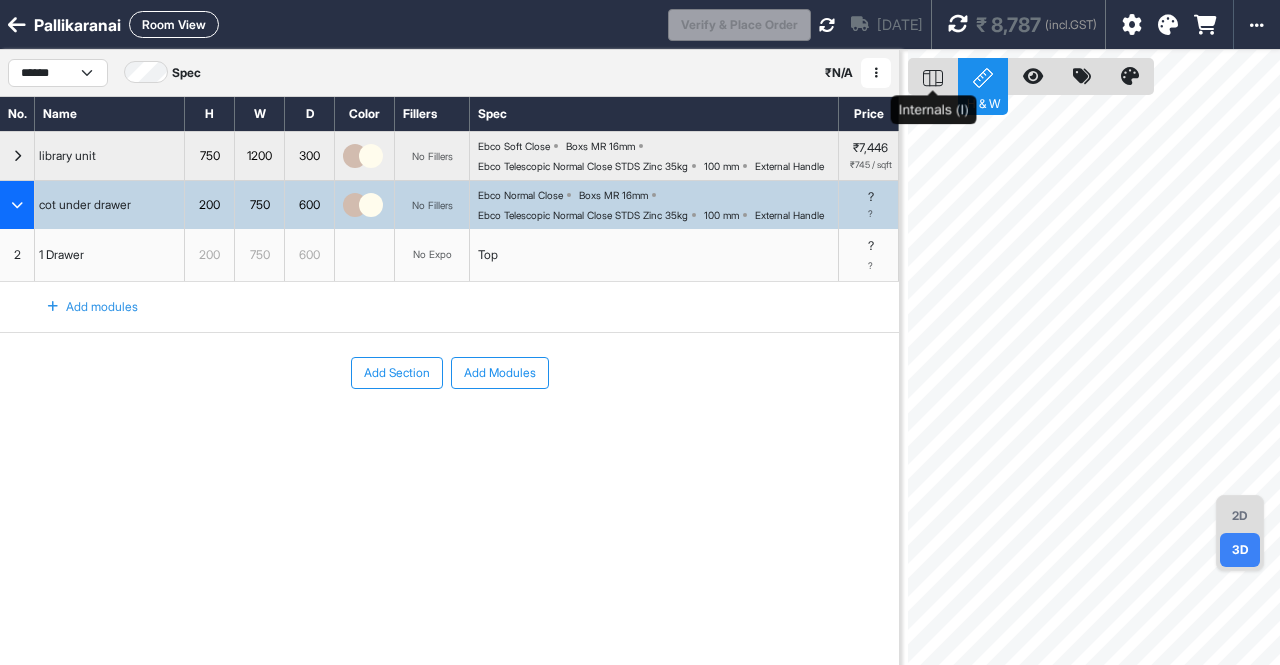 click at bounding box center (933, 76) 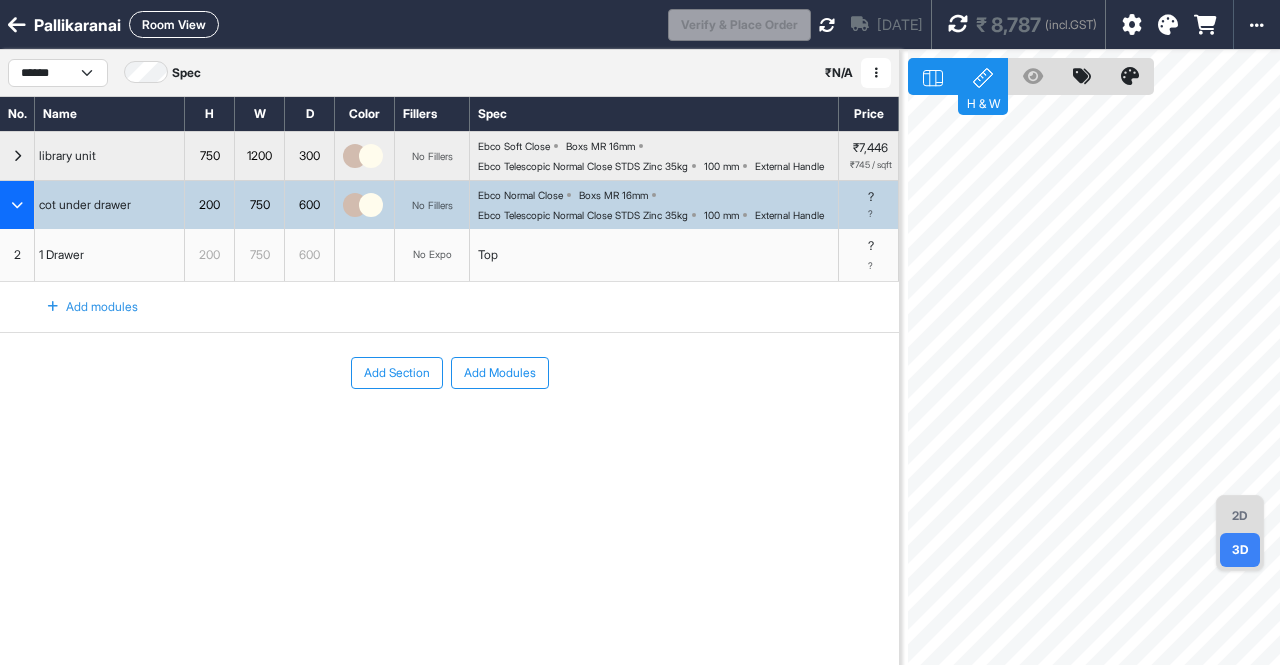 click on "Ebco Telescopic Normal Close STDS Zinc 35kg" at bounding box center [583, 215] 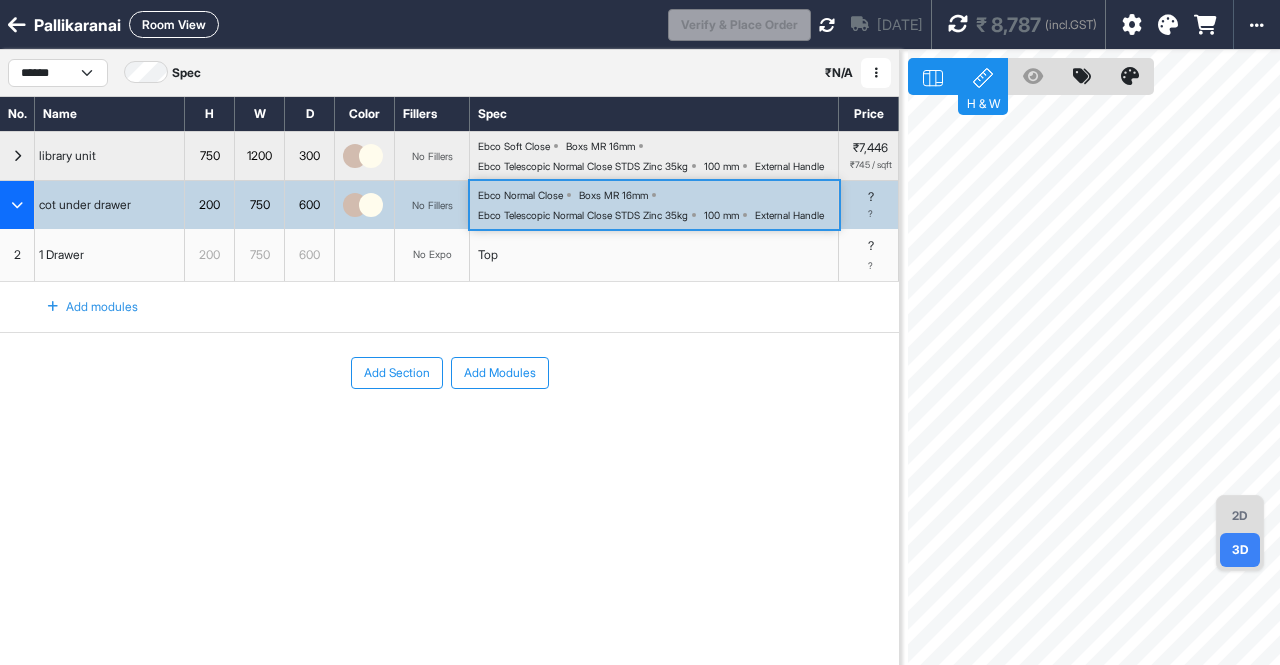 click on "Ebco Telescopic Normal Close STDS Zinc 35kg" at bounding box center [583, 215] 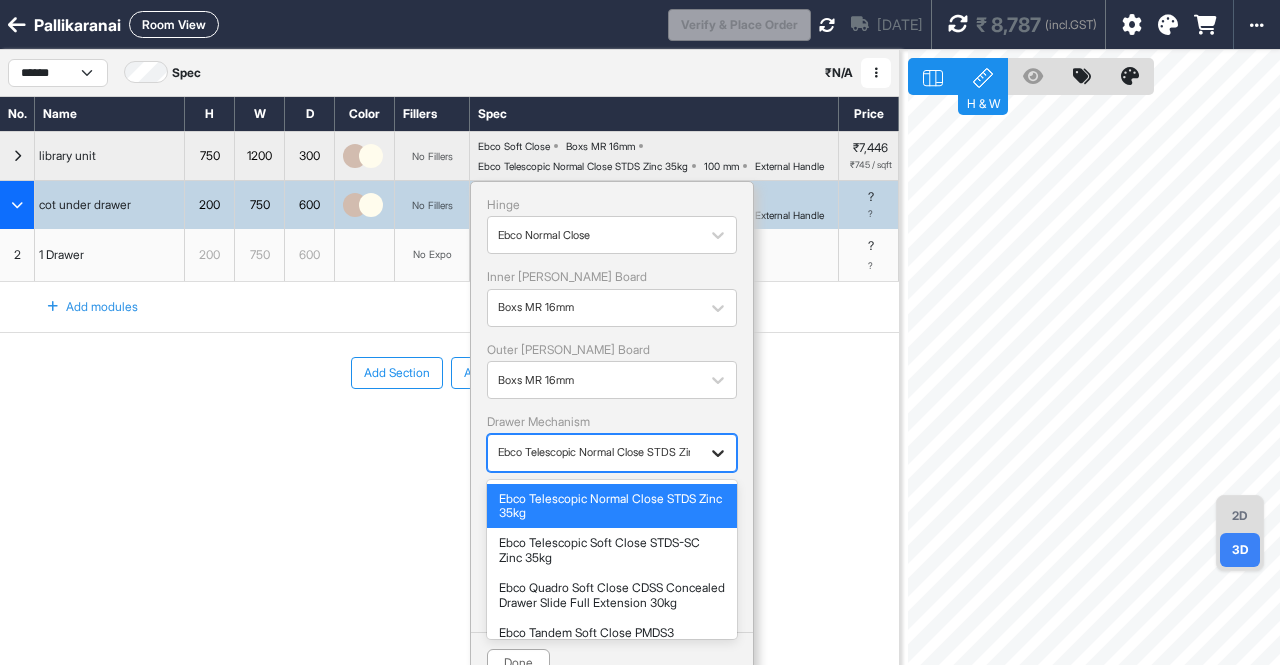 click 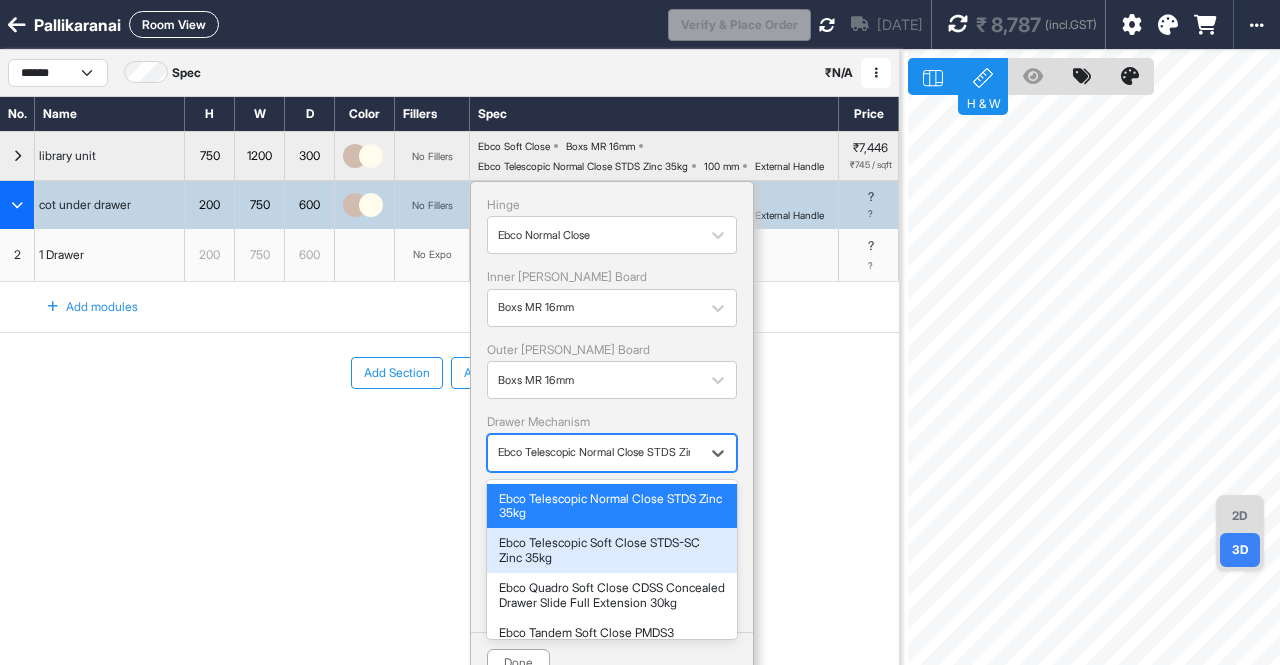 click on "Ebco Telescopic Soft Close STDS-SC Zinc 35kg" at bounding box center [612, 550] 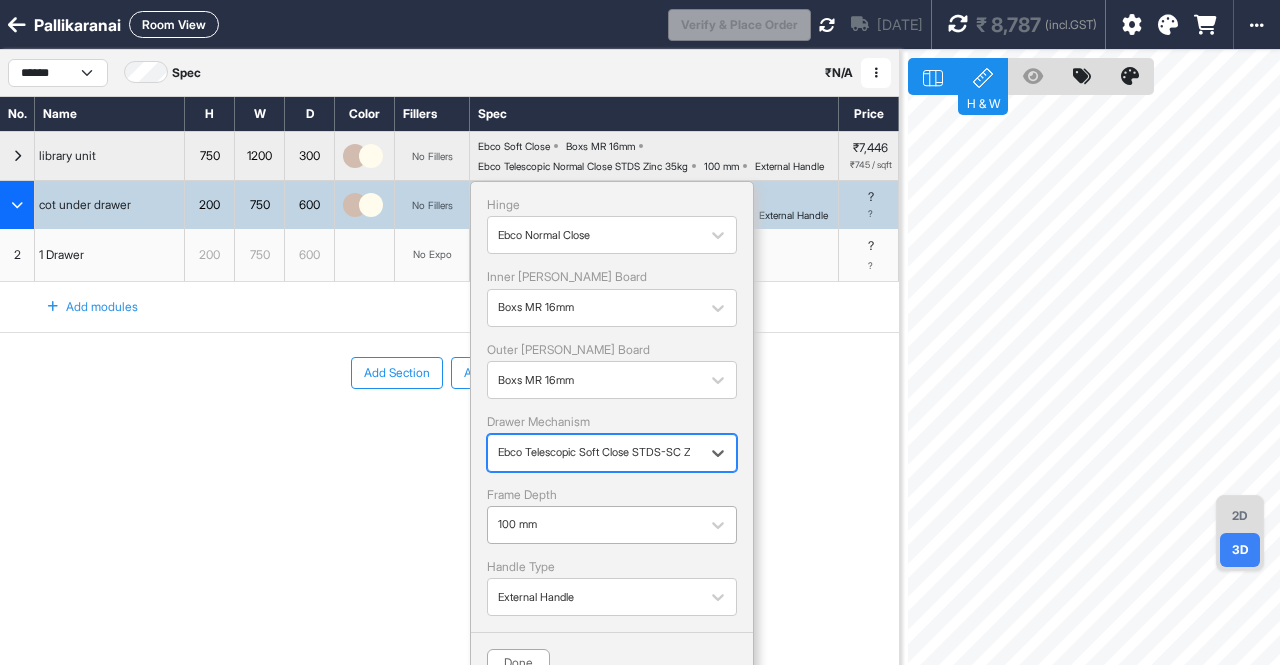 scroll, scrollTop: 50, scrollLeft: 0, axis: vertical 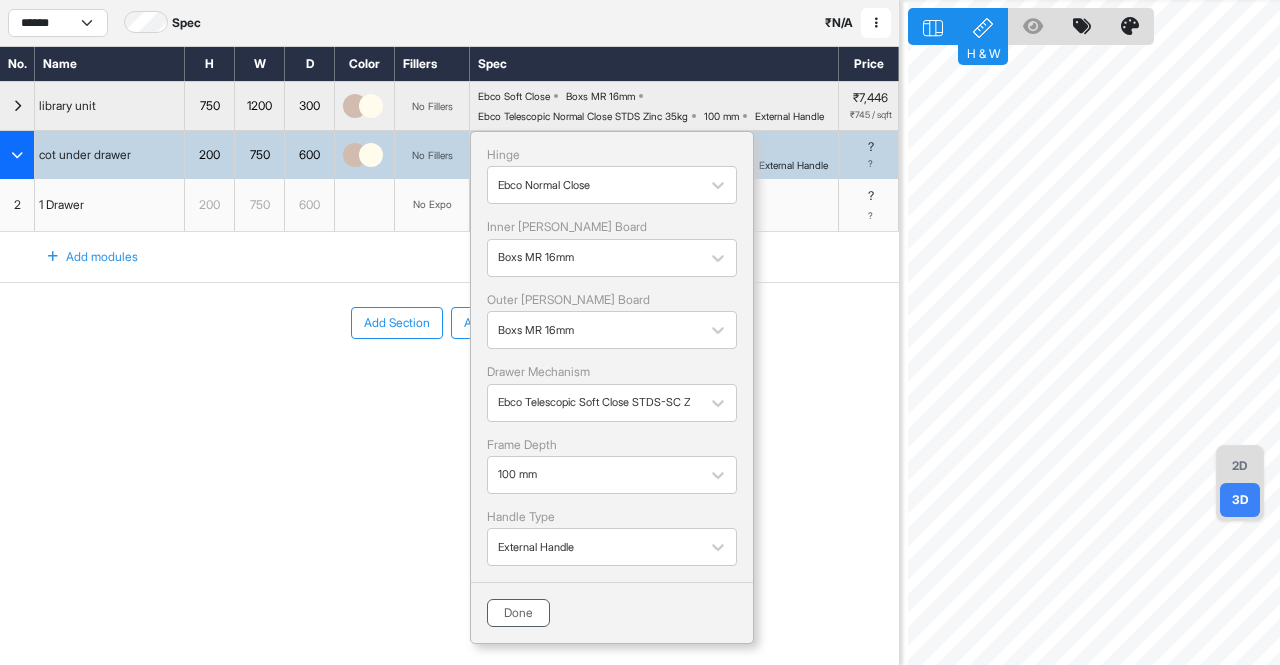 click on "Done" at bounding box center (518, 613) 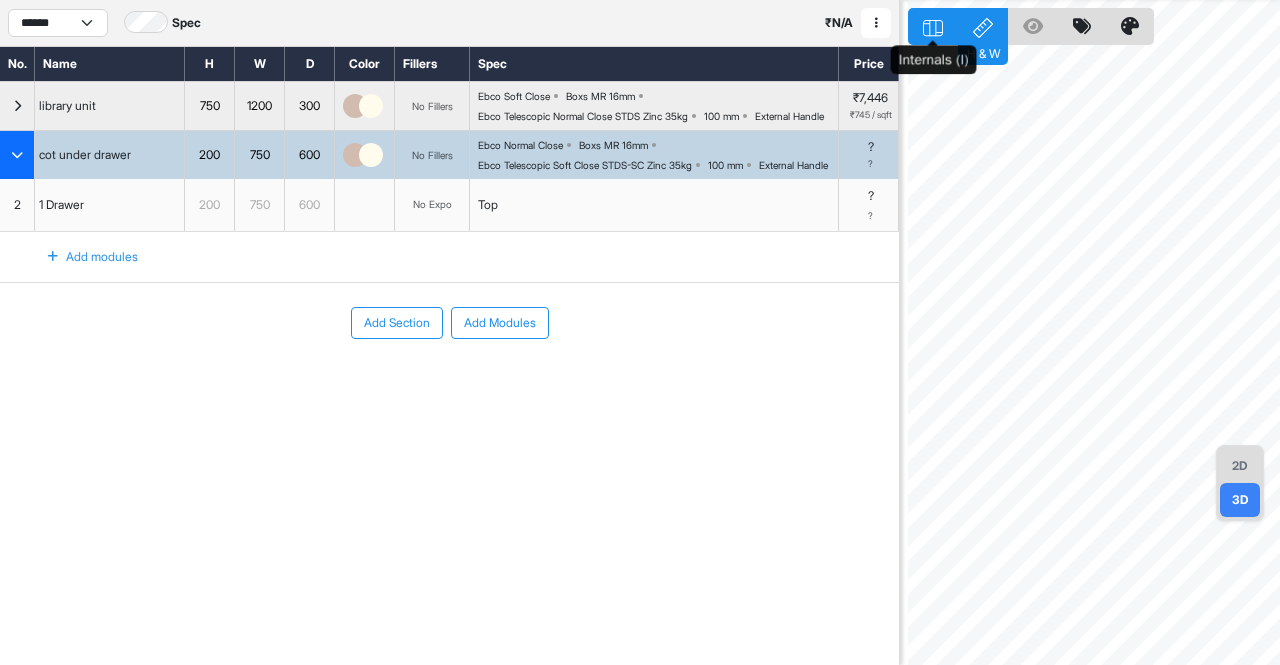 click at bounding box center [933, 26] 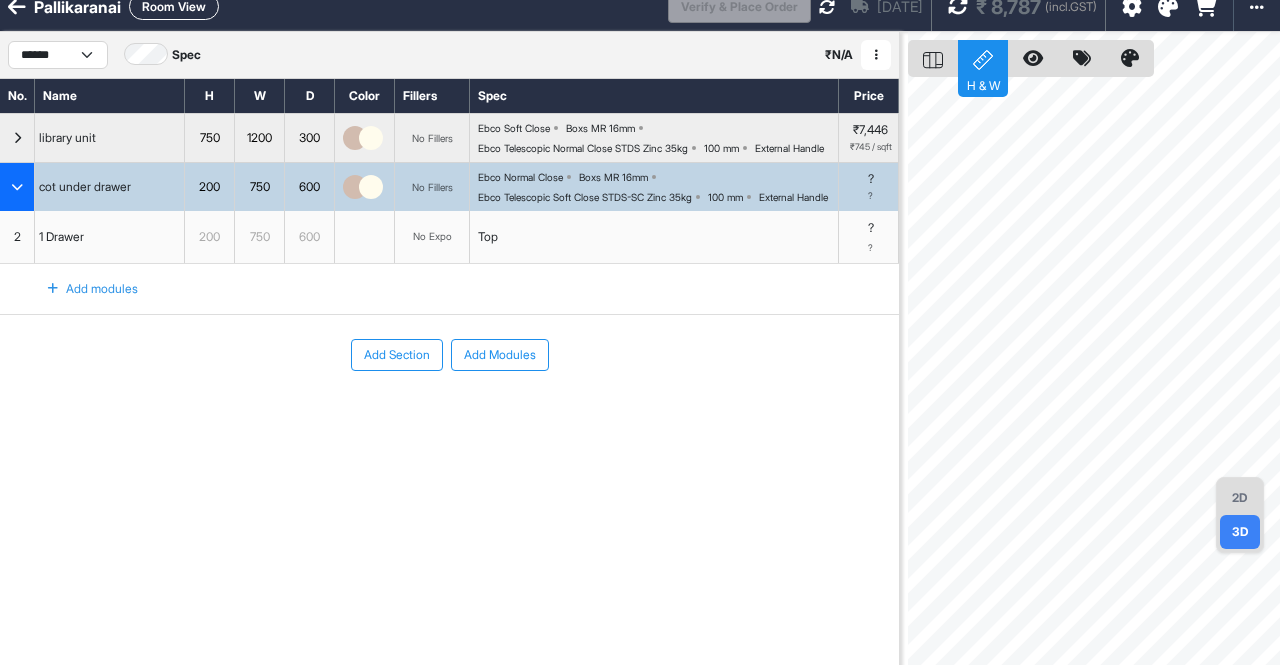 scroll, scrollTop: 0, scrollLeft: 0, axis: both 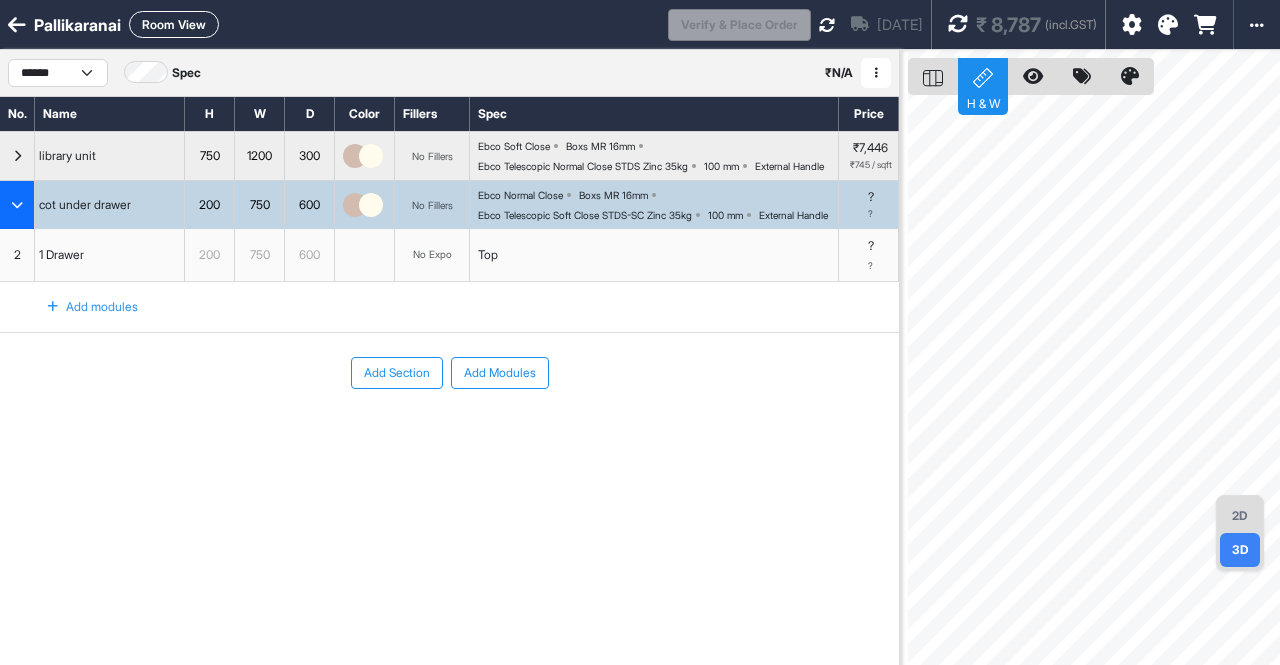 click at bounding box center (17, 205) 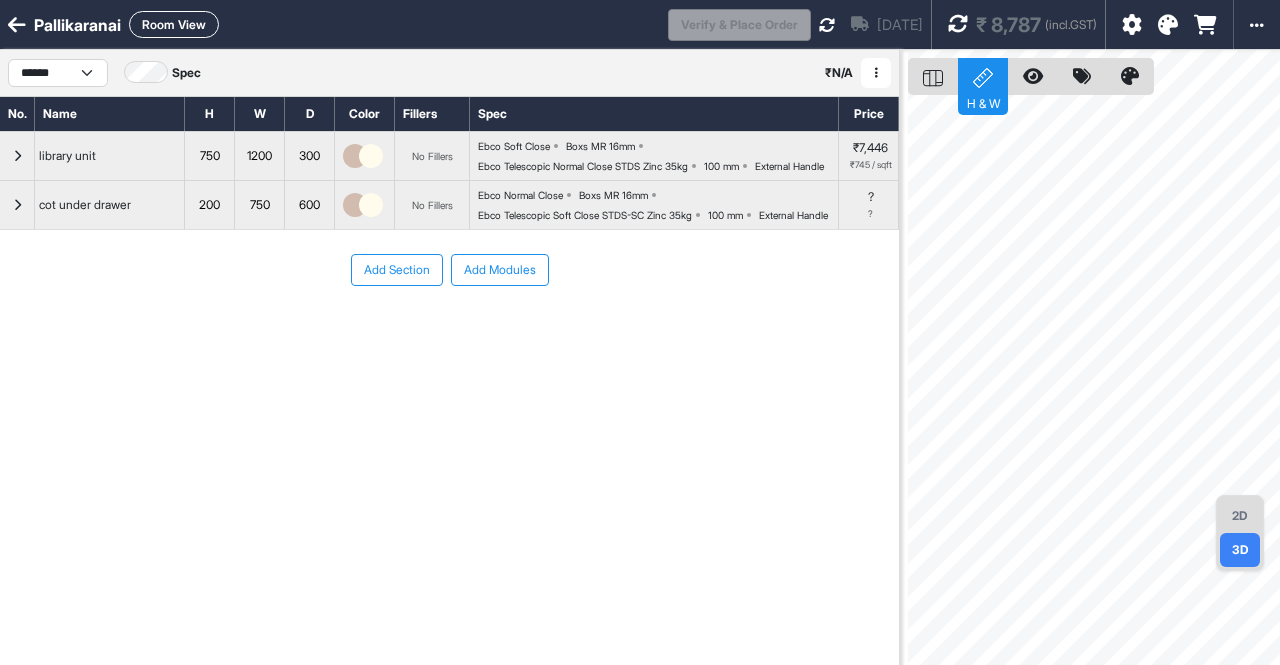 click at bounding box center [958, 24] 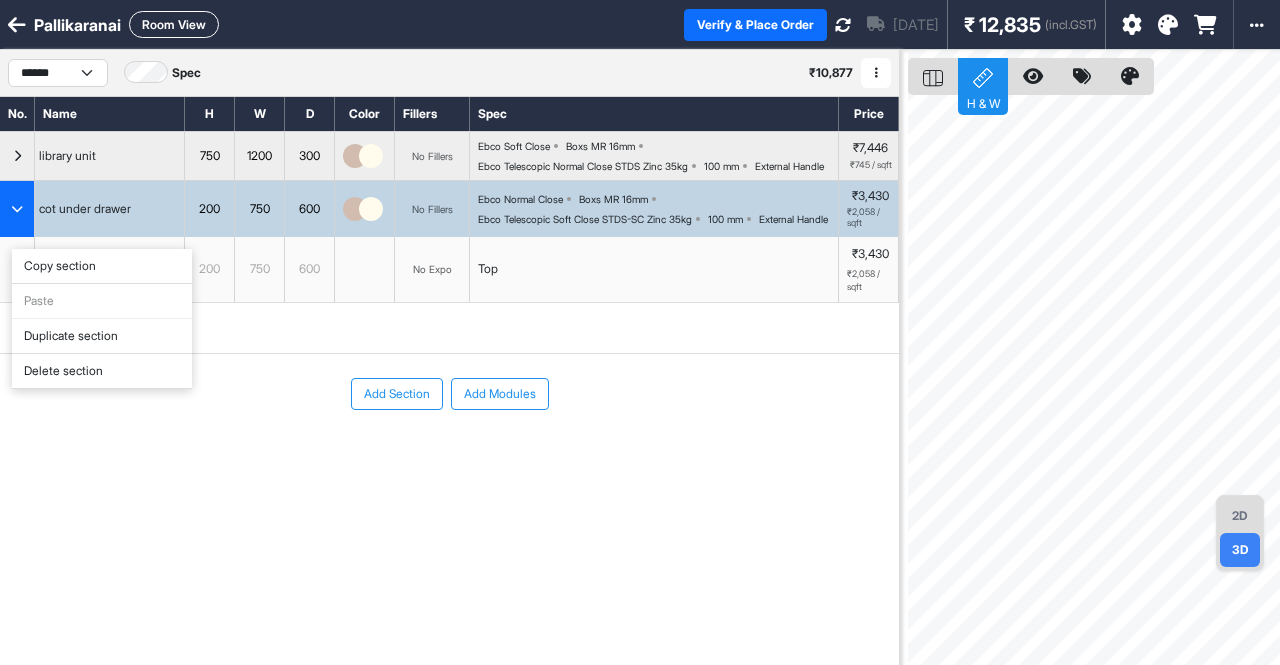 click on "Duplicate section" at bounding box center (102, 336) 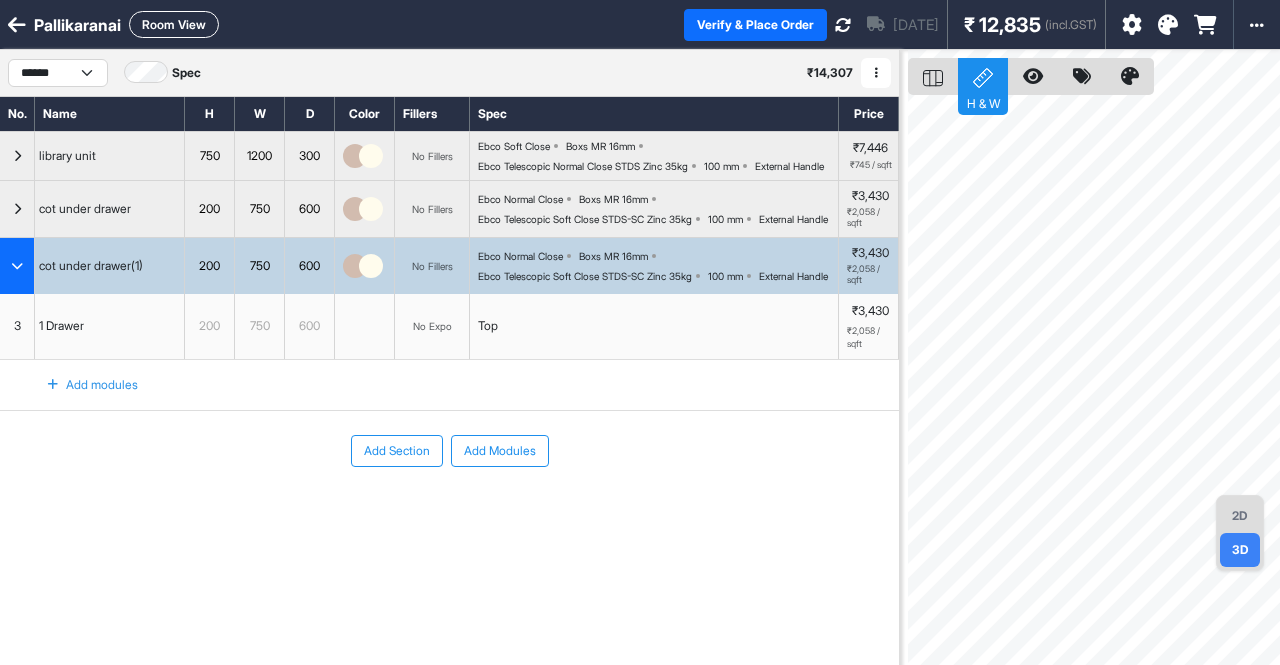 click at bounding box center (17, 266) 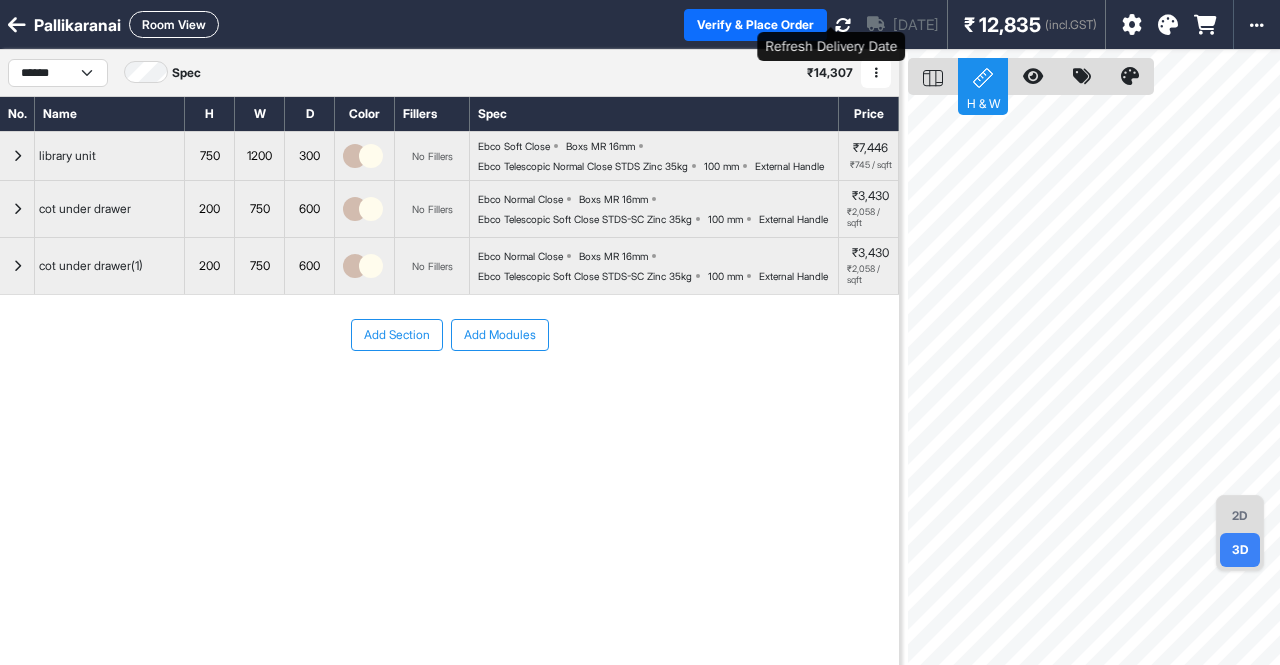 click at bounding box center (843, 25) 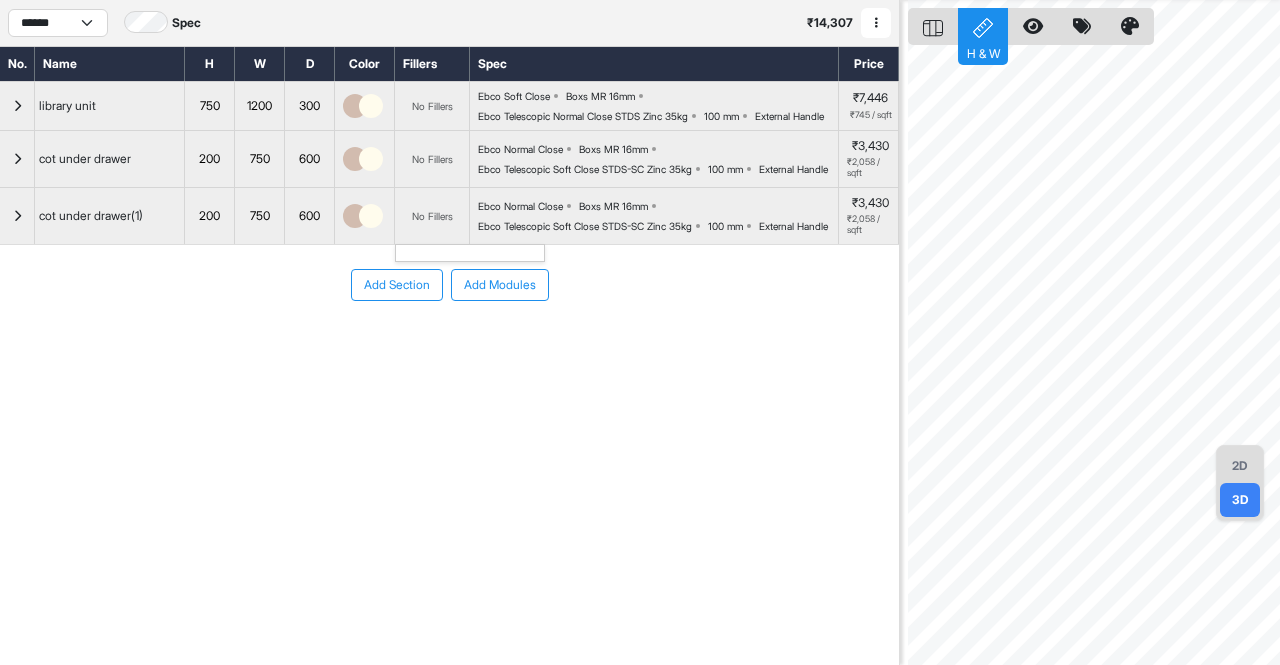 scroll, scrollTop: 0, scrollLeft: 0, axis: both 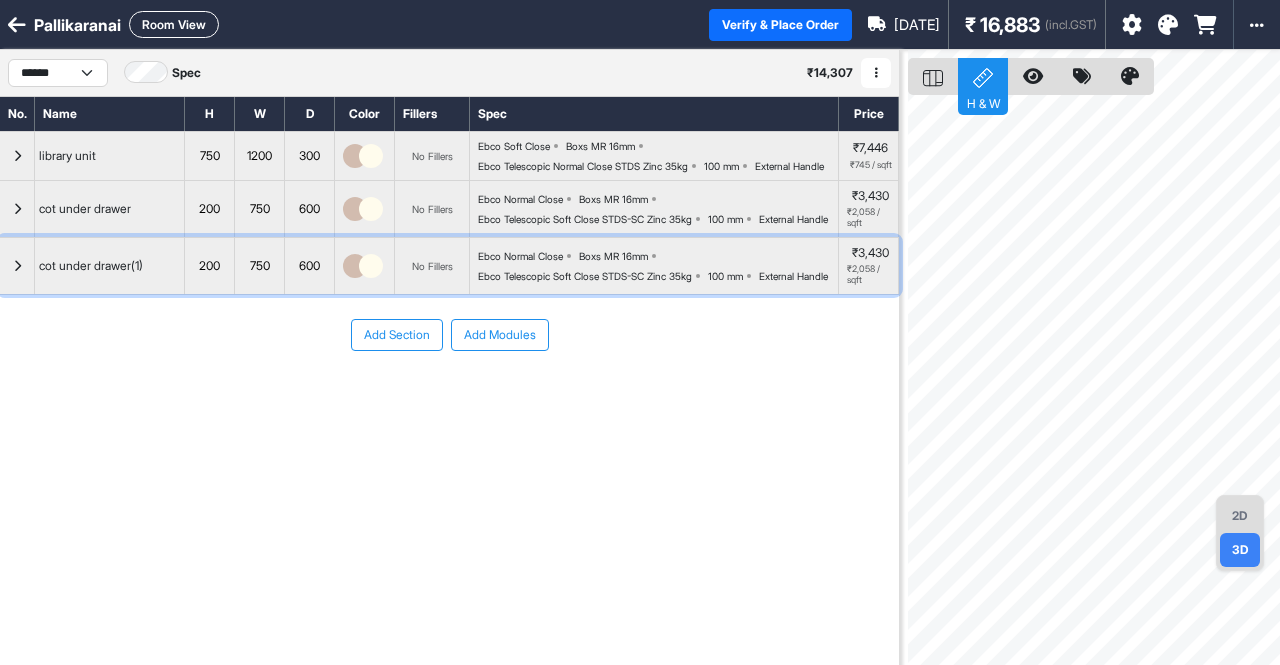 click at bounding box center [355, 266] 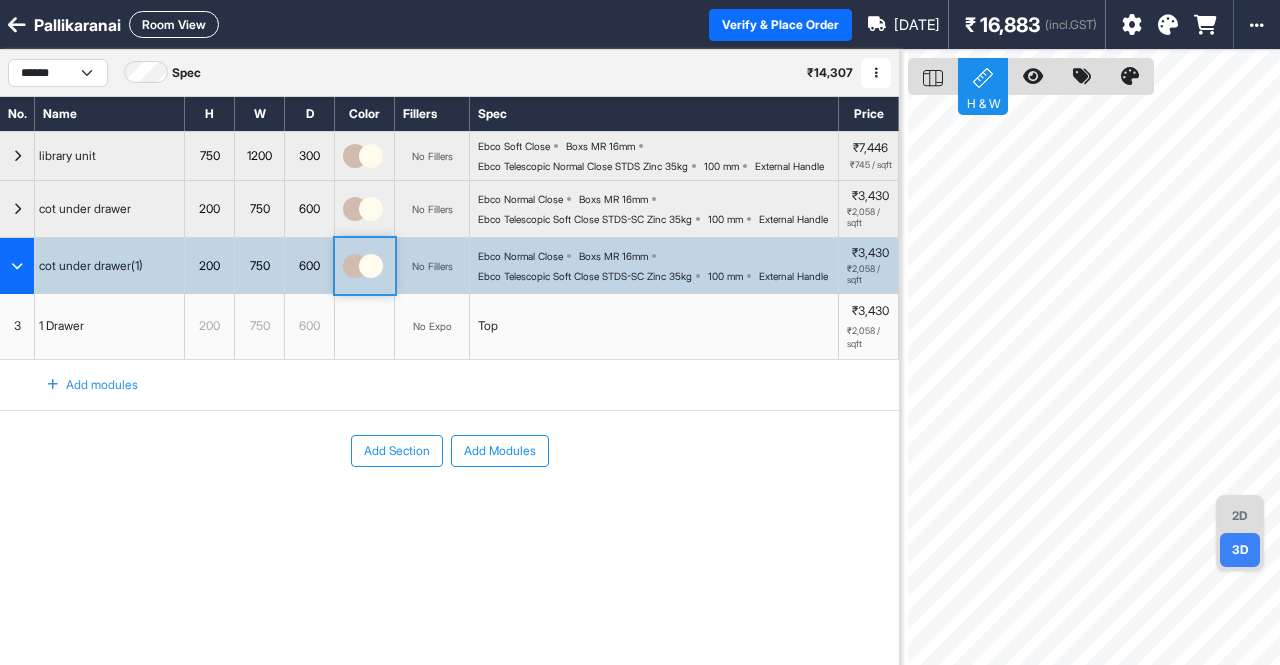 click at bounding box center [355, 266] 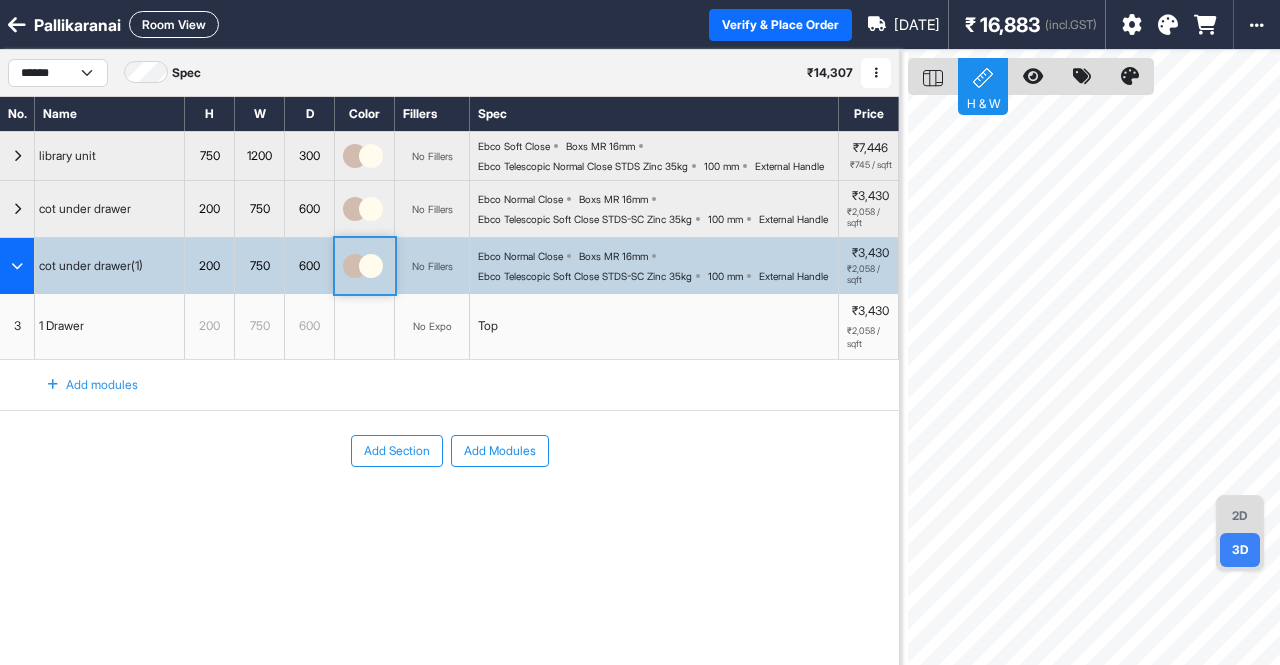 click at bounding box center (17, 266) 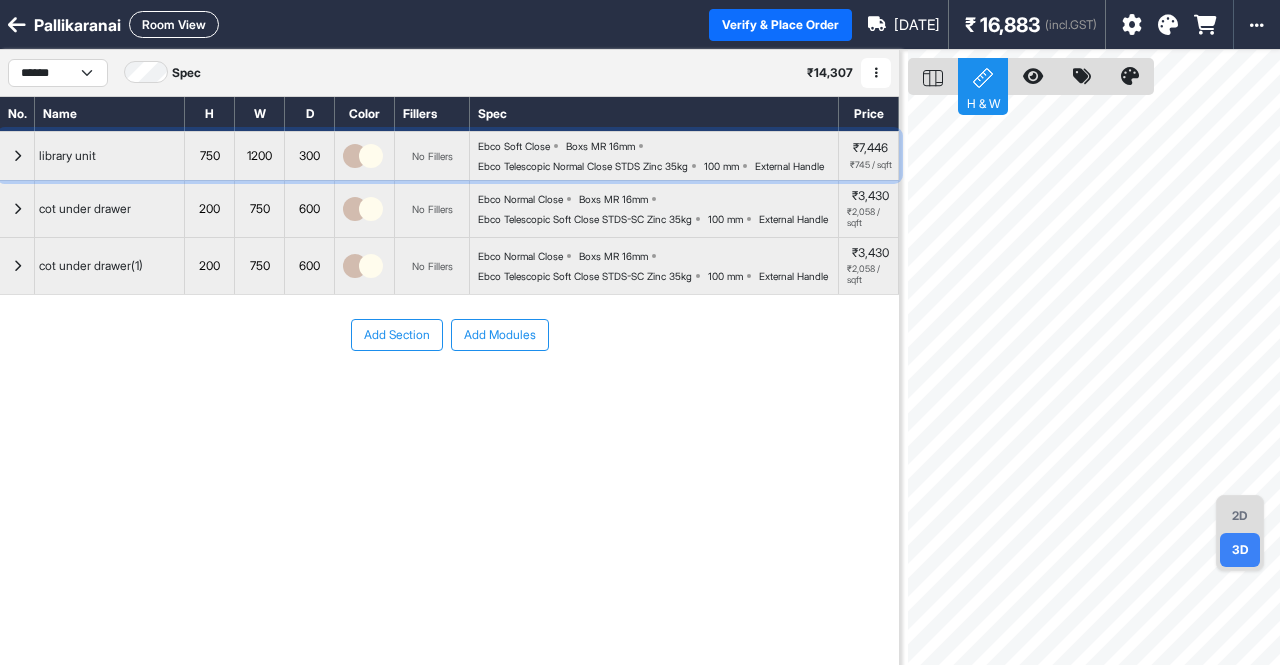 click at bounding box center (17, 156) 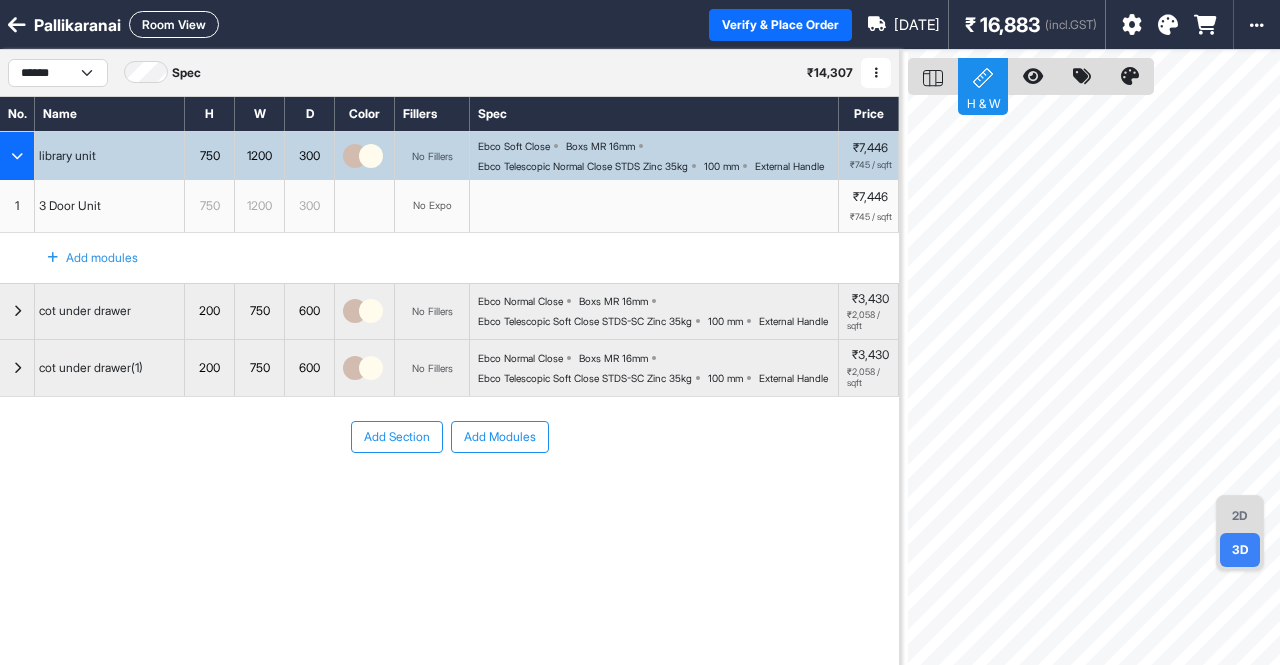 click on "2D" at bounding box center (1240, 516) 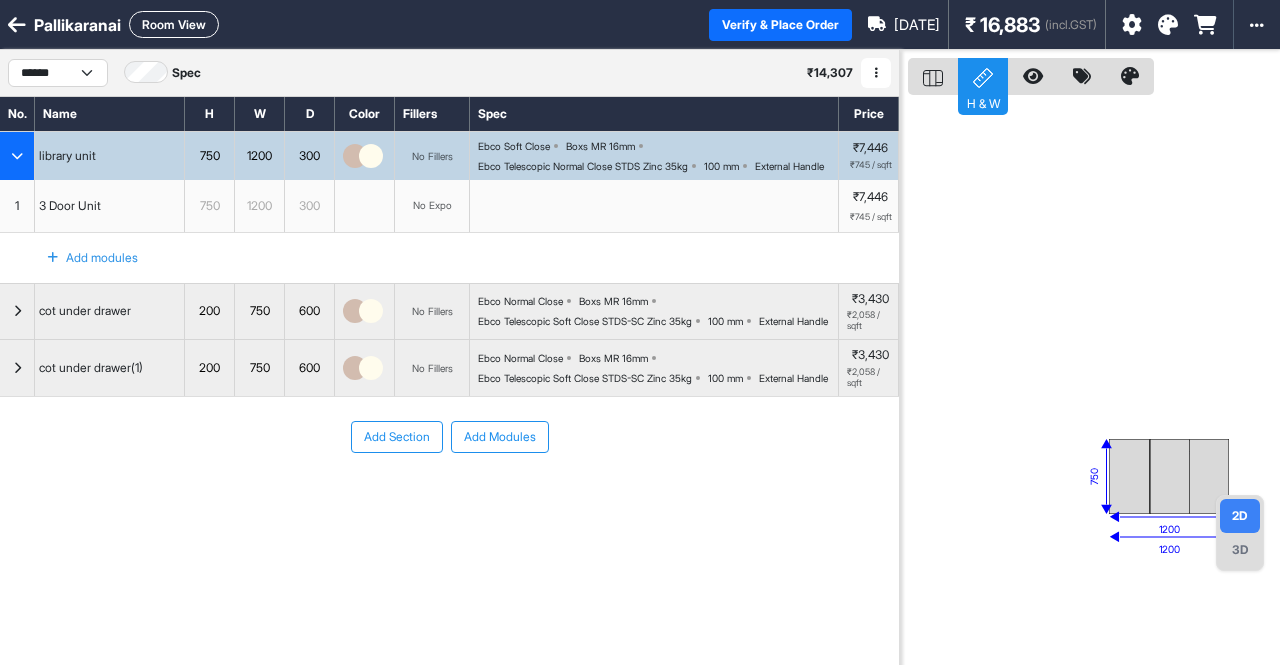 click at bounding box center (1170, 476) 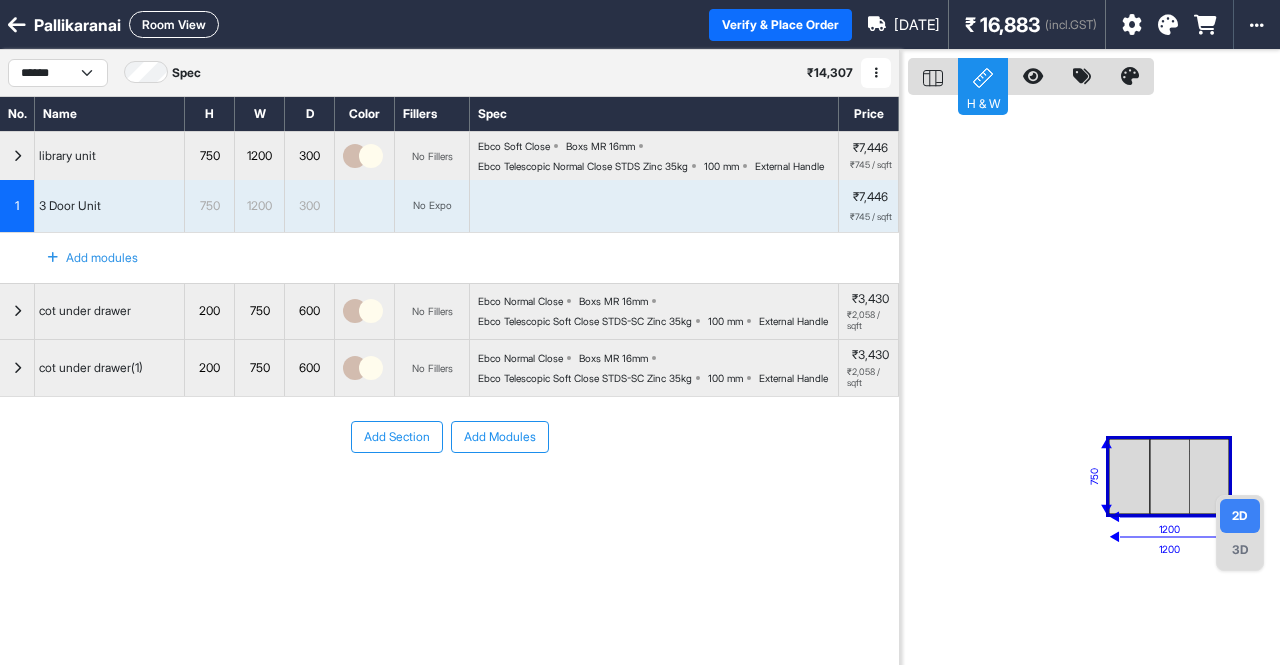 click at bounding box center [1170, 476] 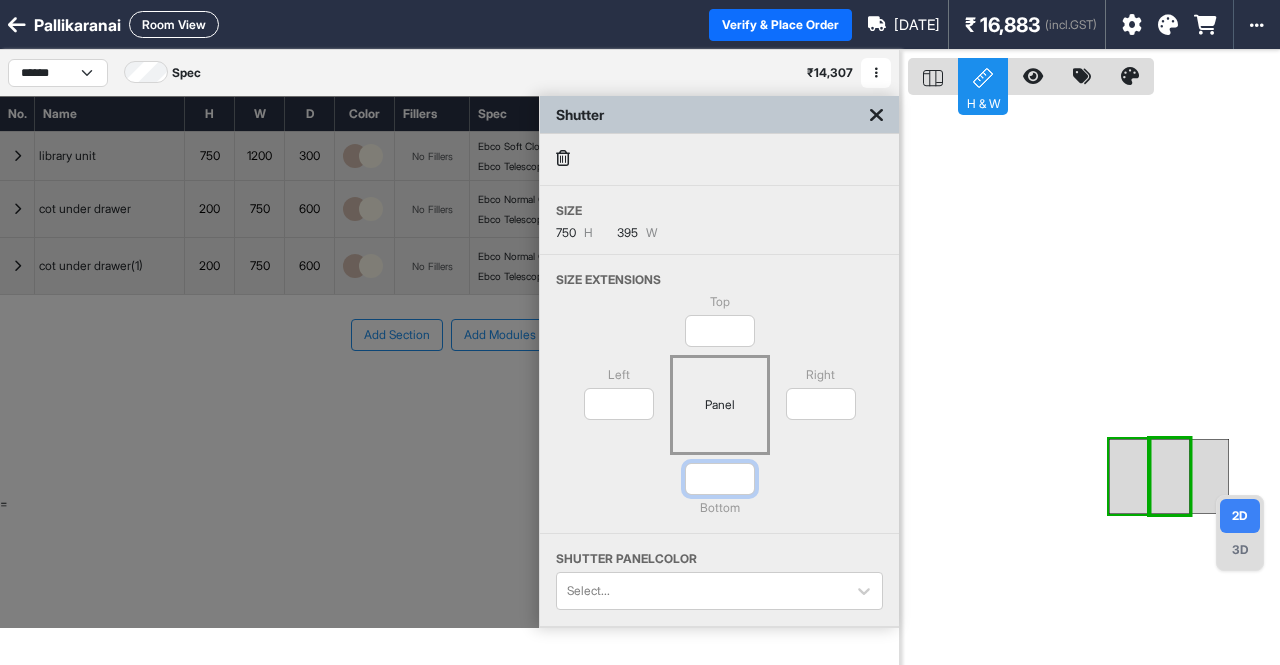 drag, startPoint x: 732, startPoint y: 473, endPoint x: 702, endPoint y: 472, distance: 30.016663 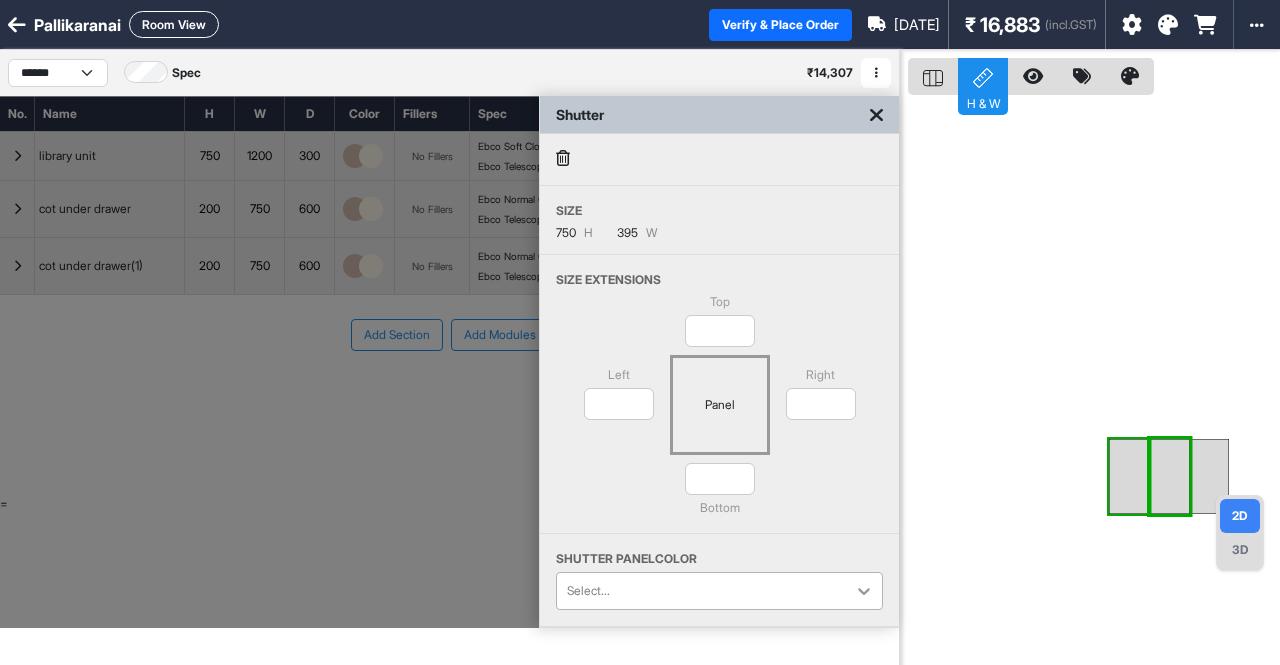 click on "Shutter Size 750 H 395 W Size Extensions Top * Left * Panel Right * * Bottom Shutter Panel  color Select... CNC Type None Pattern Type None" at bounding box center [719, 428] 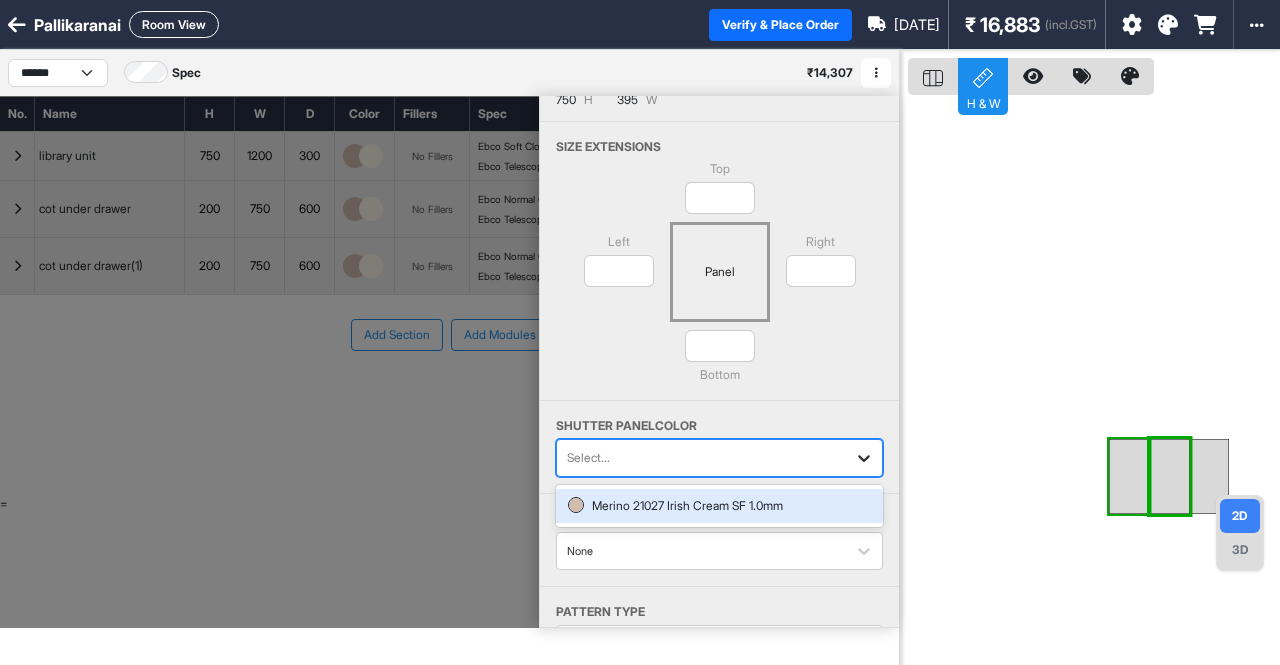 click 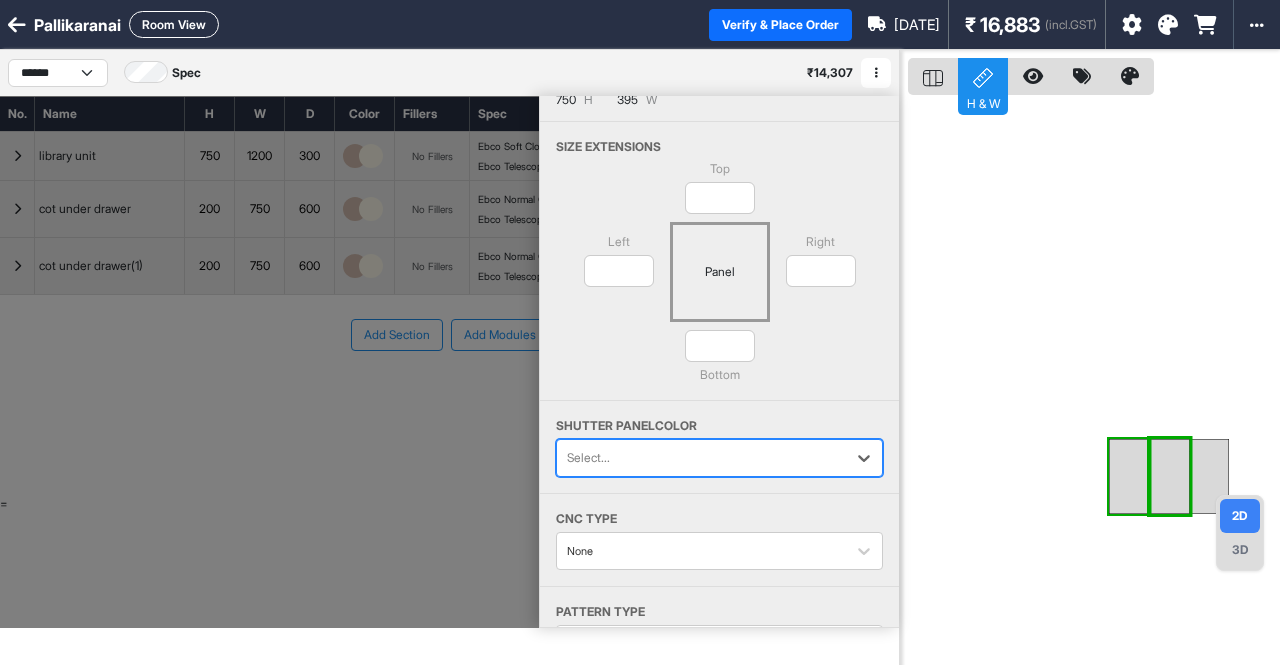 scroll, scrollTop: 48, scrollLeft: 0, axis: vertical 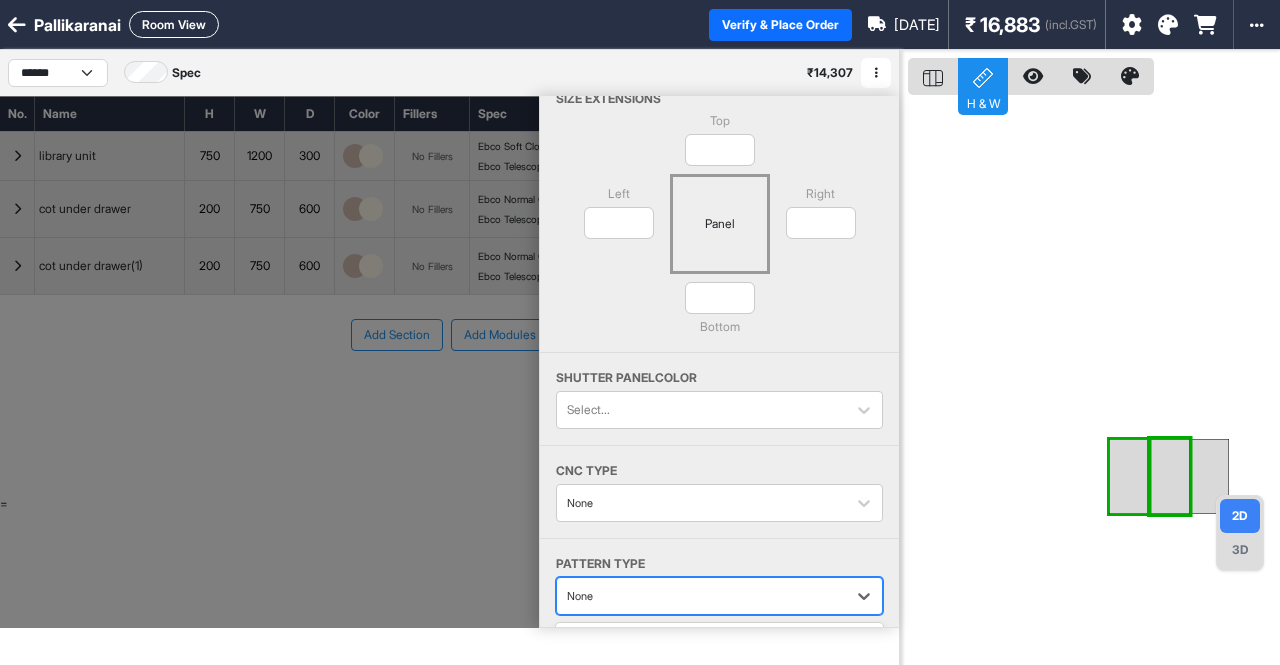click at bounding box center (701, 596) 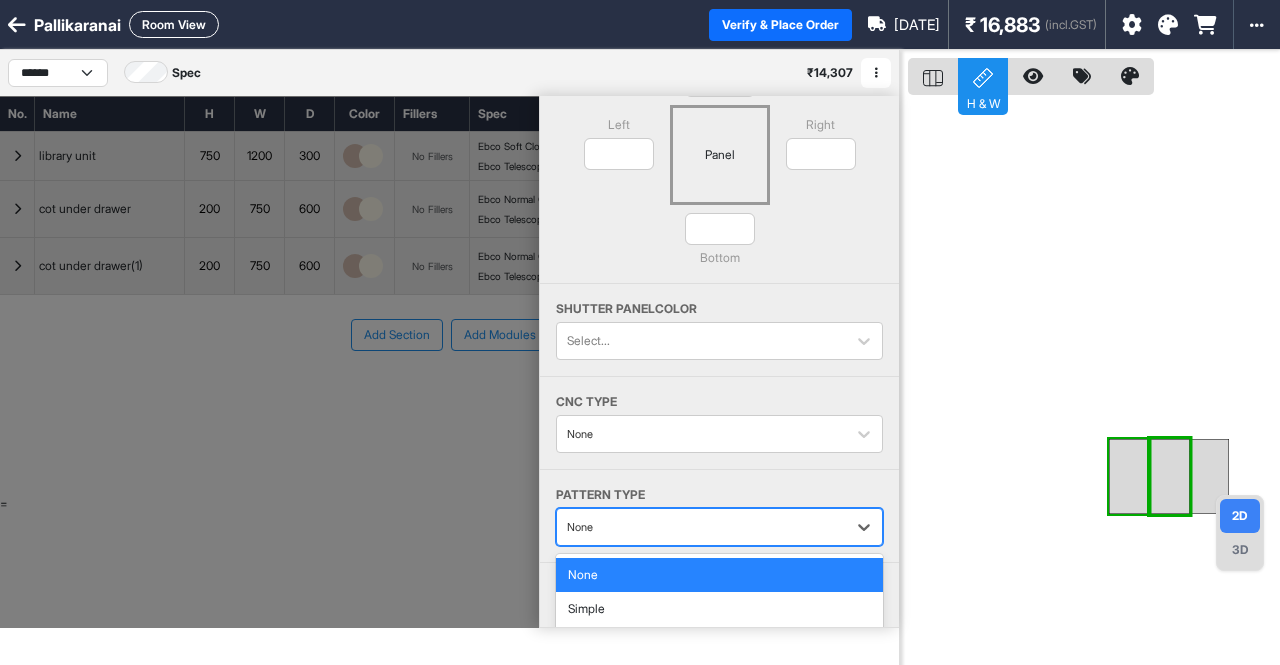 scroll, scrollTop: 148, scrollLeft: 0, axis: vertical 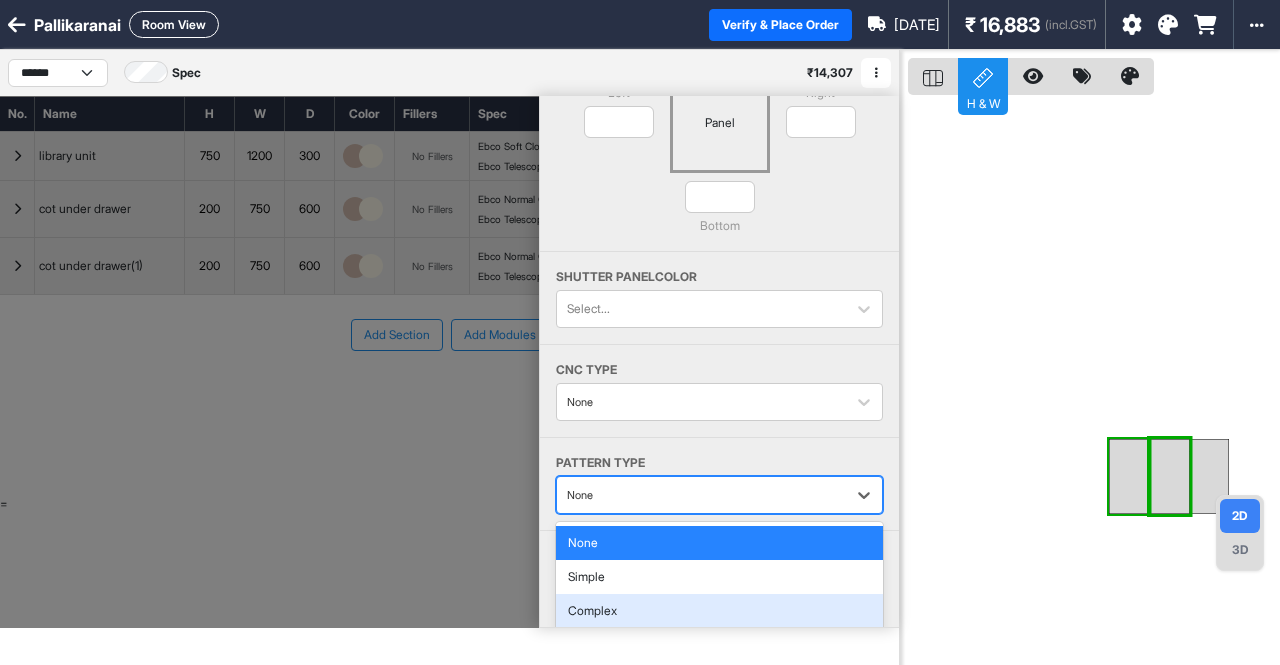 click on "Complex" at bounding box center (719, 611) 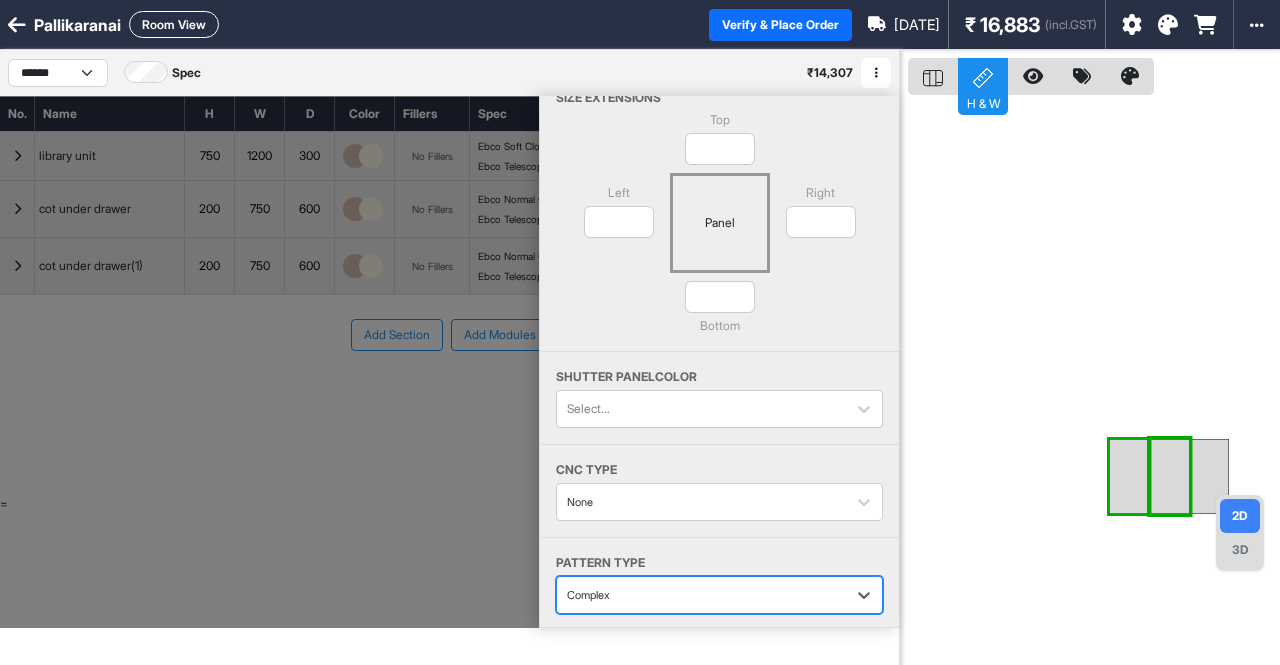 scroll, scrollTop: 50, scrollLeft: 0, axis: vertical 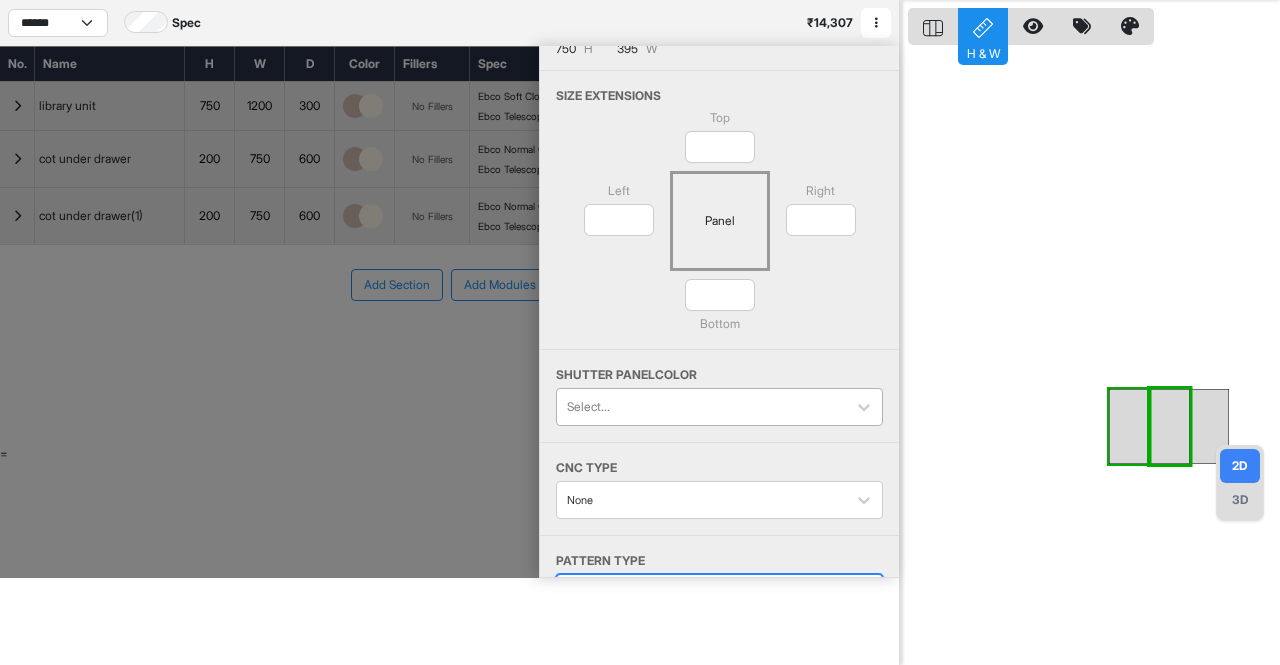 click on "Shutter Panel  color Select..." at bounding box center (719, 396) 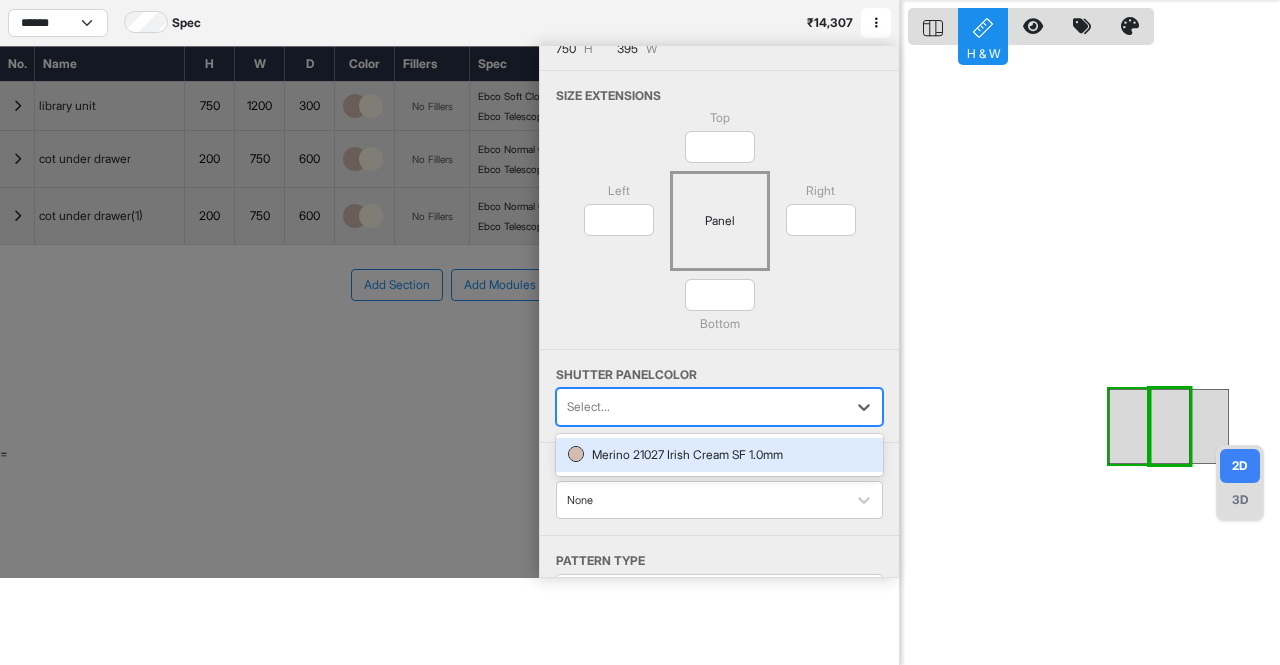 click at bounding box center (701, 407) 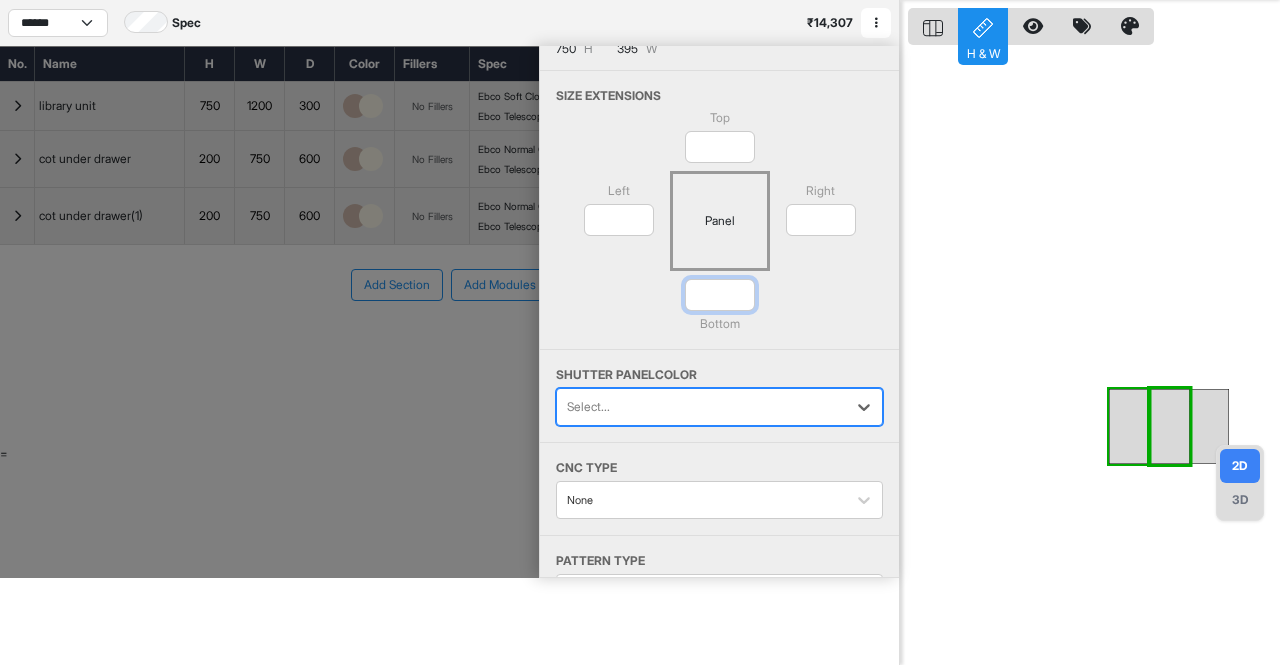 click on "*" at bounding box center (720, 295) 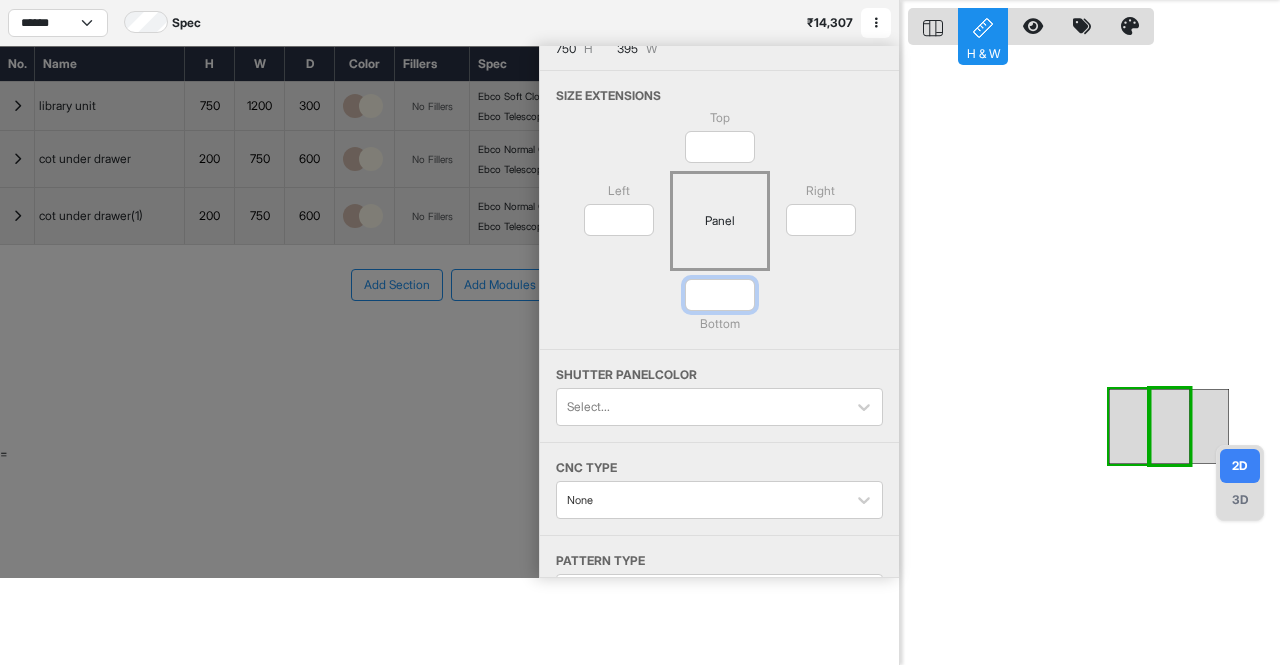 drag, startPoint x: 738, startPoint y: 291, endPoint x: 668, endPoint y: 291, distance: 70 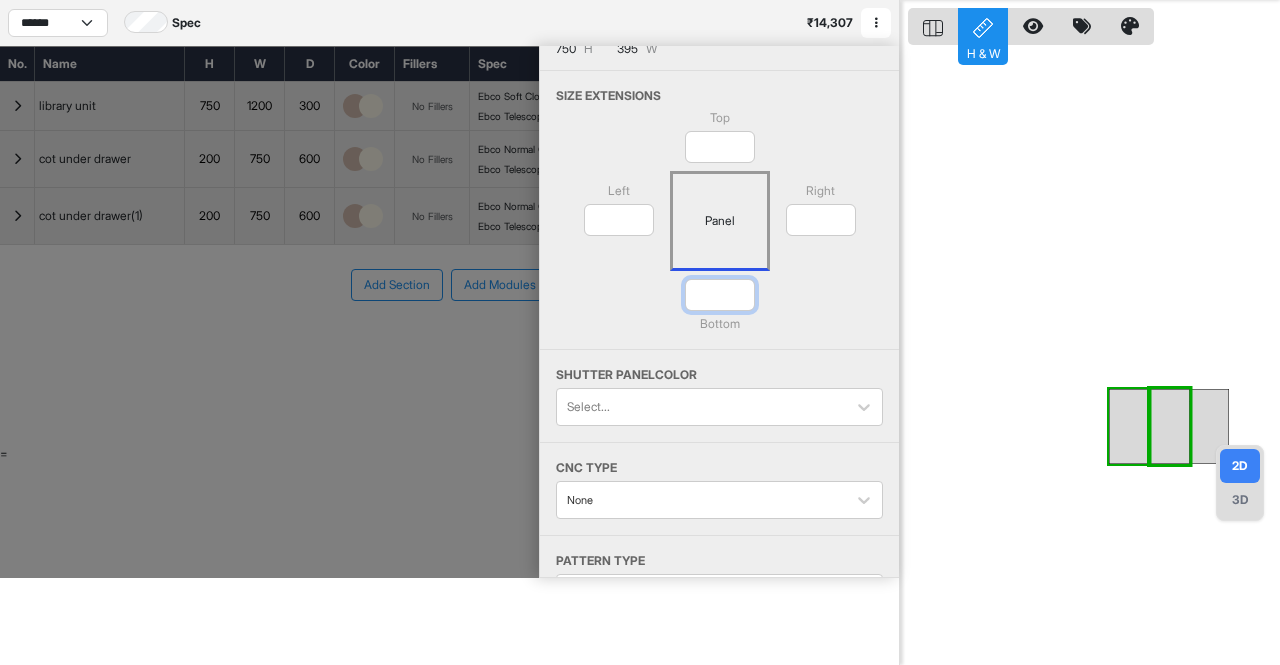 type on "**" 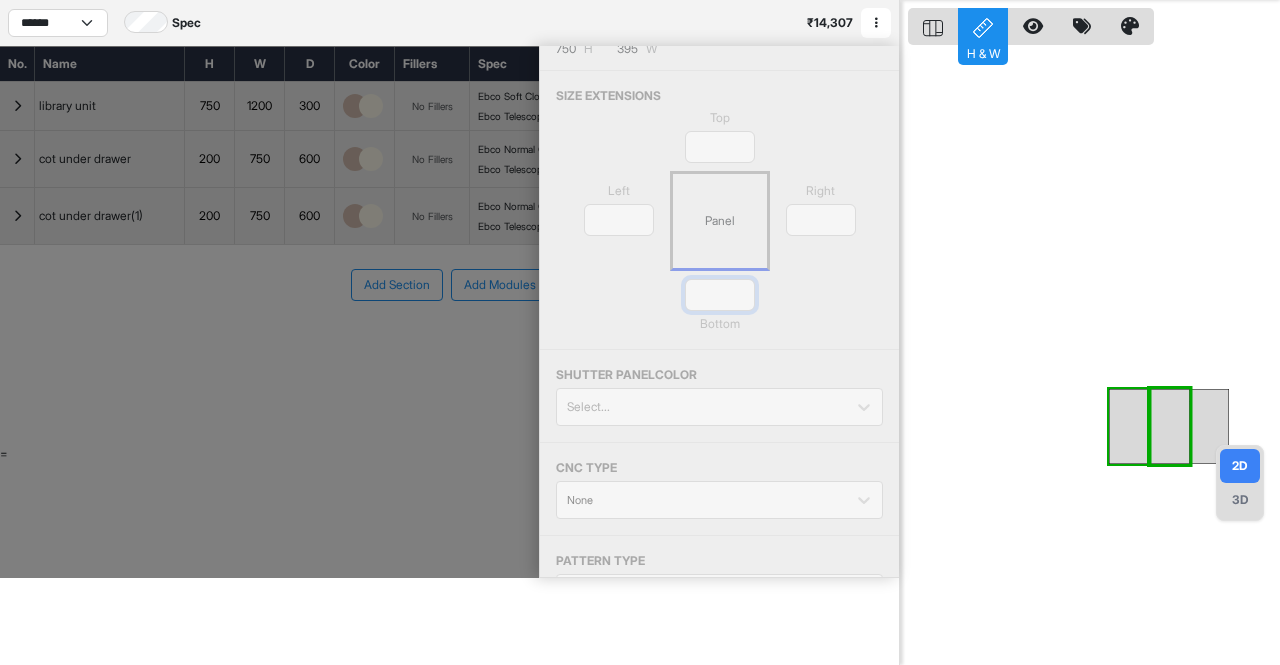 click on "Top * Left * Panel Right * ** Bottom" at bounding box center [719, 229] 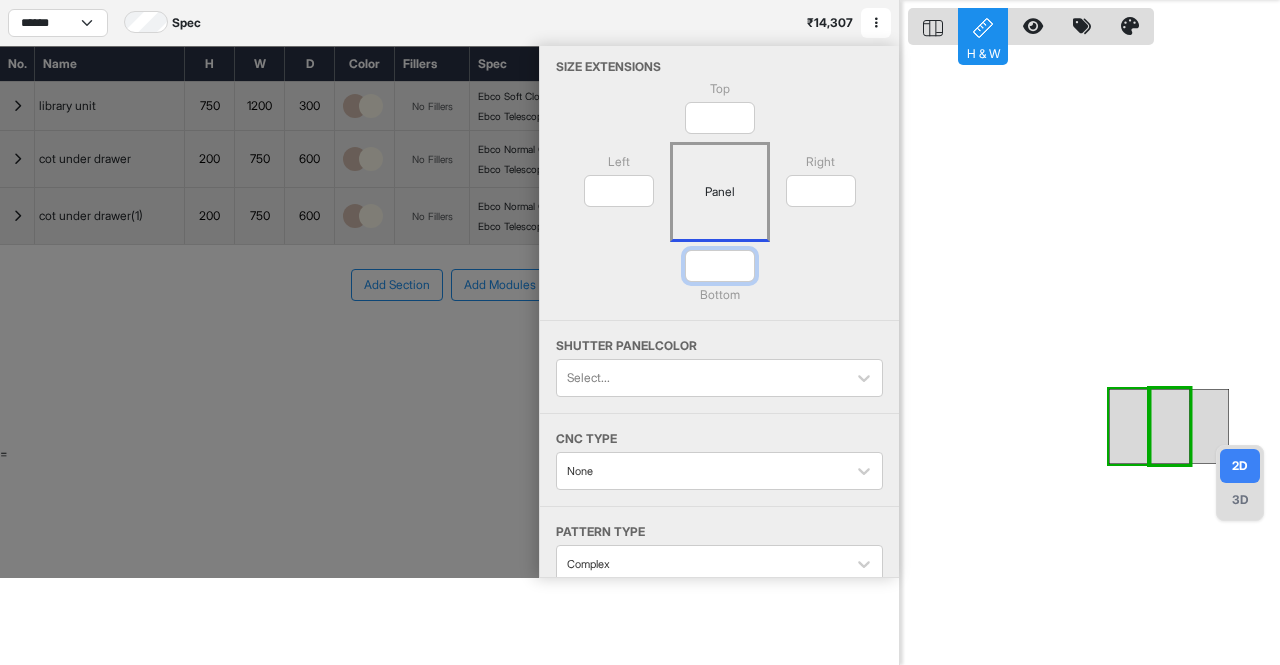 scroll, scrollTop: 0, scrollLeft: 0, axis: both 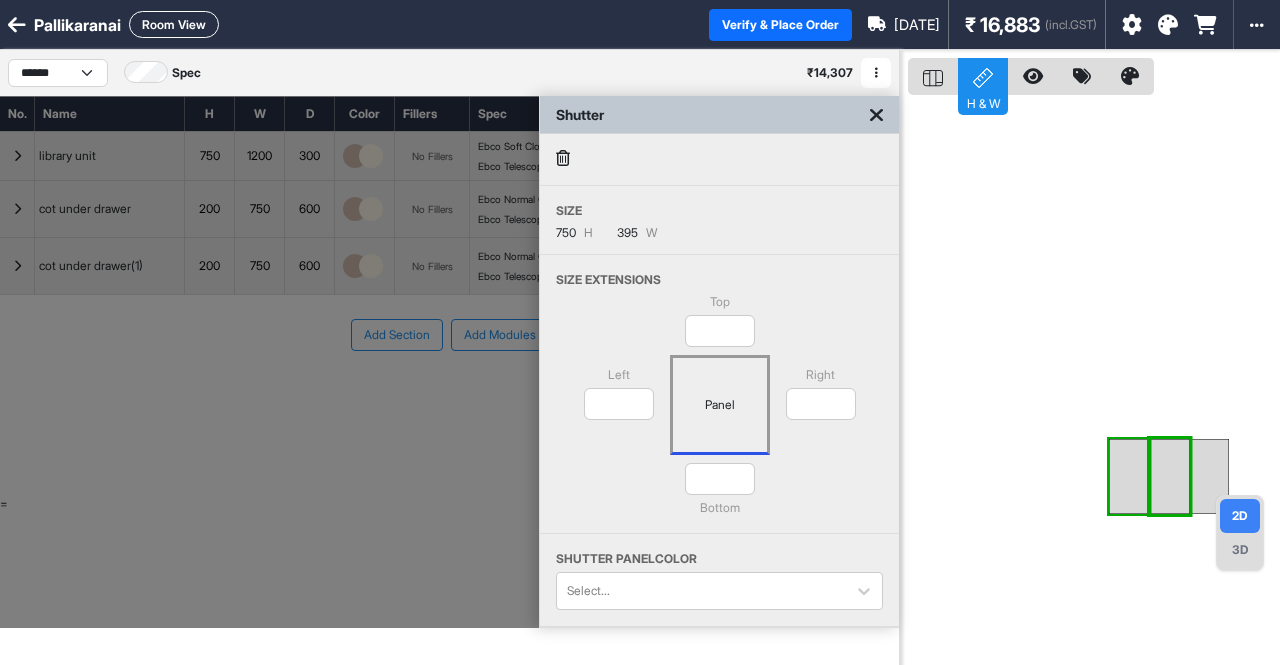 click on "Shutter" at bounding box center (719, 115) 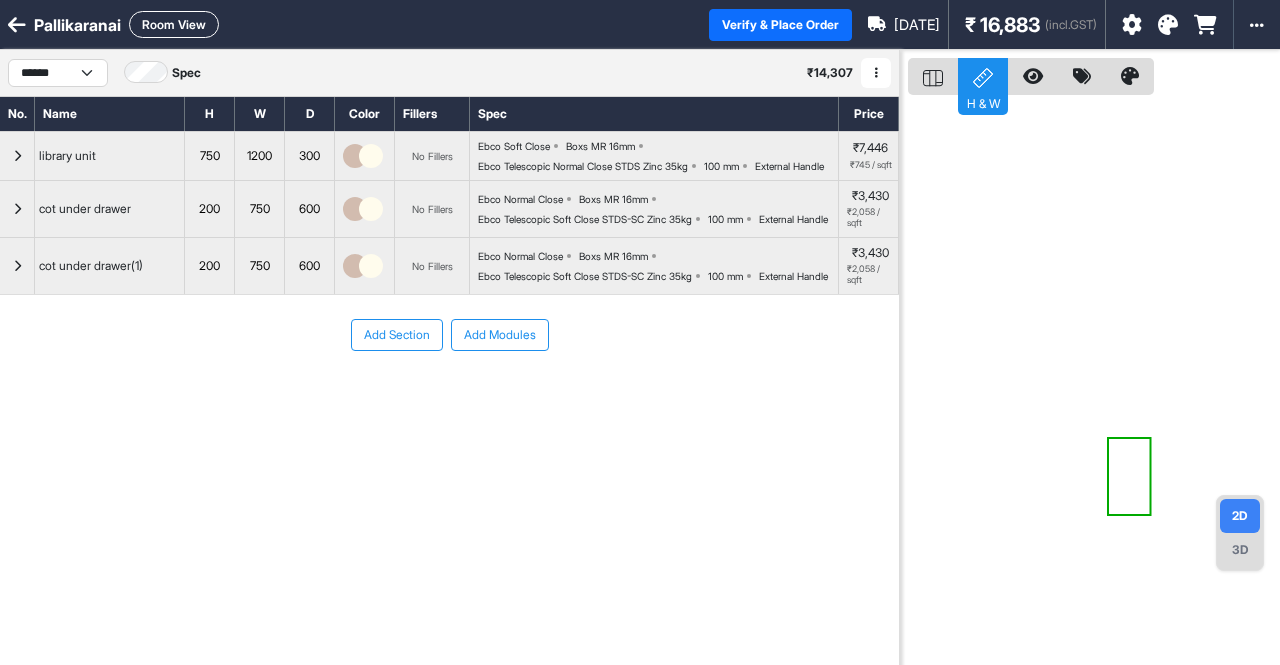 click on "3D" at bounding box center [1240, 550] 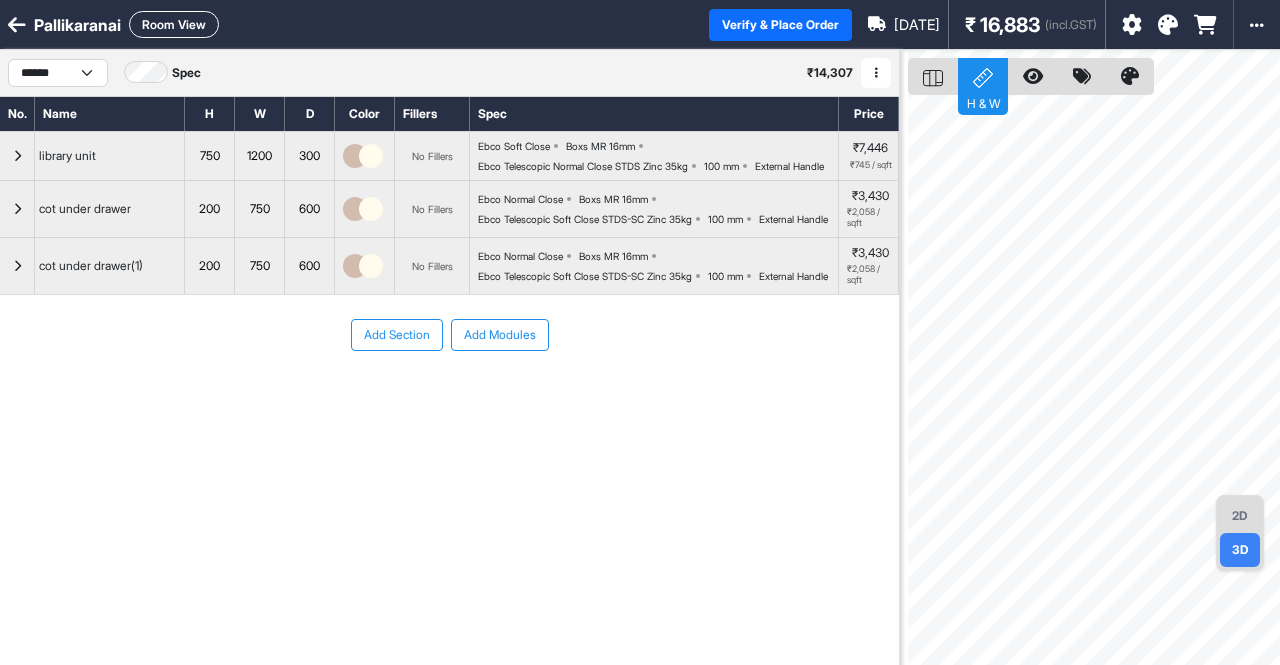 click at bounding box center (17, 156) 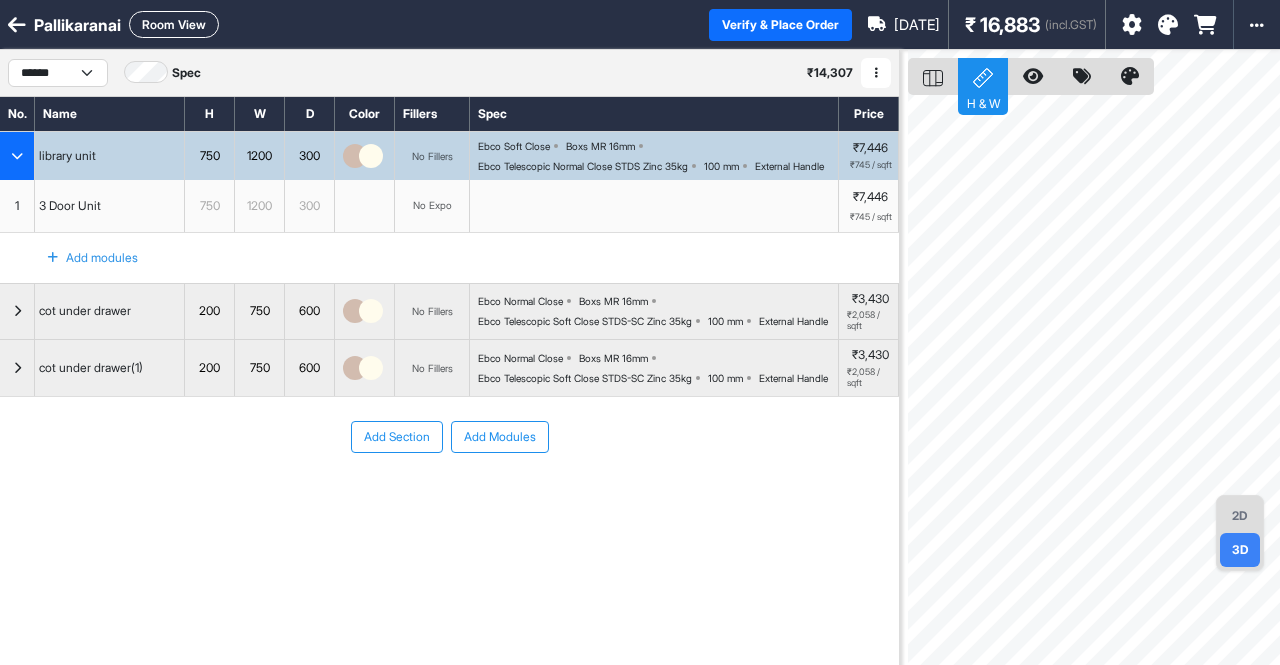 click on "2D" at bounding box center (1240, 516) 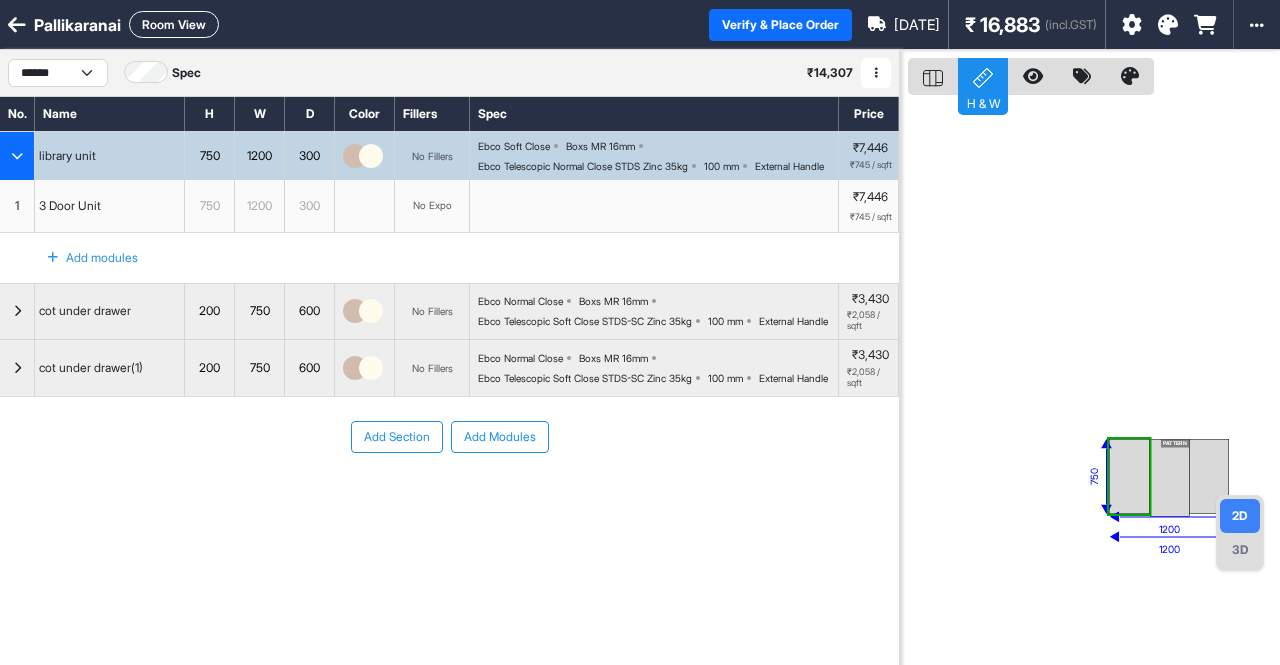 click on "PATTERN" at bounding box center (1170, 478) 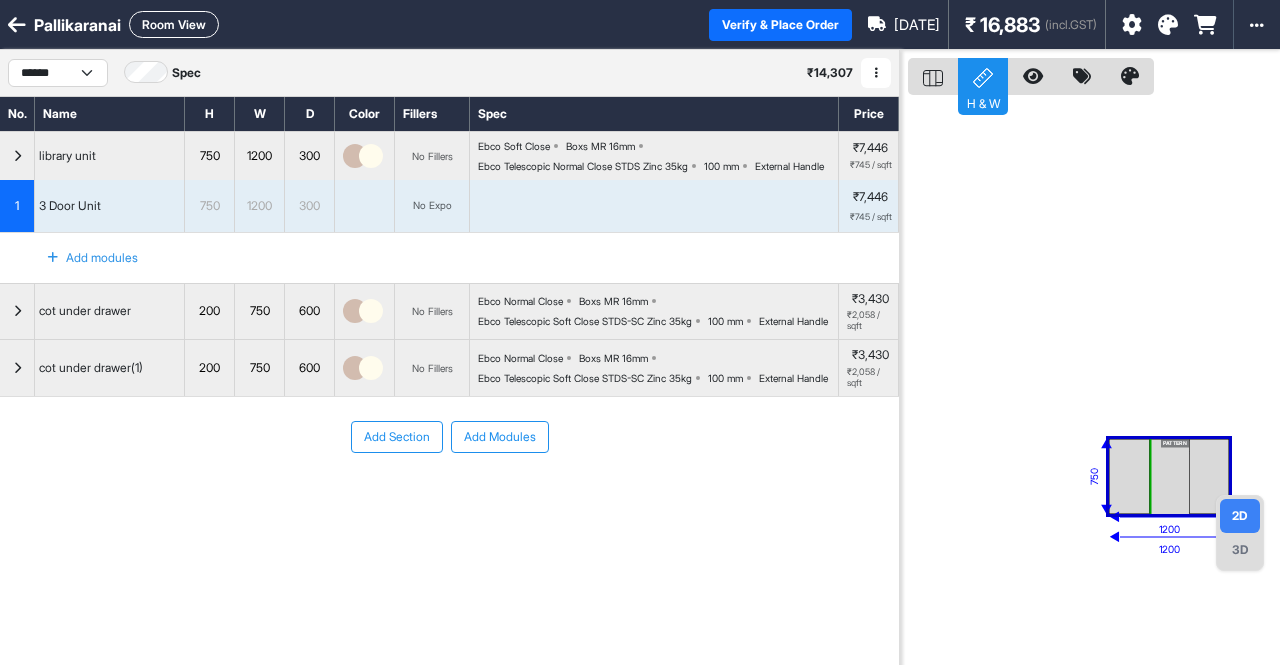 click on "PATTERN" at bounding box center [1170, 478] 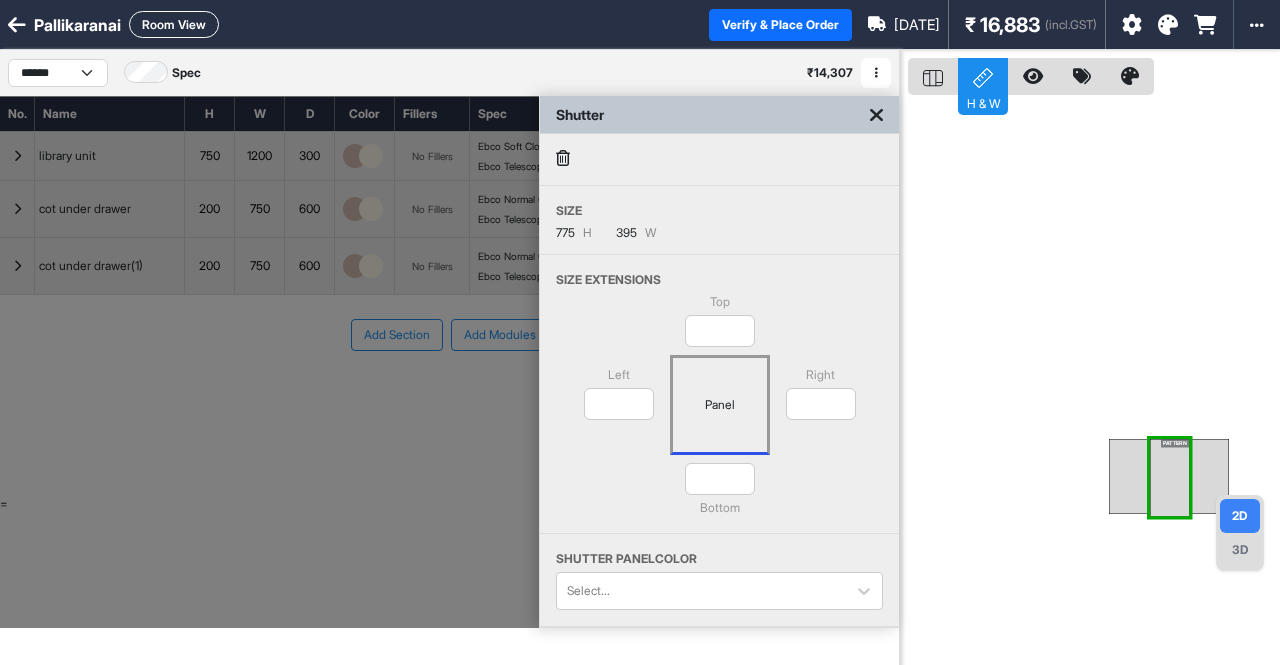 scroll, scrollTop: 48, scrollLeft: 0, axis: vertical 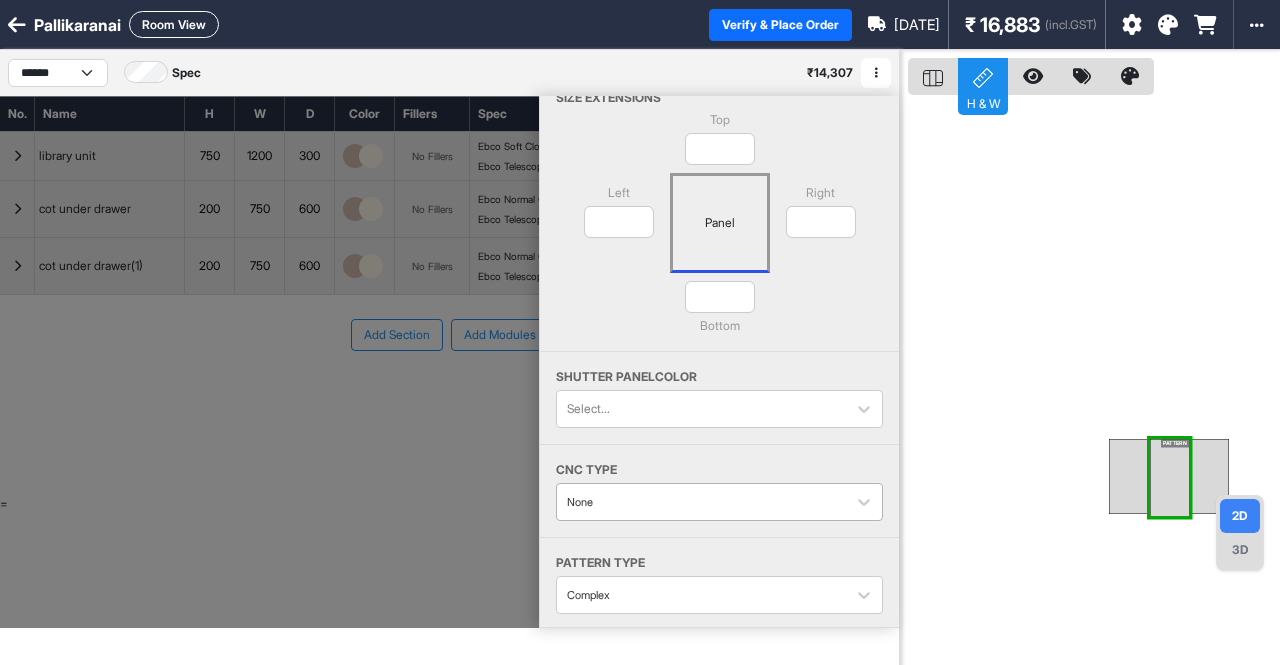 click at bounding box center (701, 502) 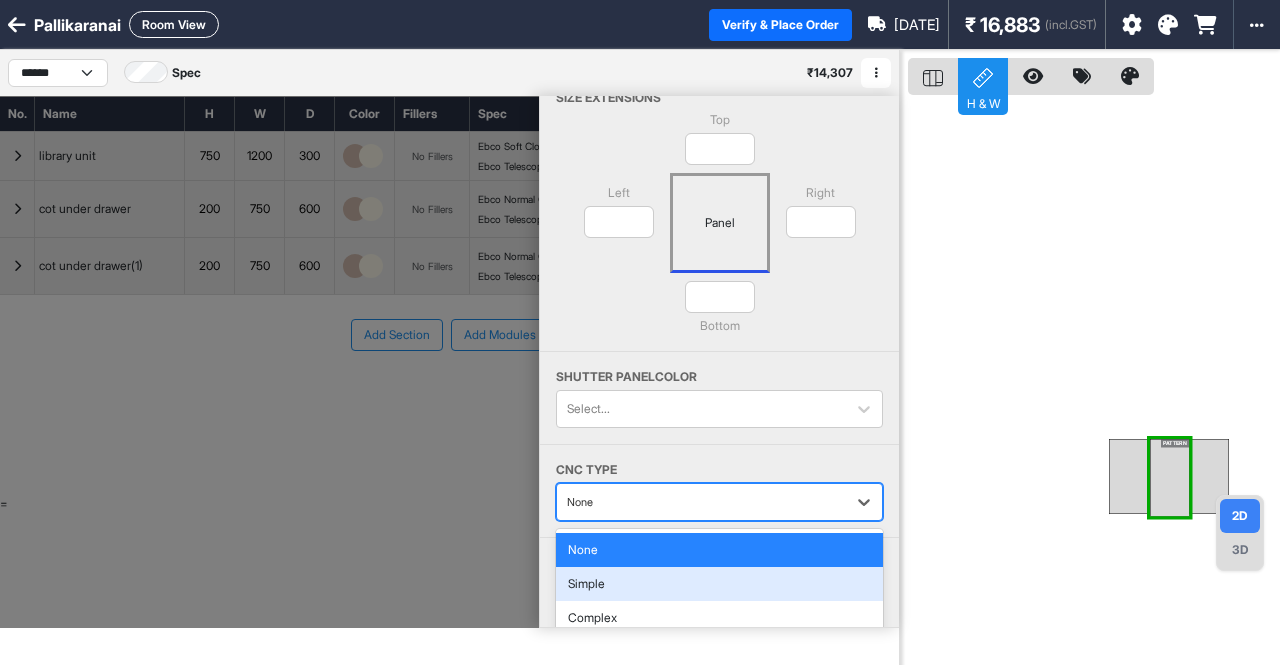click on "Simple" at bounding box center [719, 584] 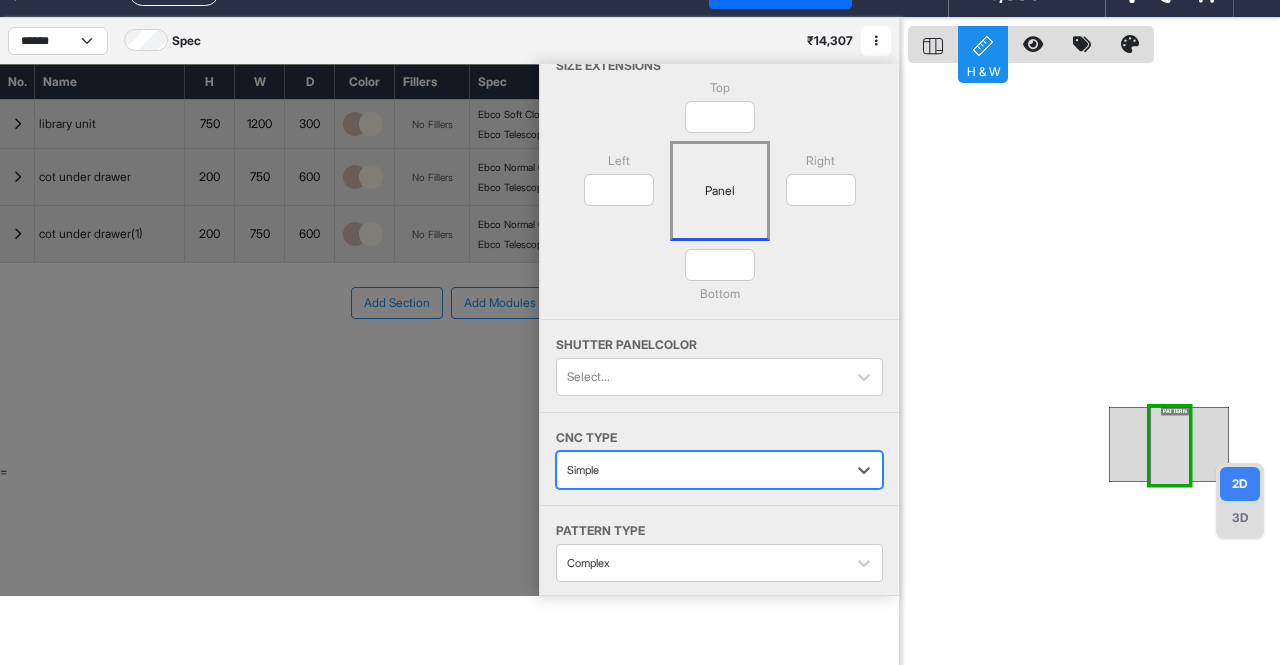 scroll, scrollTop: 50, scrollLeft: 0, axis: vertical 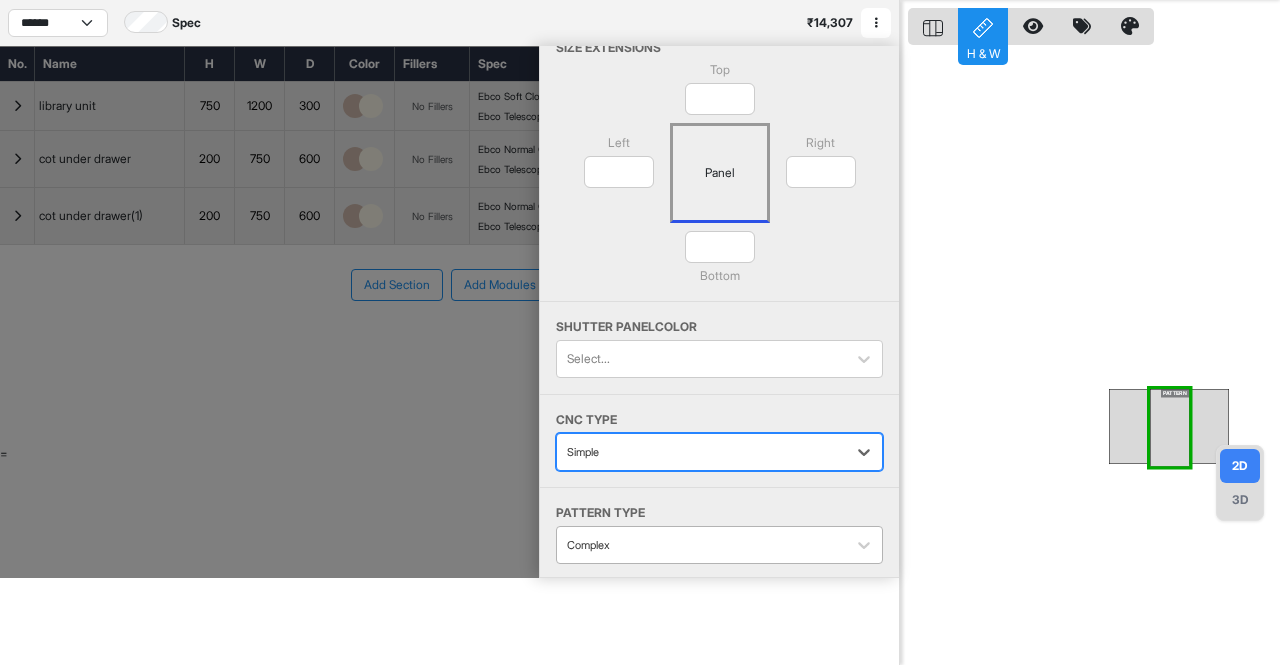 click at bounding box center [701, 545] 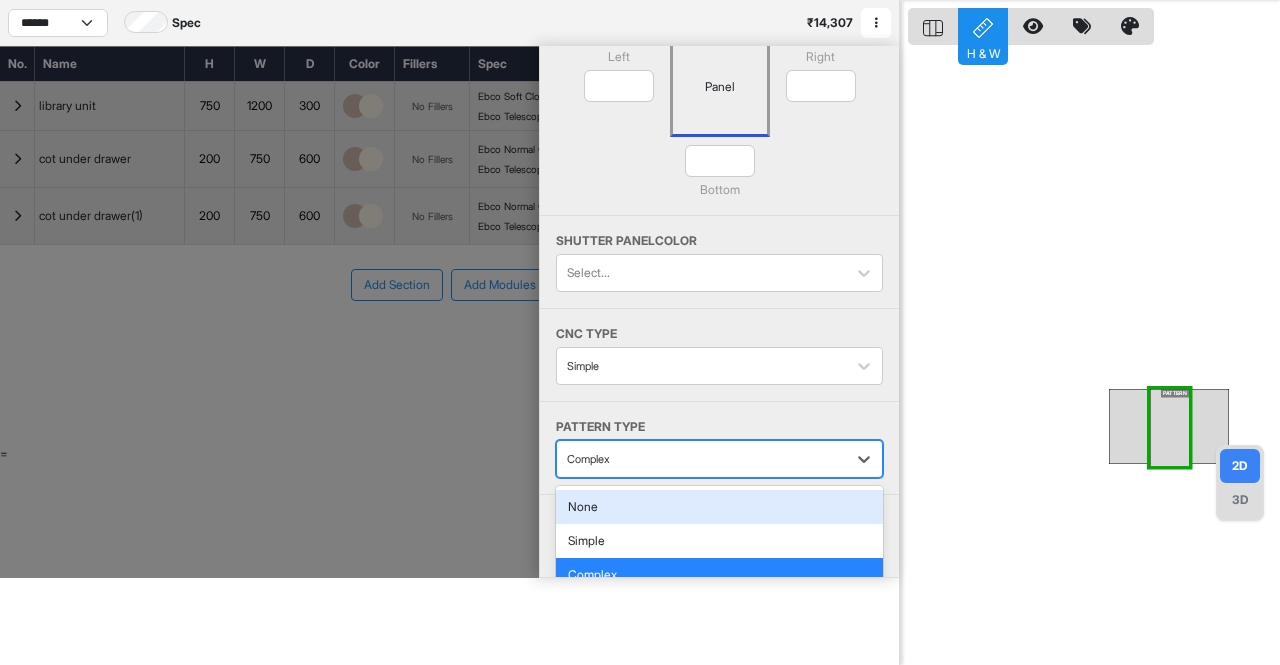 scroll, scrollTop: 149, scrollLeft: 0, axis: vertical 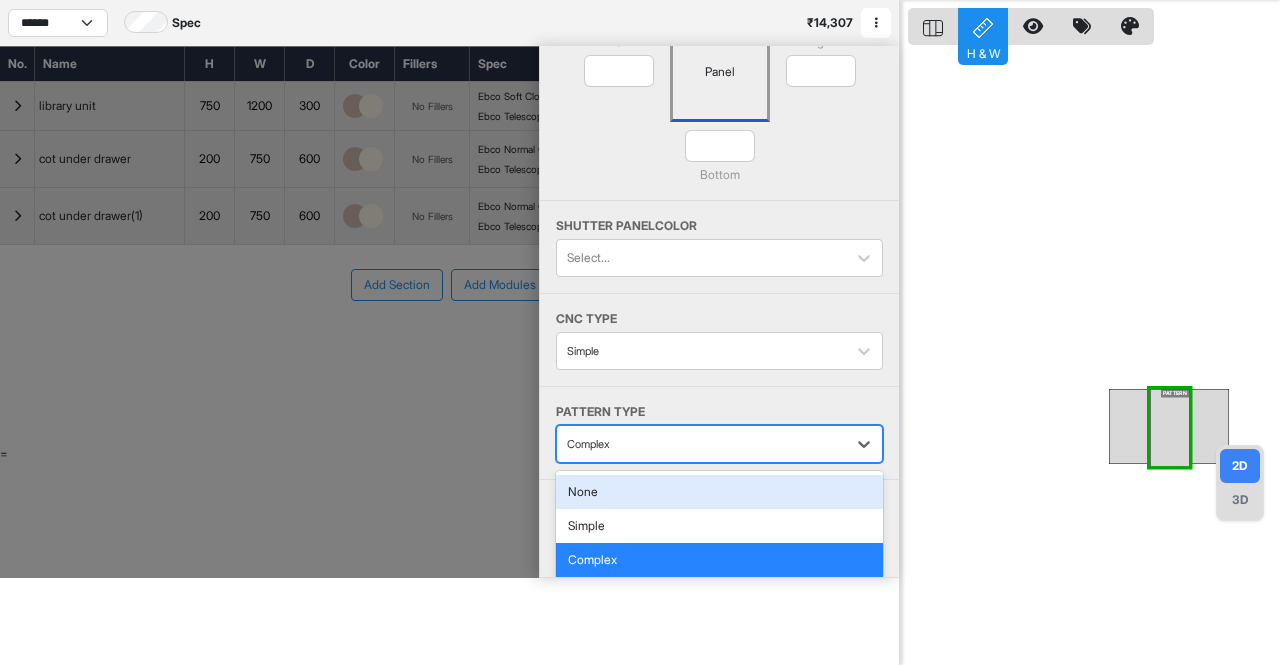click on "None" at bounding box center (719, 492) 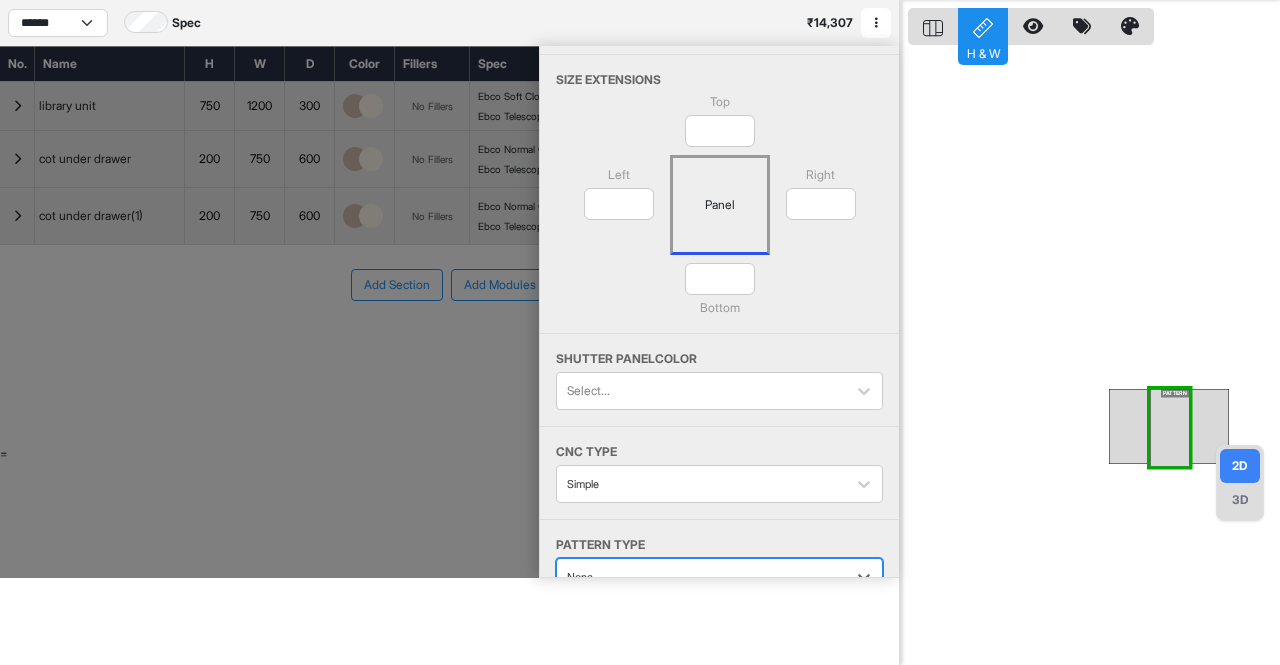 scroll, scrollTop: 0, scrollLeft: 0, axis: both 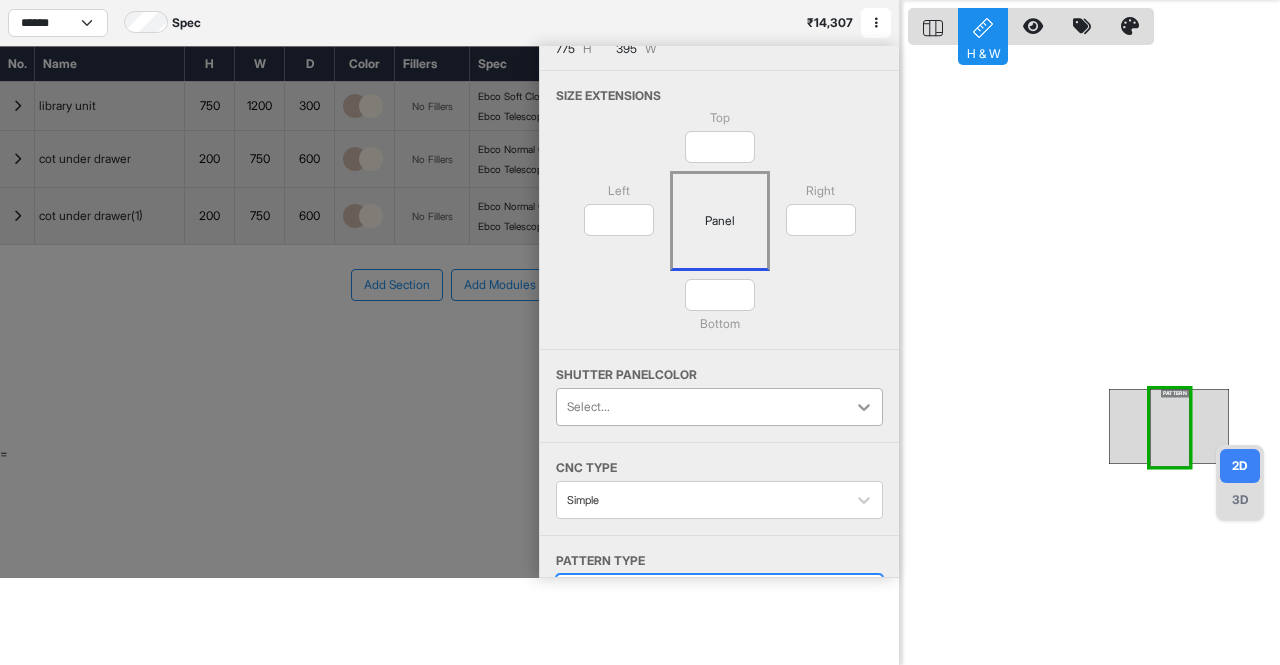 click 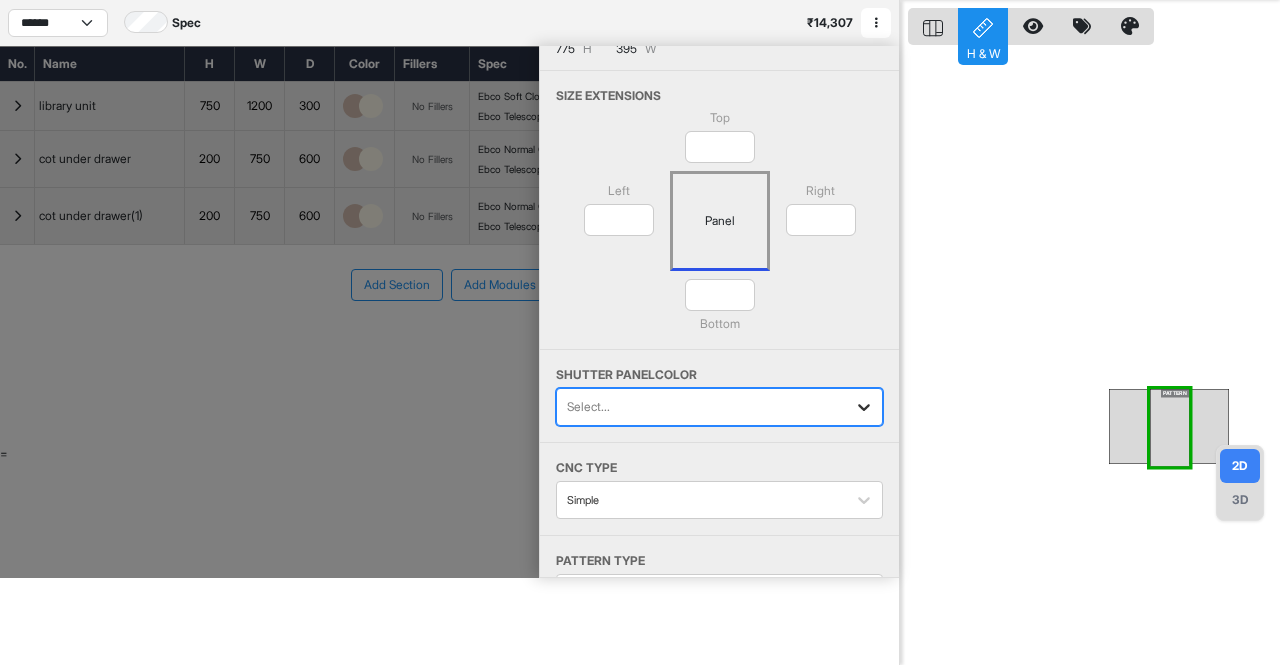 click at bounding box center (864, 407) 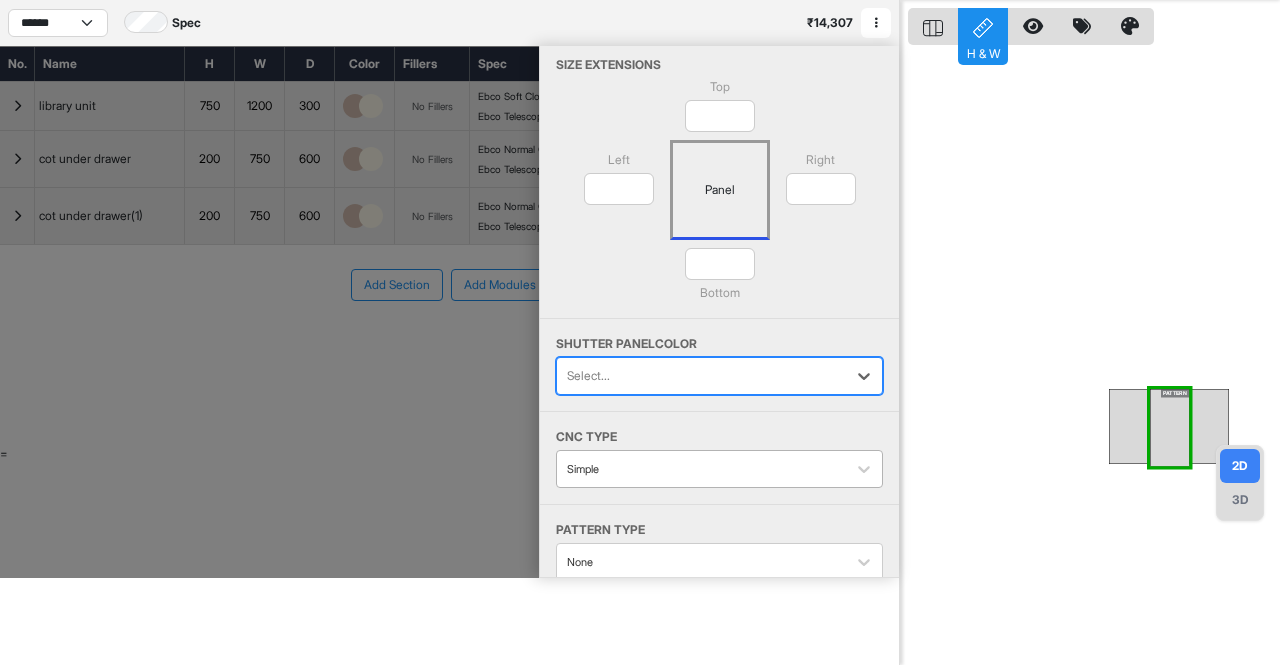 scroll, scrollTop: 48, scrollLeft: 0, axis: vertical 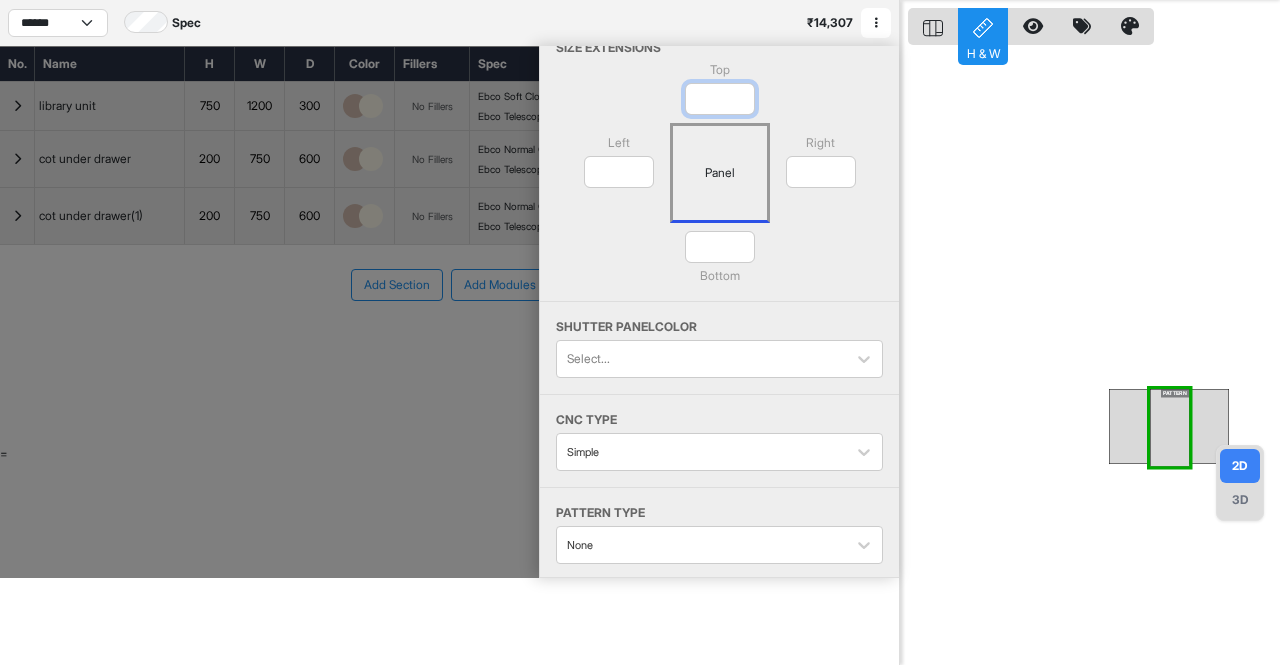 click on "*" at bounding box center (720, 99) 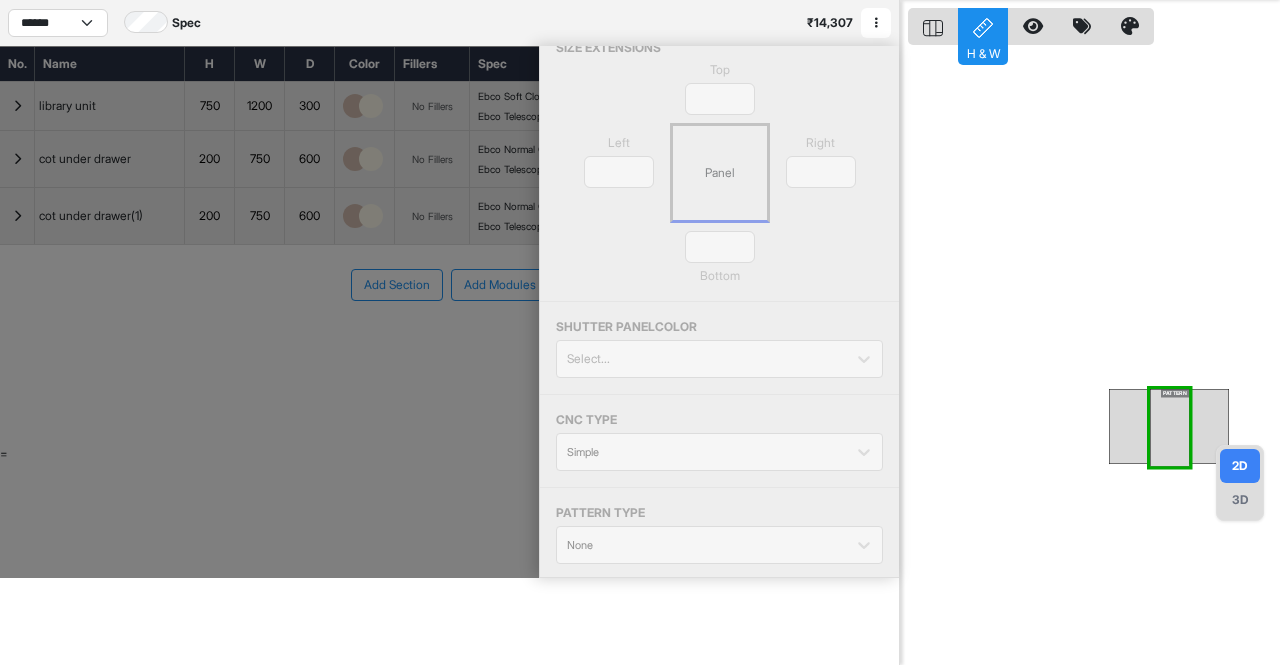 click on "Panel" at bounding box center [720, 173] 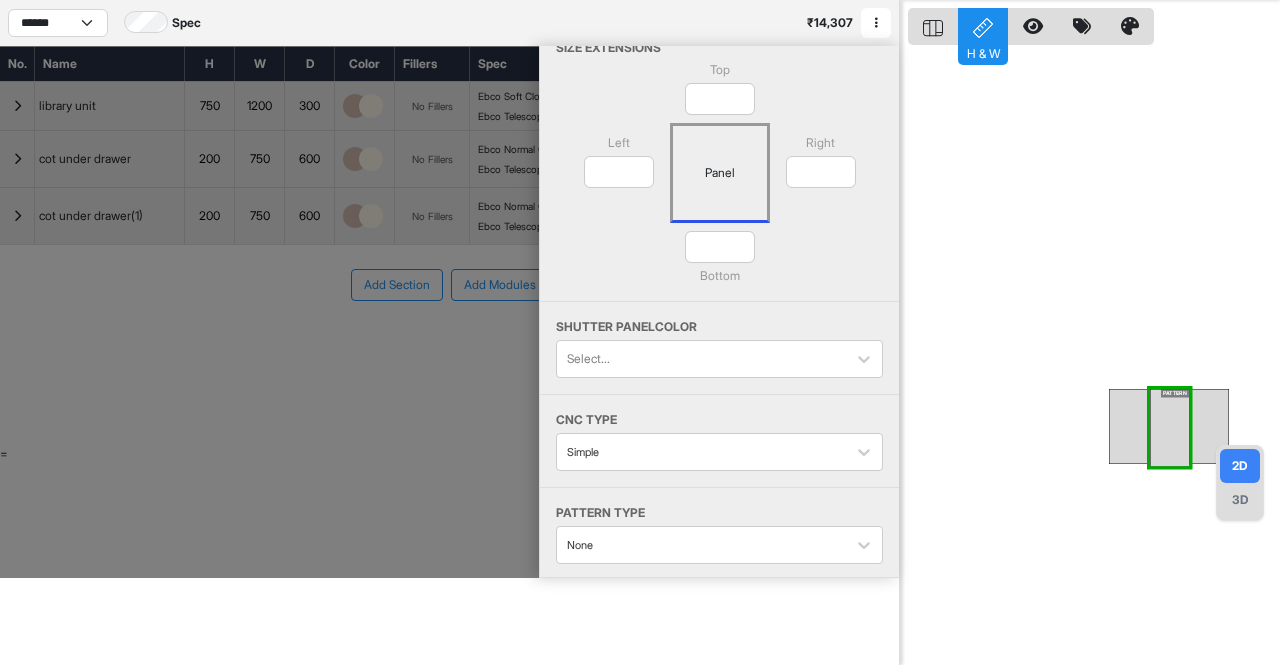 click on "Pattern Type None" at bounding box center (719, 534) 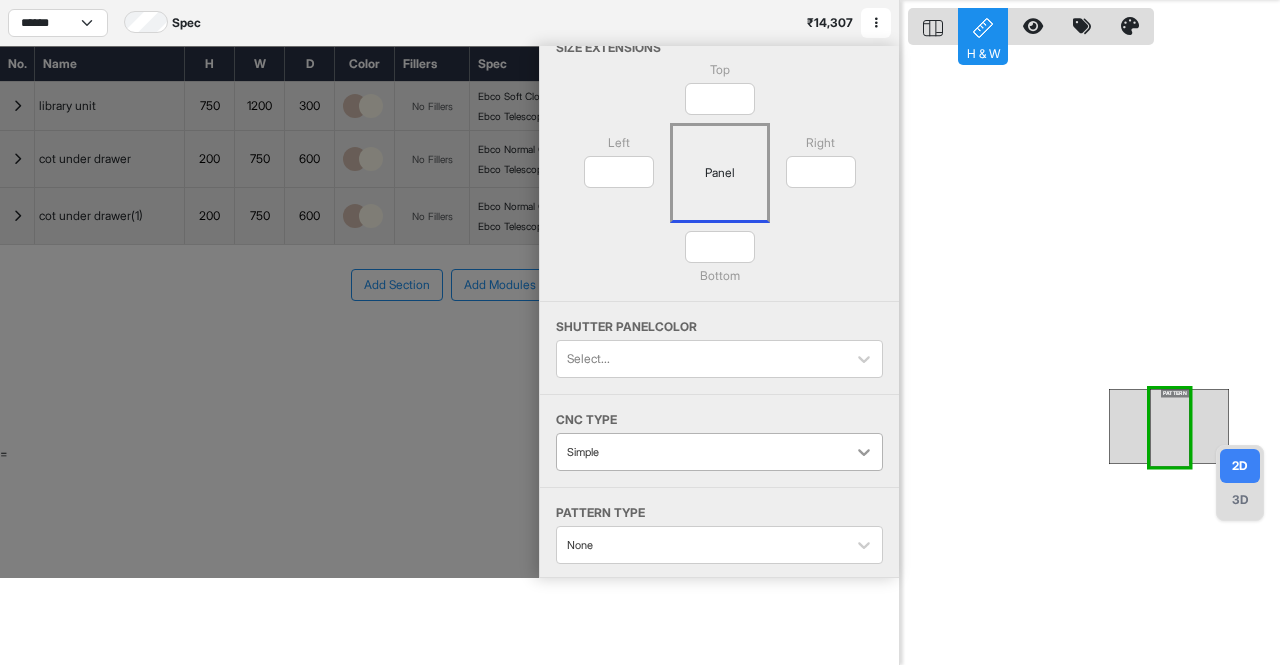 click 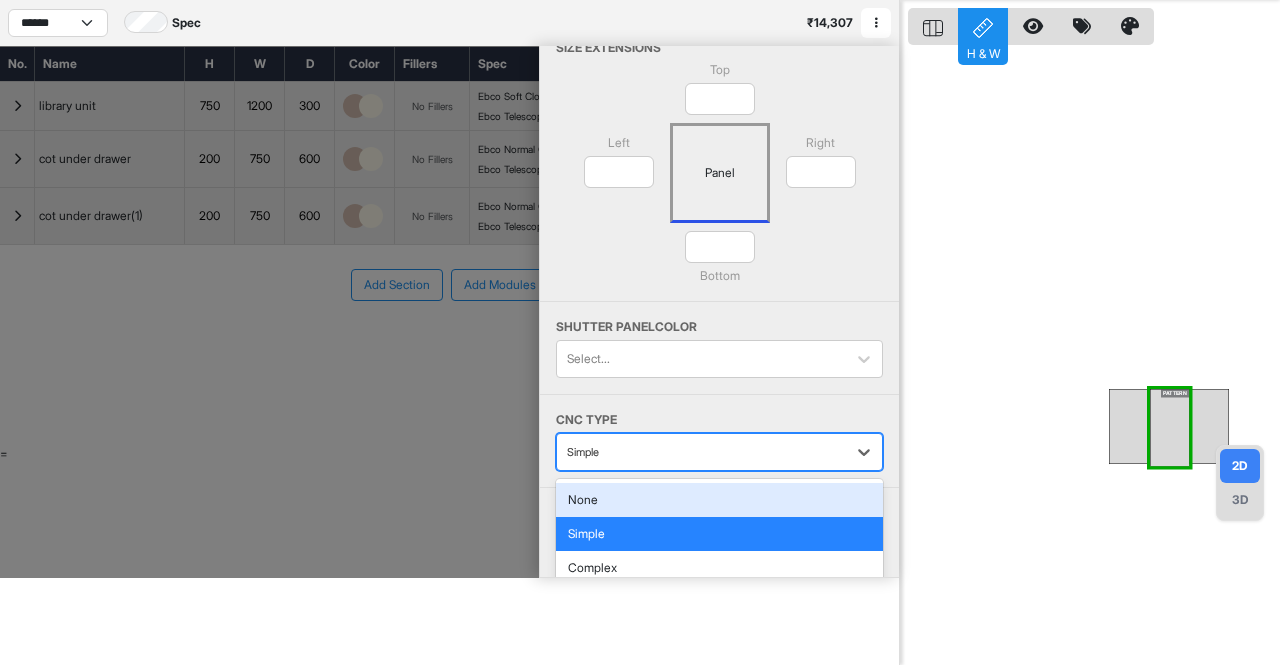 click on "None" at bounding box center [719, 500] 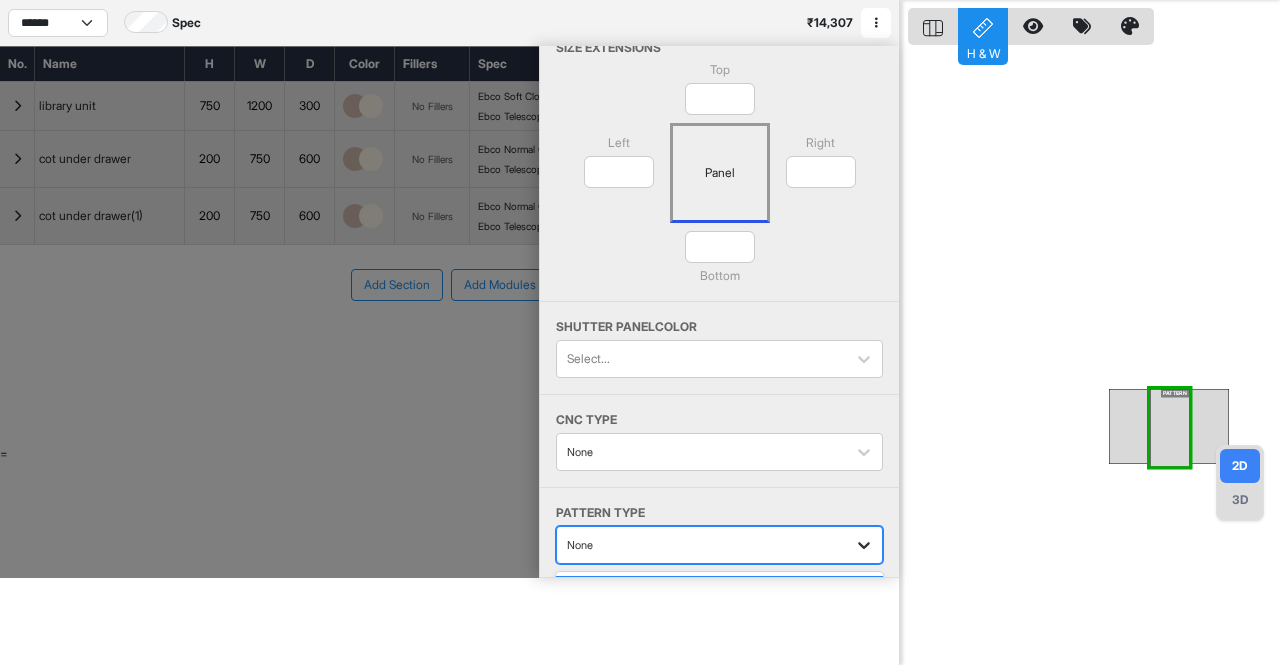 click 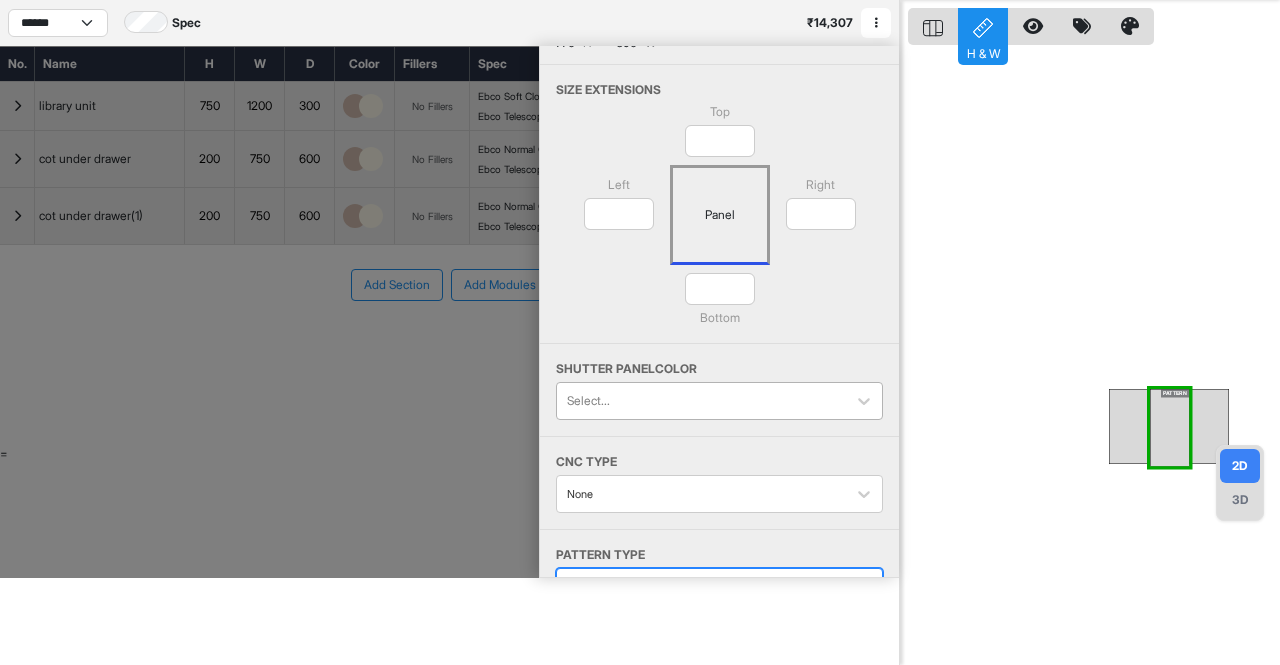 scroll, scrollTop: 0, scrollLeft: 0, axis: both 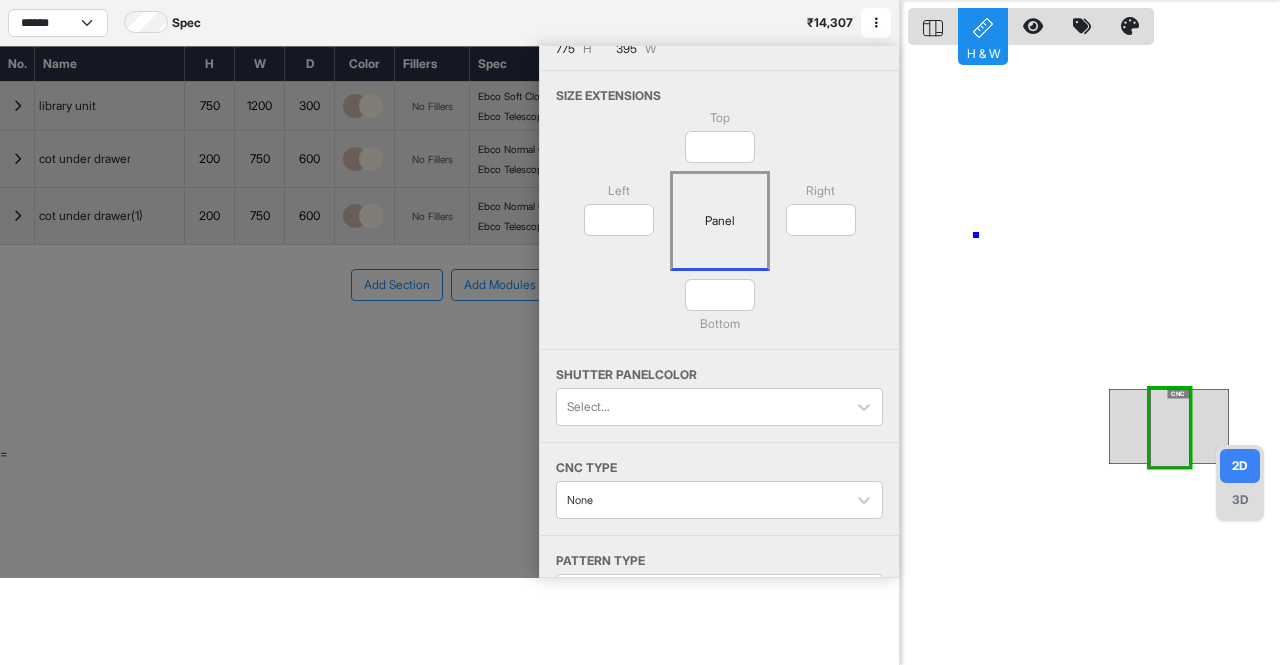 click on "379 767 CNC" at bounding box center [1094, 332] 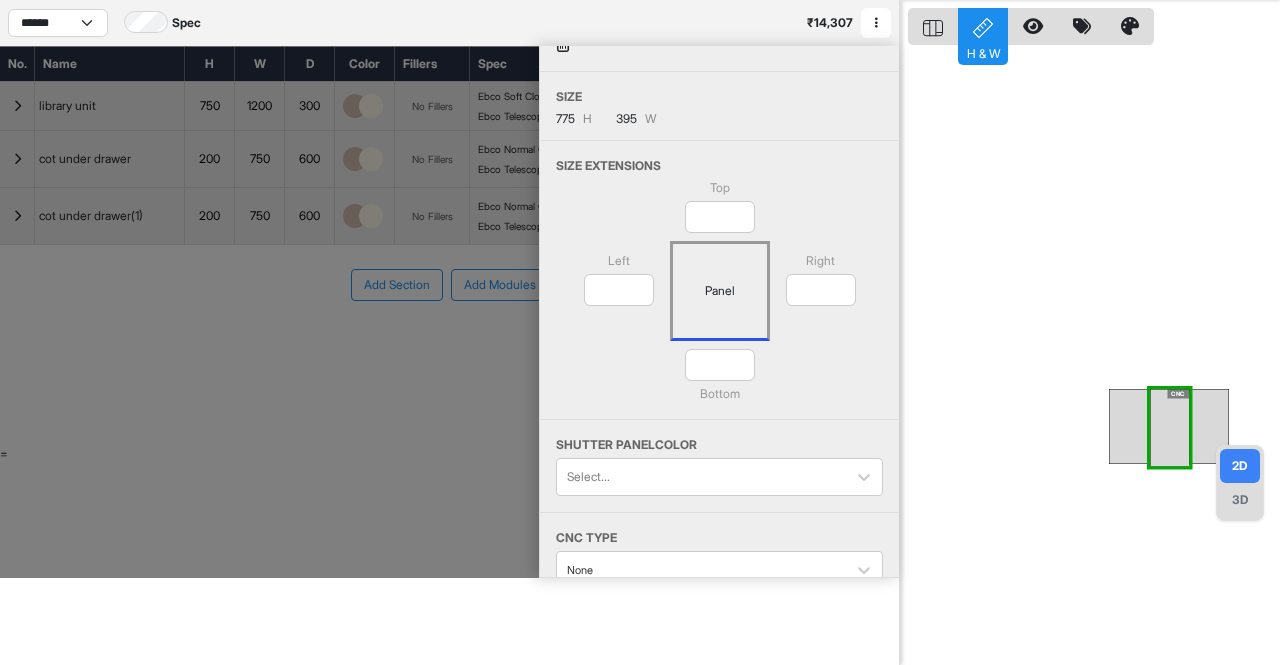 scroll, scrollTop: 0, scrollLeft: 0, axis: both 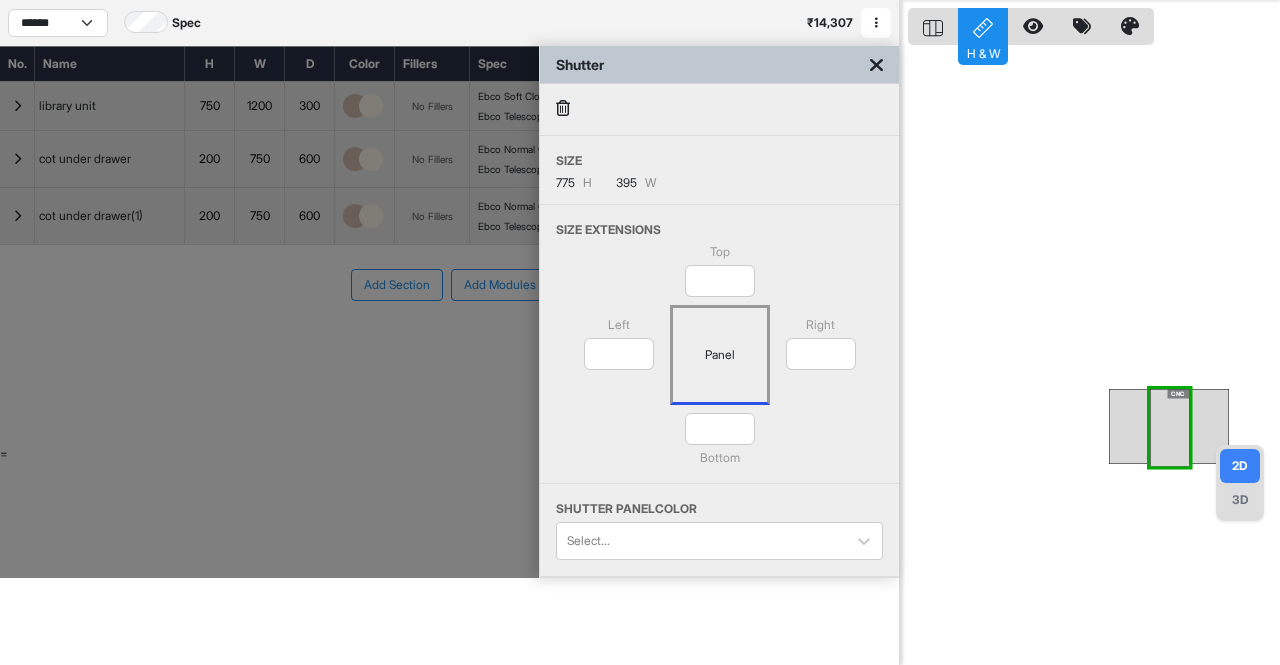 click at bounding box center [876, 65] 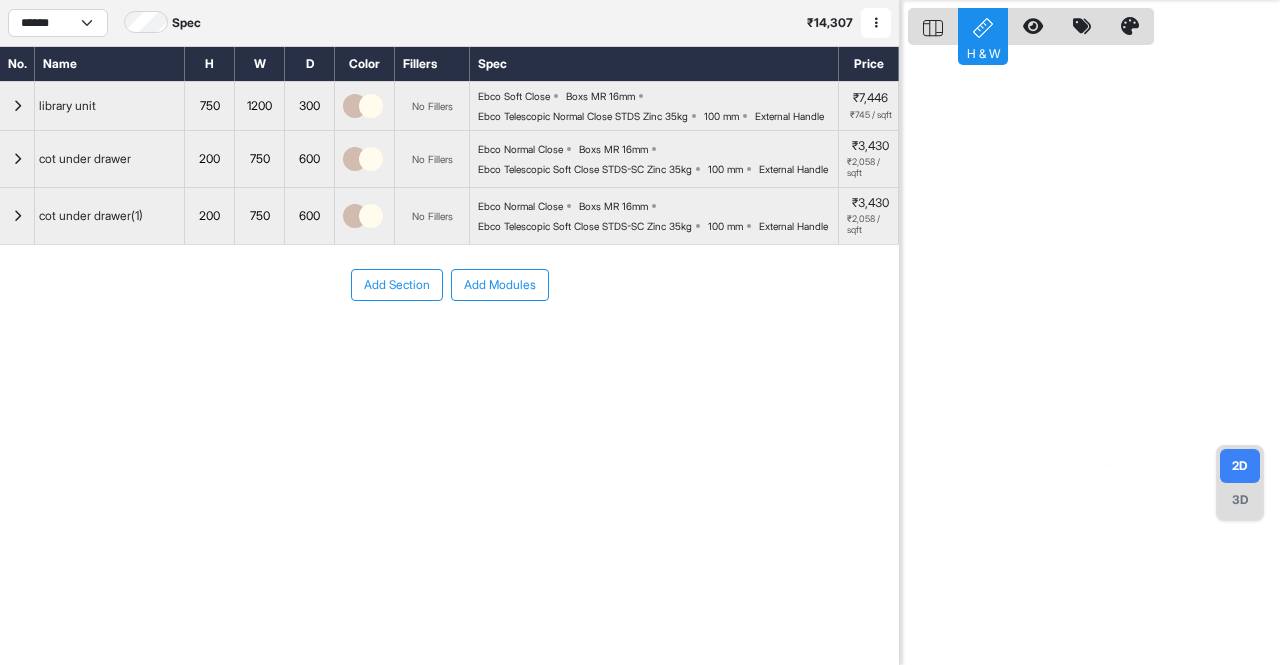 click at bounding box center [1094, 332] 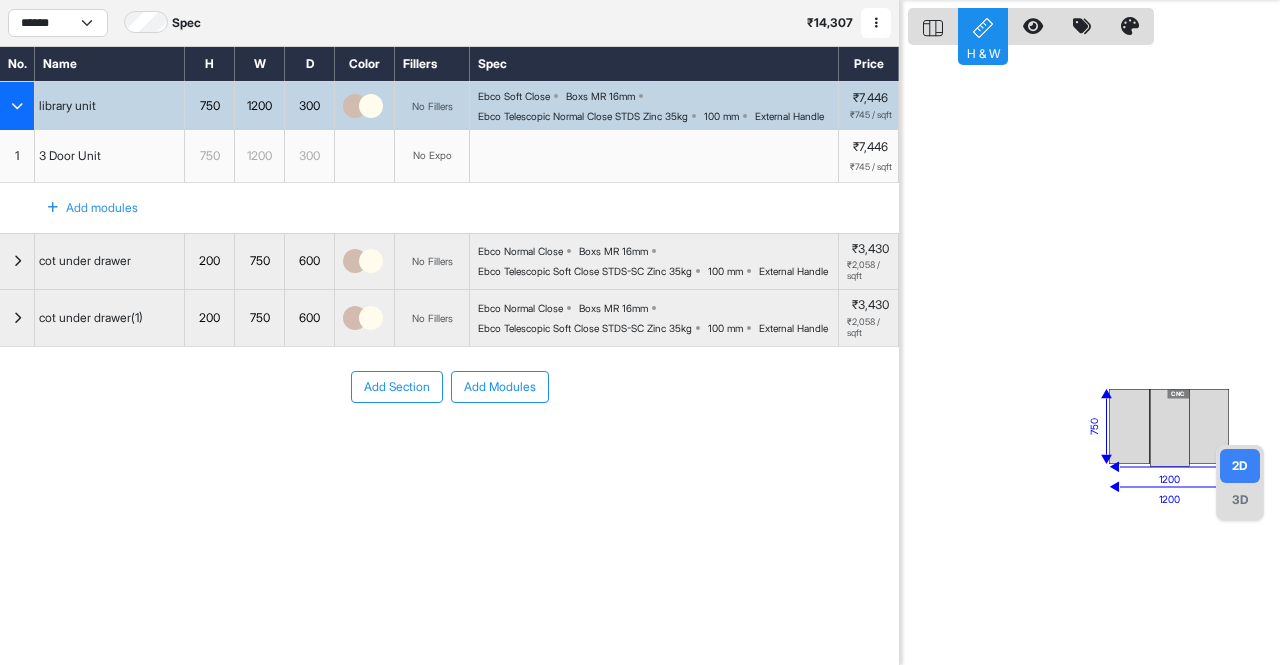 click on "3 Door Unit" at bounding box center [110, 156] 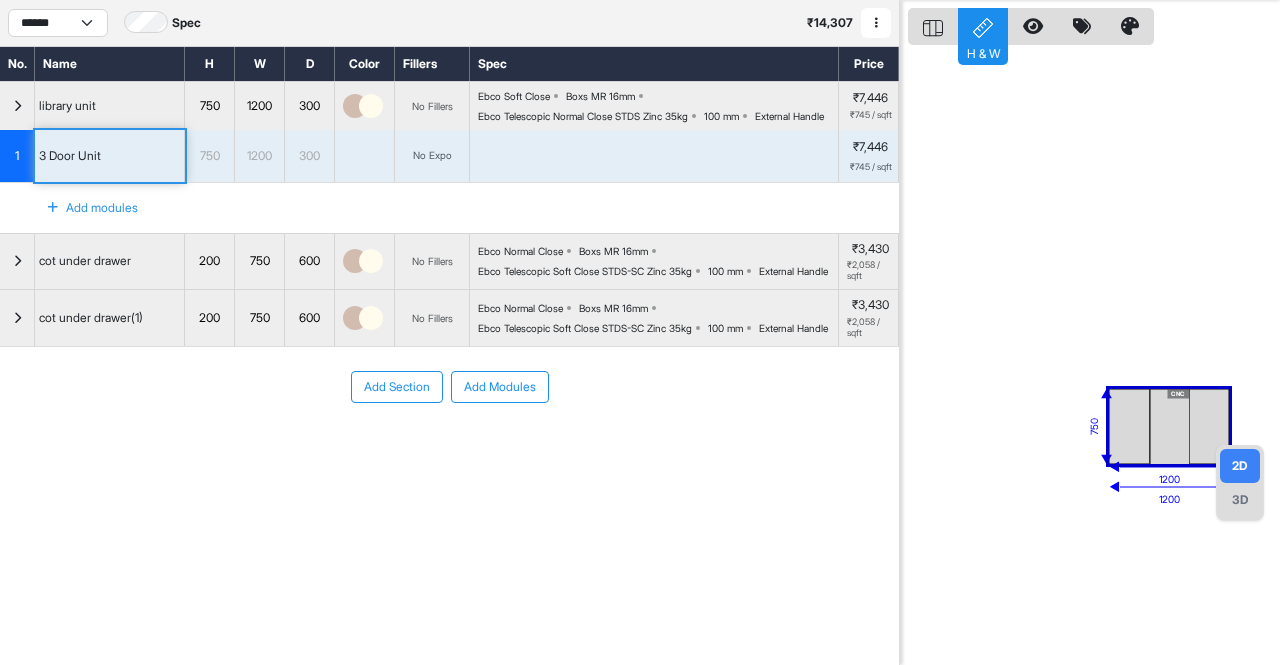 click at bounding box center (365, 156) 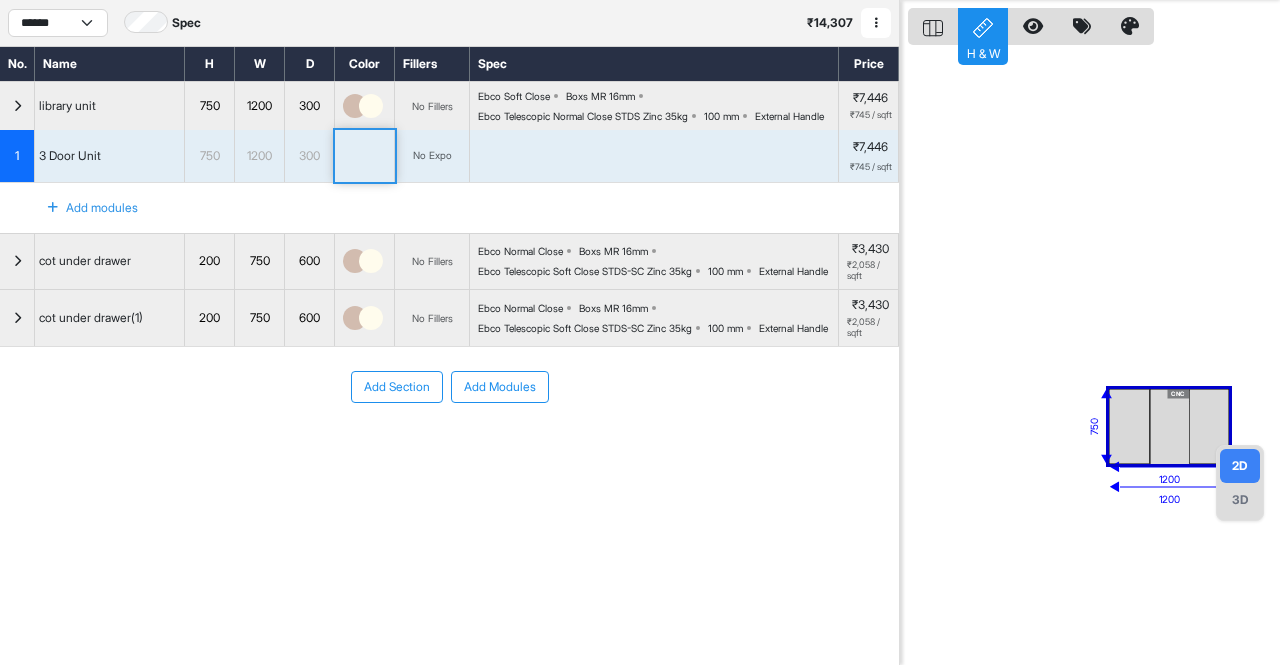 click at bounding box center (365, 156) 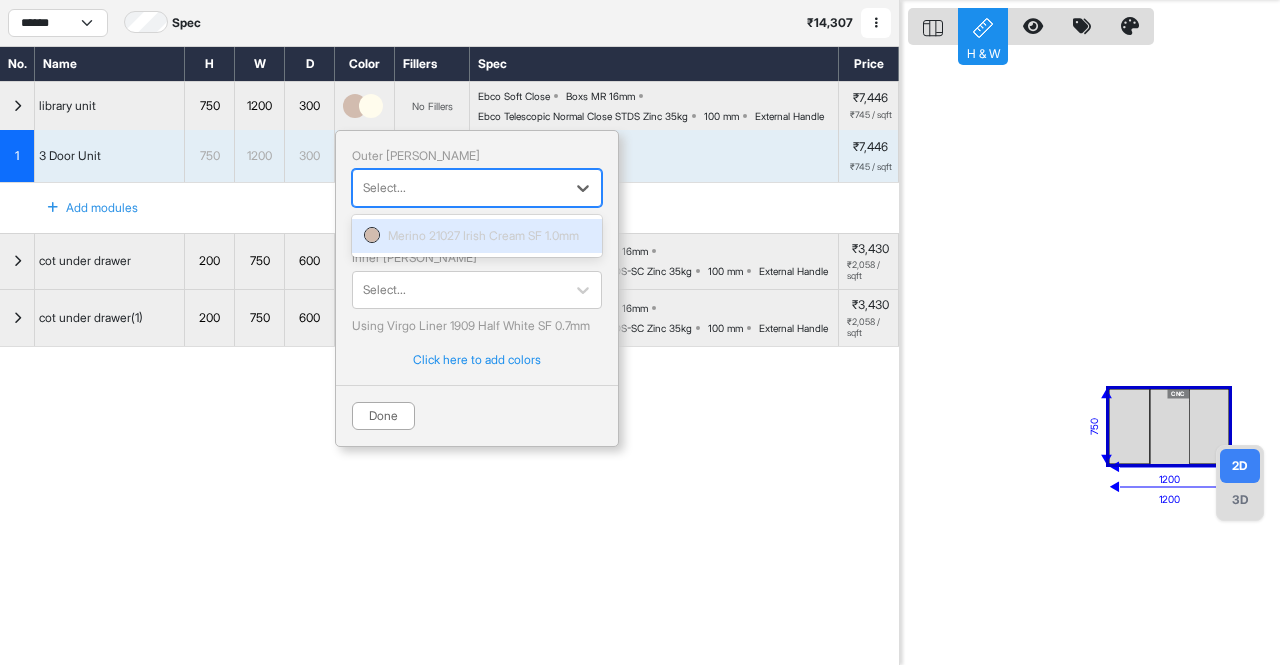 click on "Select..." at bounding box center (459, 188) 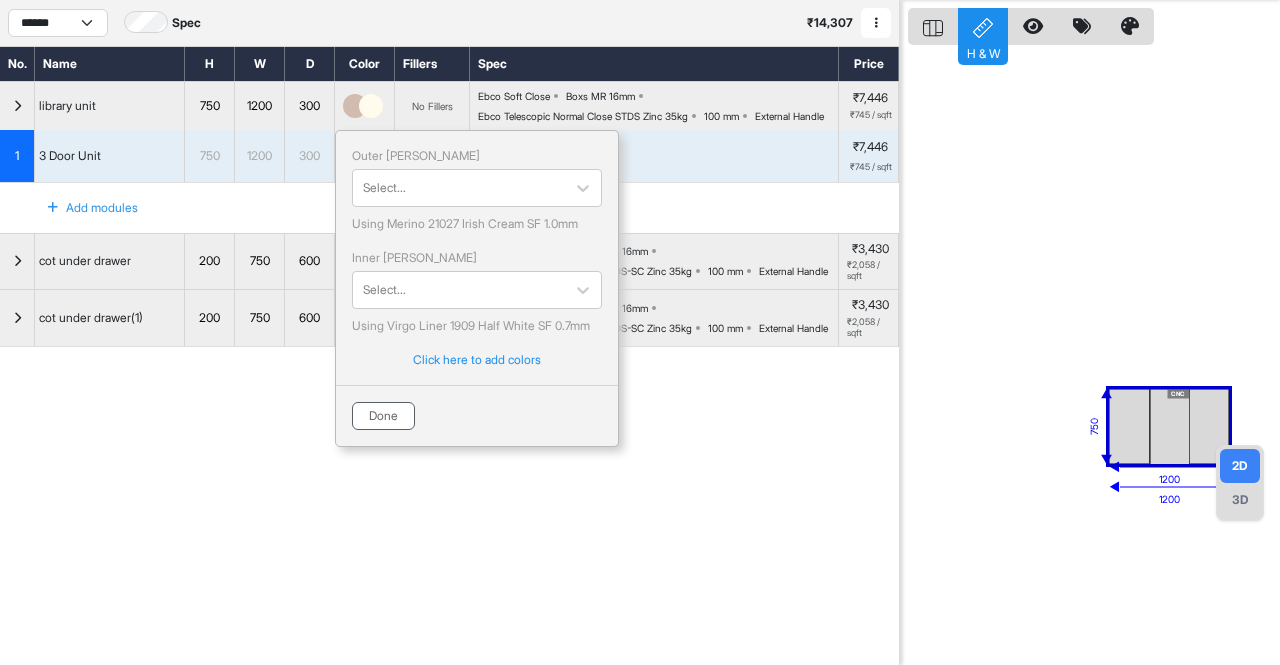 click on "Done" at bounding box center (383, 416) 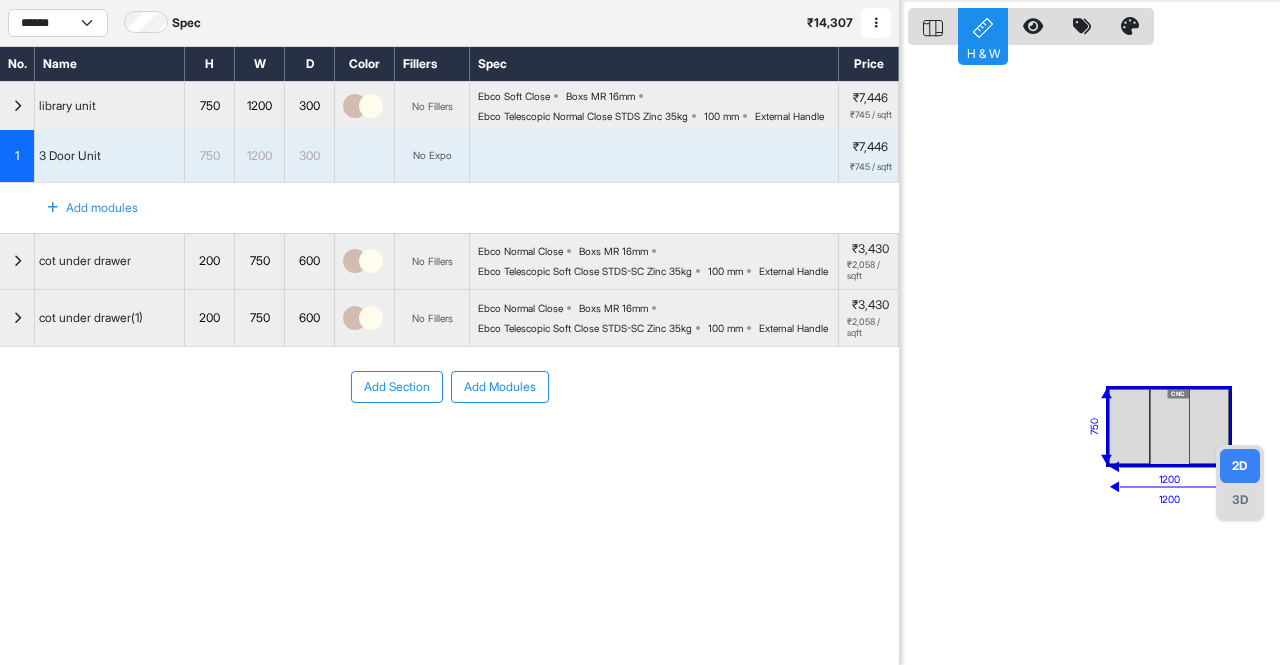 click at bounding box center (654, 156) 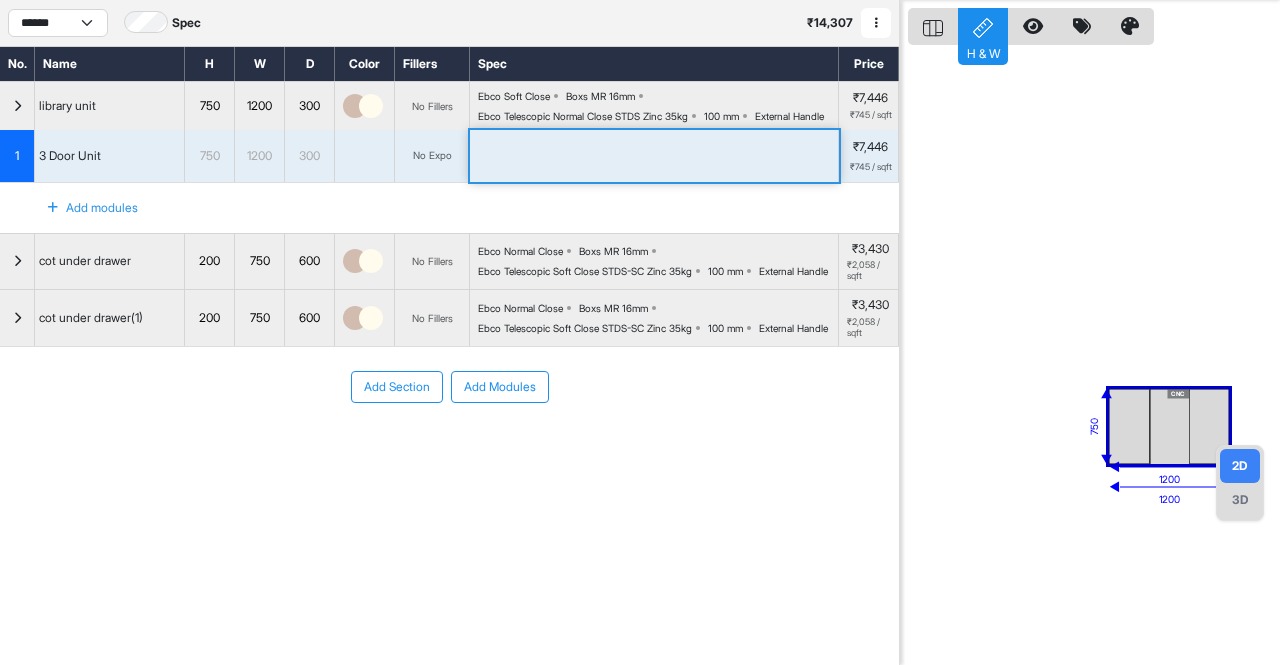 click at bounding box center [654, 156] 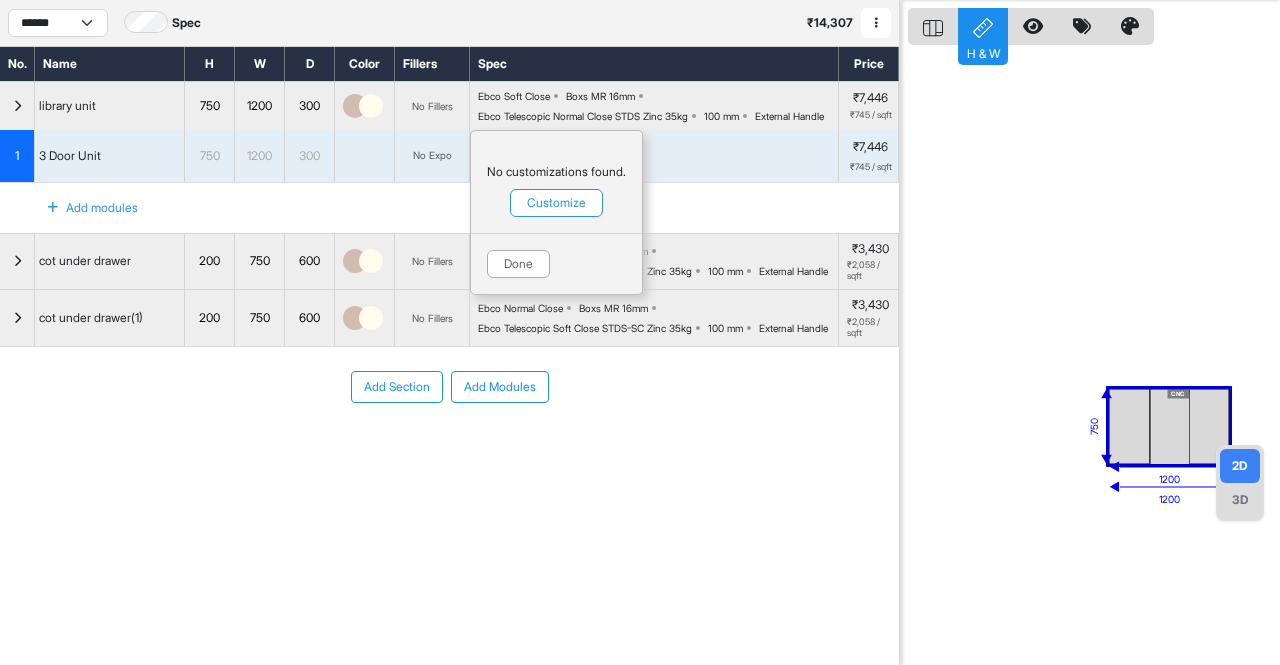 click on "No customizations found." at bounding box center [556, 172] 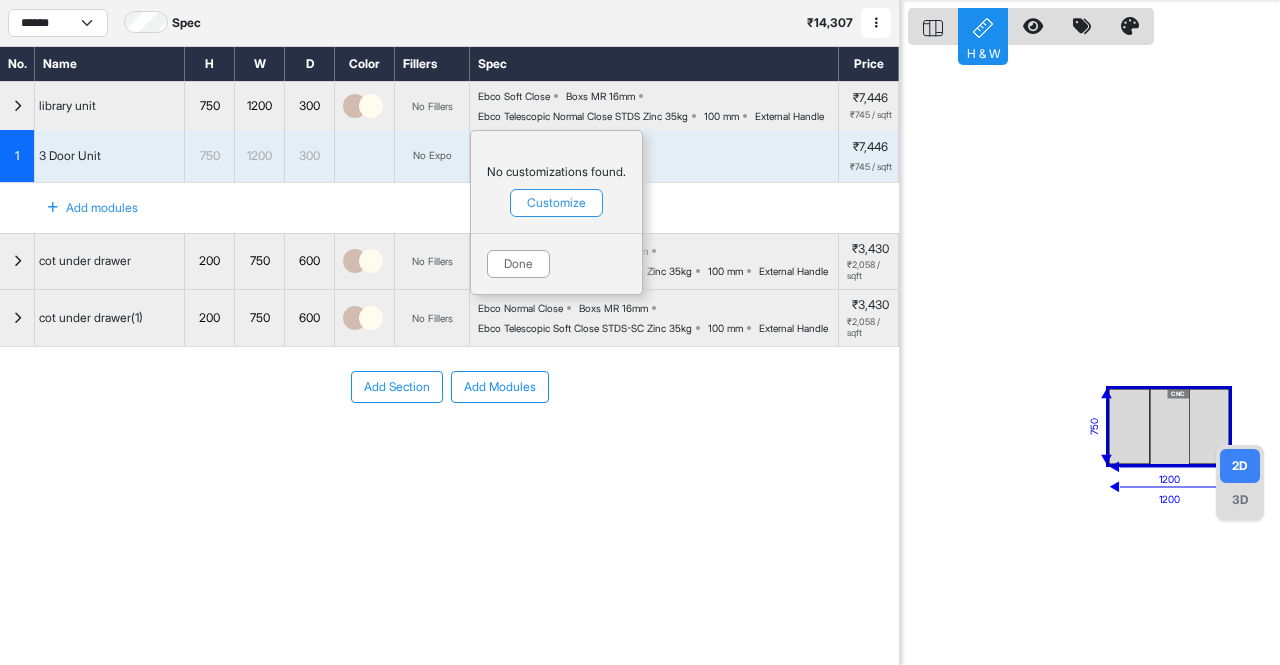 click on "Customize" at bounding box center [556, 203] 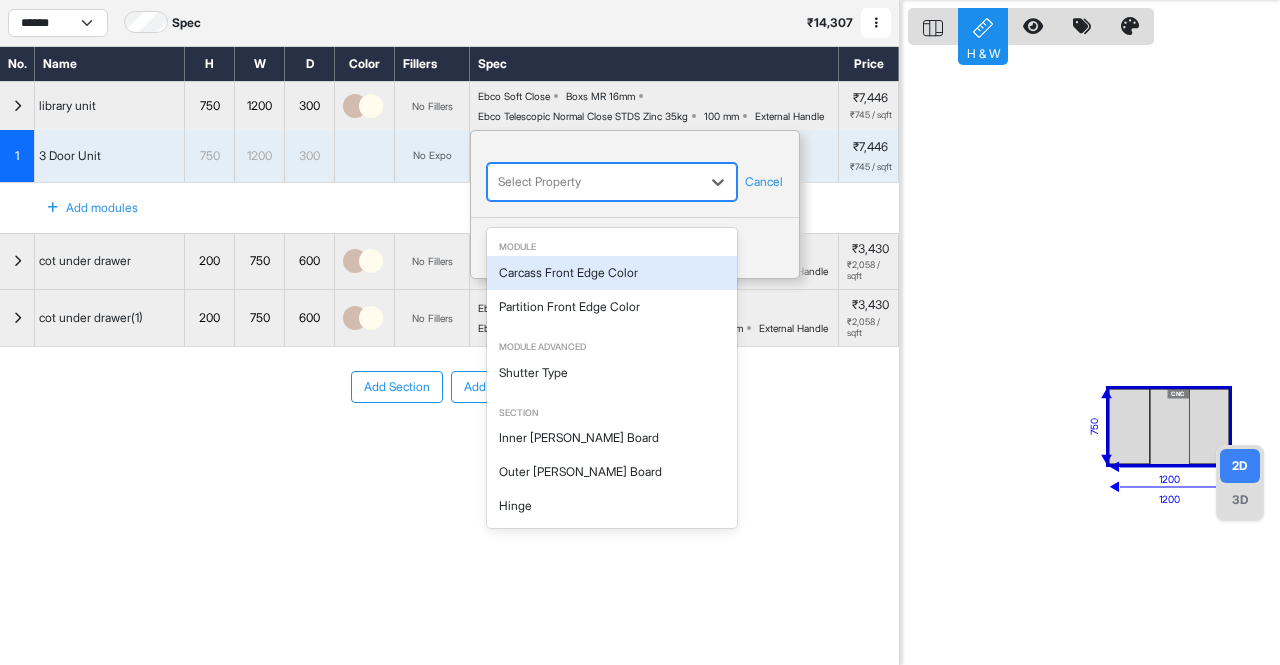 click at bounding box center [594, 182] 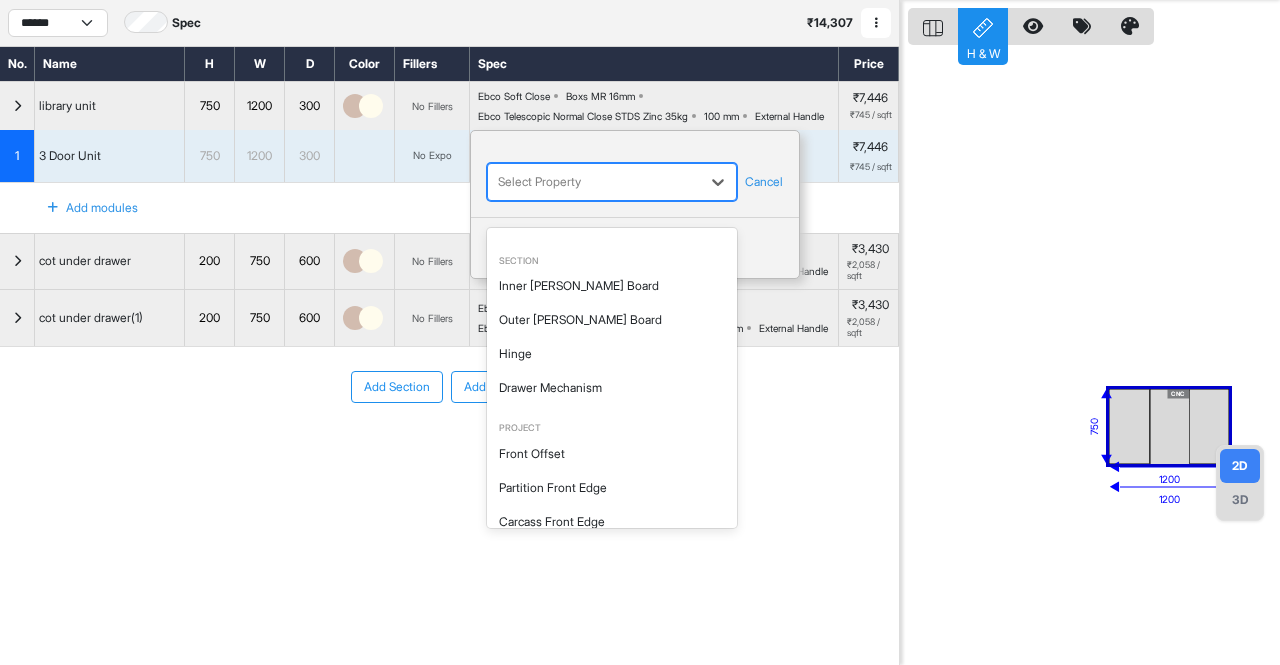 scroll, scrollTop: 0, scrollLeft: 0, axis: both 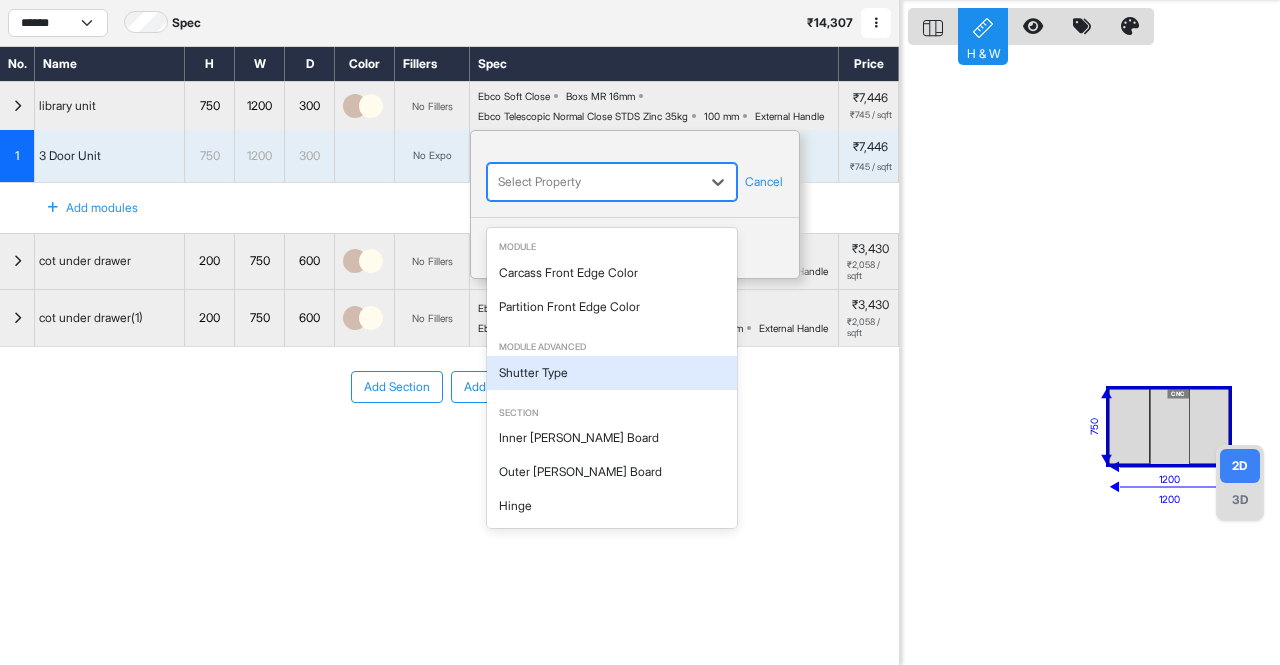 click on "Shutter Type" at bounding box center (612, 373) 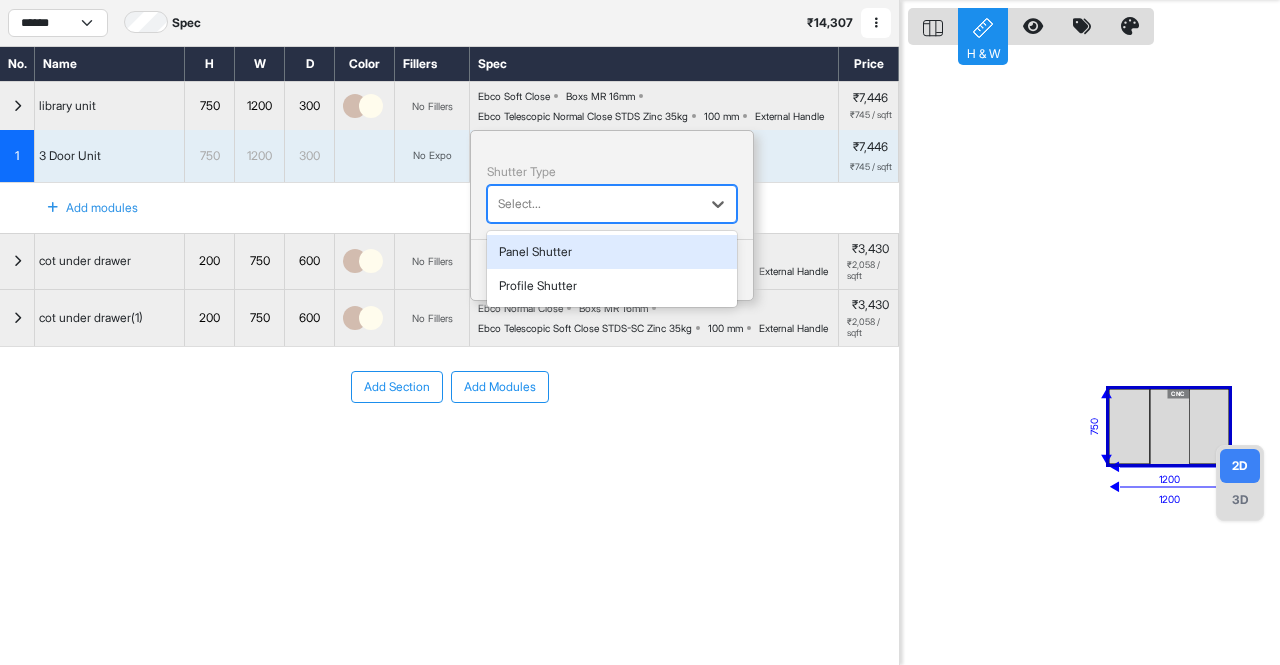 click at bounding box center (594, 204) 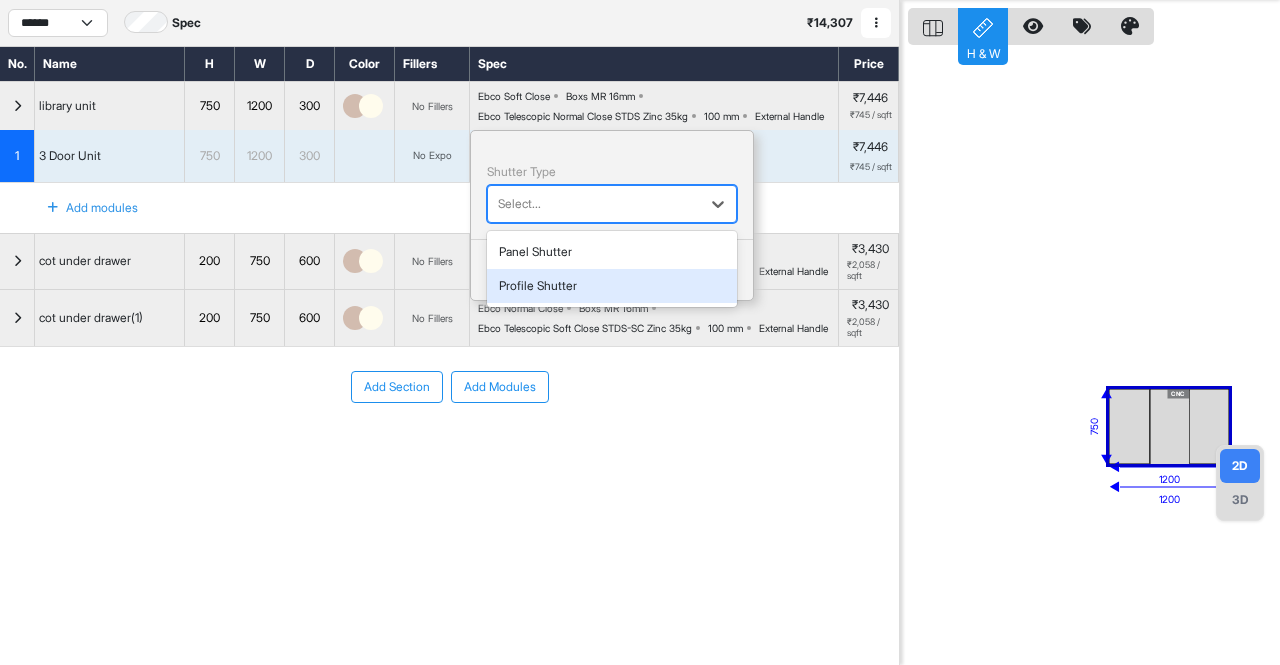 click on "Profile Shutter" at bounding box center [612, 286] 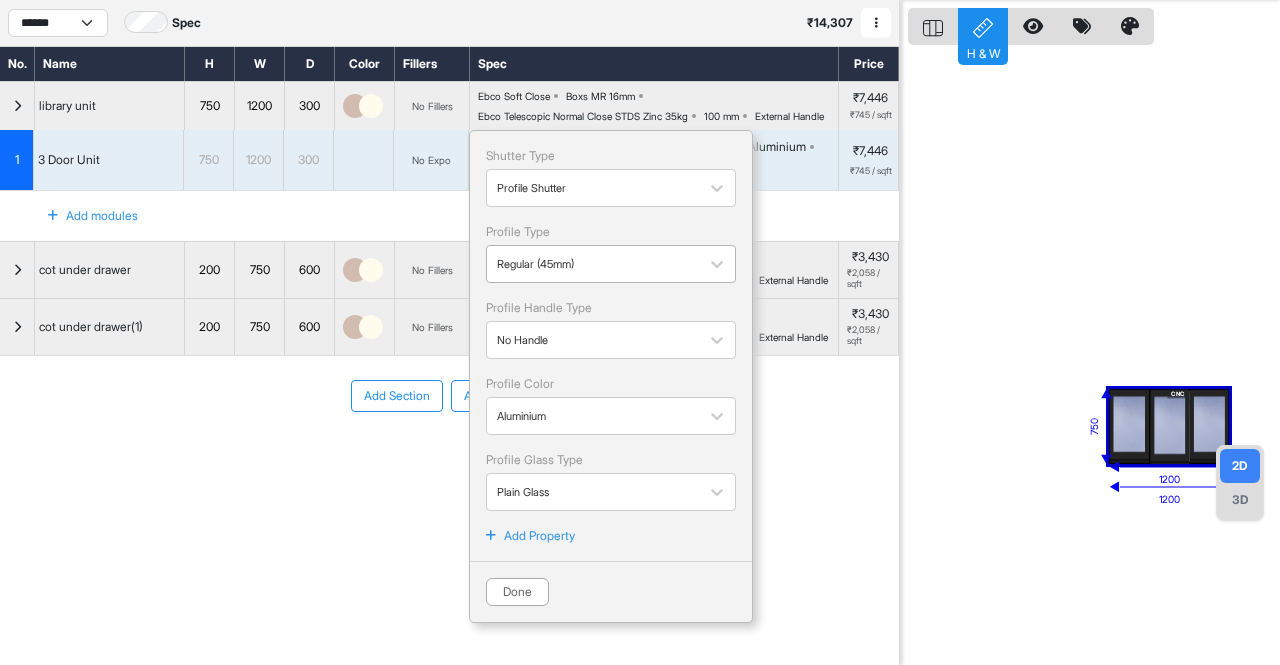 click at bounding box center (593, 264) 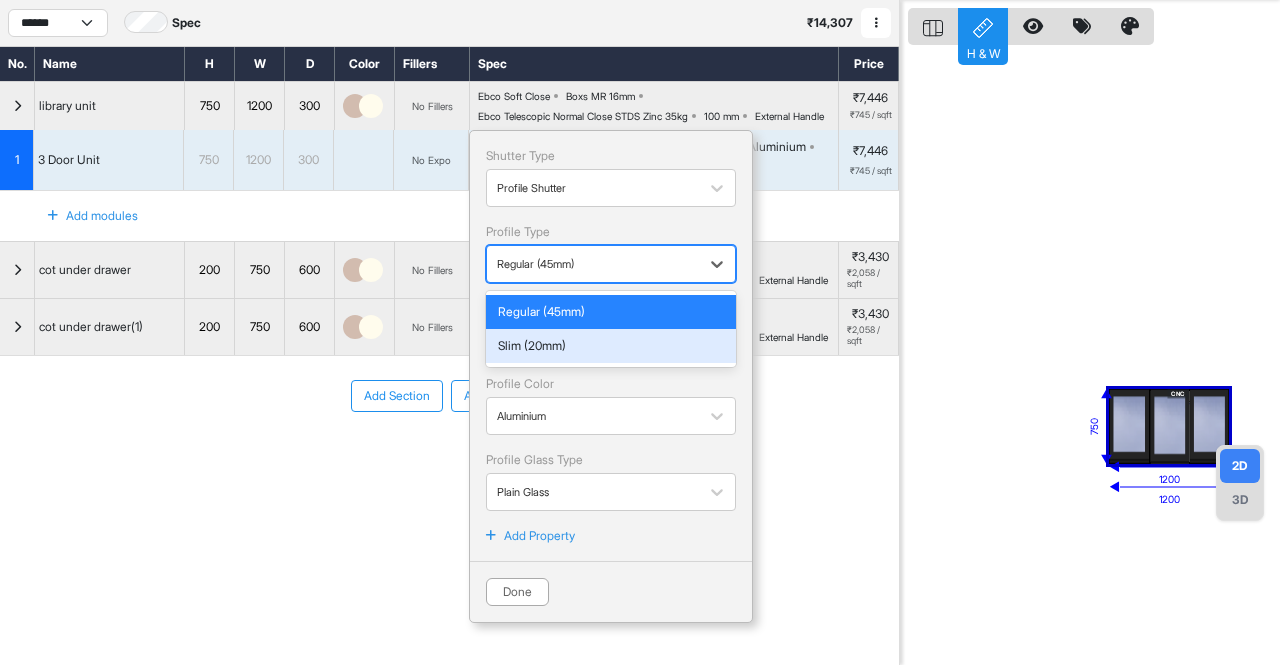 click on "Slim (20mm)" at bounding box center [611, 346] 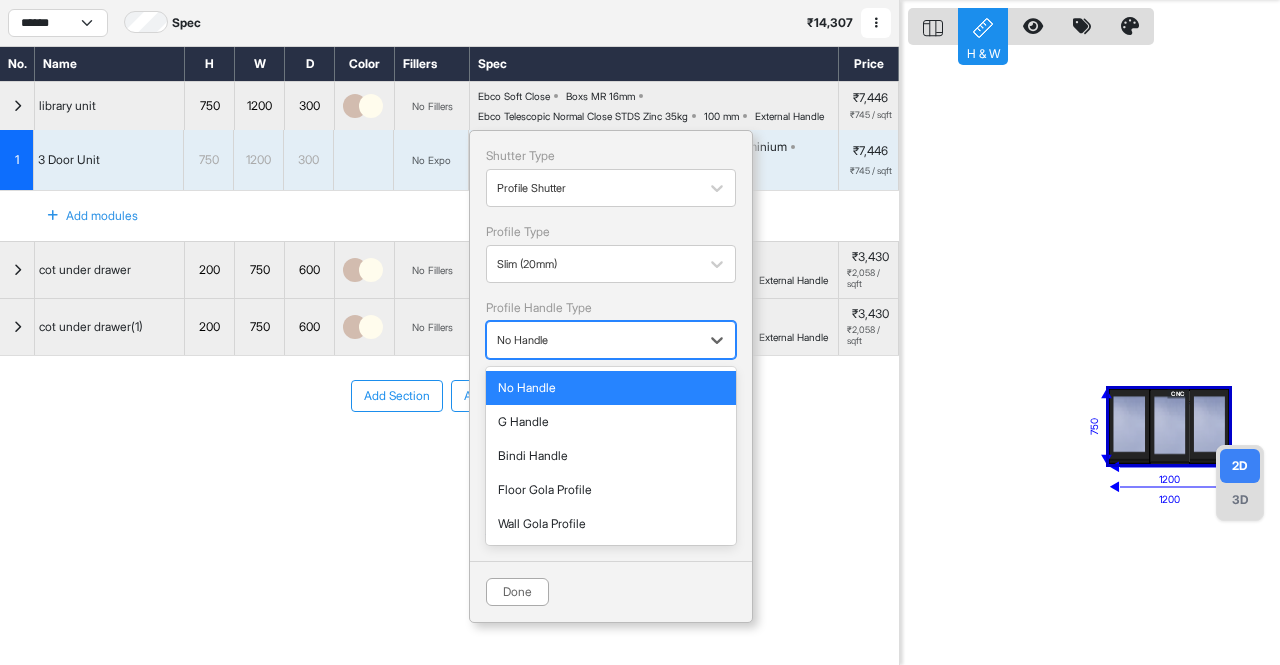 click at bounding box center [593, 340] 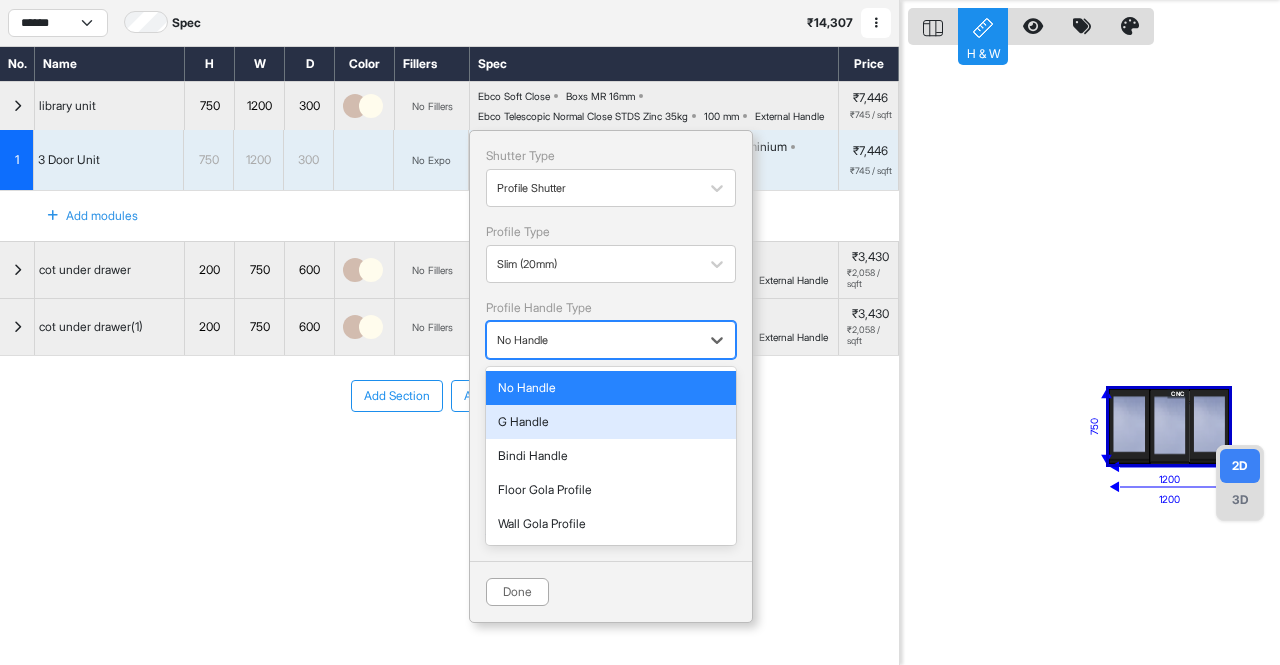 click on "G Handle" at bounding box center (611, 422) 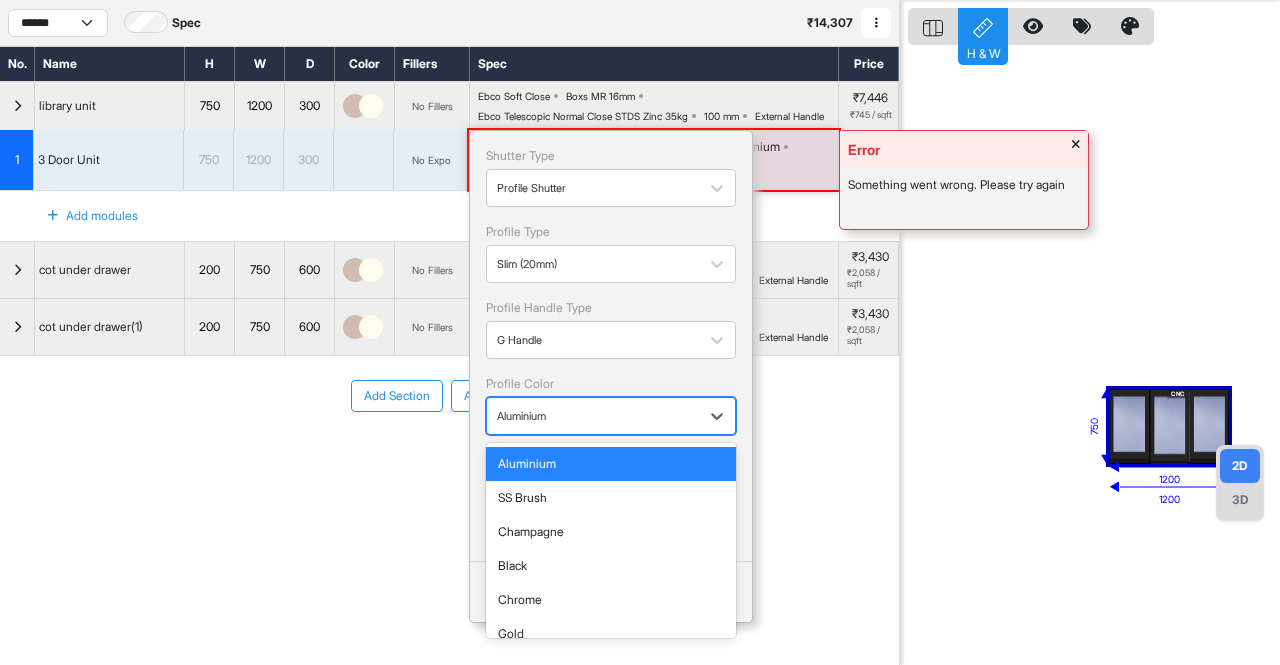 click at bounding box center (593, 416) 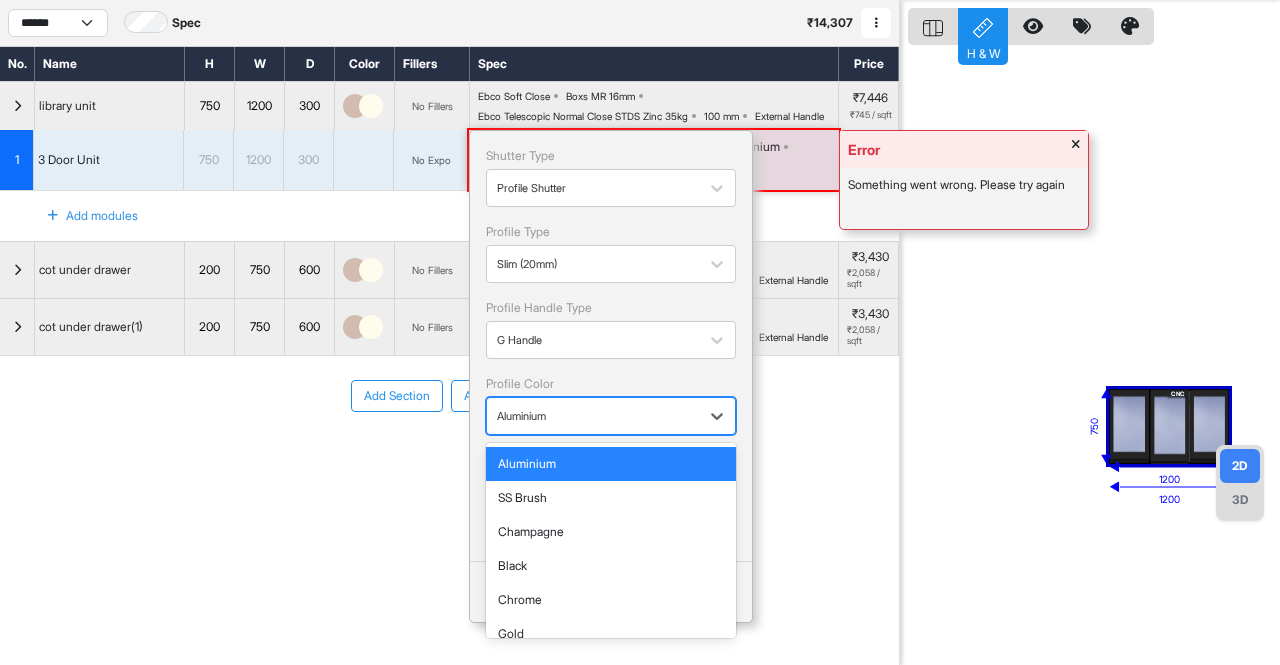 click at bounding box center (593, 416) 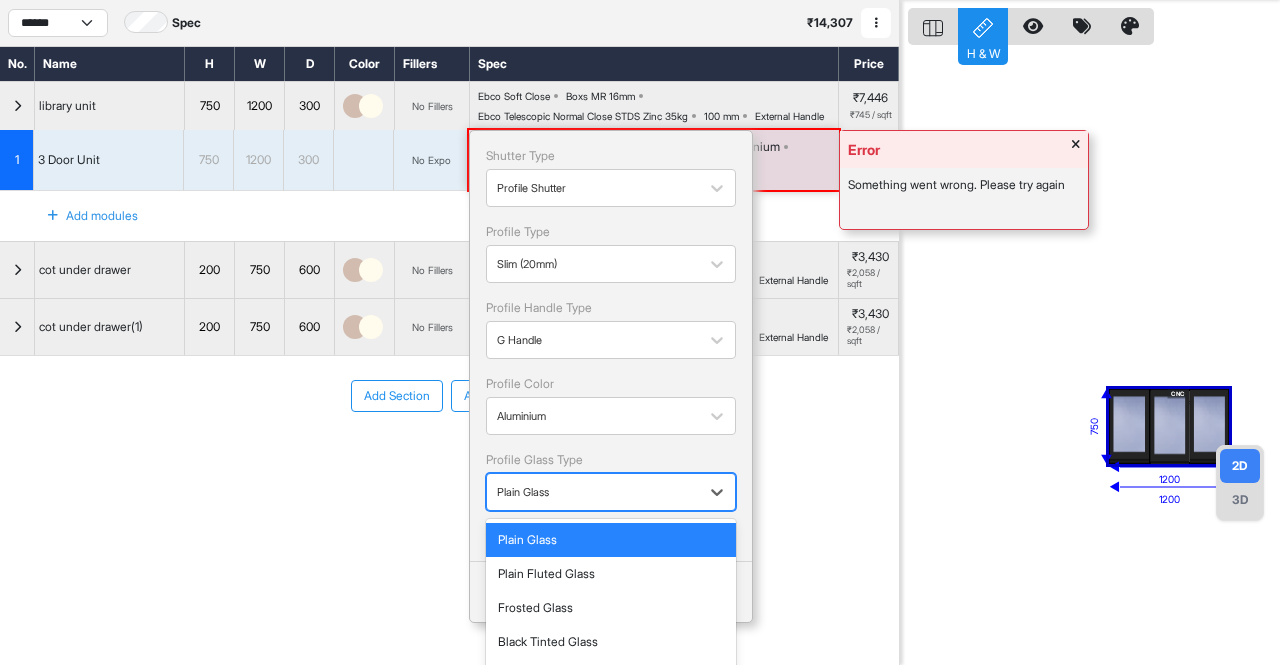 click at bounding box center [593, 492] 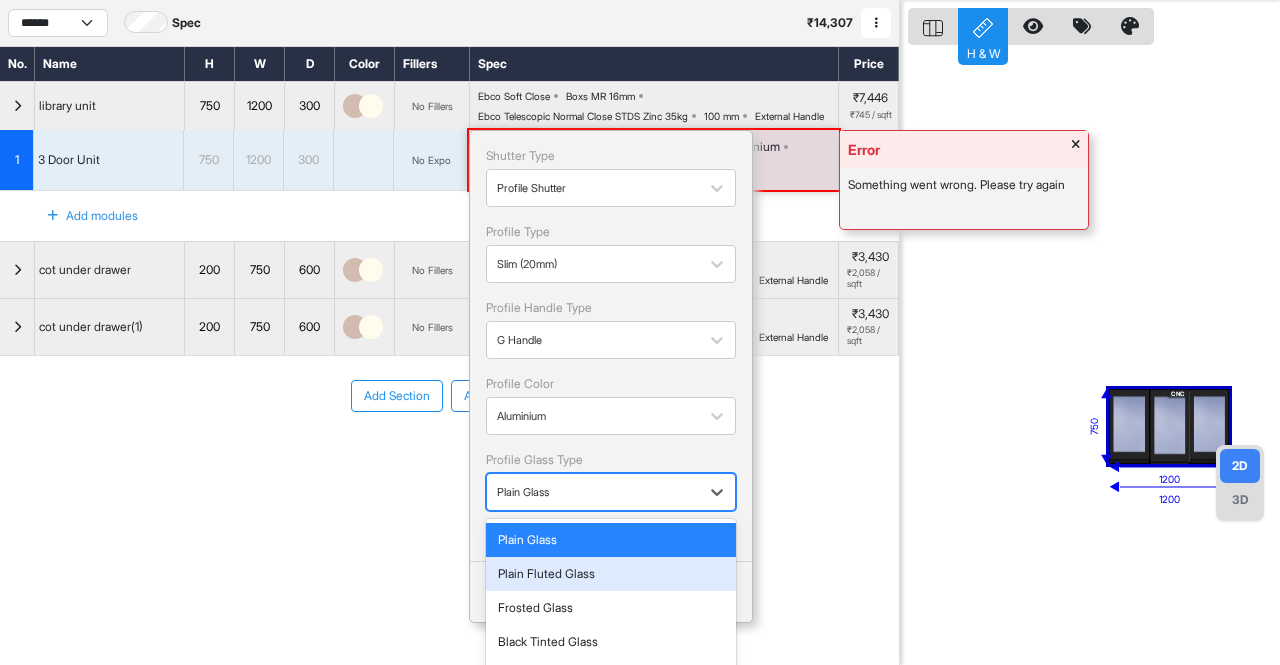click on "Plain Fluted Glass" at bounding box center [611, 574] 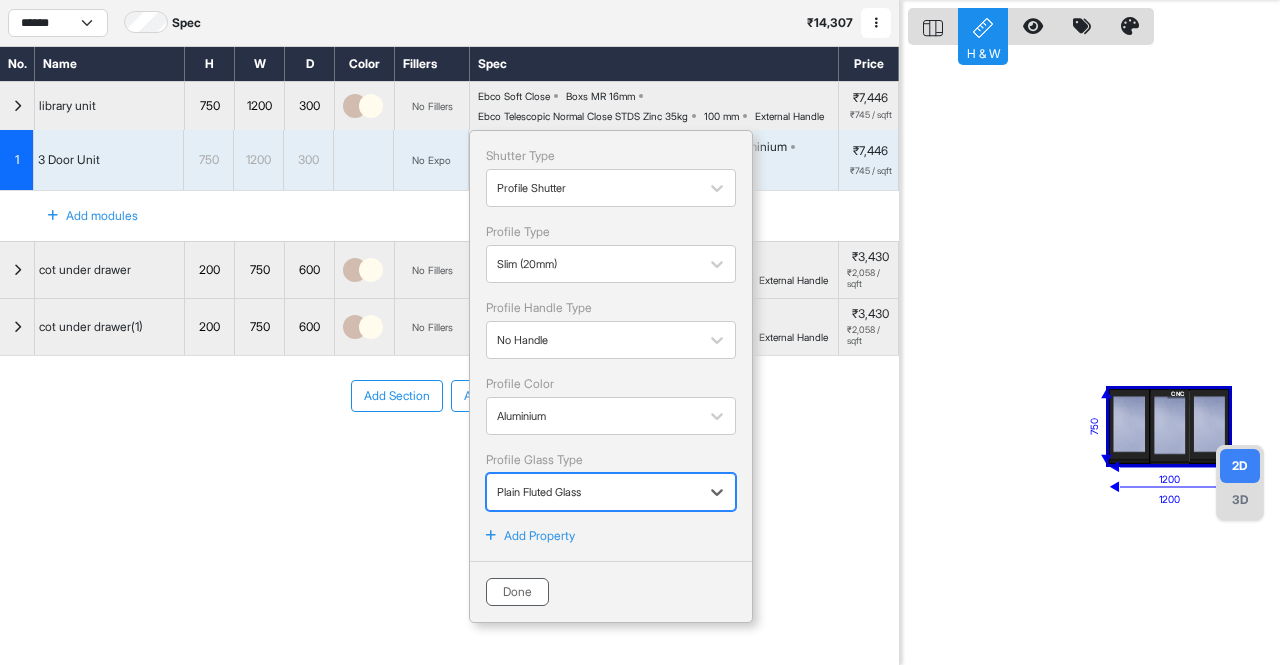 click on "Done" at bounding box center [517, 592] 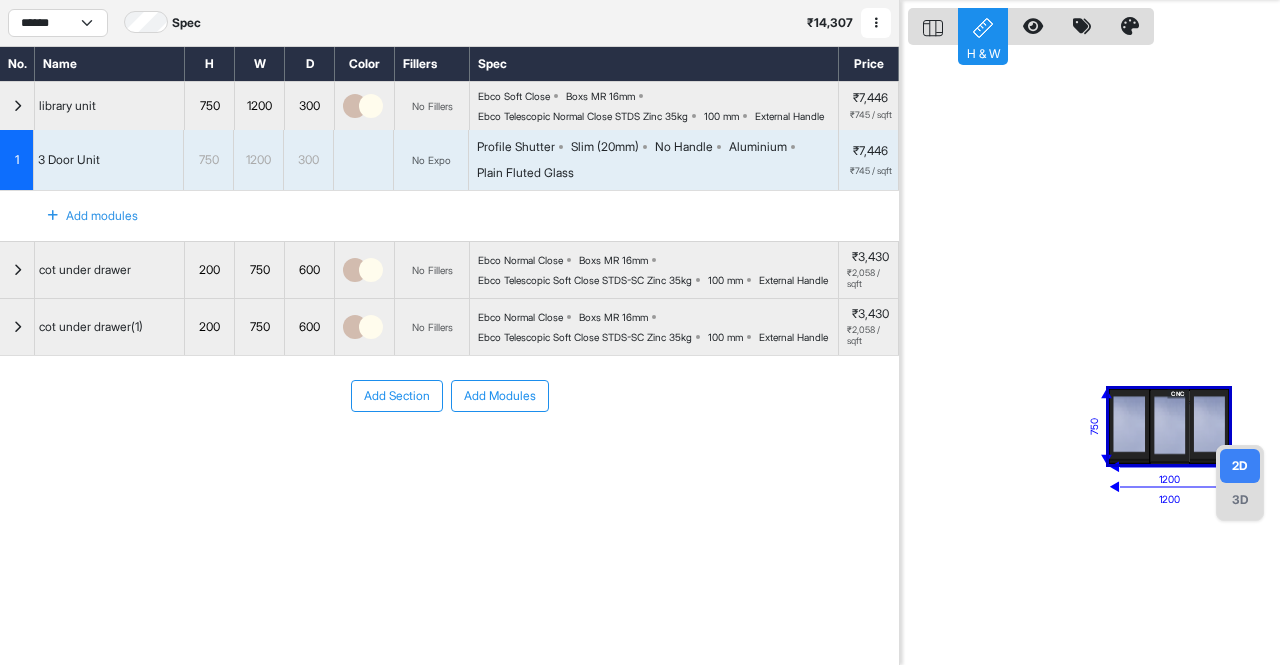 click on "1200" at bounding box center [1169, 499] 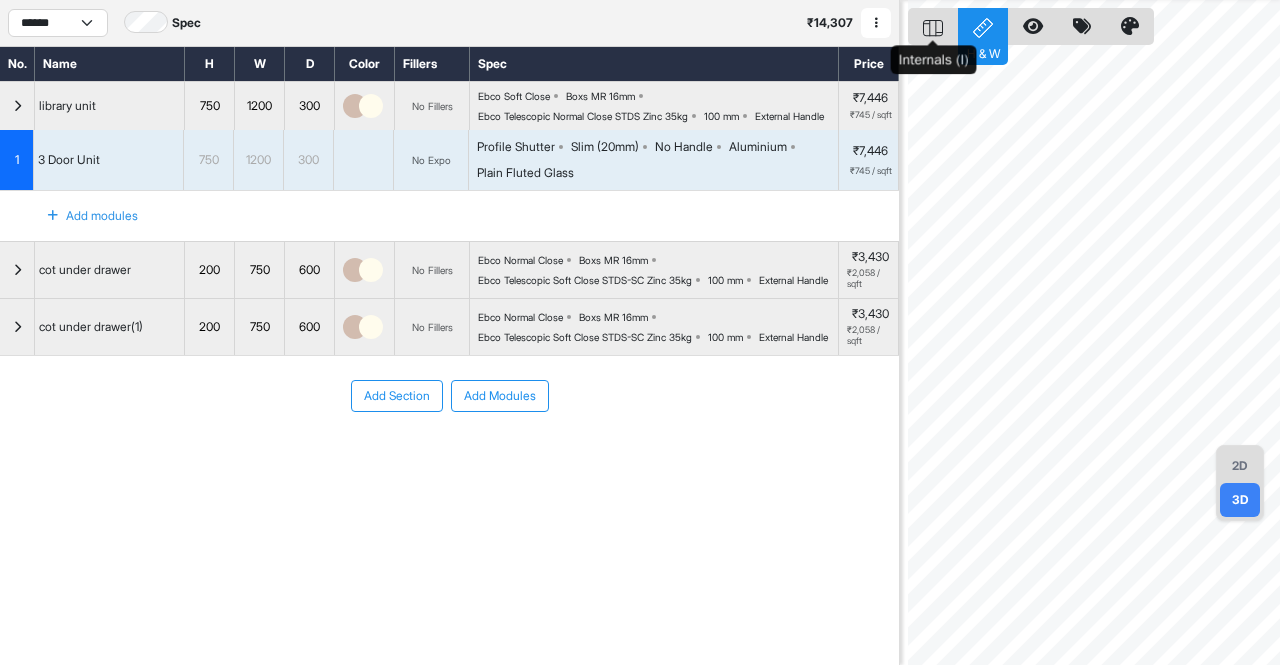 click at bounding box center (933, 26) 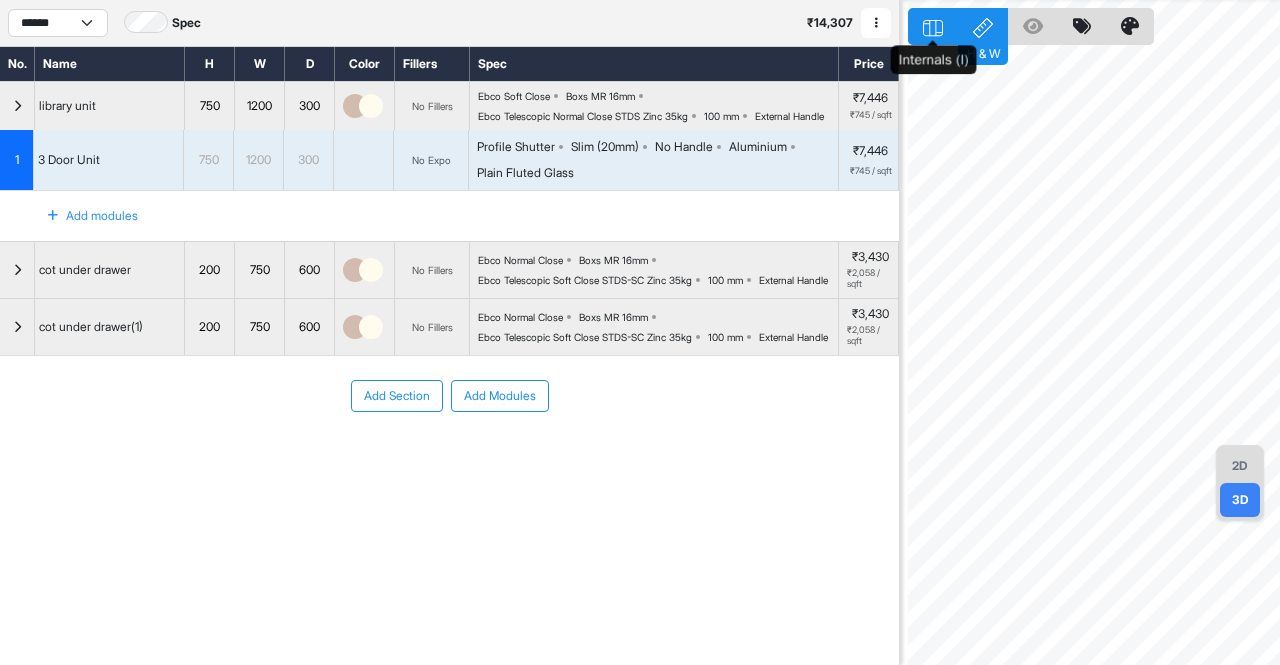 click 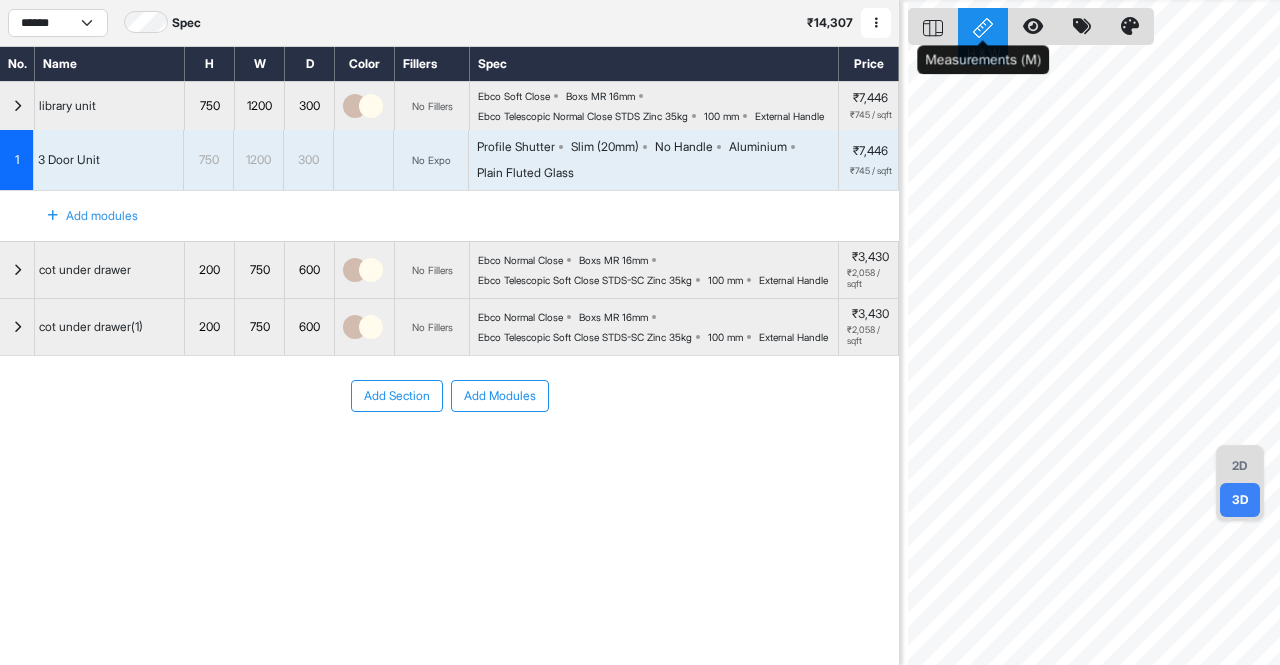 click on "H & W" at bounding box center [983, 26] 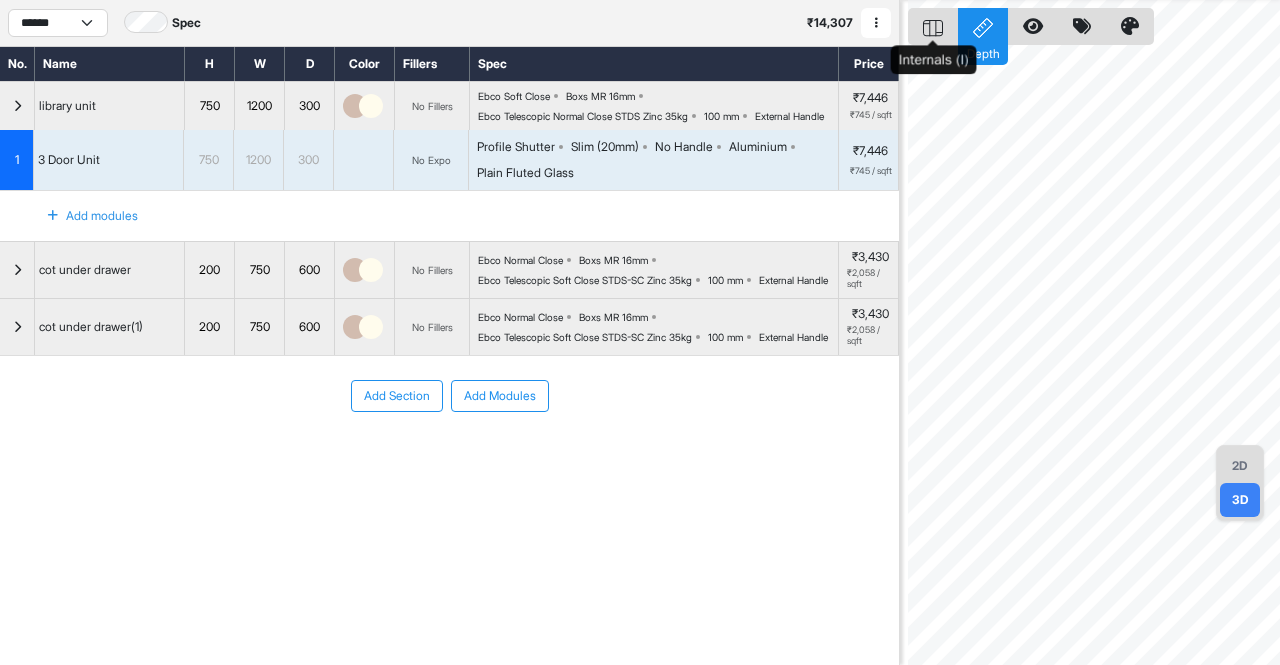 click at bounding box center (933, 26) 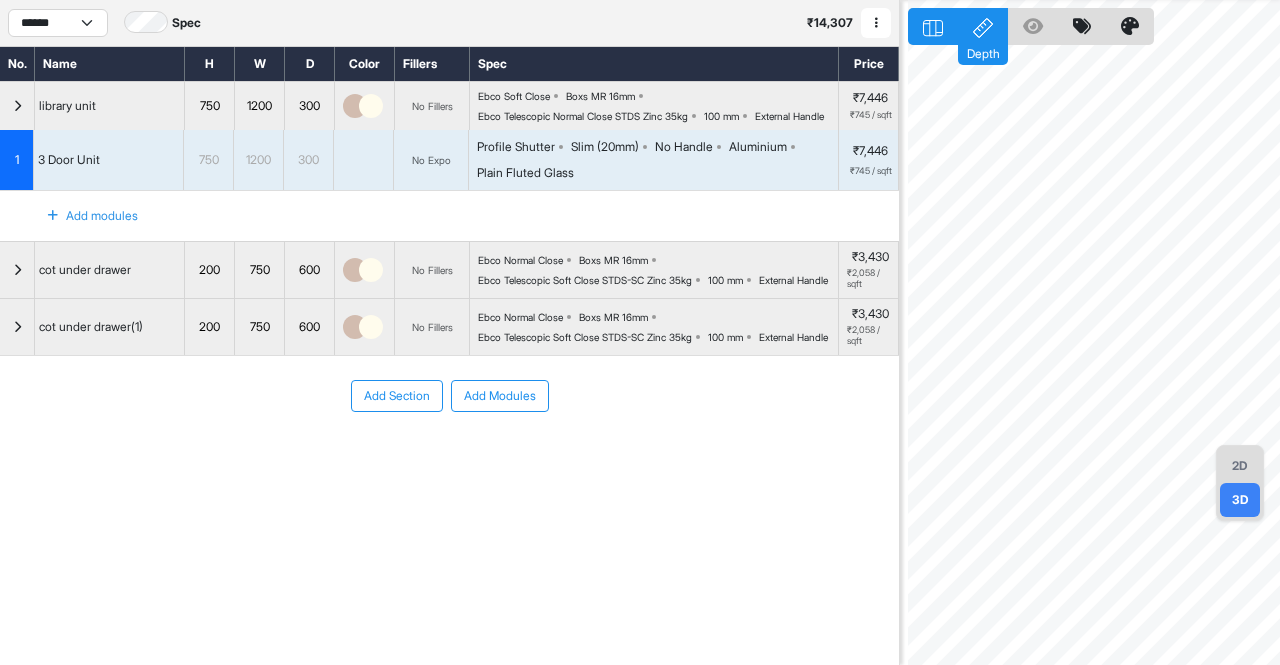 click 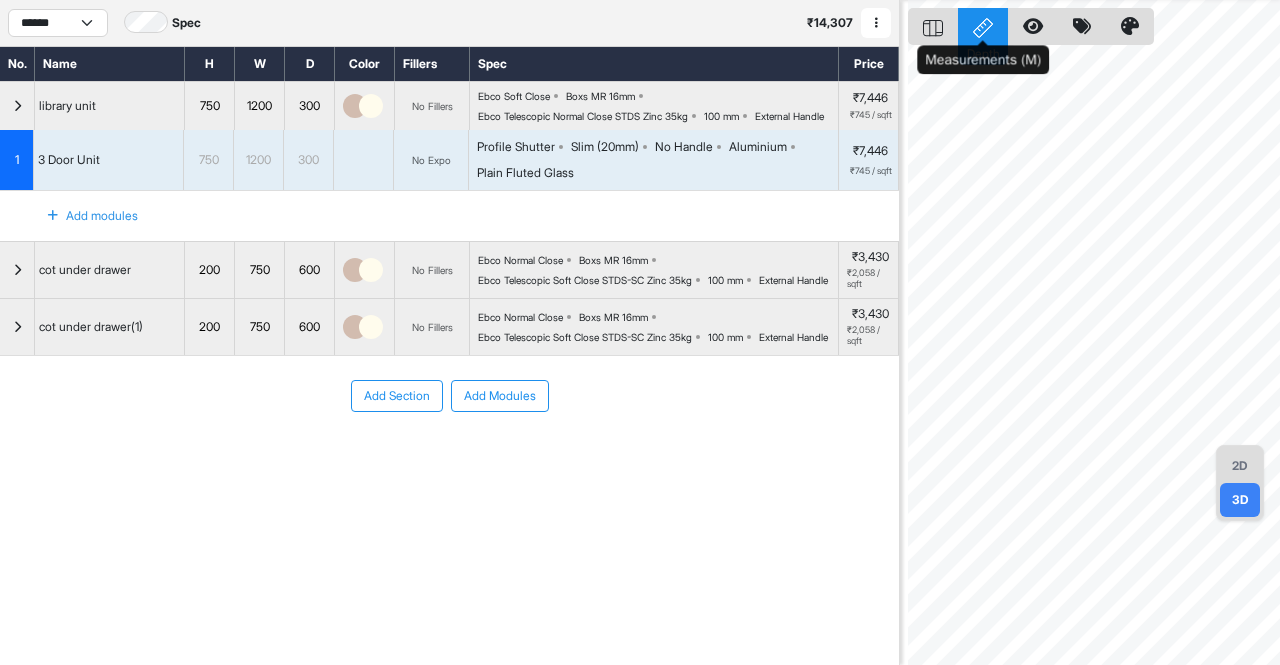 click 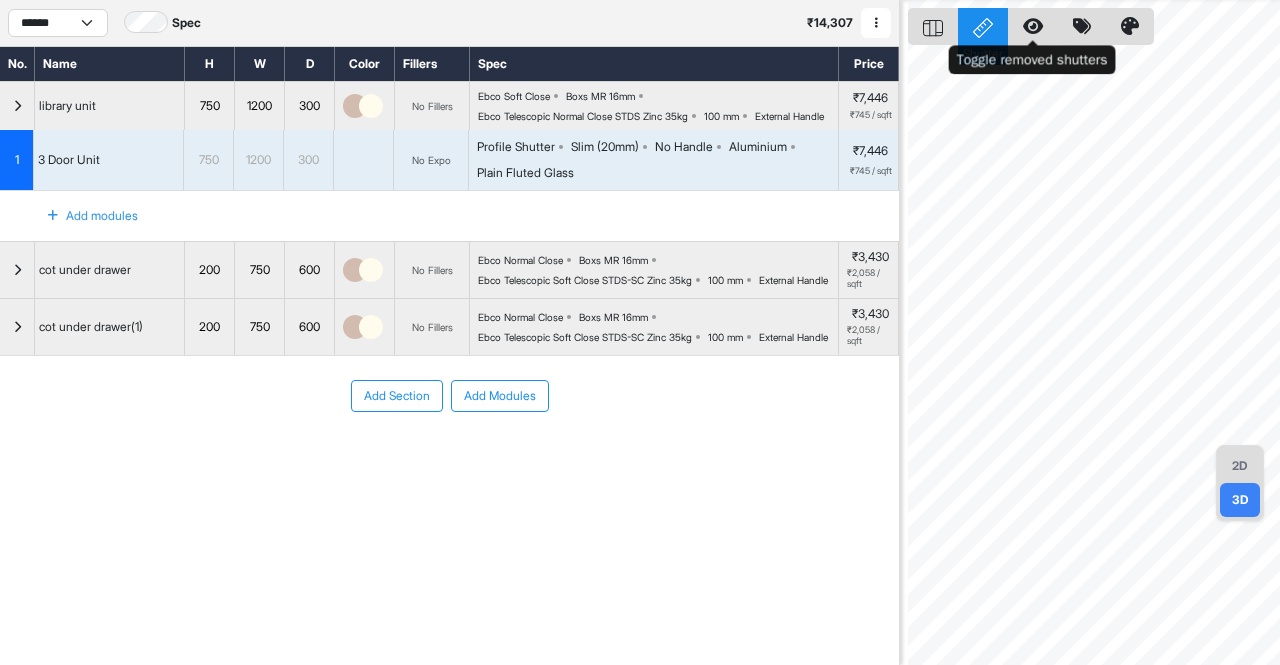 click at bounding box center [1033, 26] 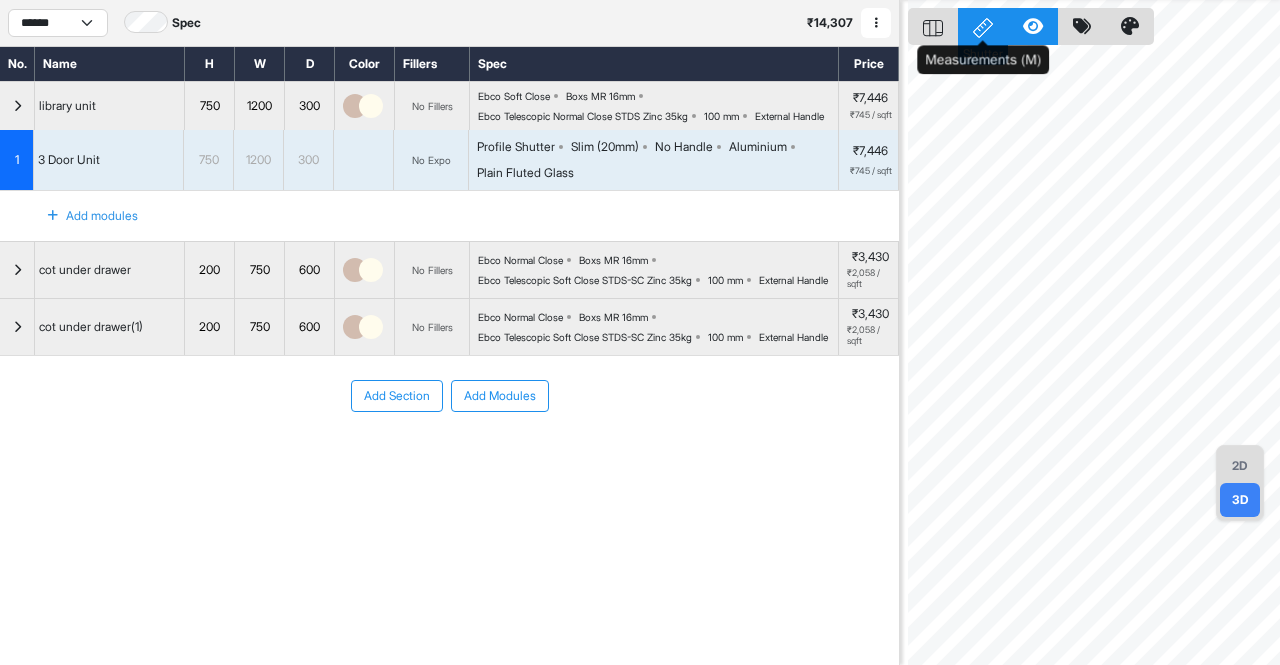 click 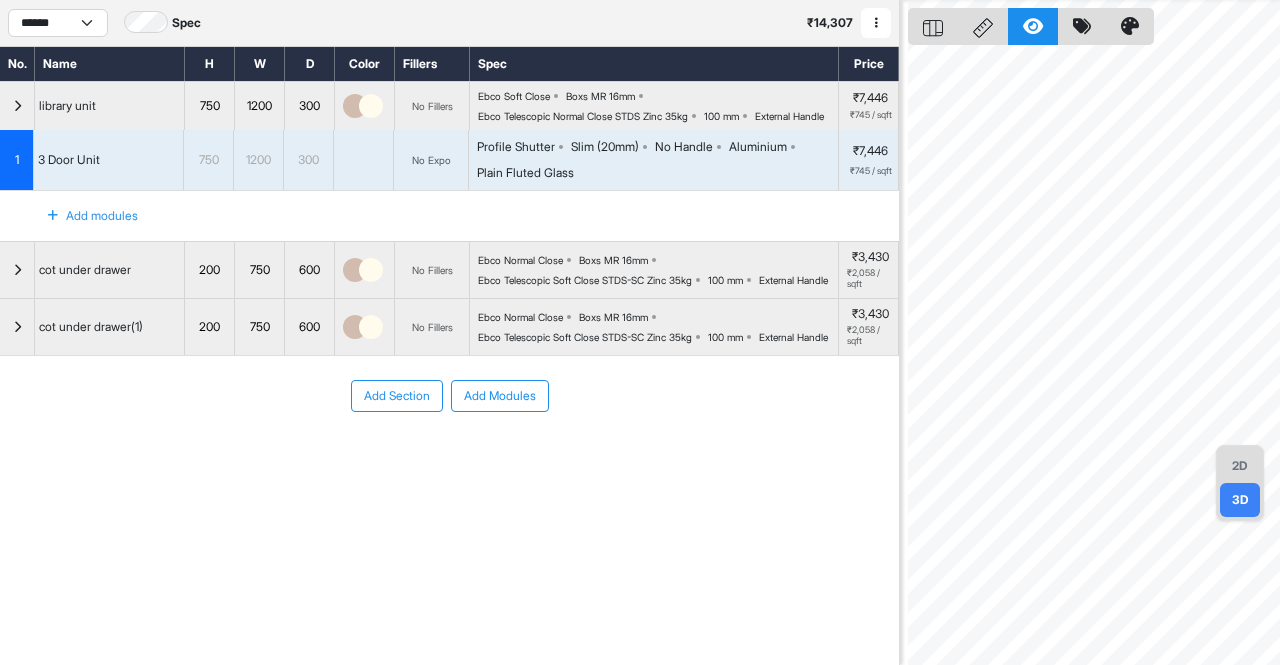 click on "1" at bounding box center [17, 160] 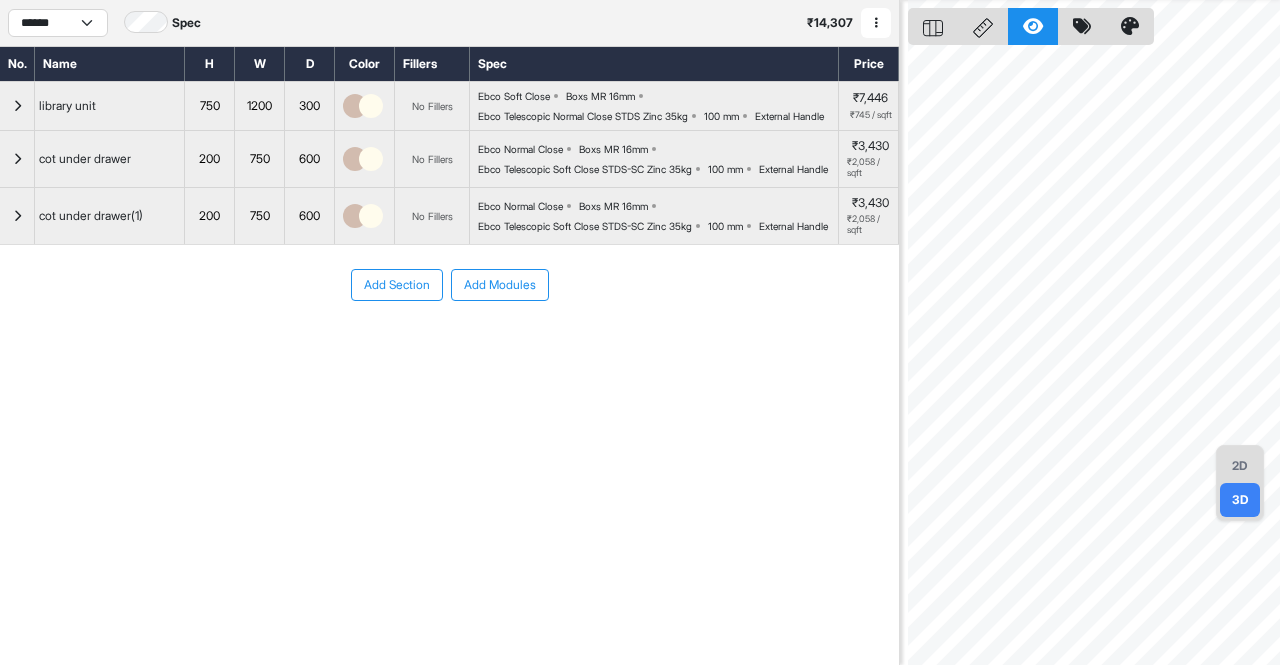click at bounding box center (17, 106) 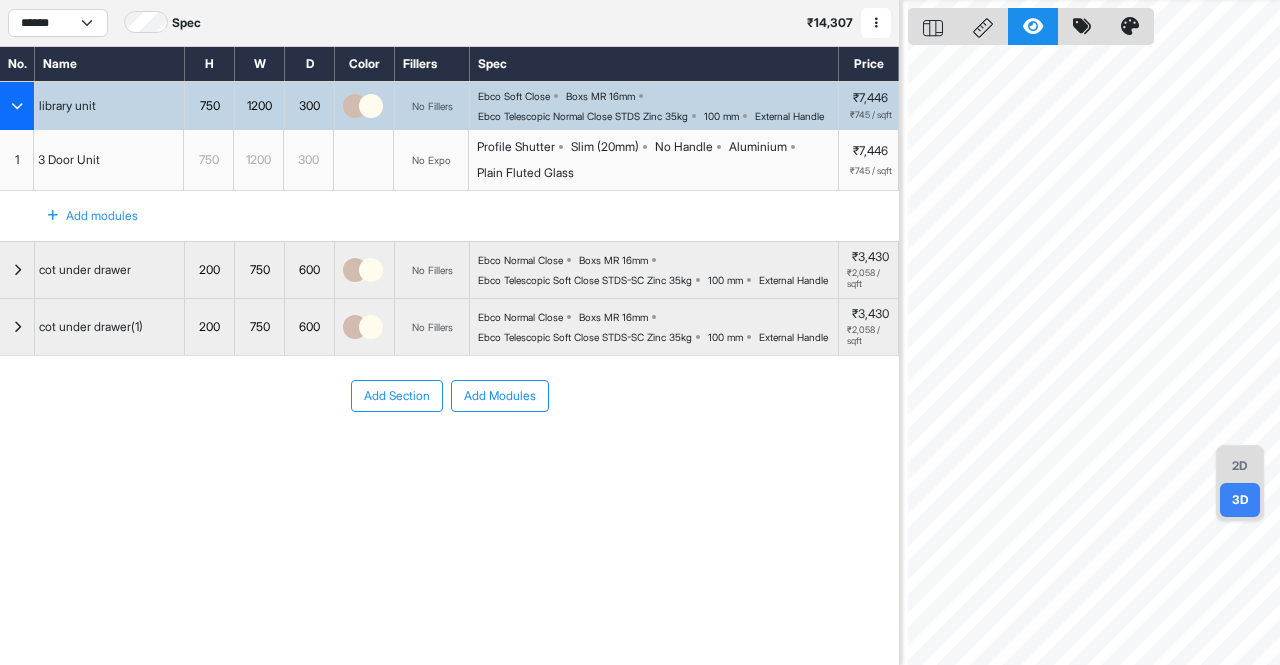 scroll, scrollTop: 0, scrollLeft: 0, axis: both 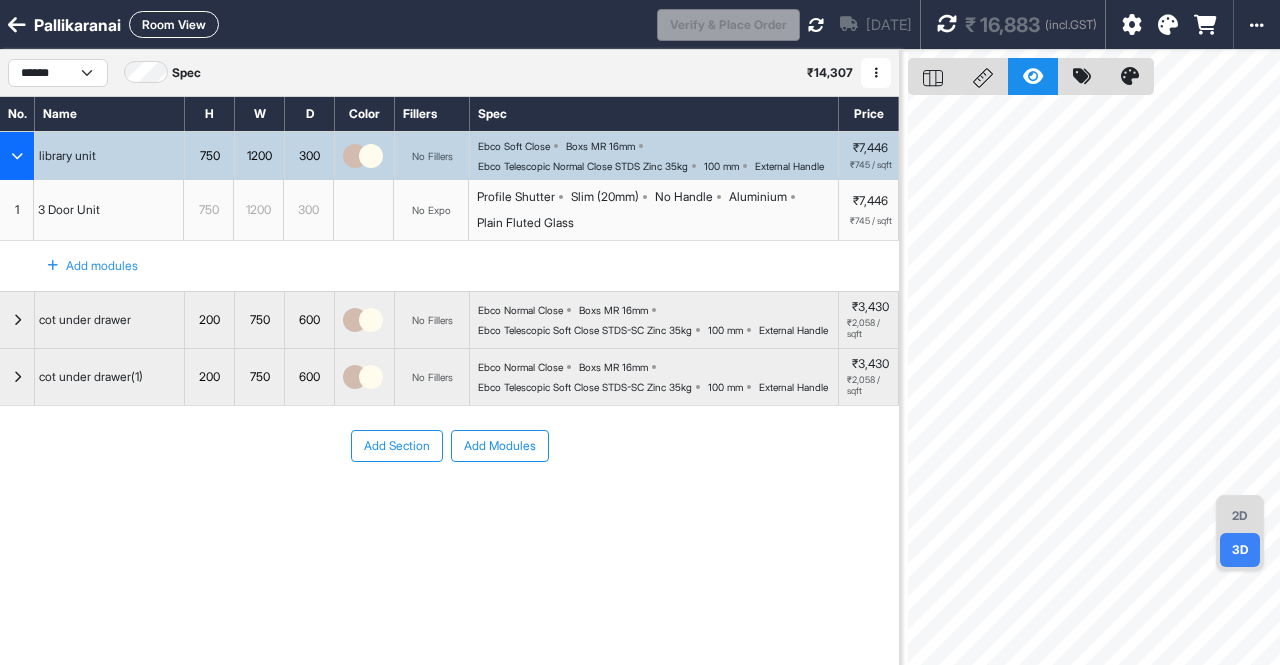 click at bounding box center (947, 24) 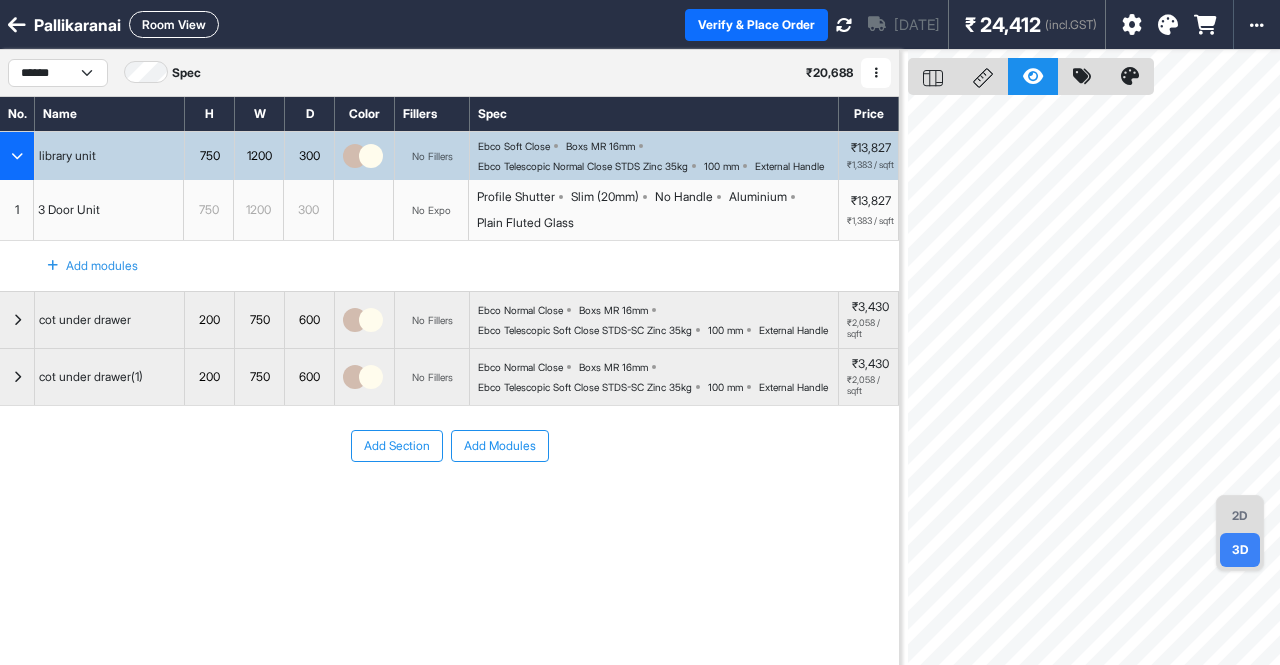 click on "Ebco Telescopic Normal Close STDS Zinc 35kg" at bounding box center [583, 166] 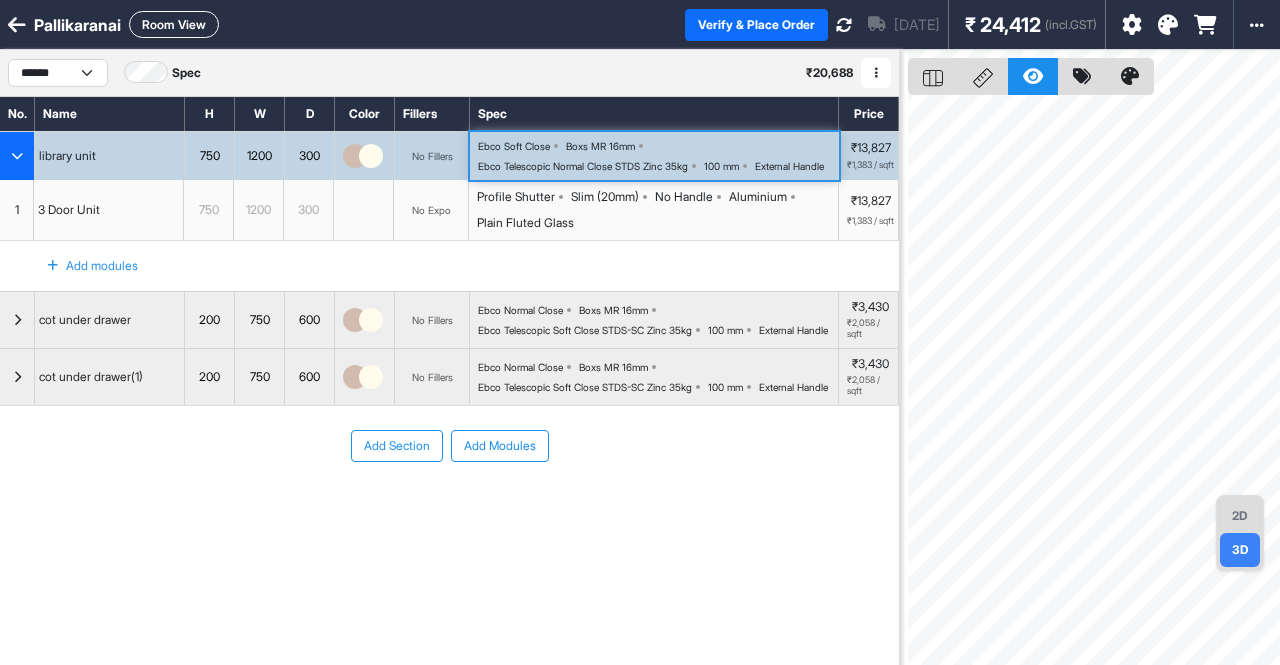 click on "Ebco Telescopic Normal Close STDS Zinc 35kg" at bounding box center (583, 166) 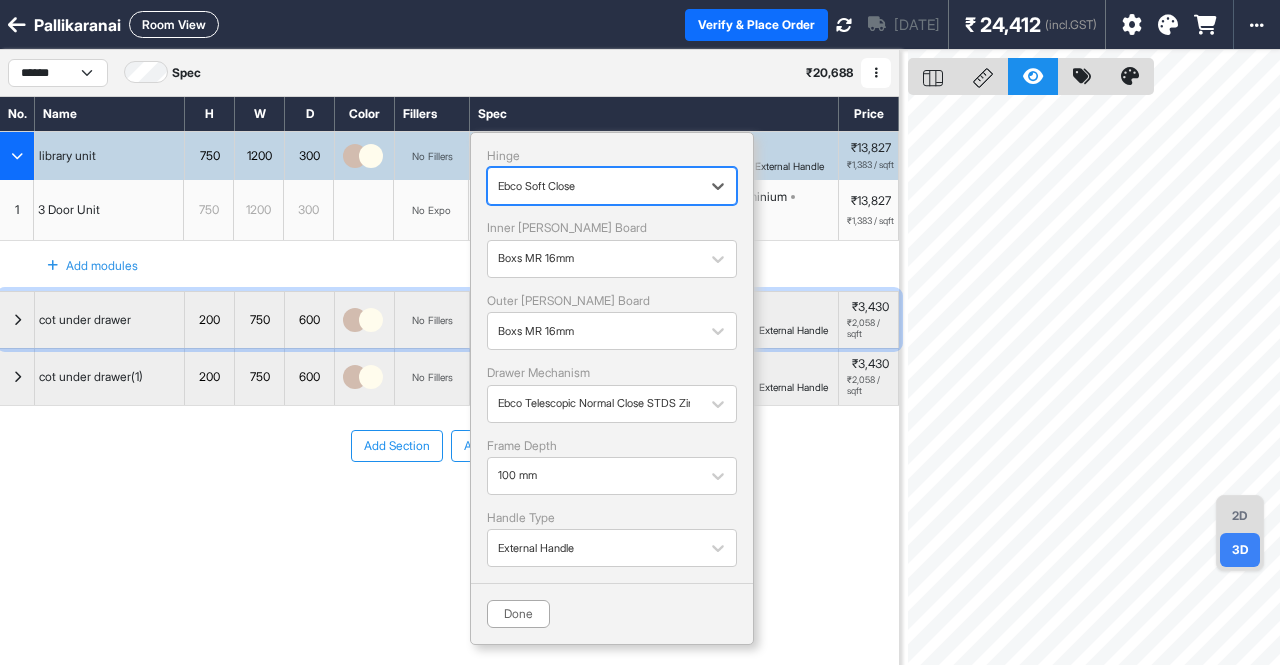 click on "Ebco Normal Close Boxs MR 16mm Ebco Telescopic Soft Close STDS-SC Zinc 35kg 100 mm External Handle" at bounding box center [654, 320] 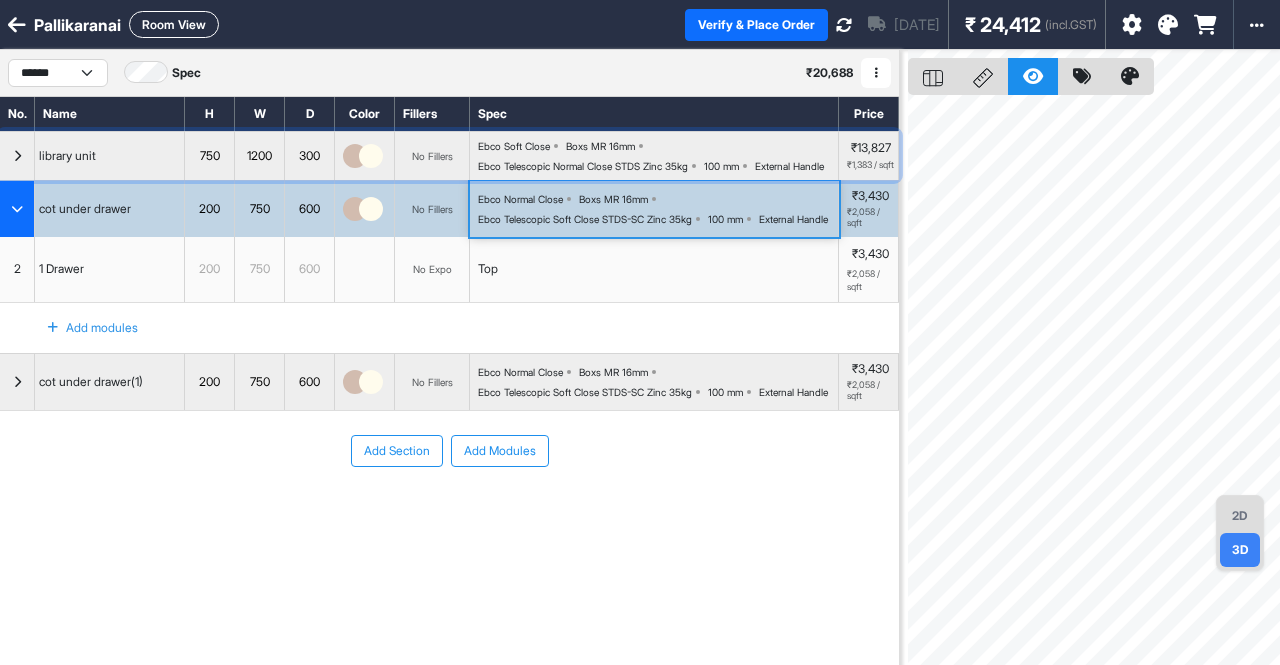 click at bounding box center [17, 156] 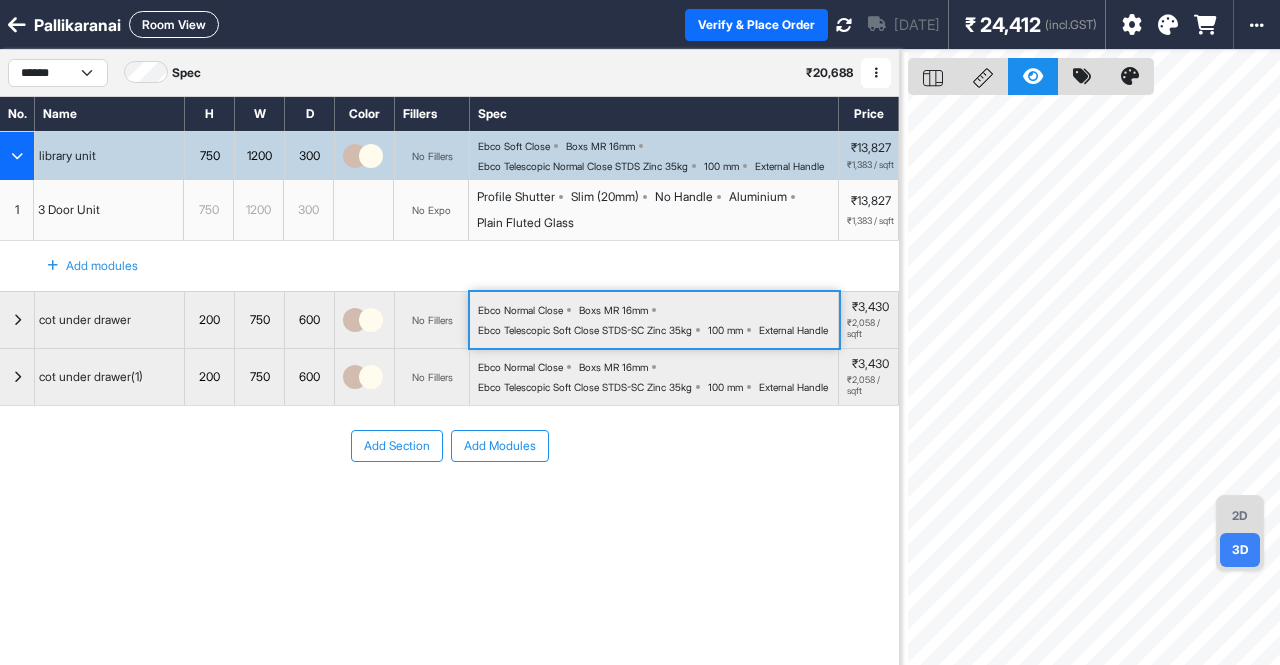 click at bounding box center (17, 156) 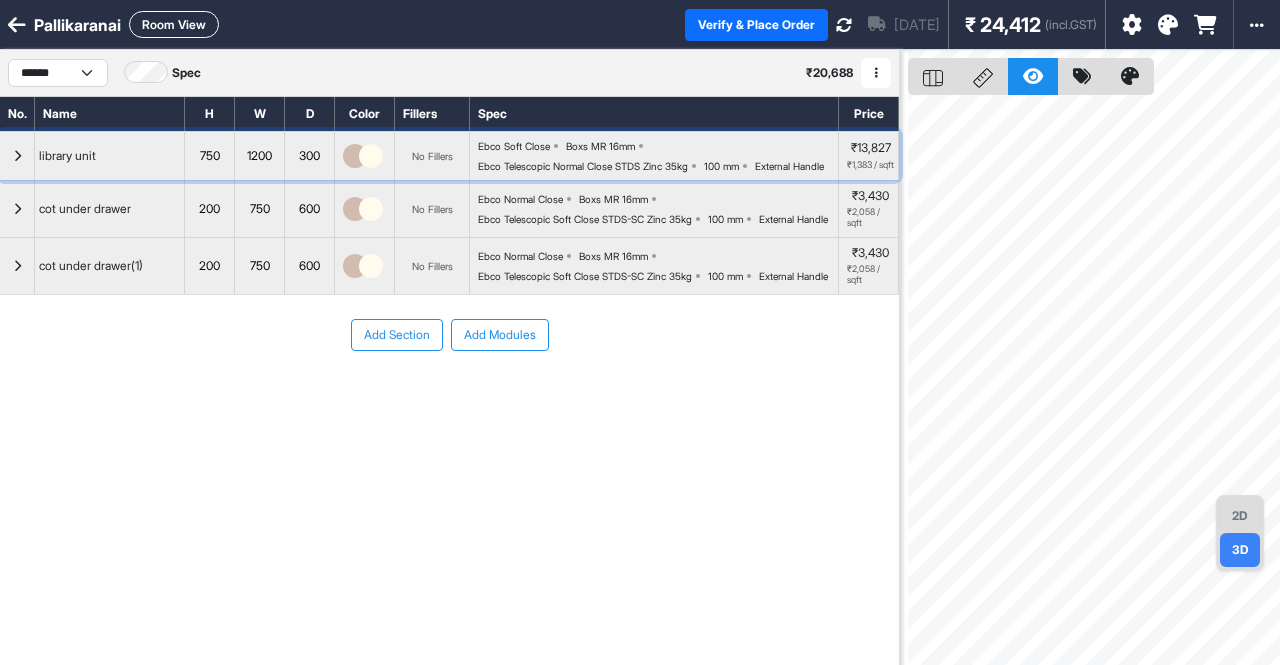 click on "Ebco Telescopic Normal Close STDS Zinc 35kg" at bounding box center [583, 166] 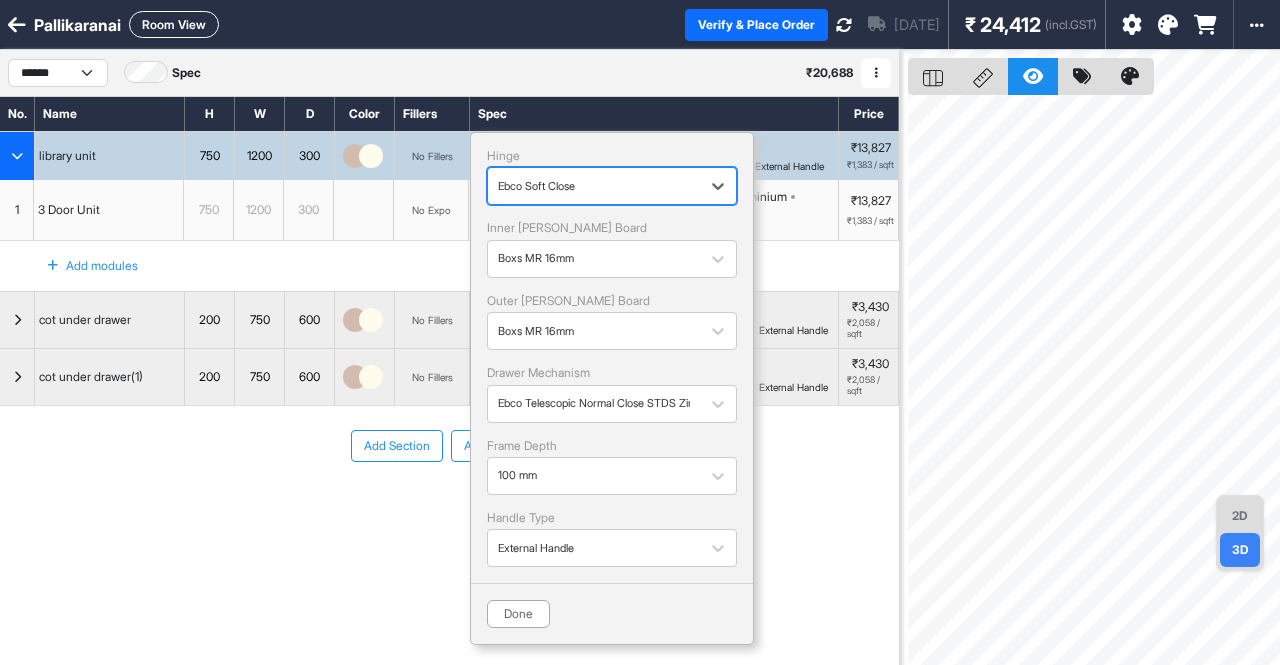click on "Done" at bounding box center [518, 614] 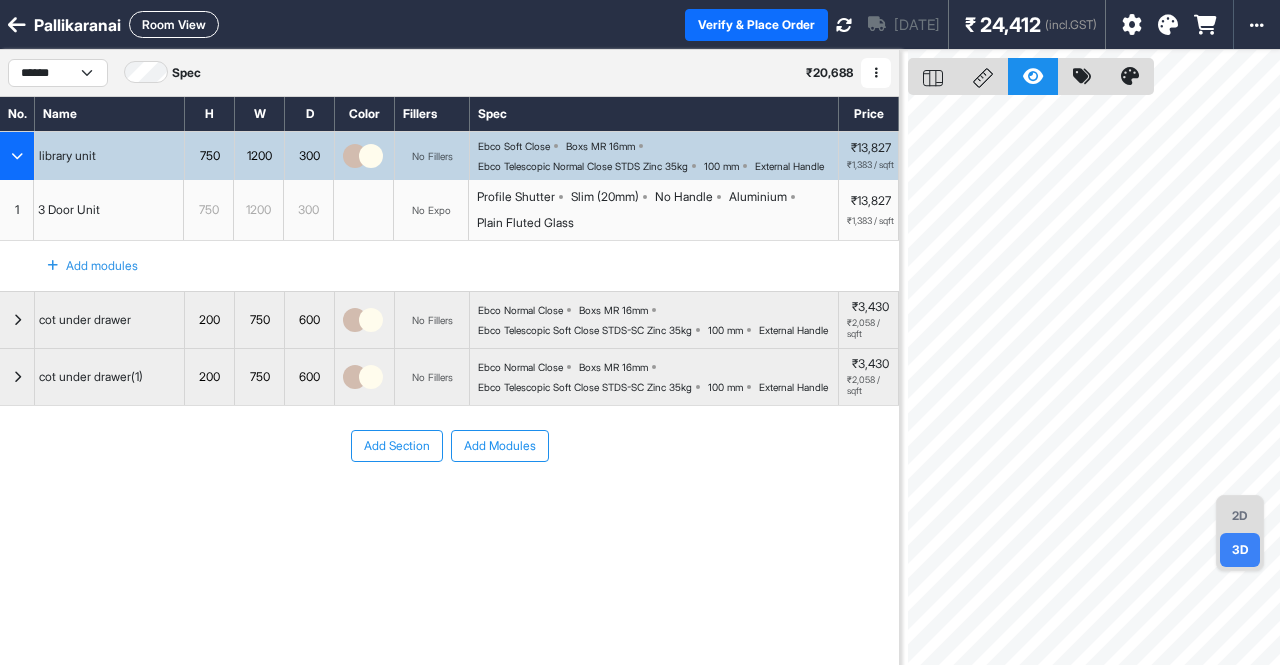 click on "Profile Shutter Slim (20mm) No Handle Aluminium Plain Fluted Glass" at bounding box center [657, 210] 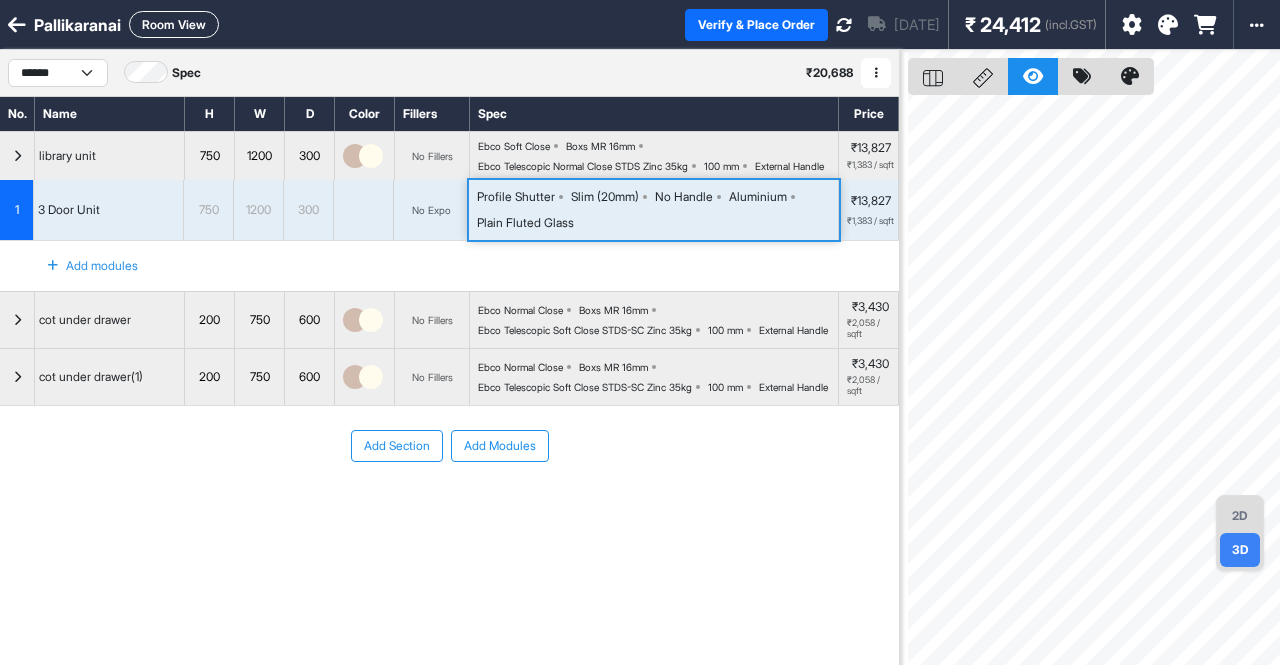 click on "Profile Shutter Slim (20mm) No Handle Aluminium Plain Fluted Glass" at bounding box center (657, 210) 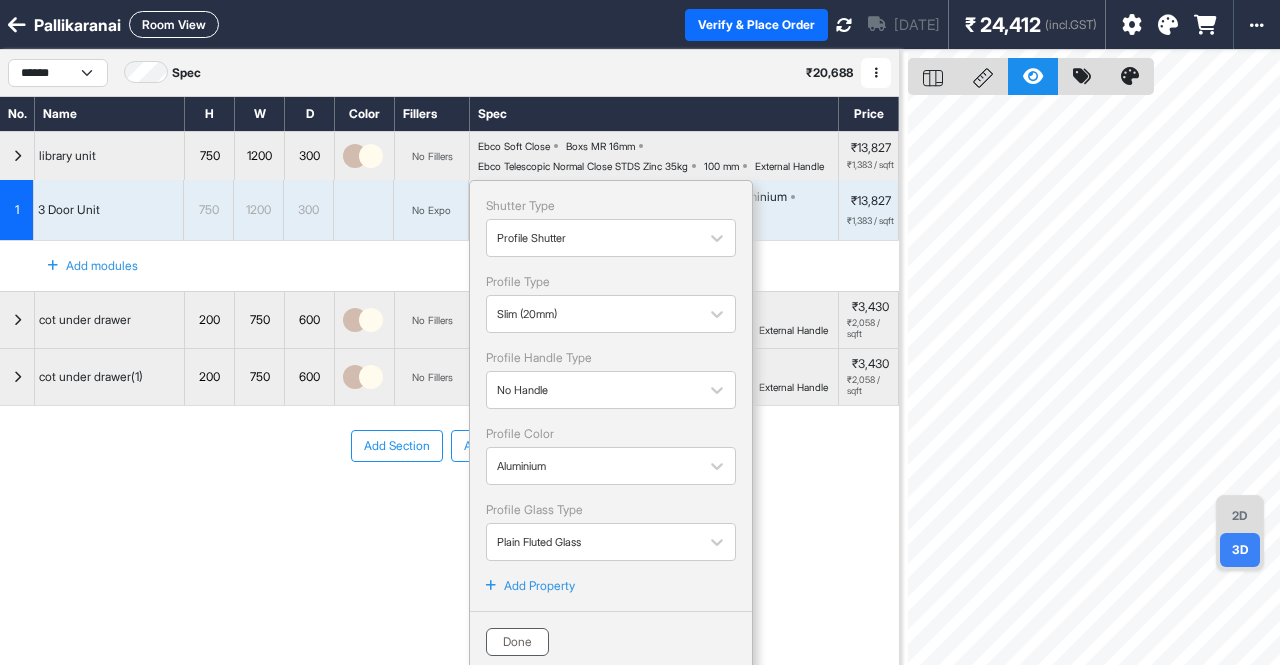 click on "Done" at bounding box center [517, 642] 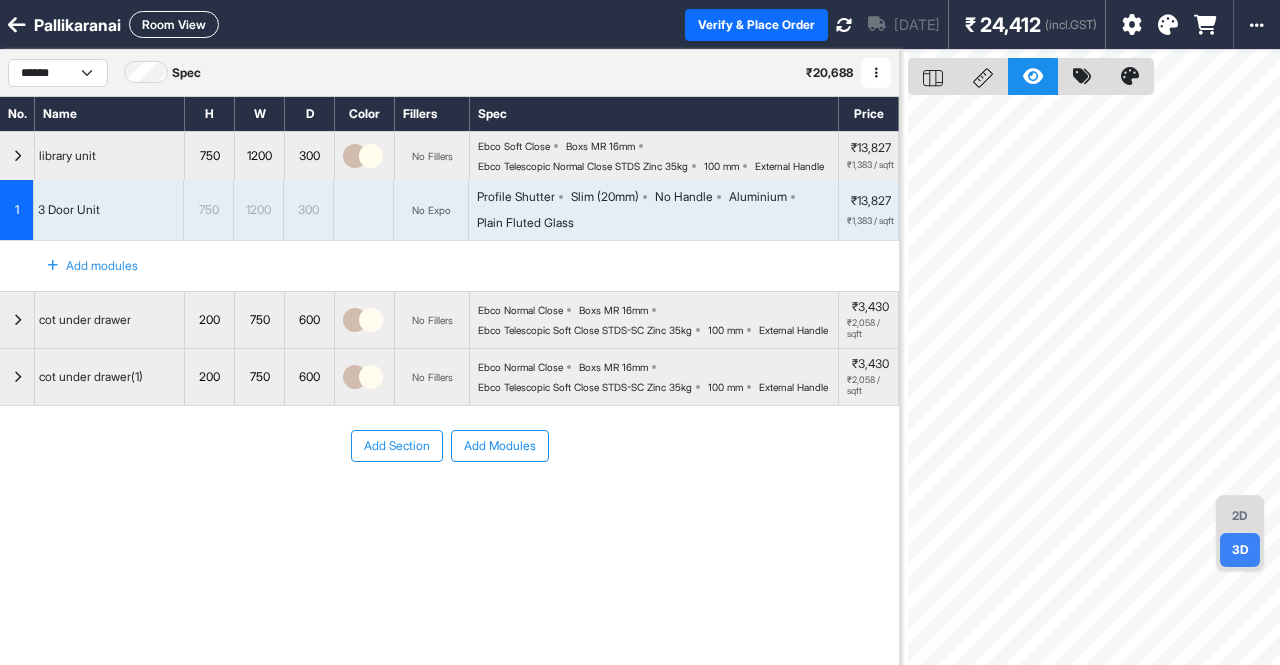 click on "Add Section Add Modules" at bounding box center [449, 446] 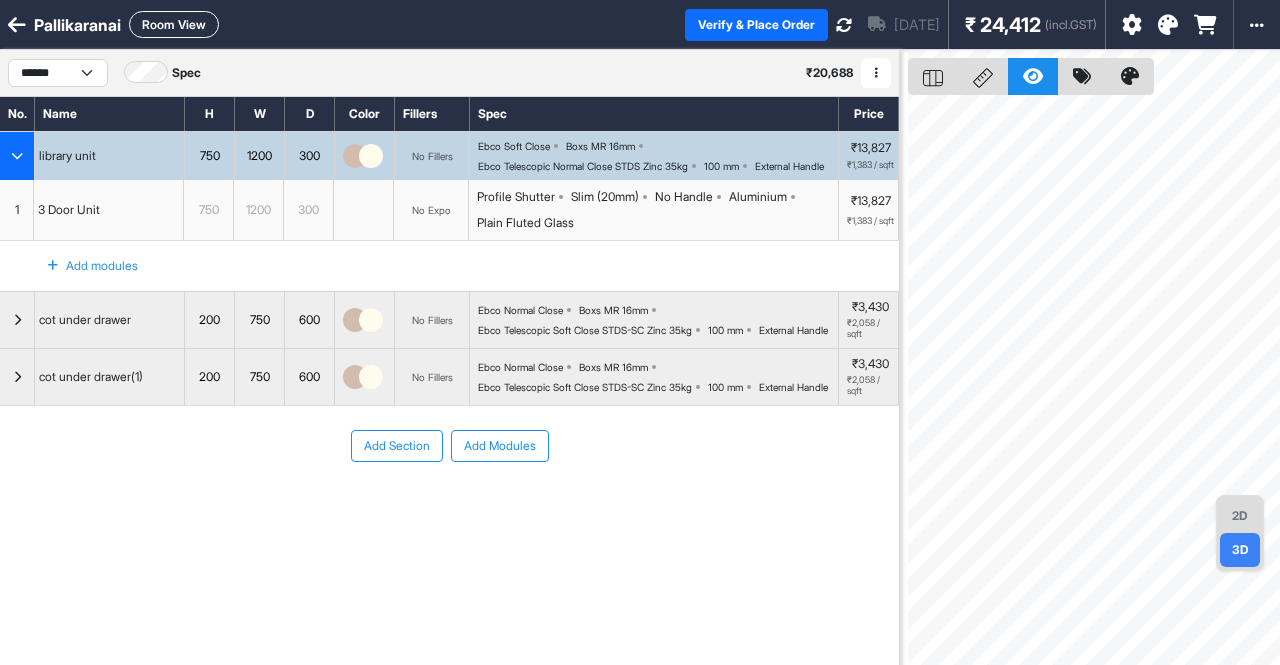 click at bounding box center [17, 156] 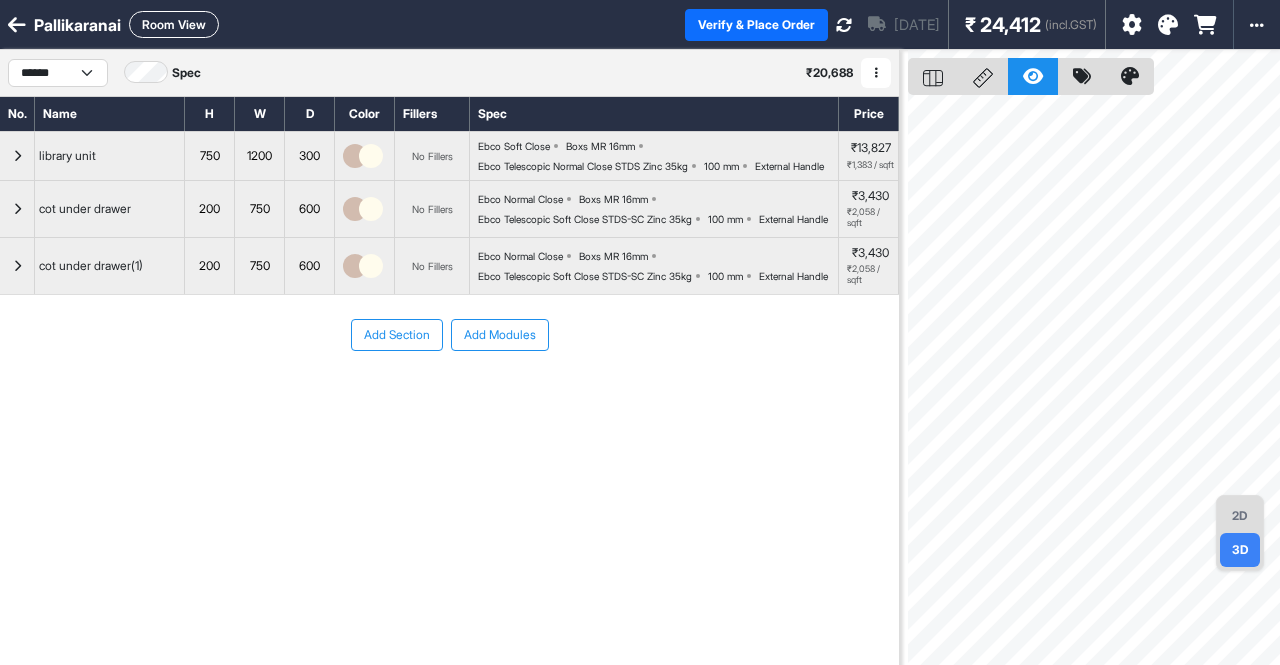 click on "Add Section" at bounding box center (397, 335) 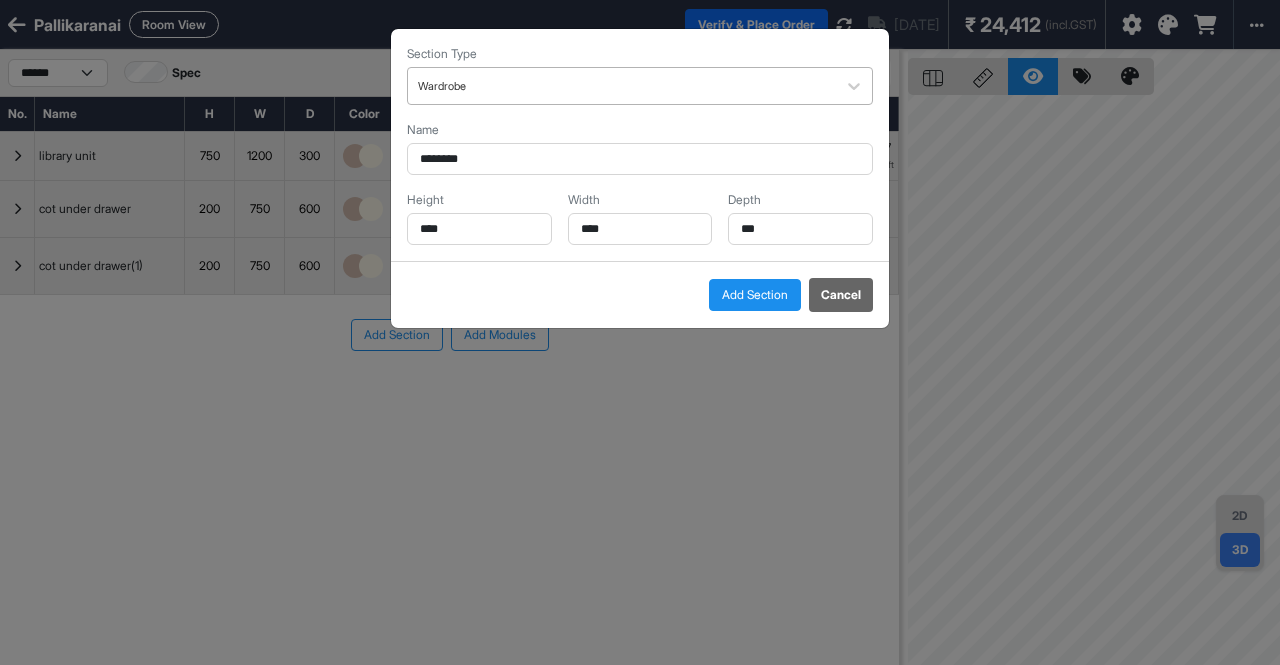 click at bounding box center [622, 86] 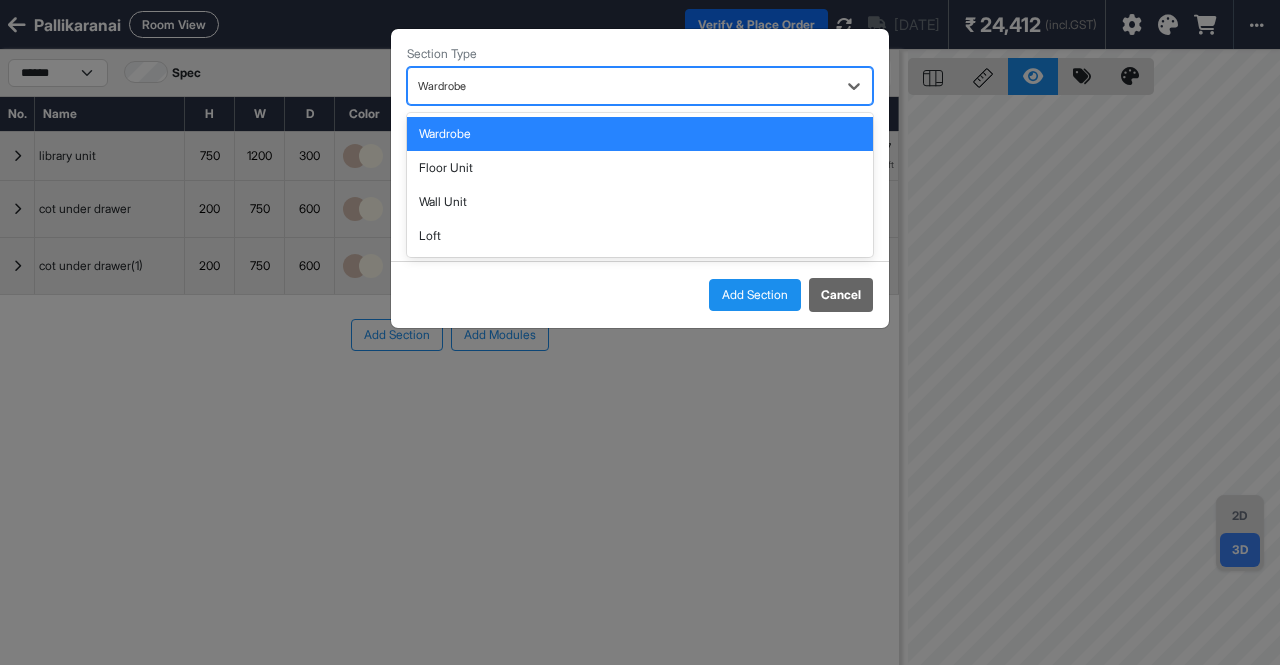 click at bounding box center (622, 86) 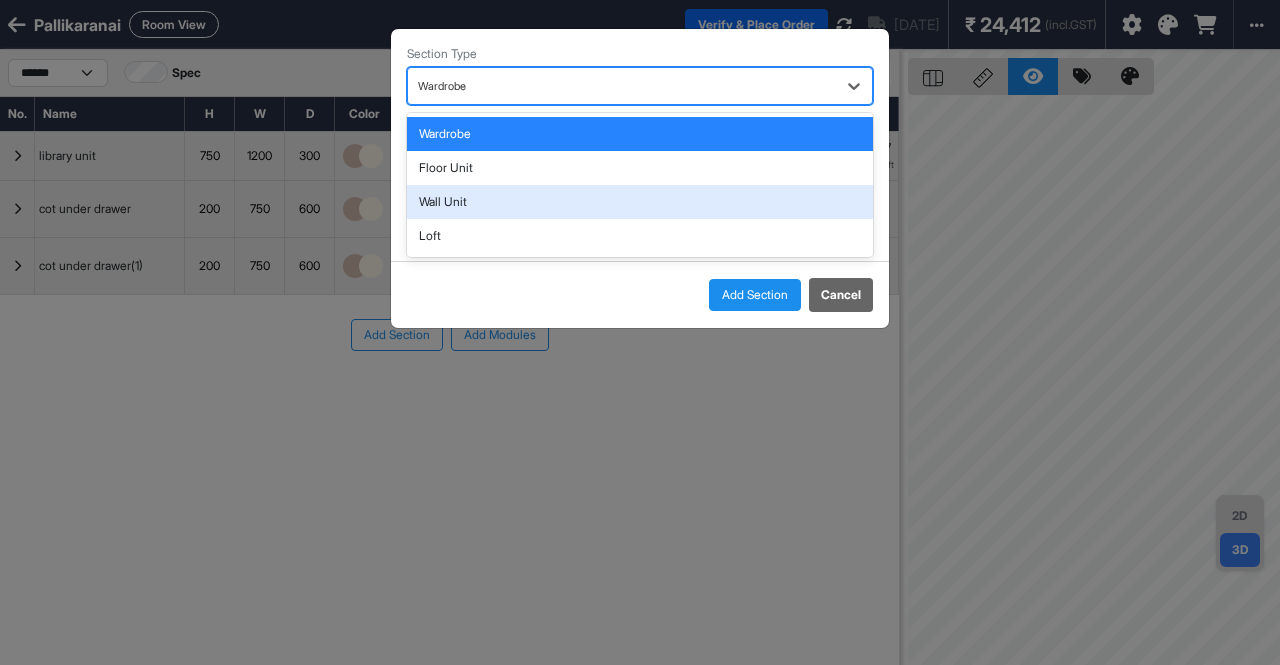 click on "Wall Unit" at bounding box center (640, 202) 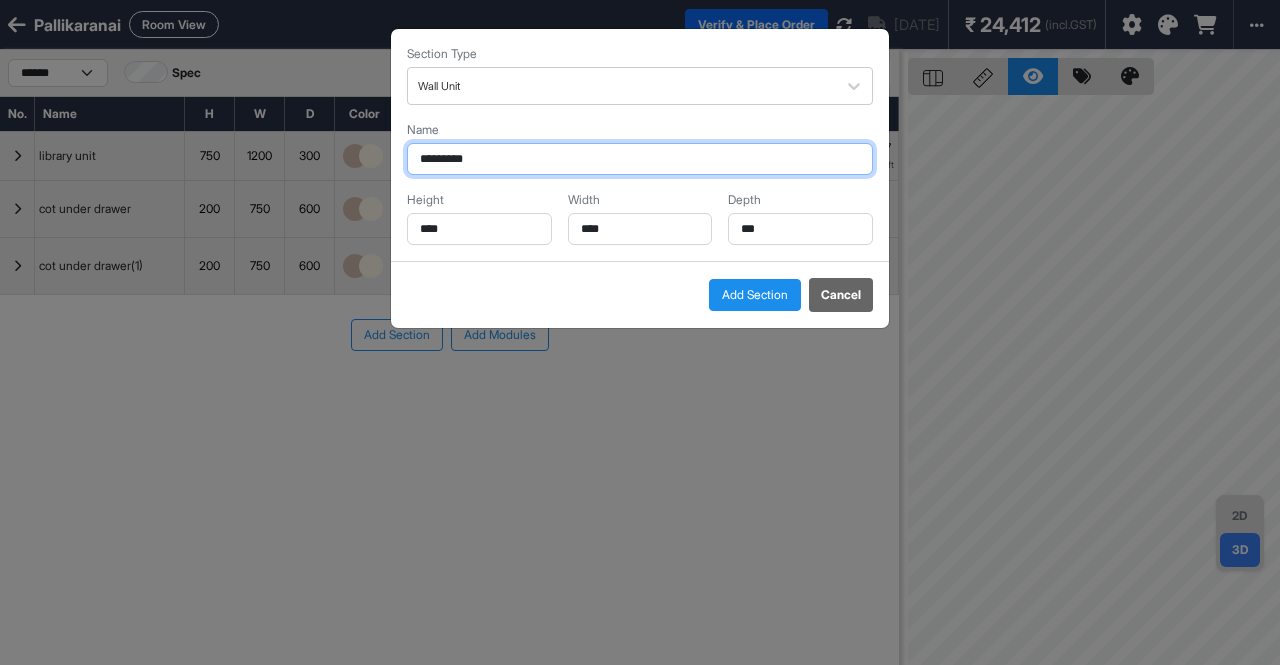 drag, startPoint x: 487, startPoint y: 148, endPoint x: 346, endPoint y: 159, distance: 141.42842 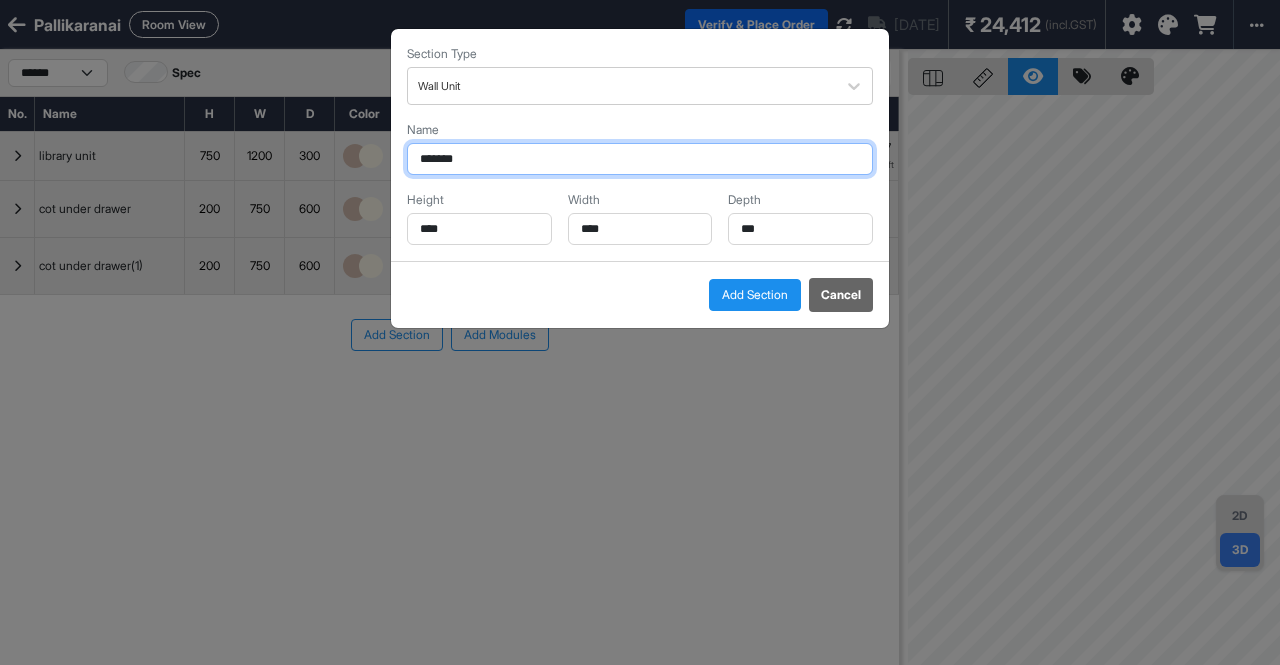 type on "*******" 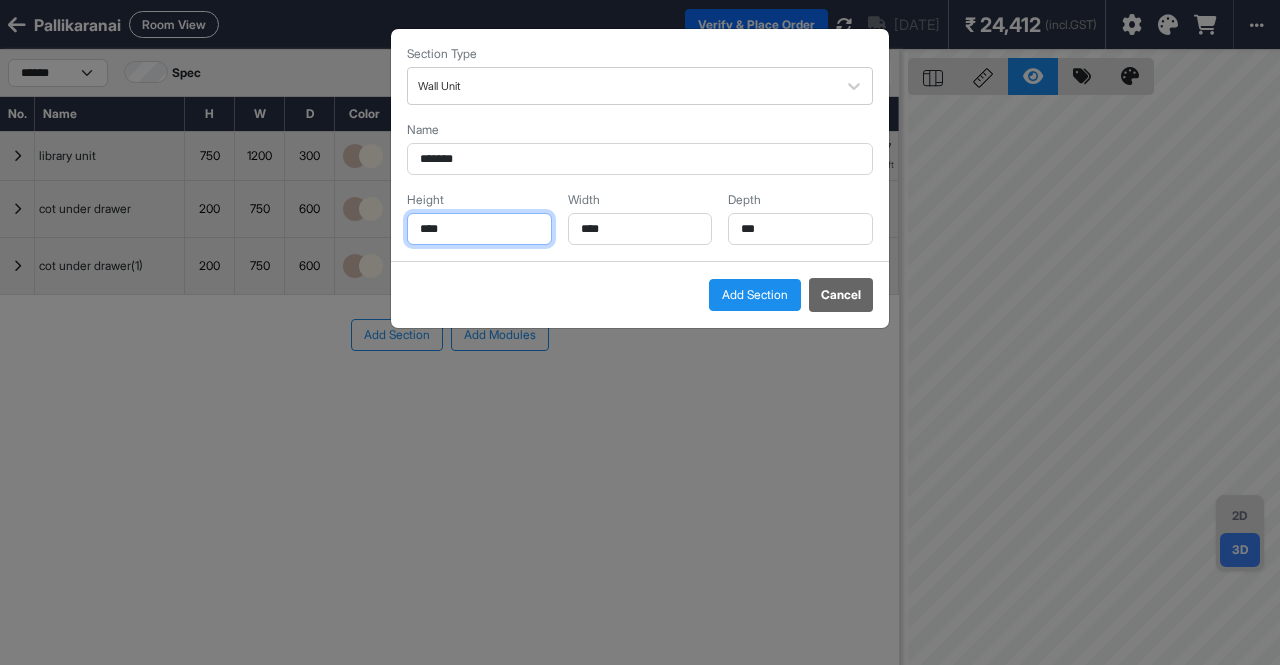 drag, startPoint x: 488, startPoint y: 224, endPoint x: 352, endPoint y: 233, distance: 136.29747 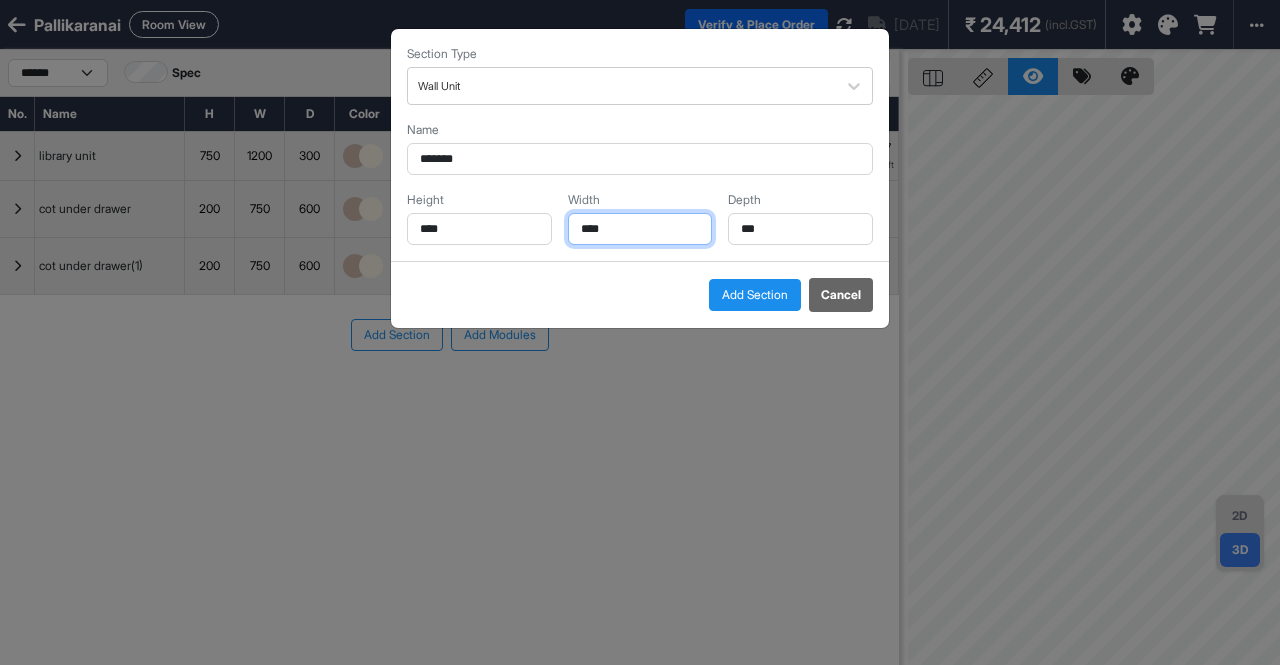 drag, startPoint x: 614, startPoint y: 227, endPoint x: 529, endPoint y: 229, distance: 85.02353 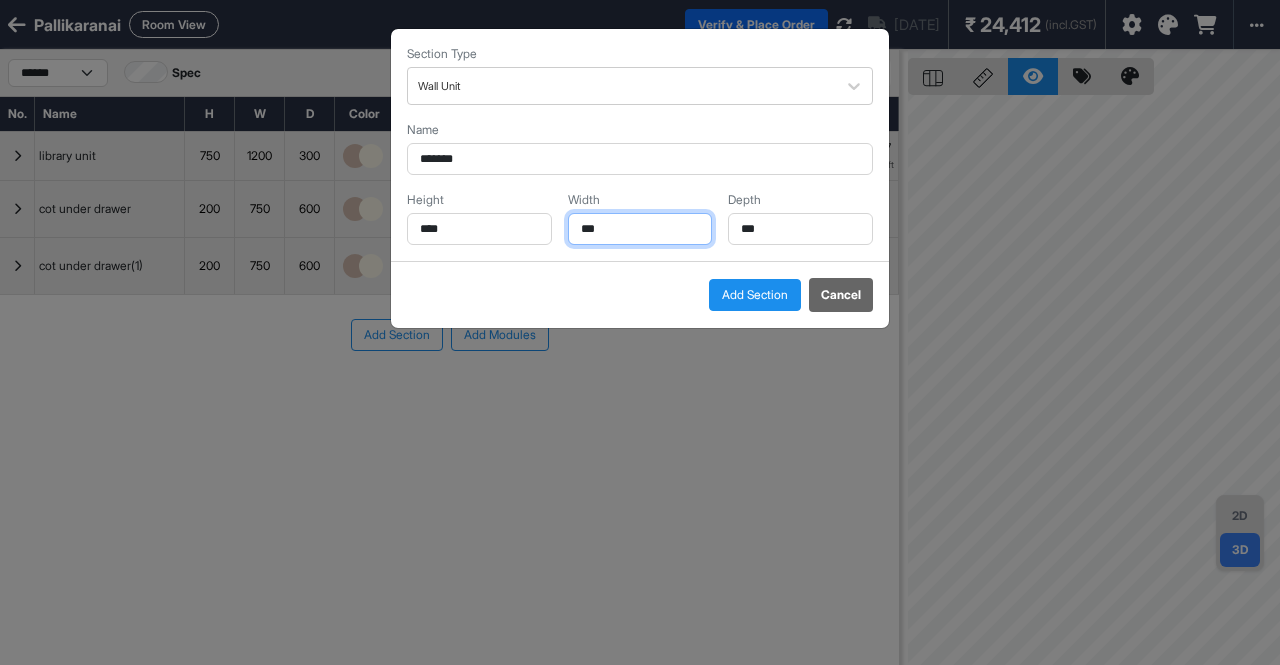 type on "***" 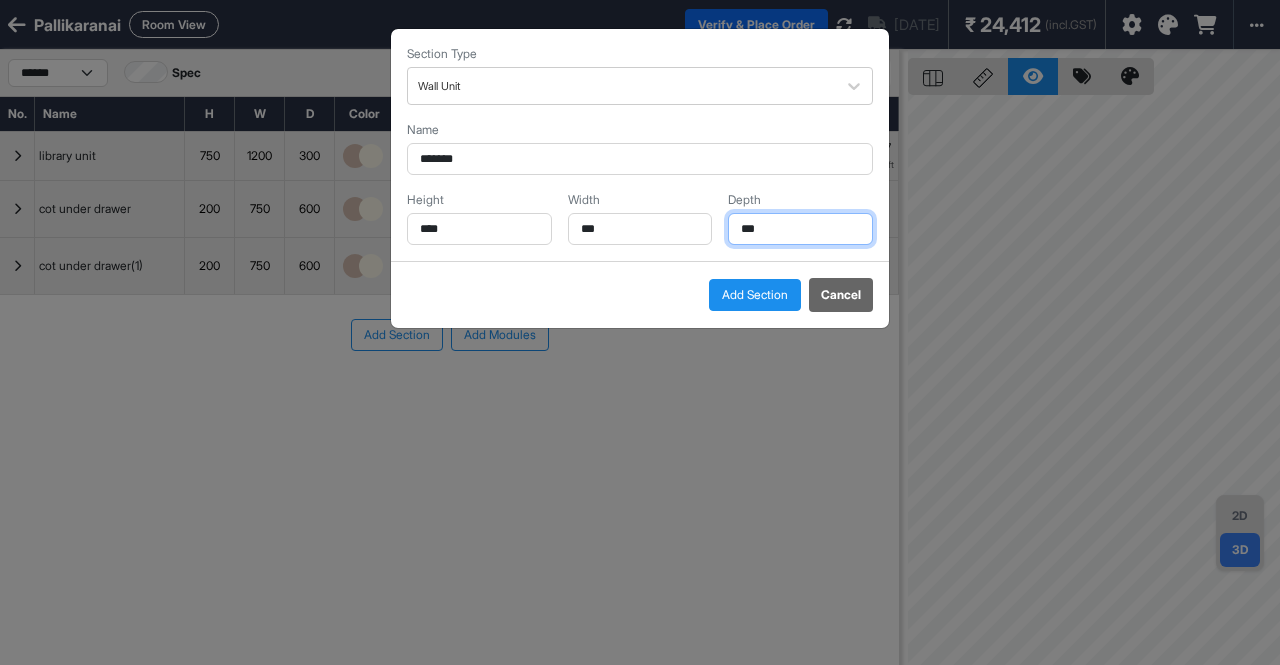 drag, startPoint x: 791, startPoint y: 225, endPoint x: 680, endPoint y: 227, distance: 111.01801 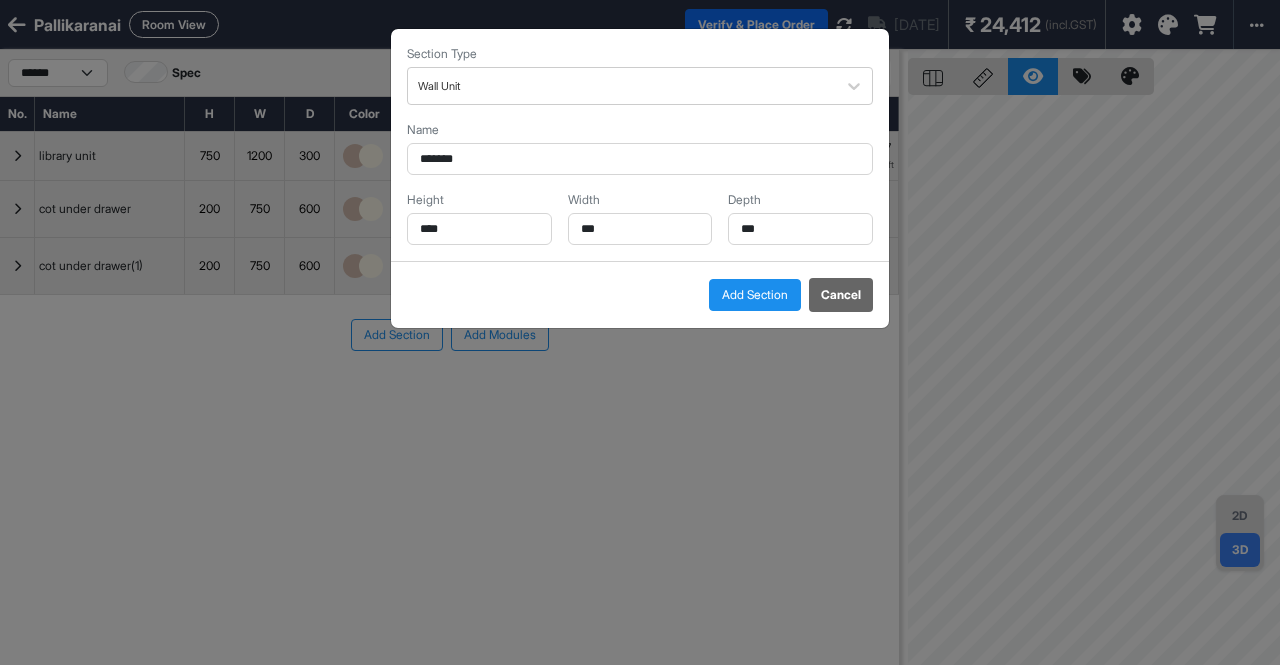 click on "Add Section" at bounding box center [755, 295] 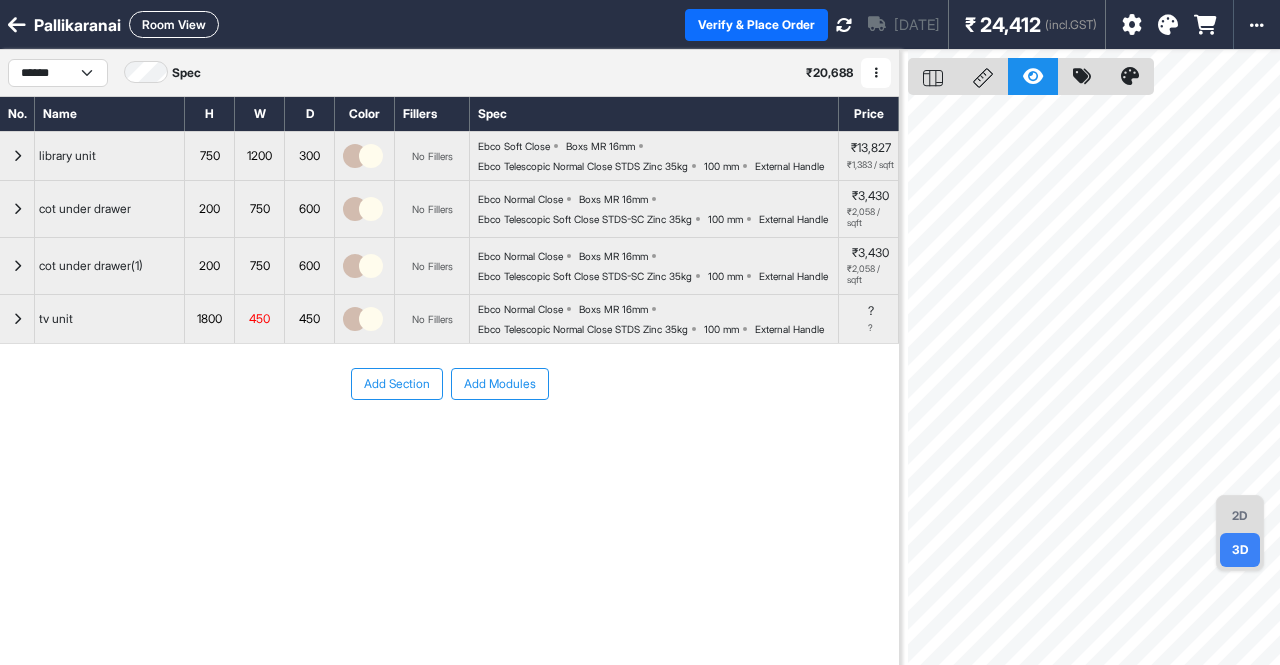 click at bounding box center [17, 319] 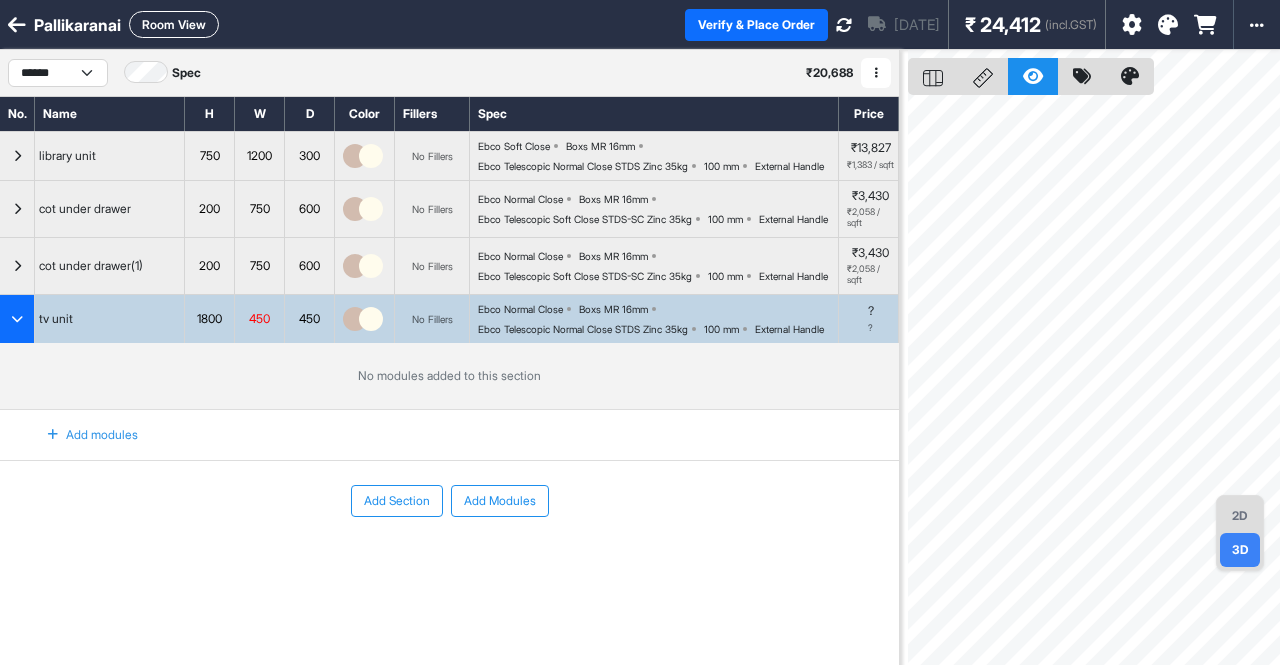 click on "Add modules" at bounding box center [81, 435] 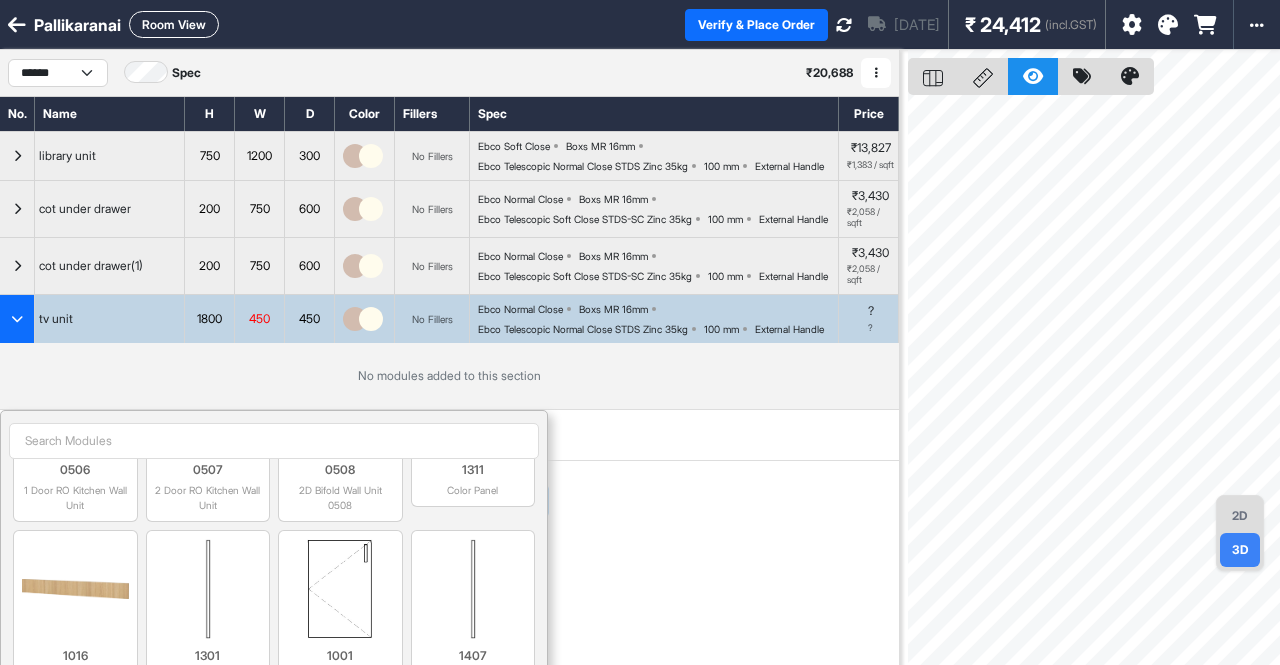 scroll, scrollTop: 300, scrollLeft: 0, axis: vertical 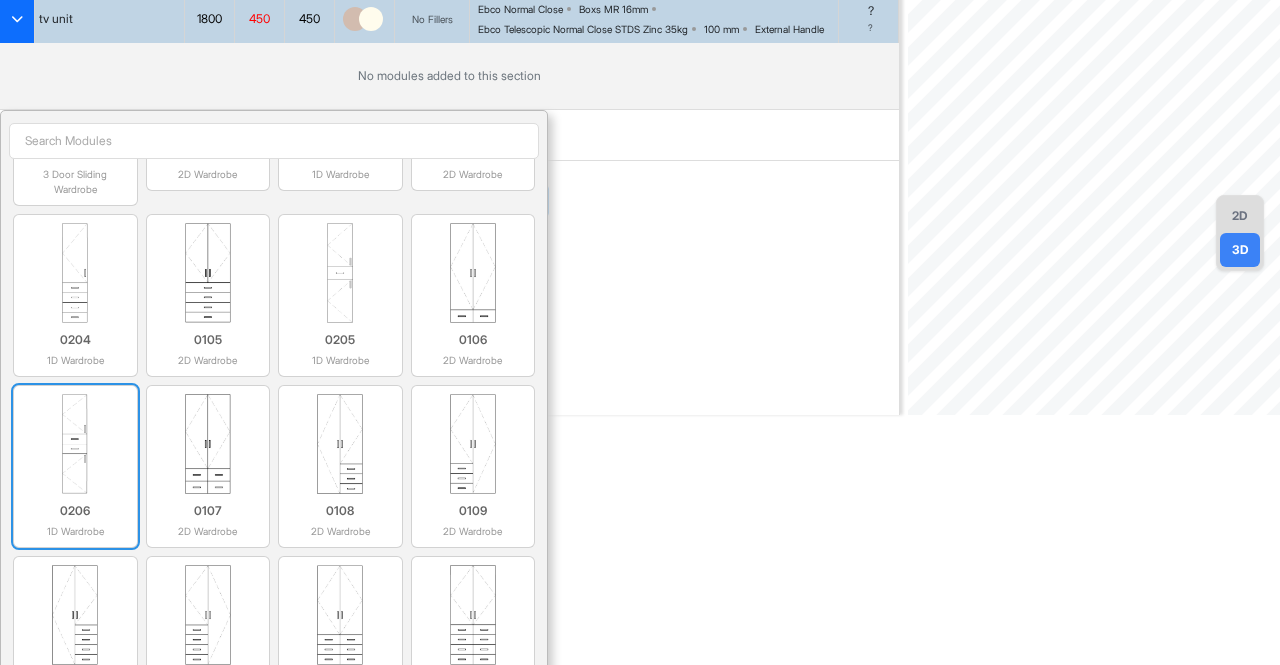 click at bounding box center [75, 444] 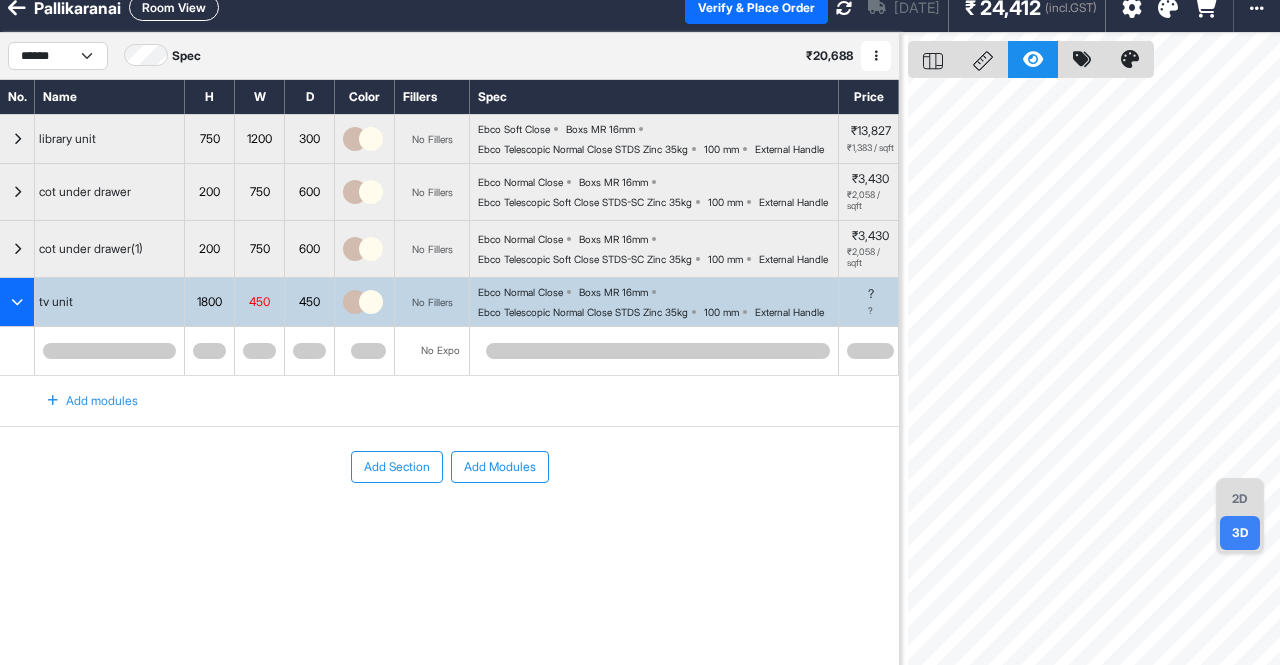 scroll, scrollTop: 0, scrollLeft: 0, axis: both 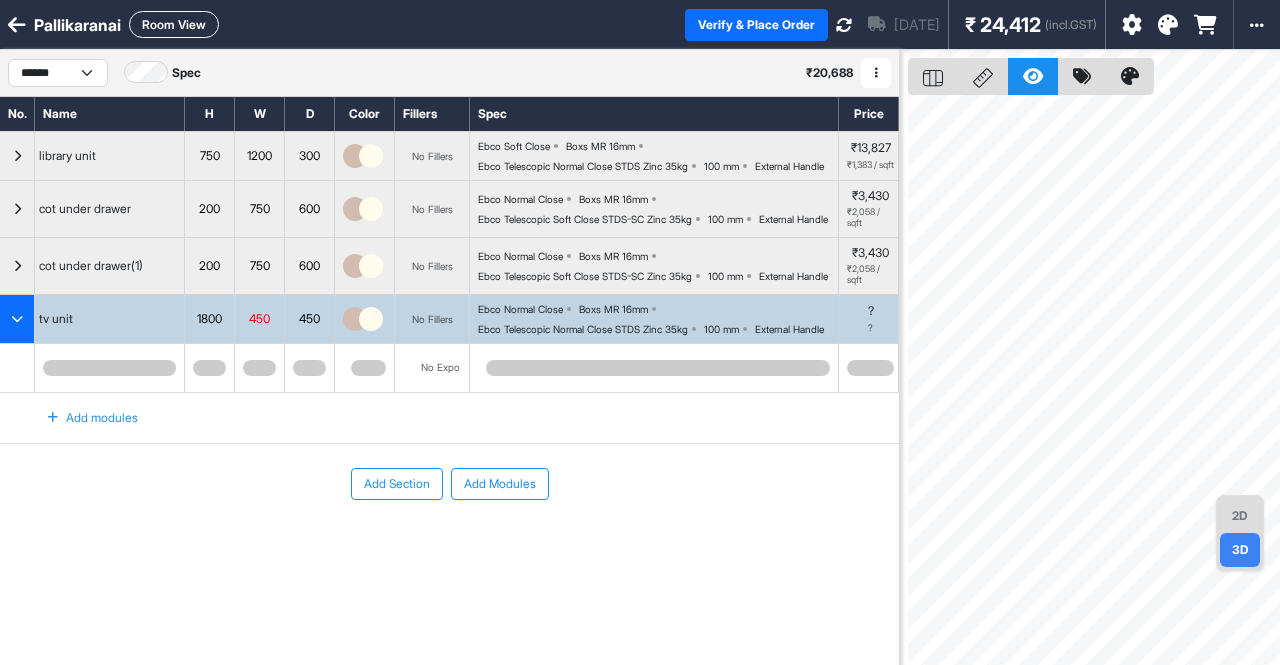 click at bounding box center [110, 368] 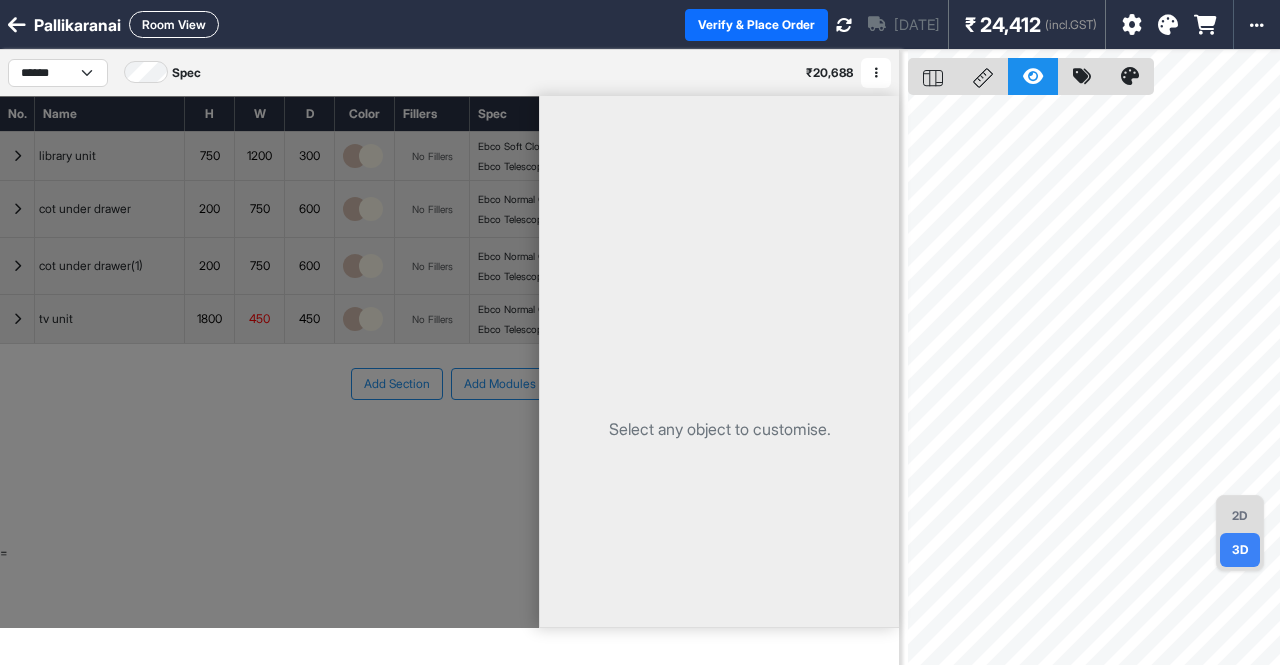 click at bounding box center [269, 362] 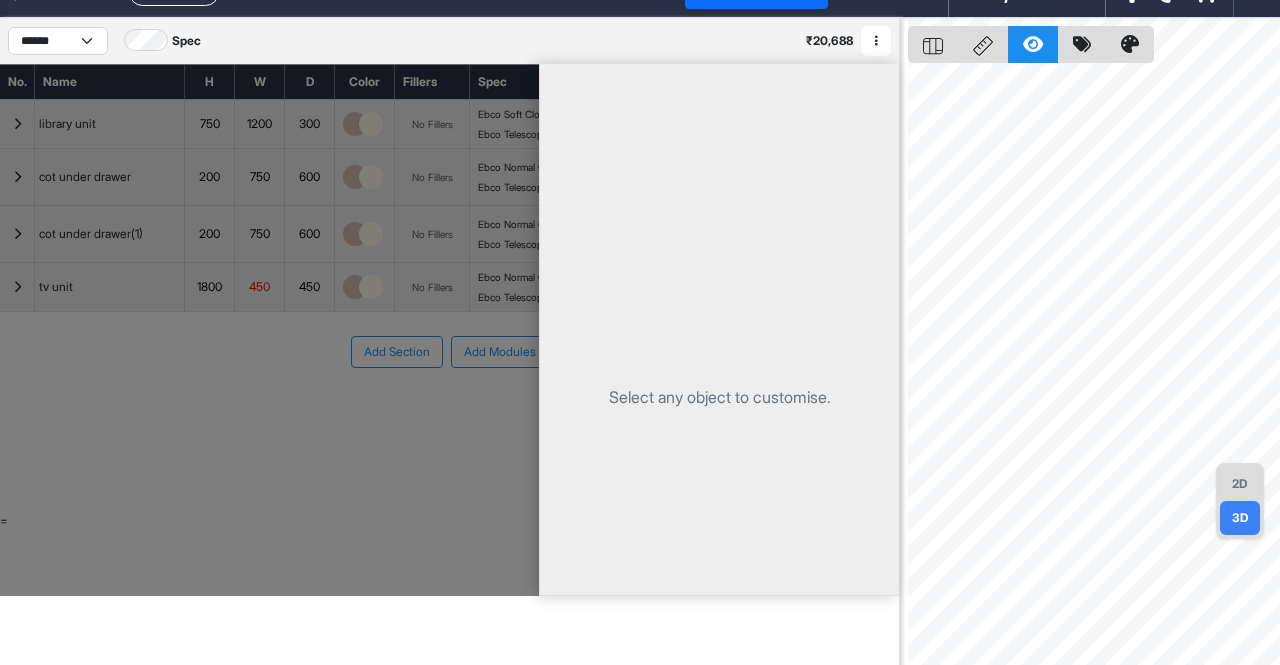 scroll, scrollTop: 50, scrollLeft: 0, axis: vertical 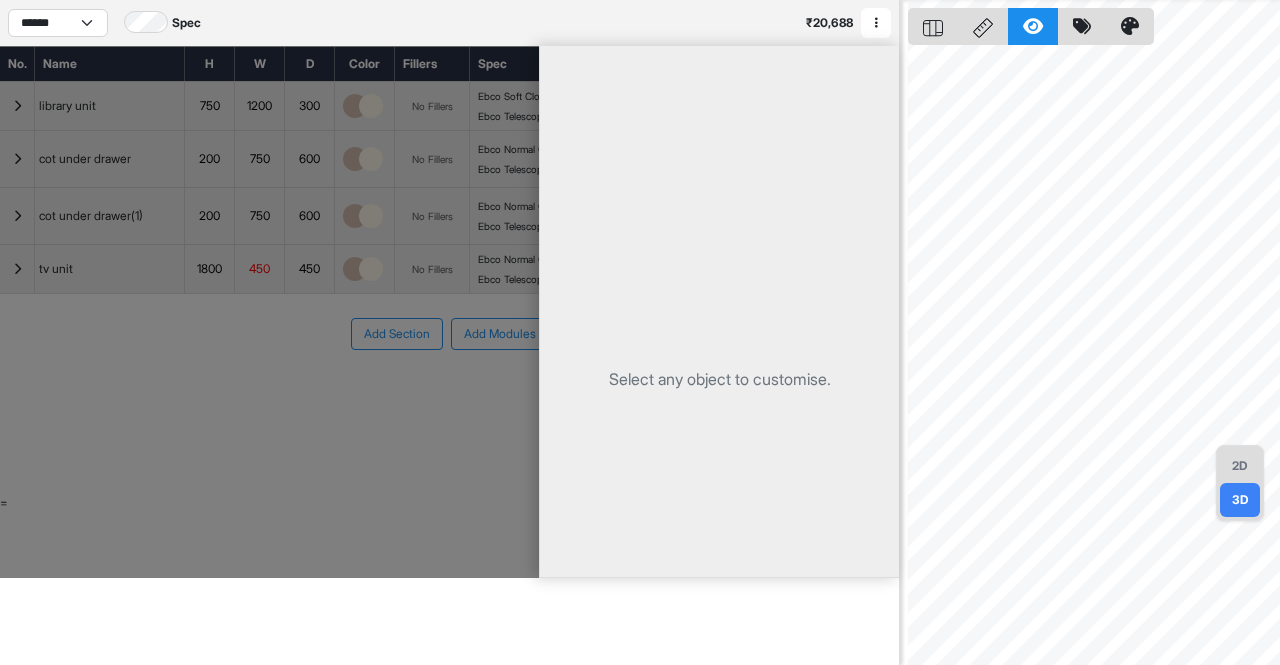click at bounding box center [269, 312] 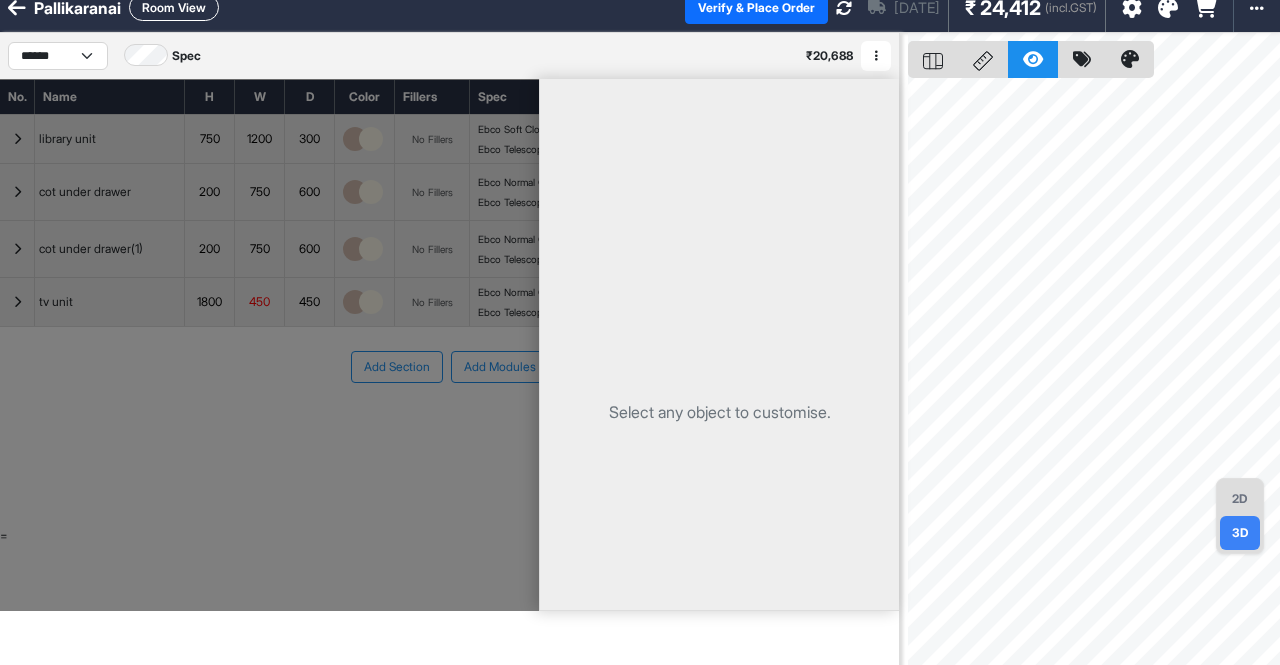 scroll, scrollTop: 0, scrollLeft: 0, axis: both 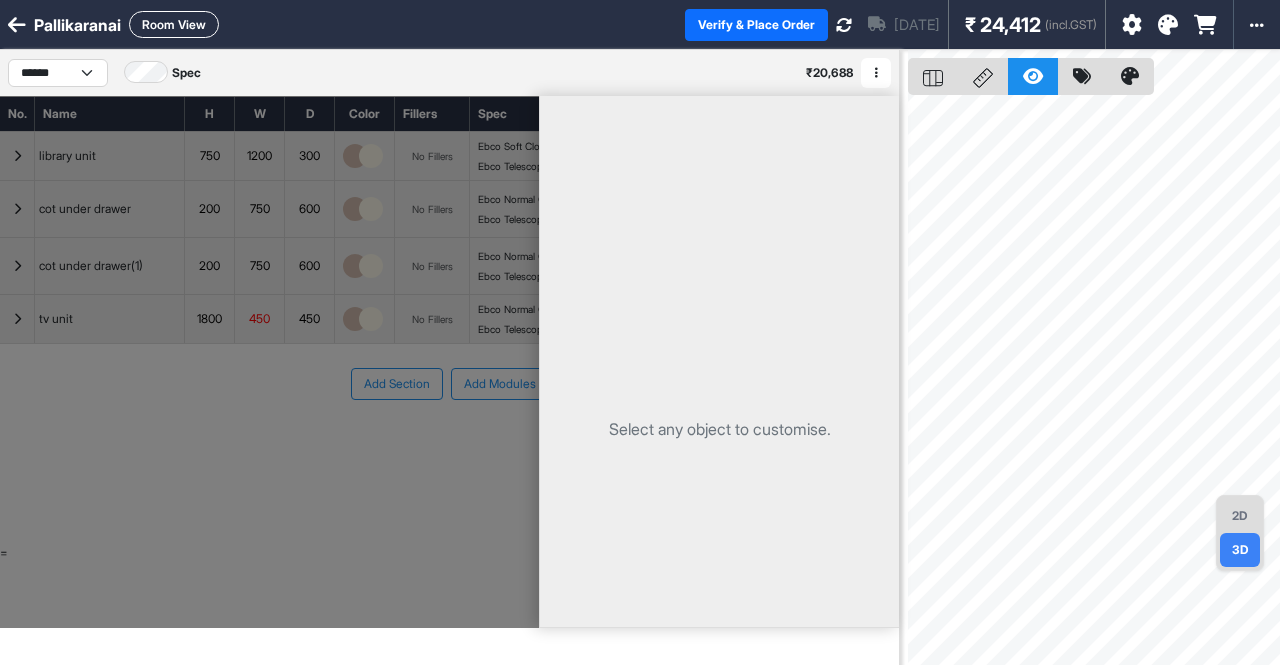 click at bounding box center (17, 25) 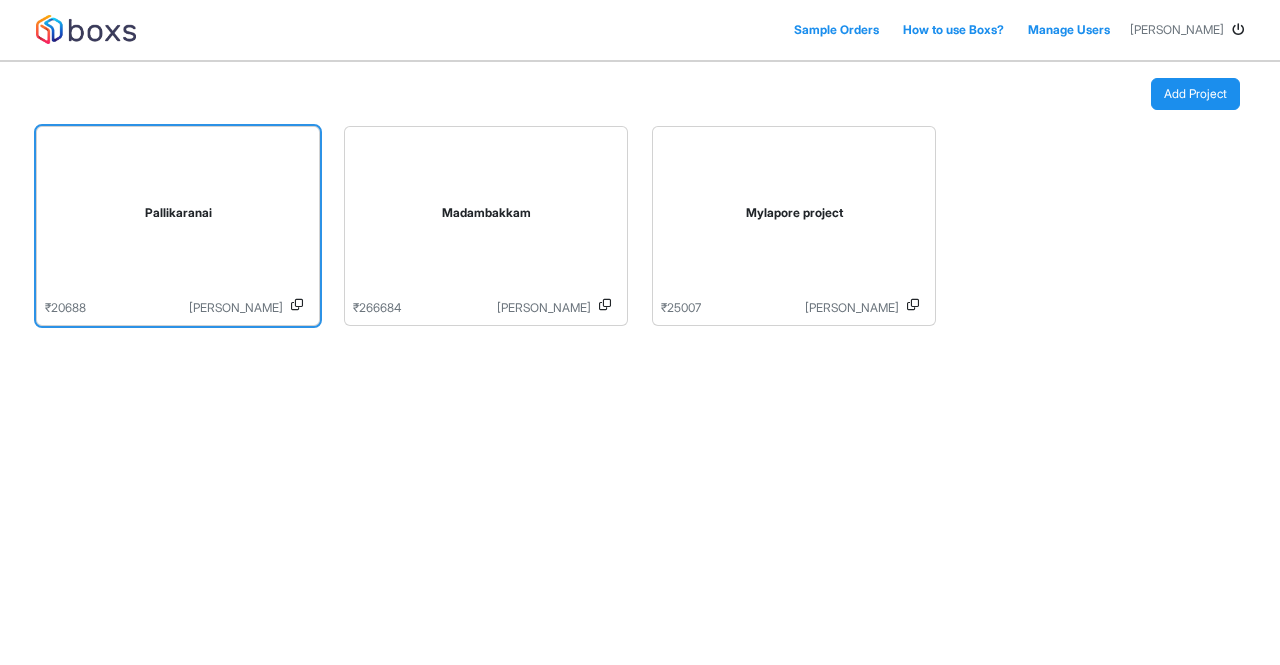 click on "Pallikaranai" at bounding box center (178, 217) 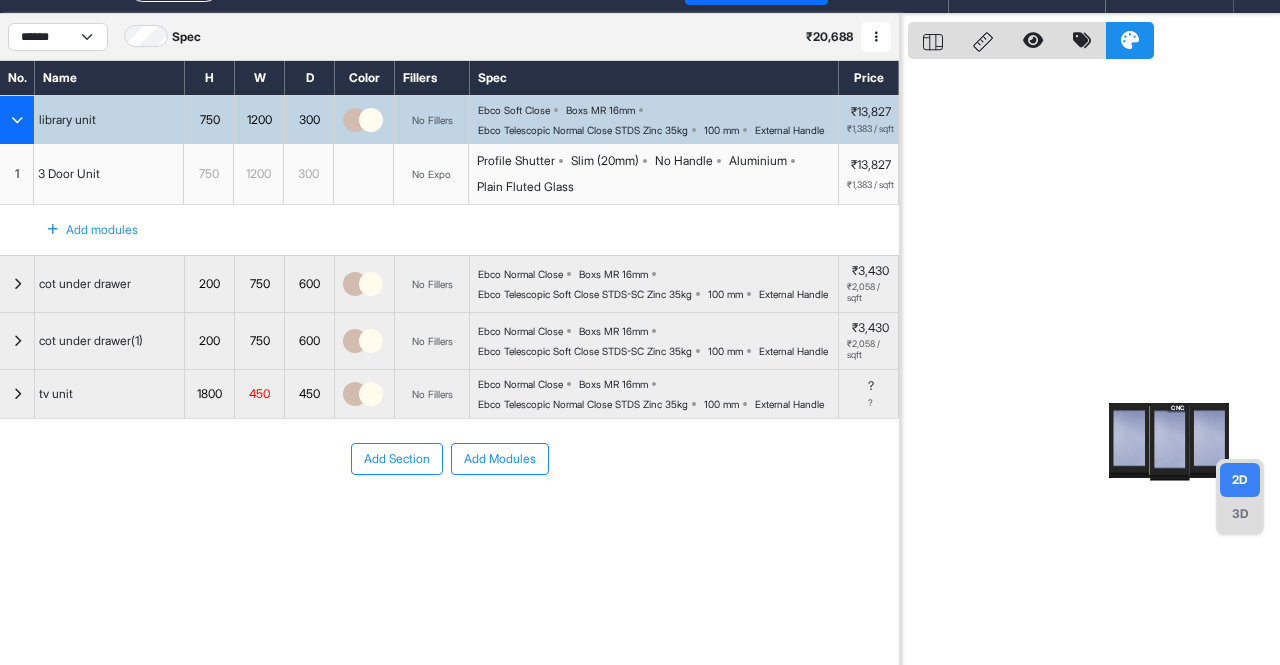 scroll, scrollTop: 56, scrollLeft: 0, axis: vertical 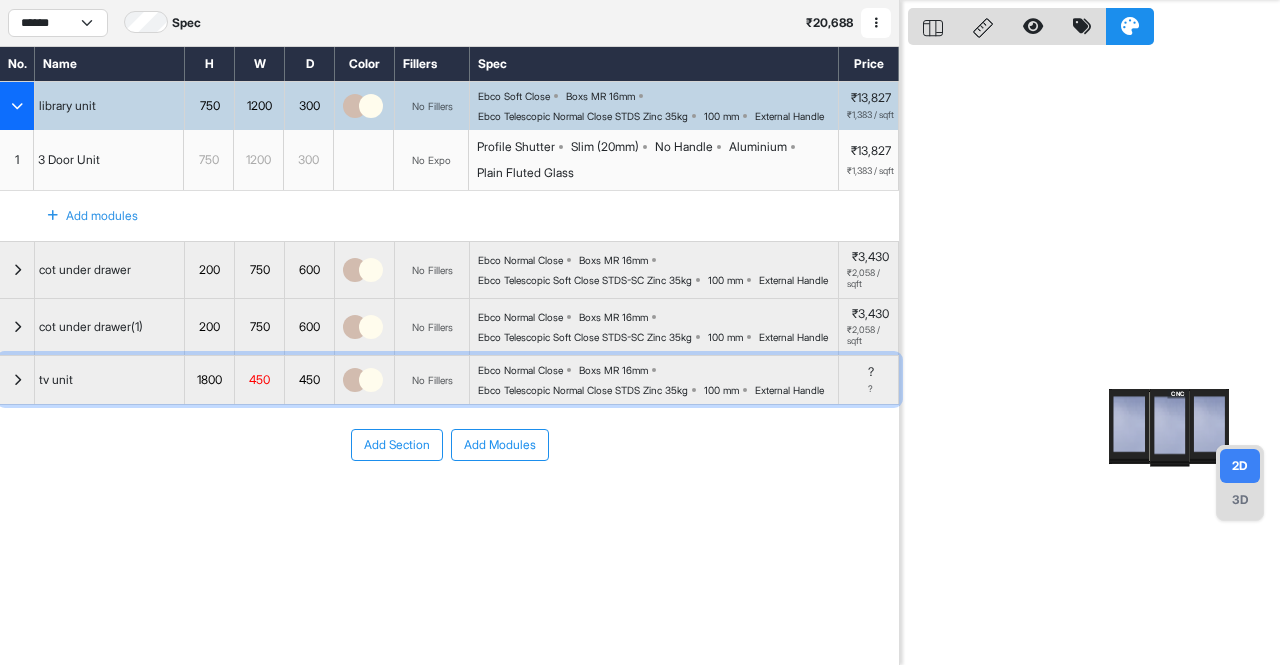 click at bounding box center [17, 380] 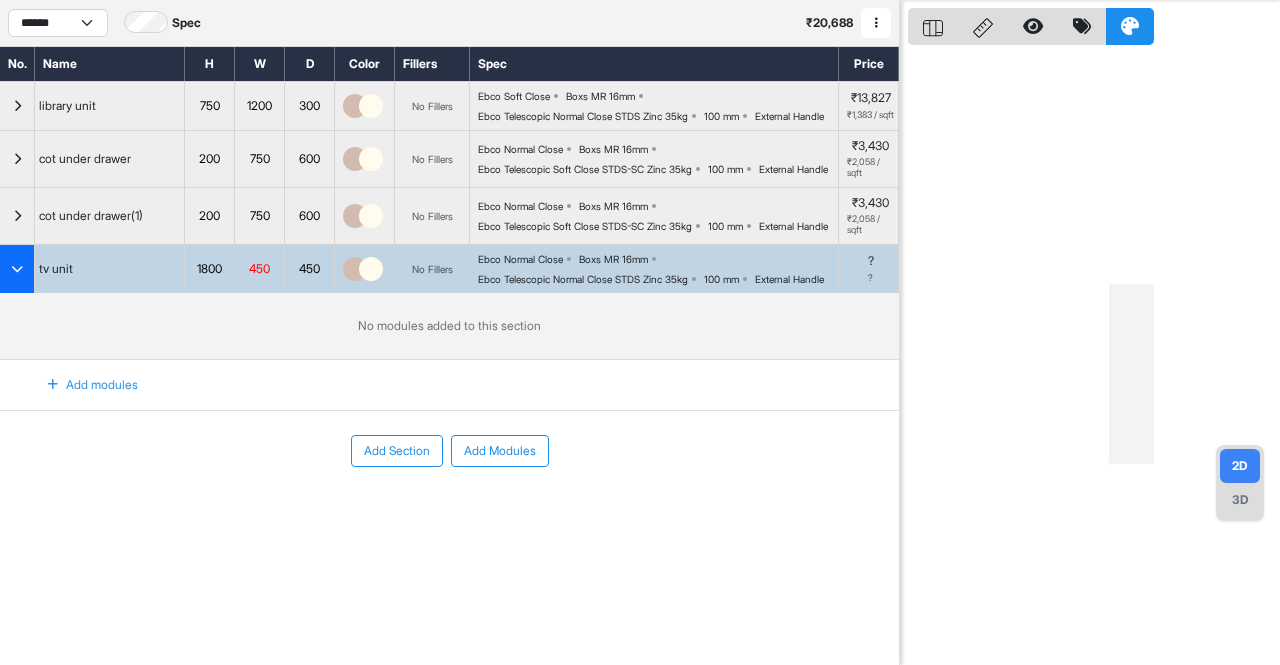 click on "Add modules" at bounding box center (81, 385) 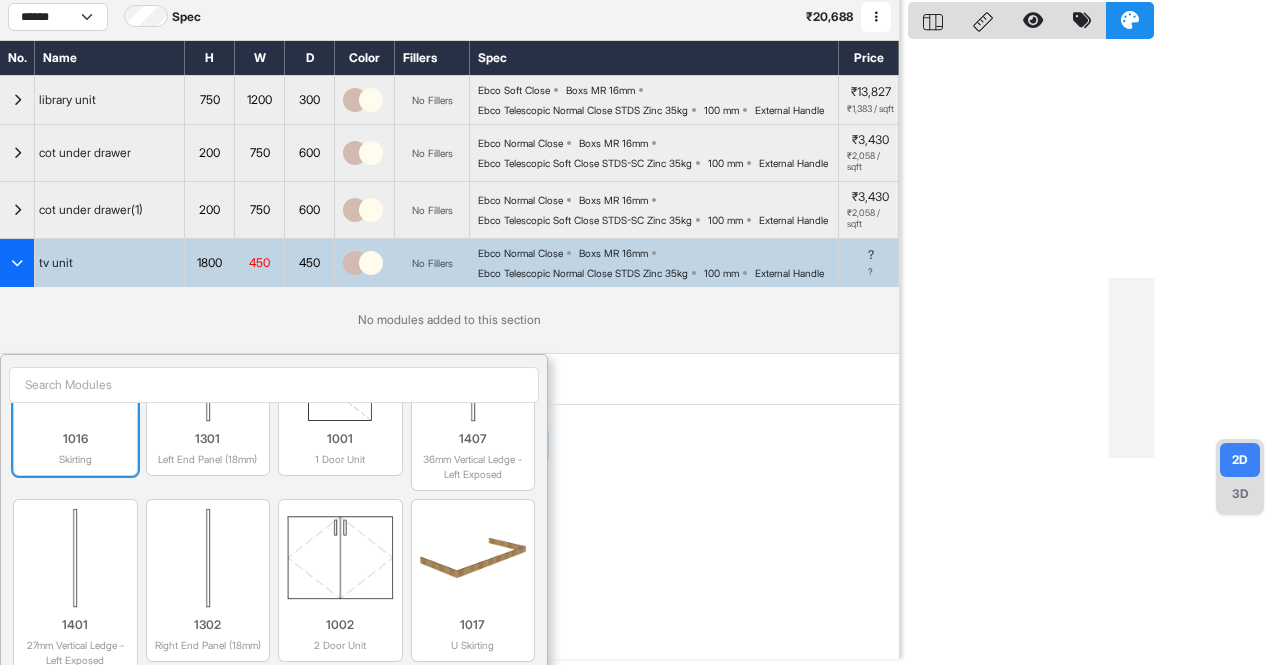 scroll, scrollTop: 500, scrollLeft: 0, axis: vertical 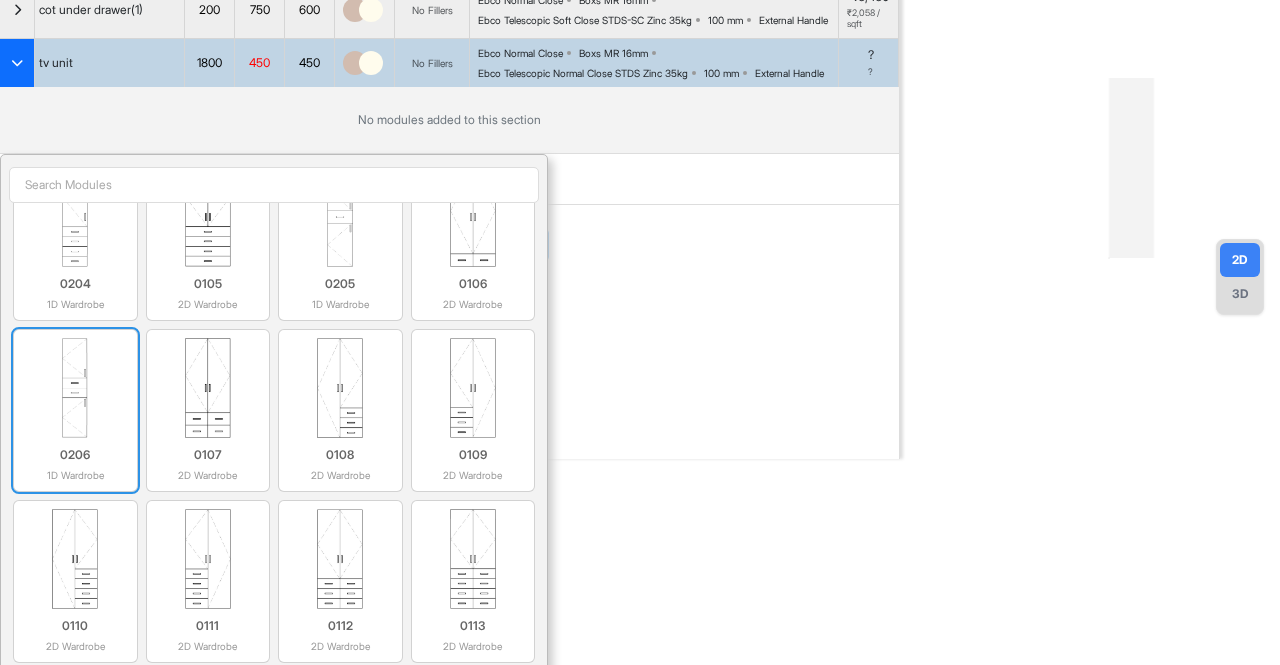 click at bounding box center [75, 388] 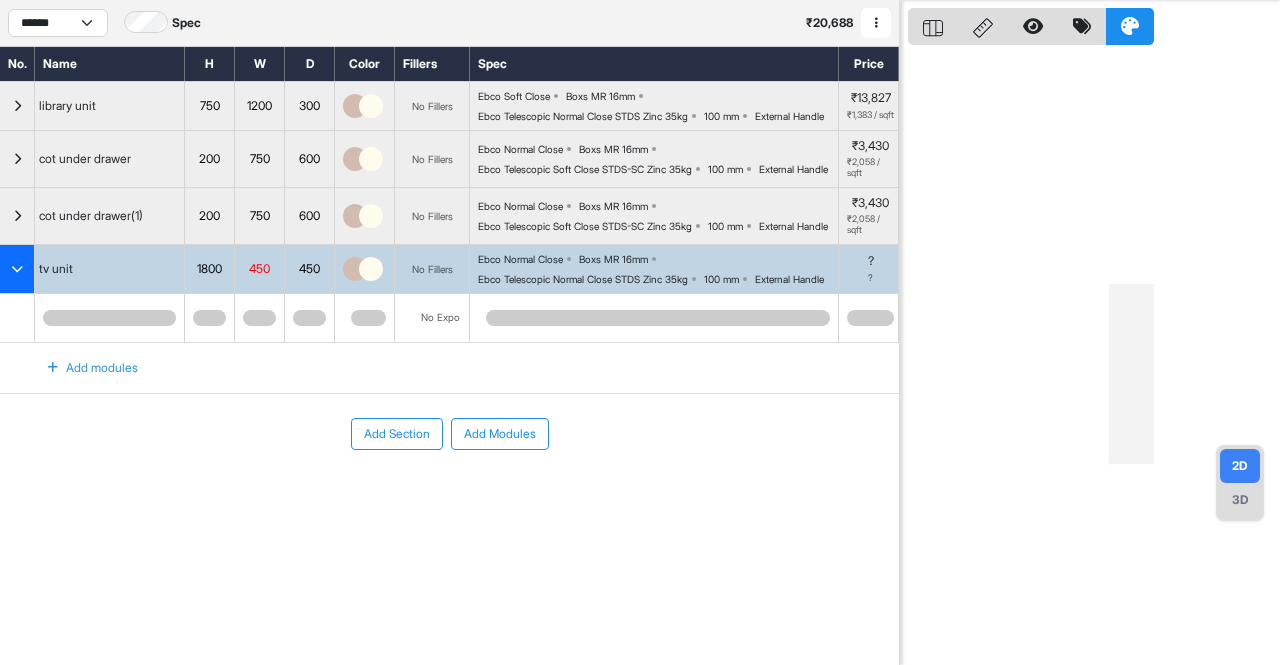 click at bounding box center [110, 318] 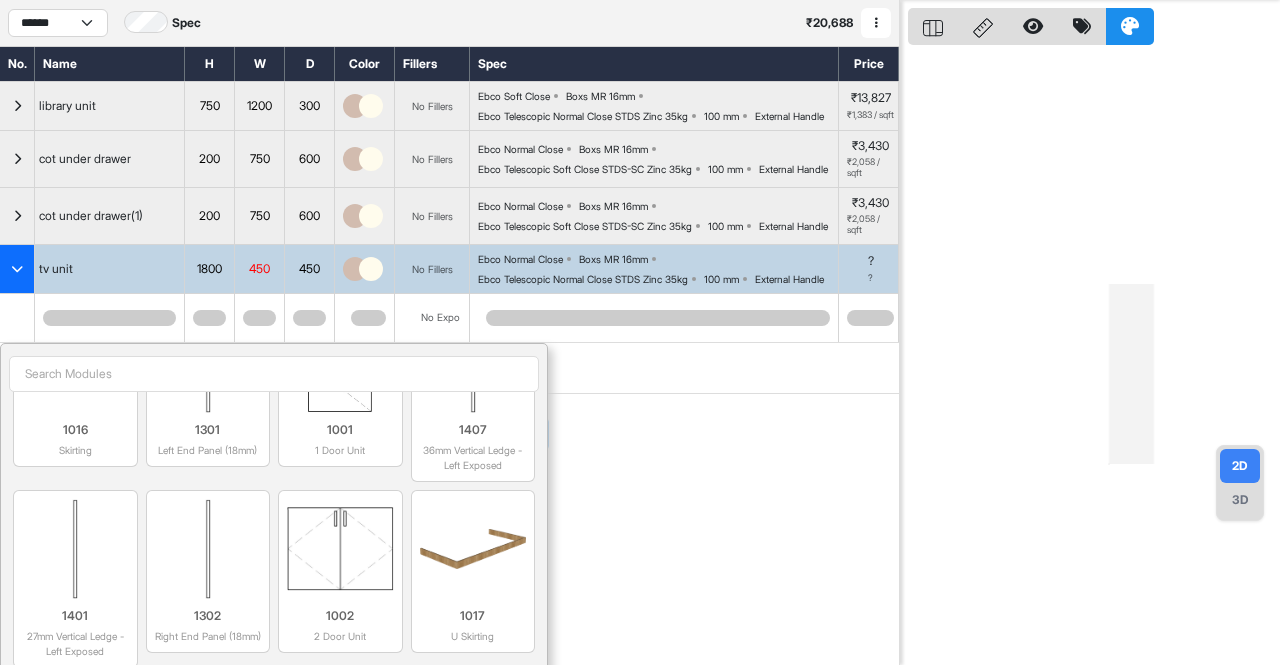 scroll, scrollTop: 500, scrollLeft: 0, axis: vertical 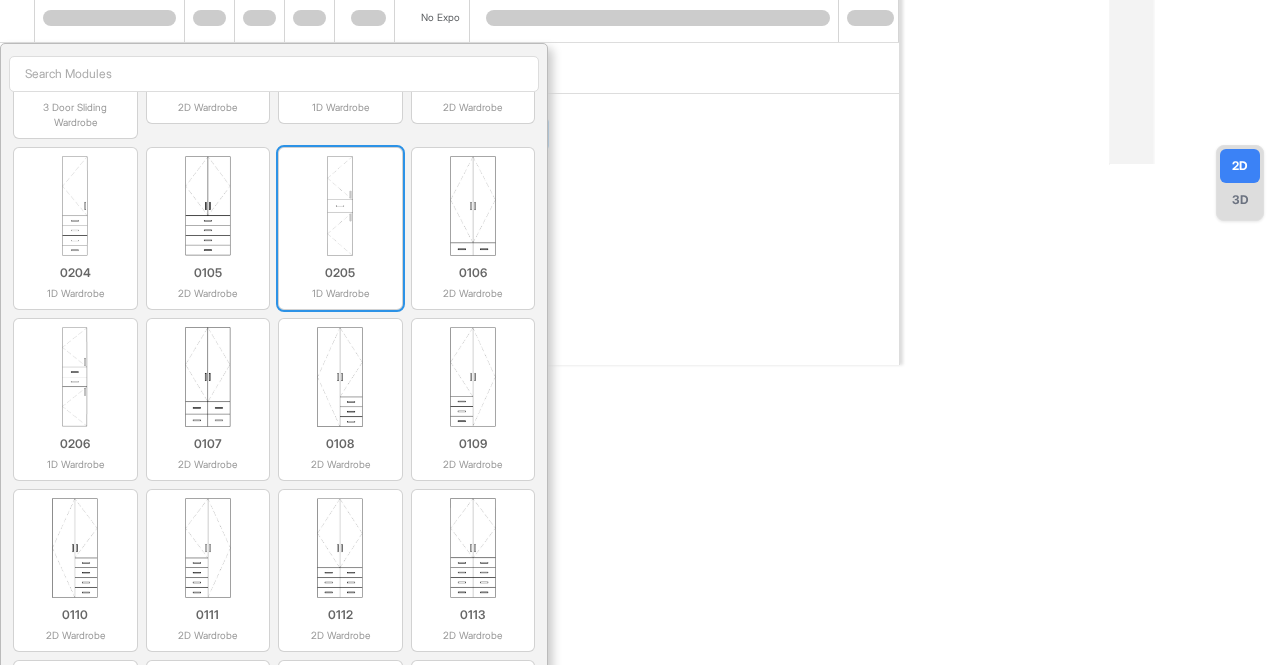 click on "0205" at bounding box center [340, 273] 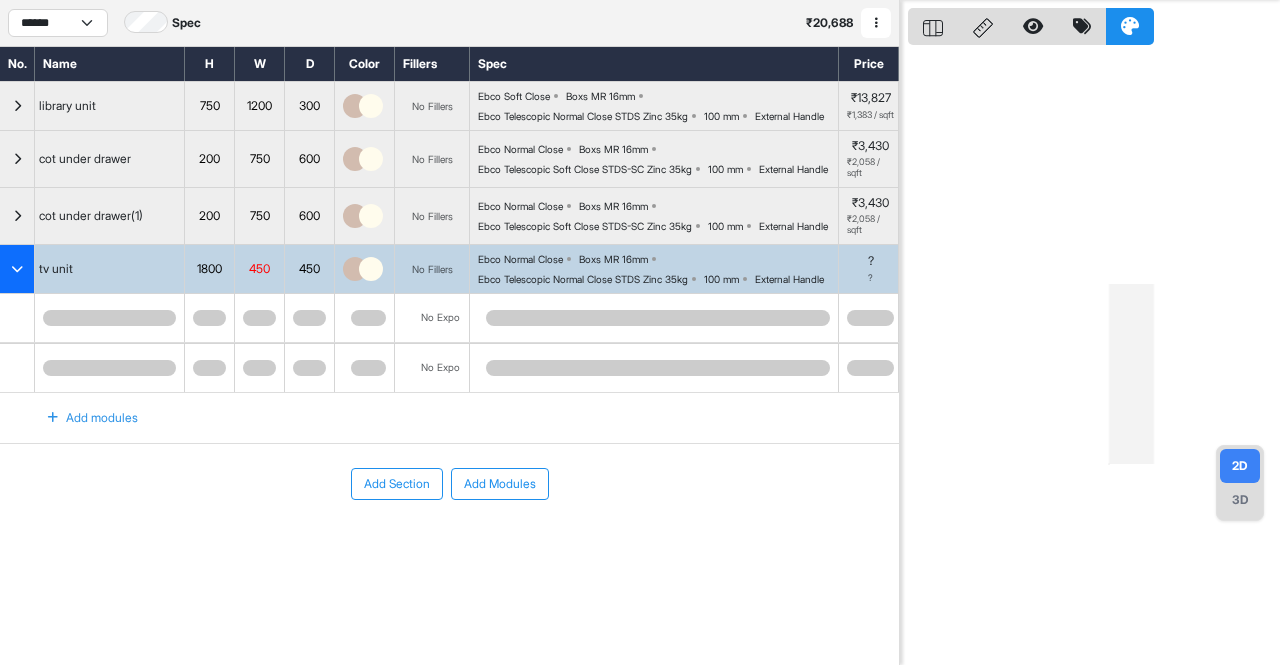 click at bounding box center (17, 269) 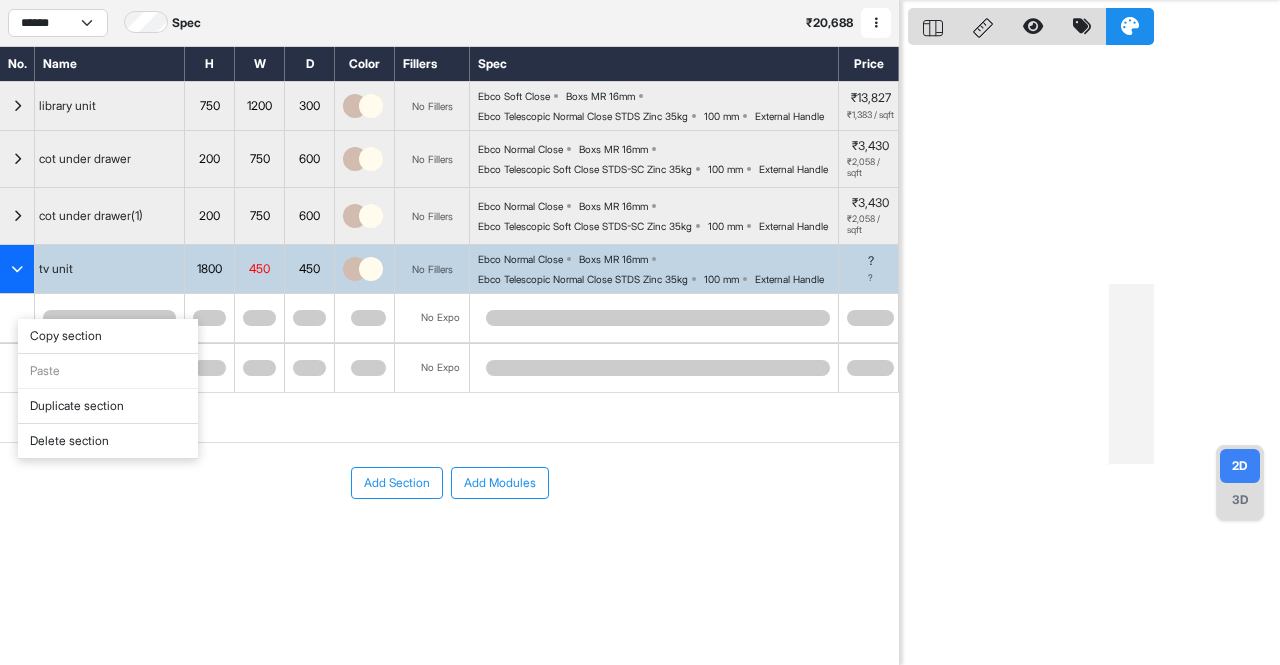 scroll, scrollTop: 89, scrollLeft: 0, axis: vertical 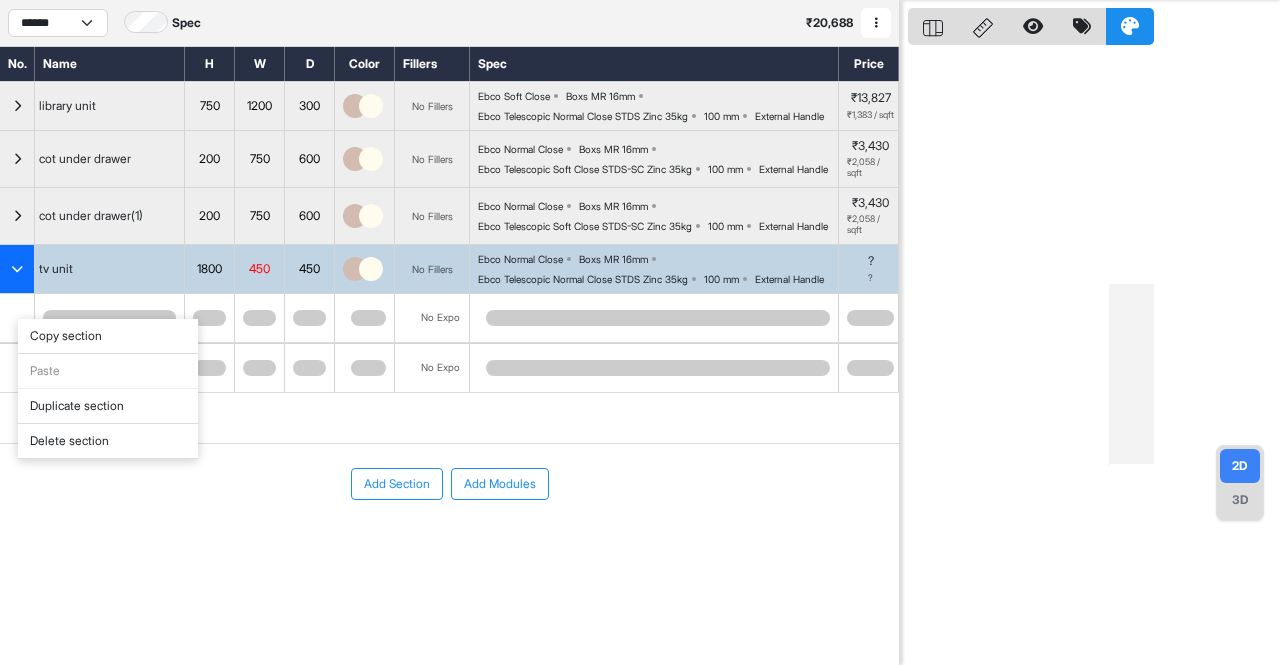 click on "Delete section" at bounding box center (108, 441) 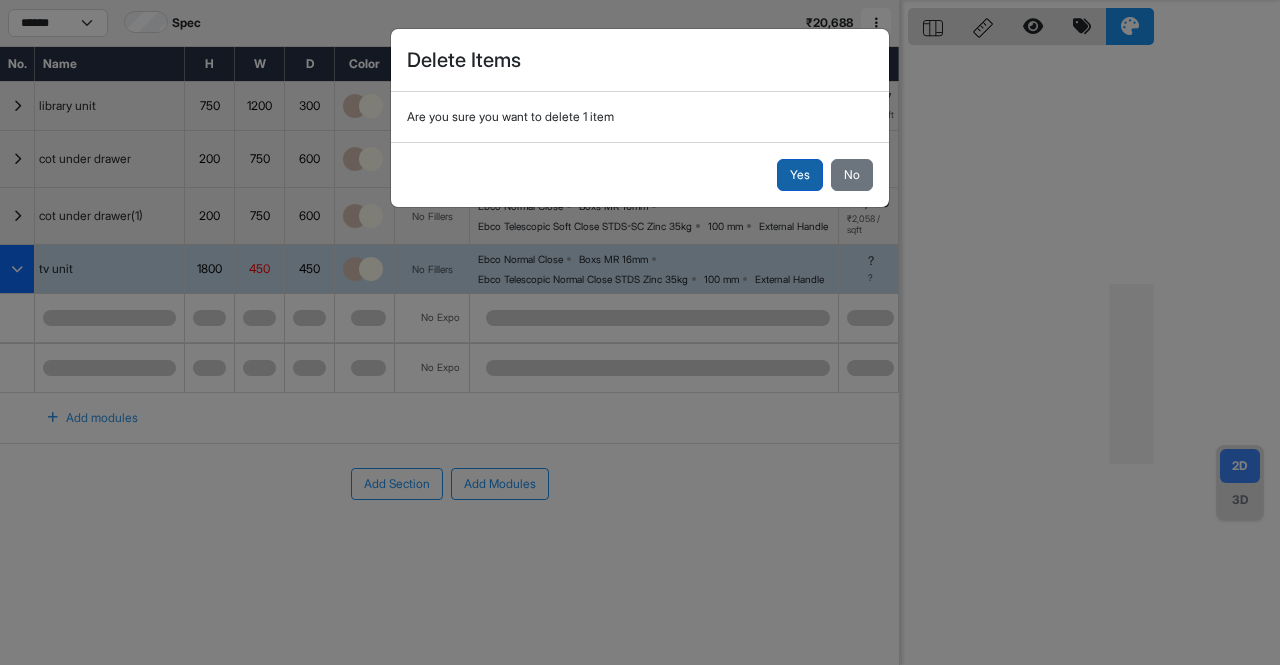 click on "Yes" at bounding box center (800, 175) 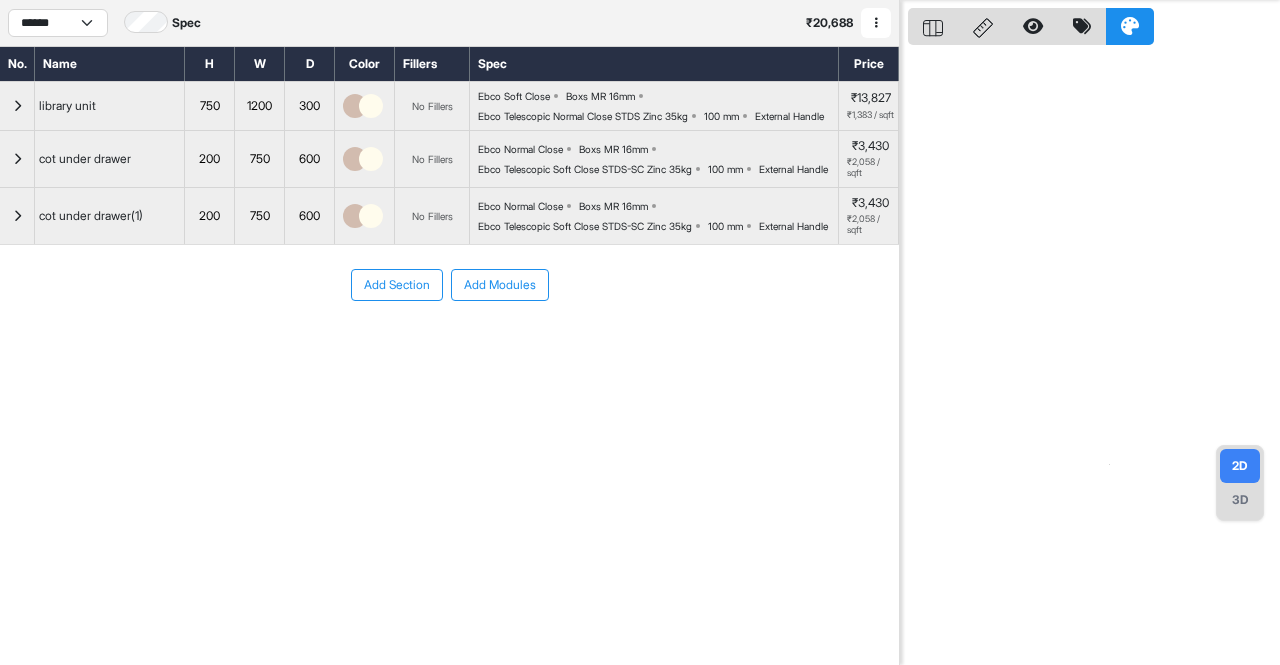 scroll, scrollTop: 50, scrollLeft: 0, axis: vertical 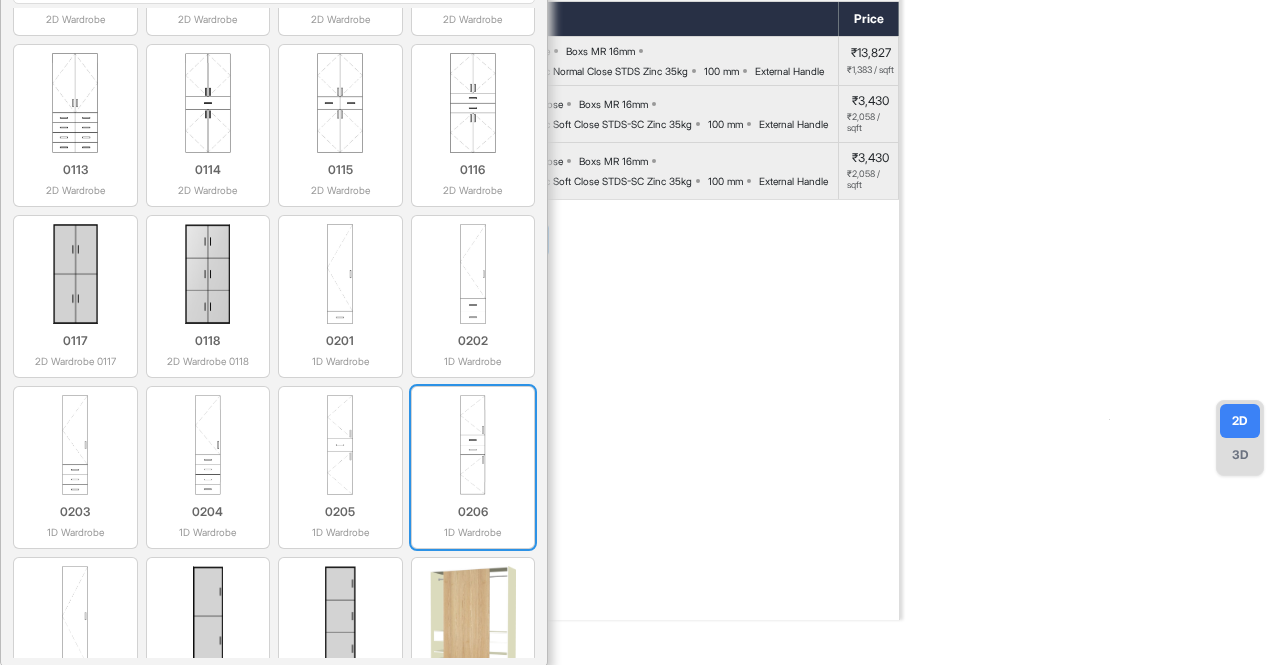 click at bounding box center [473, 445] 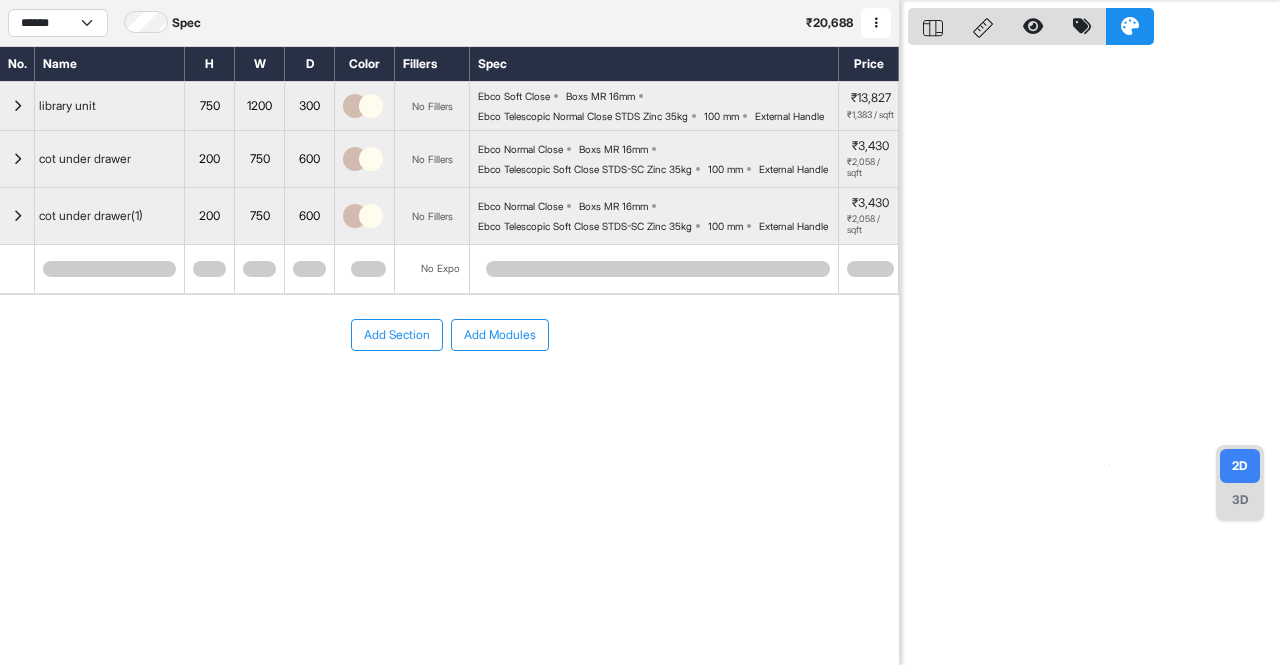 scroll, scrollTop: 50, scrollLeft: 0, axis: vertical 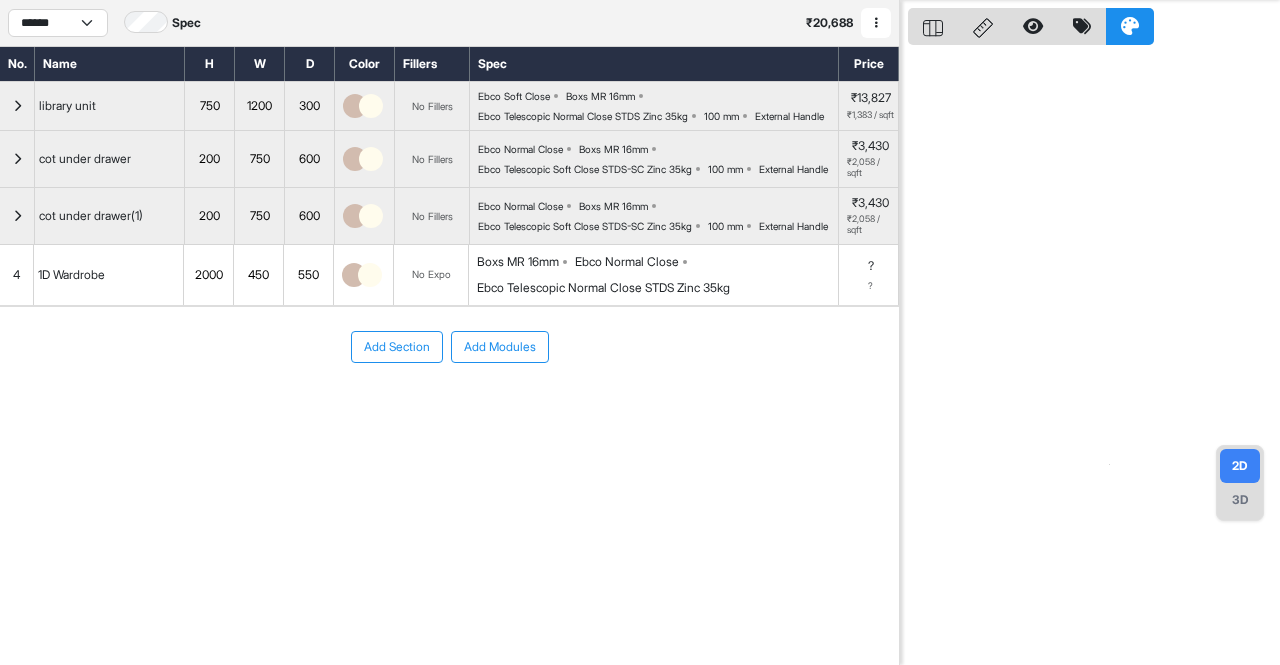 click on "2000" at bounding box center (208, 275) 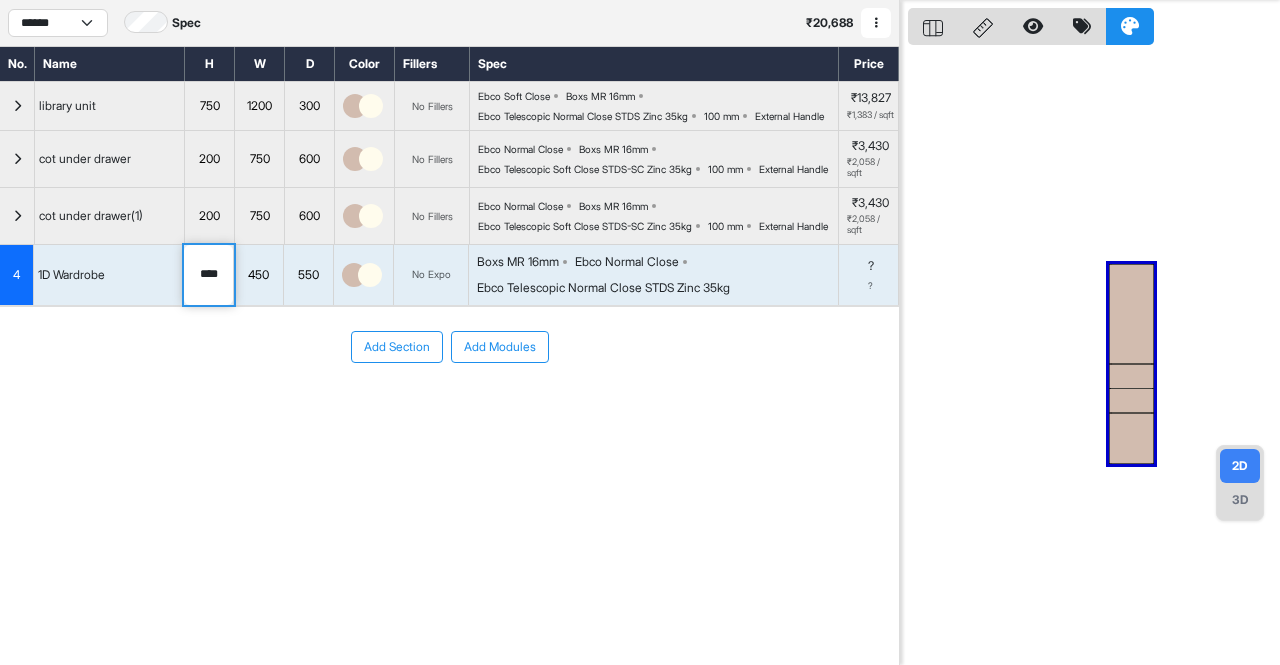 drag, startPoint x: 232, startPoint y: 315, endPoint x: 138, endPoint y: 315, distance: 94 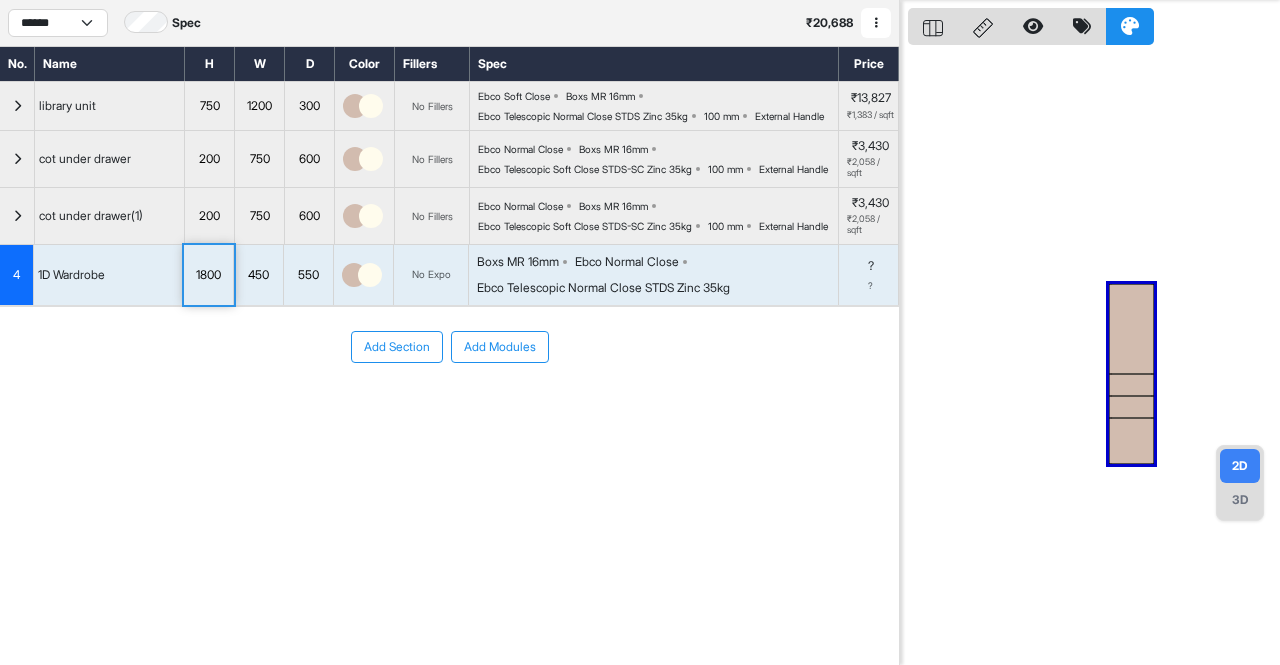 click on "550" at bounding box center (308, 275) 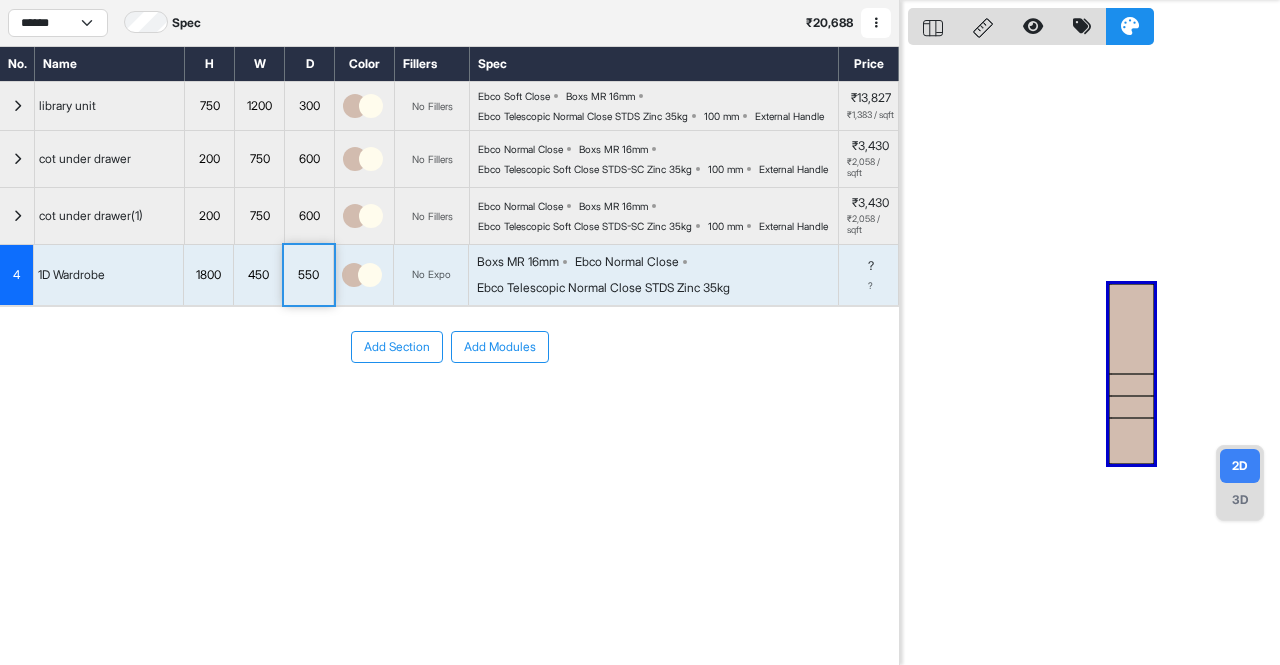 click on "550" at bounding box center (308, 275) 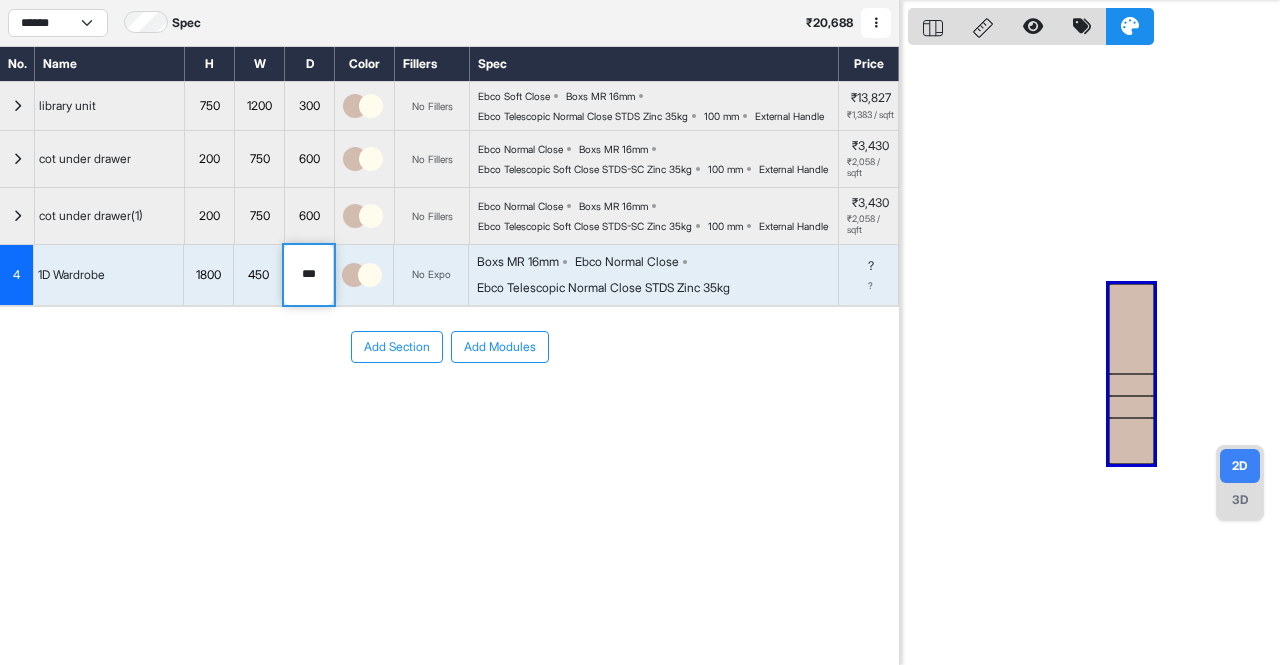 drag, startPoint x: 316, startPoint y: 317, endPoint x: 286, endPoint y: 315, distance: 30.066593 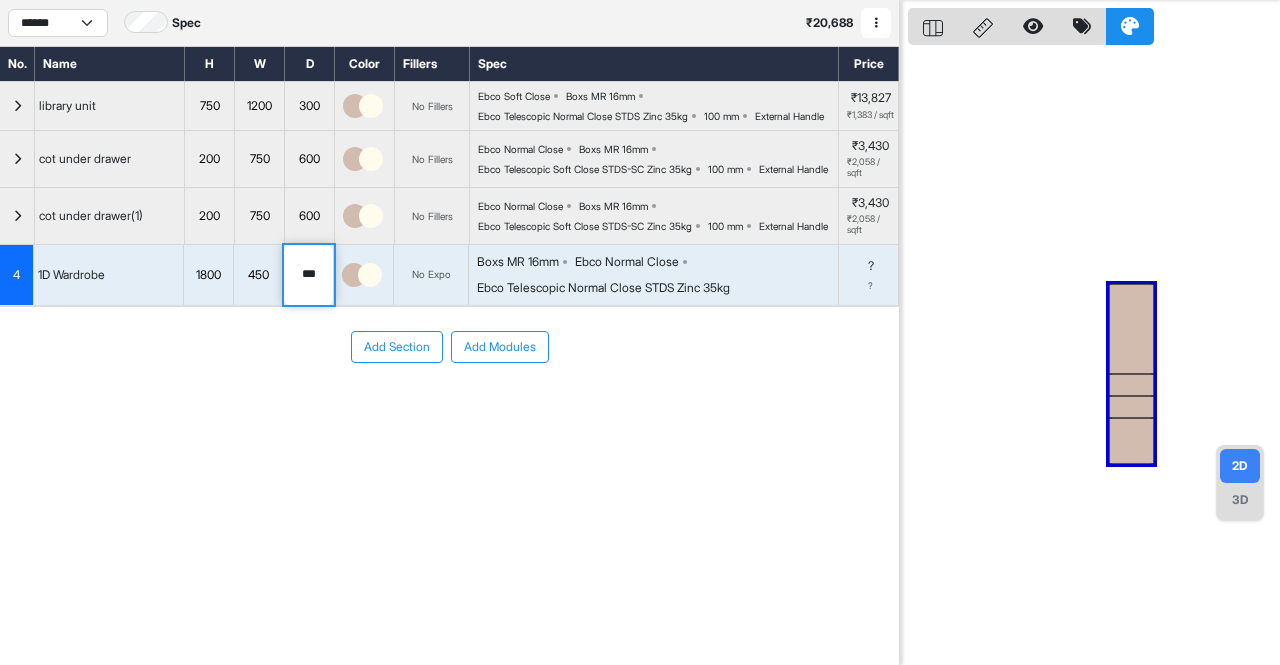 type on "***" 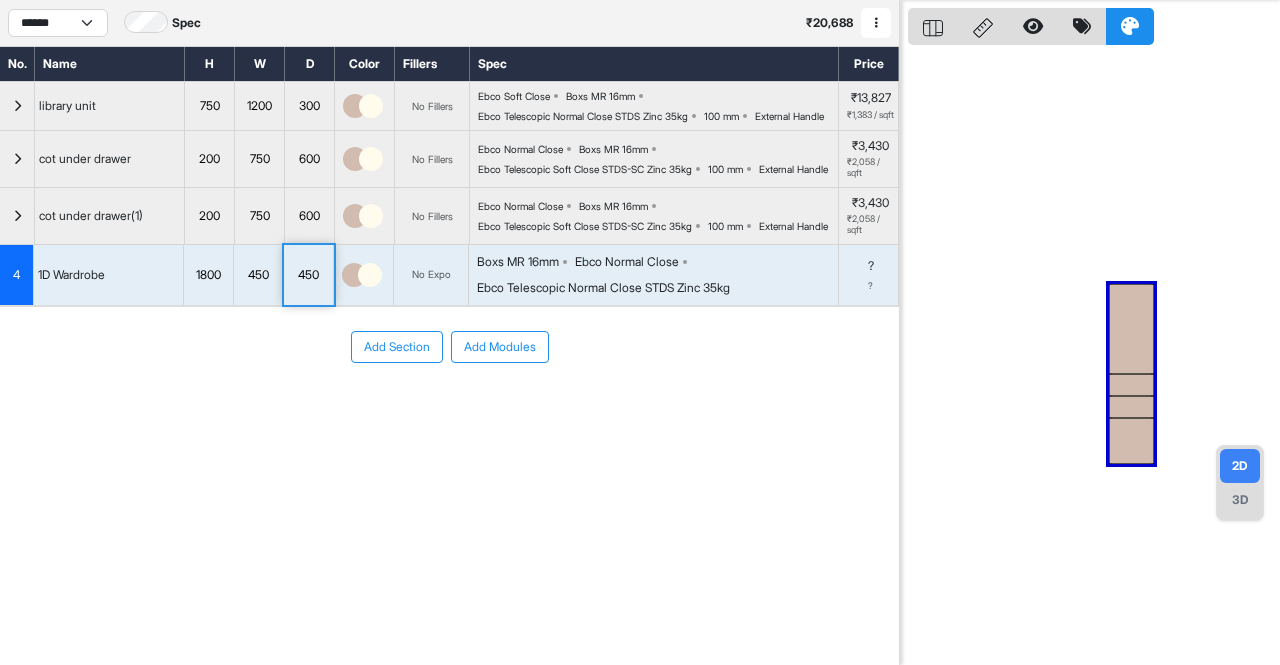 click on "Ebco Normal Close" at bounding box center (627, 262) 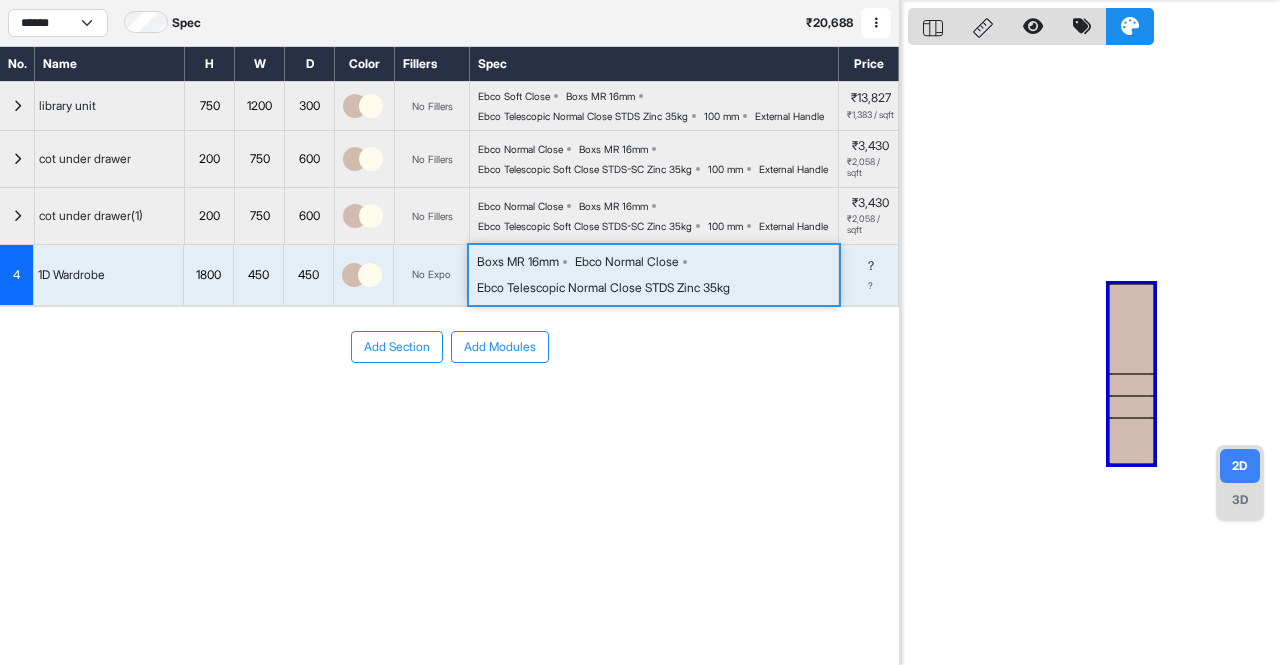 click on "Ebco Normal Close" at bounding box center [627, 262] 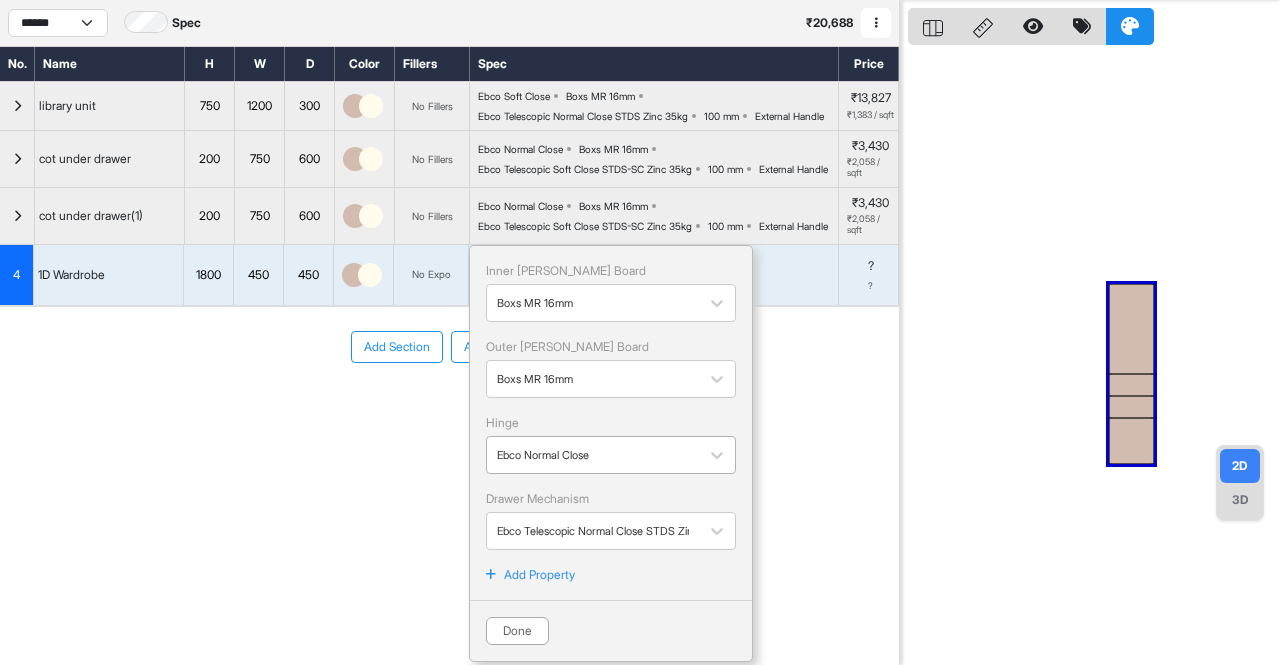 click at bounding box center (593, 455) 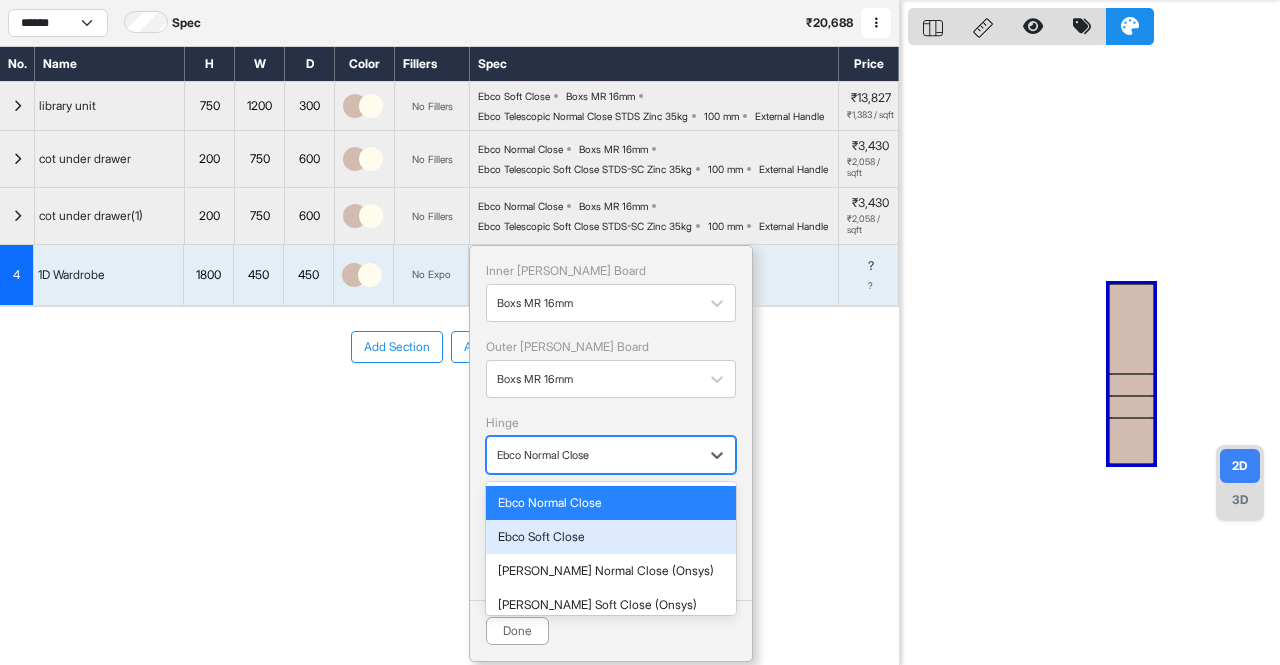 click on "Ebco Soft Close" at bounding box center [611, 537] 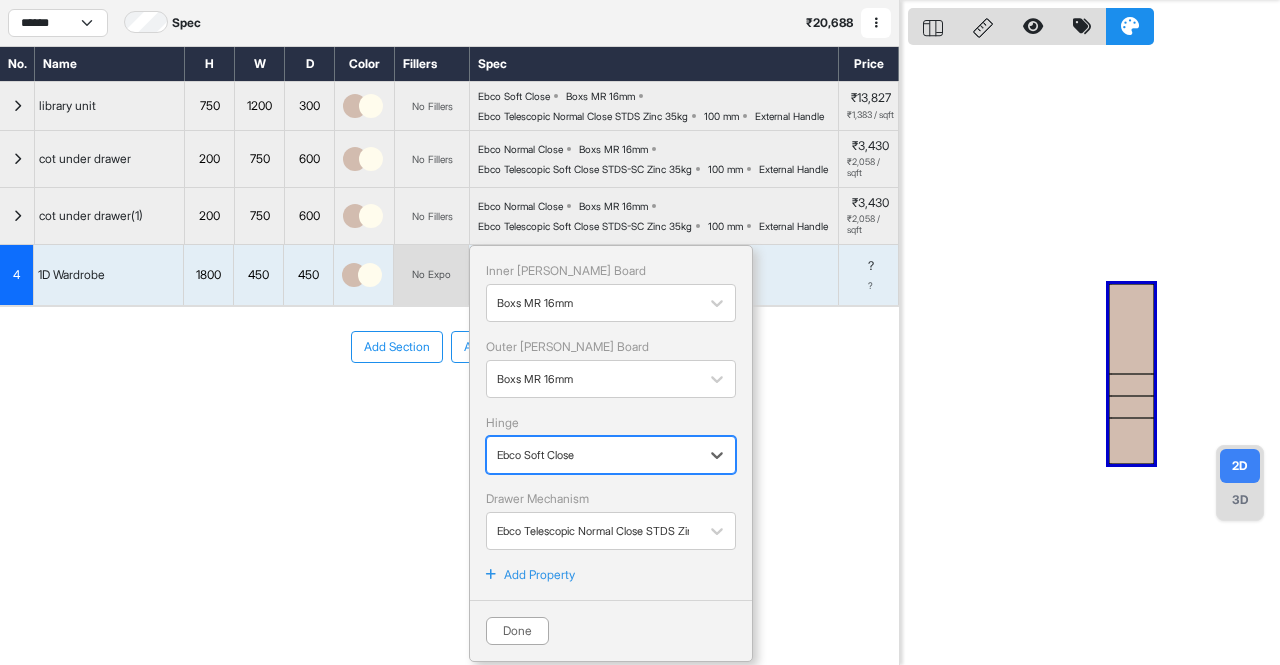 scroll, scrollTop: 87, scrollLeft: 0, axis: vertical 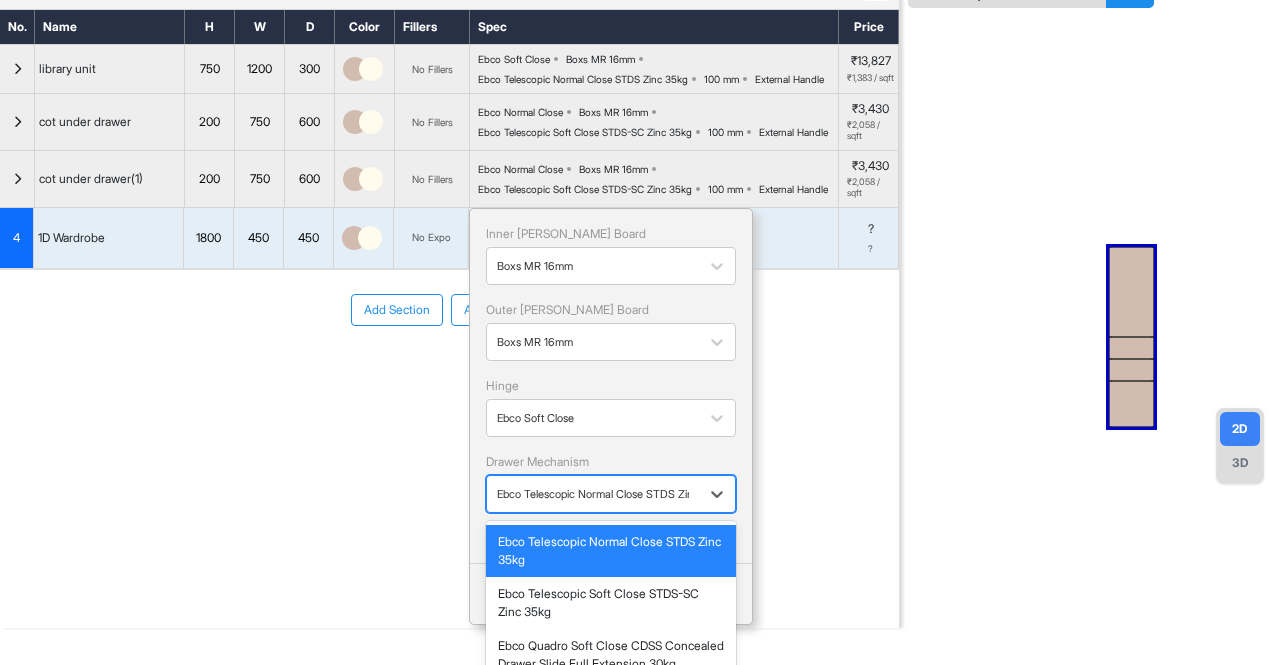 click at bounding box center [593, 494] 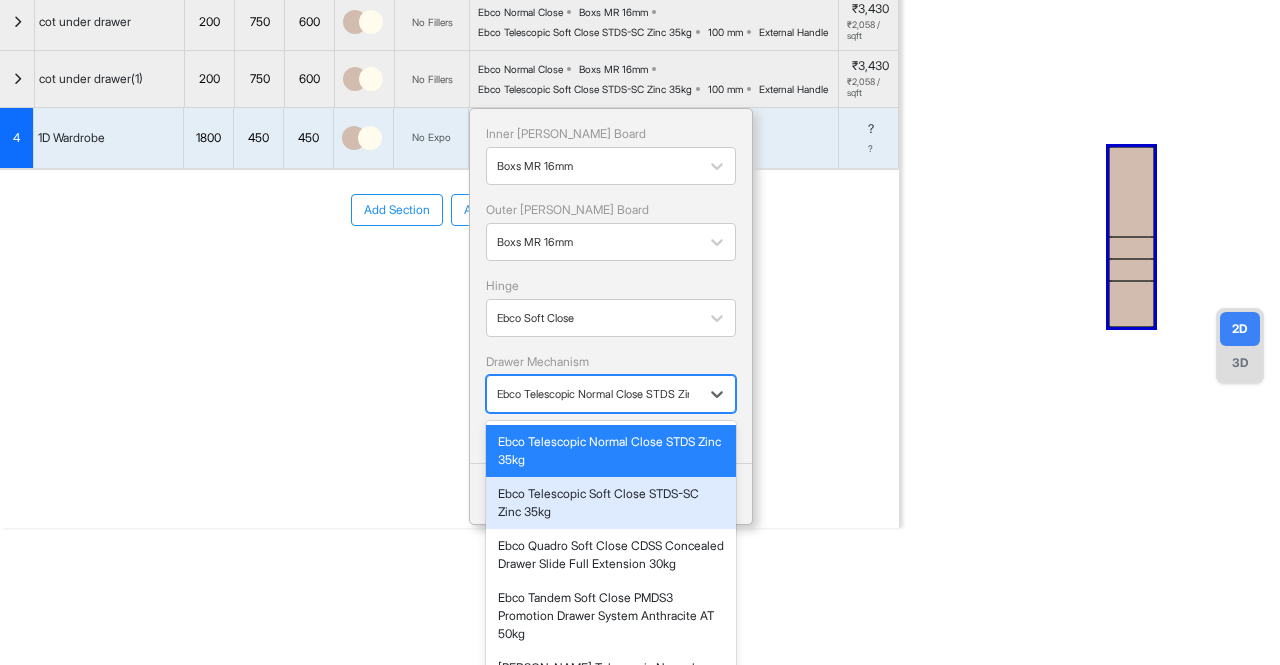 click on "Ebco Telescopic Soft Close STDS-SC Zinc 35kg" at bounding box center (611, 503) 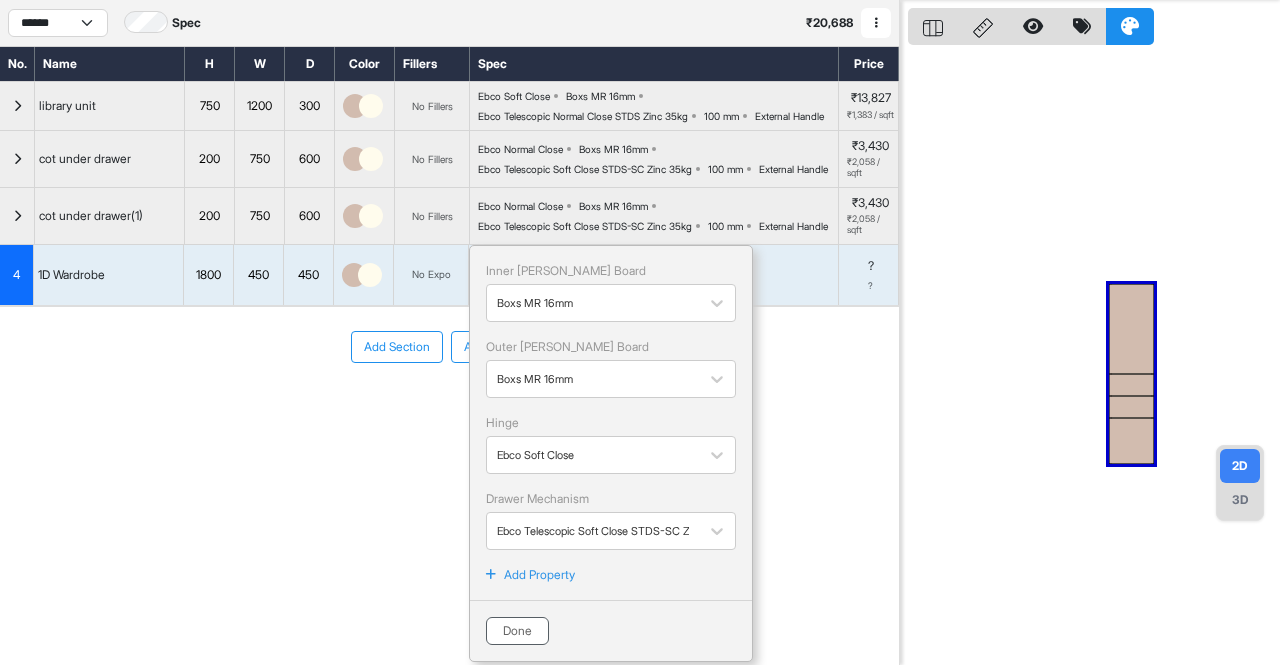 click on "Done" at bounding box center (517, 631) 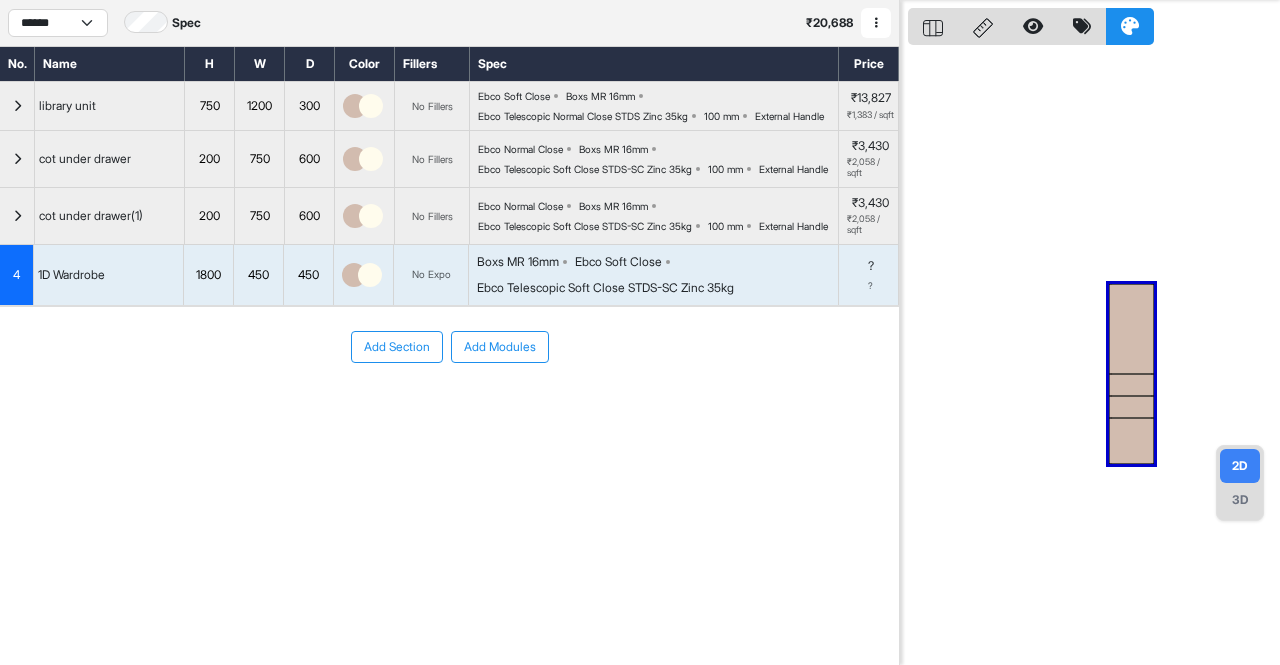 scroll, scrollTop: 0, scrollLeft: 0, axis: both 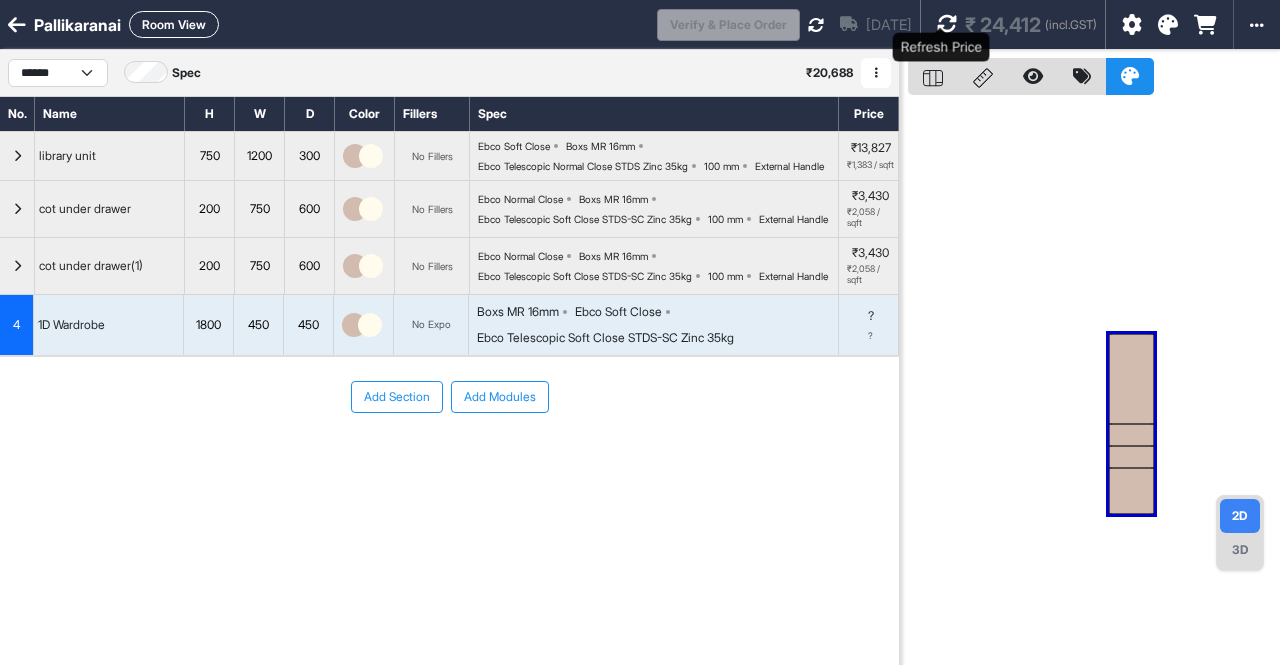 click at bounding box center (947, 24) 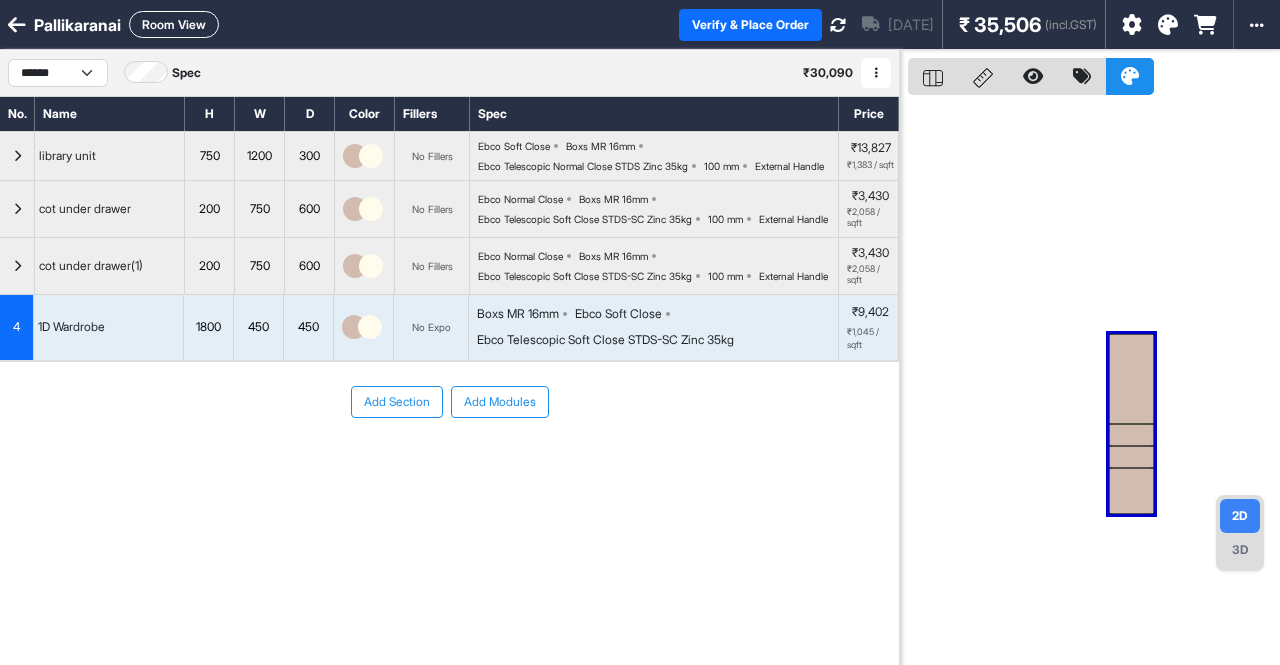 click on "****** Spec ₹ 30,090 Add  Room Edit  Room  Name Delete  Room Duplicate Room No. Name H W D Color Fillers Spec Price library unit 750 1200 300 No Fillers Ebco Soft Close Boxs MR 16mm Ebco Telescopic Normal Close STDS Zinc 35kg 100 mm External Handle ₹13,827 ₹1,383 / sqft cot under drawer 200 750 600 No Fillers Ebco Normal Close Boxs MR 16mm Ebco Telescopic Soft Close STDS-SC Zinc 35kg 100 mm External Handle ₹3,430 ₹2,058 / sqft cot under drawer(1) 200 750 600 No Fillers Ebco Normal Close Boxs MR 16mm Ebco Telescopic Soft Close STDS-SC Zinc 35kg 100 mm External Handle ₹3,430 ₹2,058 / sqft 4 1D Wardrobe 1800 450 450 No Expo Boxs MR 16mm Ebco Soft Close Ebco Telescopic Soft Close STDS-SC Zinc 35kg ₹9,402 ₹1,045 / sqft
To pick up a draggable item, press the space bar.
While dragging, use the arrow keys to move the item.
Press space again to drop the item in its new position, or press escape to cancel.
Add Section Add Modules     2D 3D" at bounding box center [640, 382] 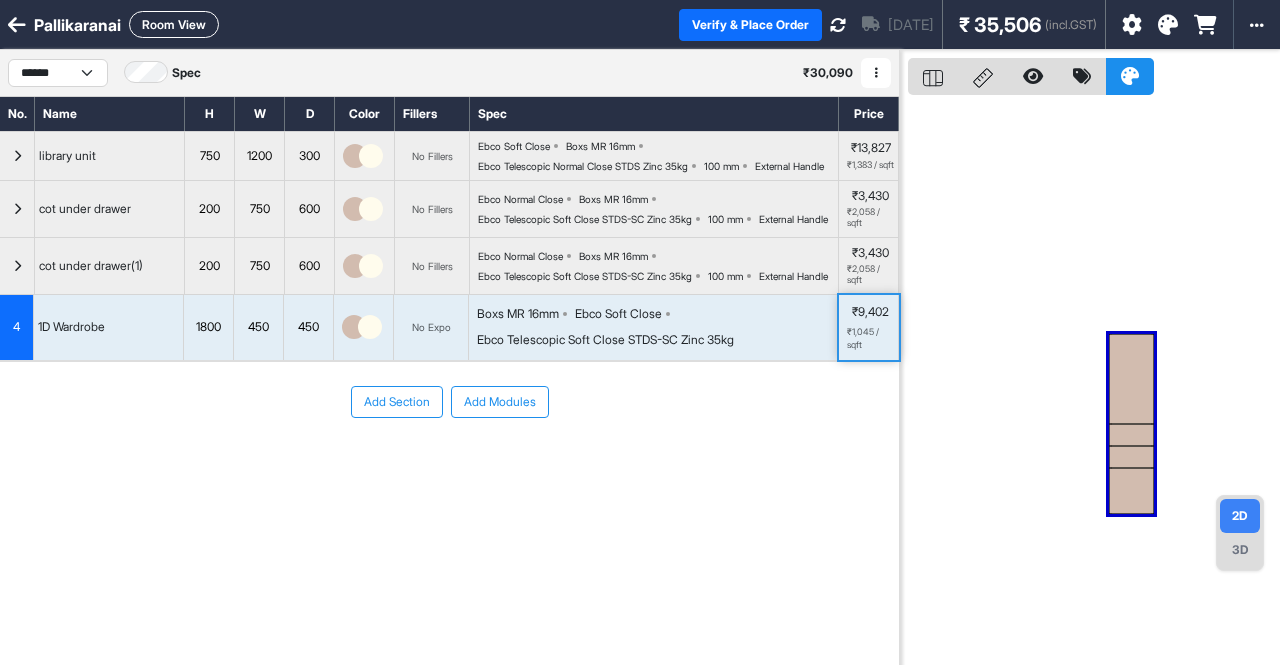 drag, startPoint x: 809, startPoint y: 380, endPoint x: 905, endPoint y: 371, distance: 96.42095 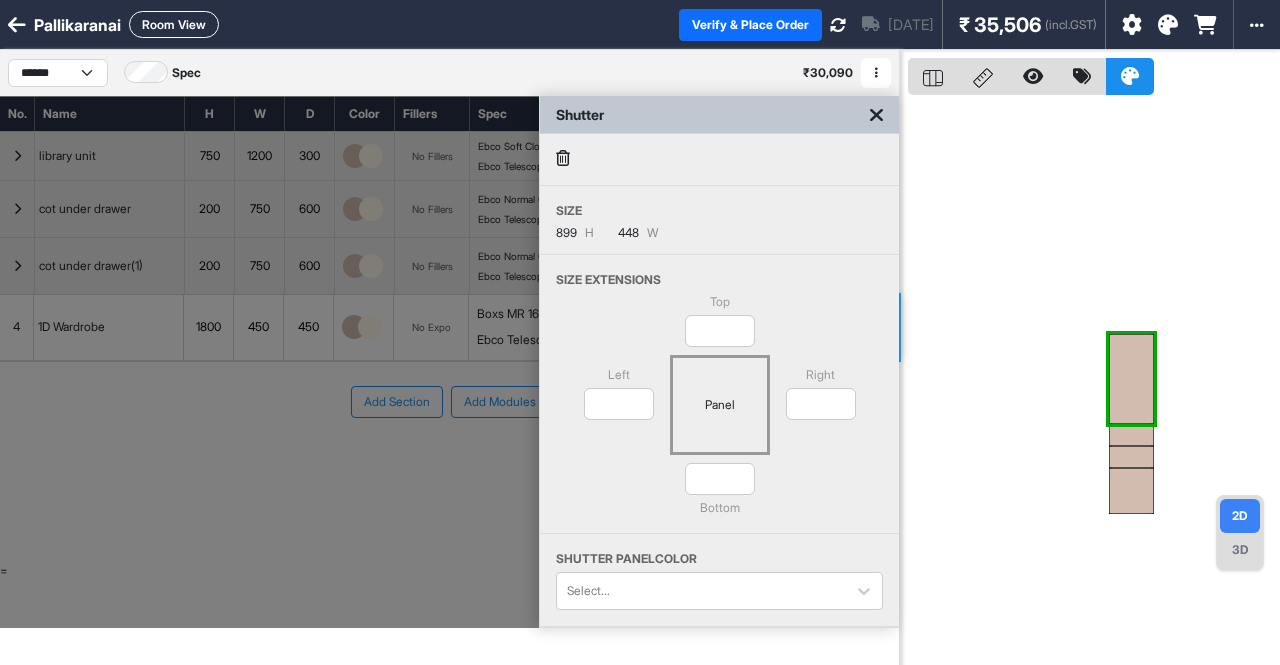 click at bounding box center [563, 158] 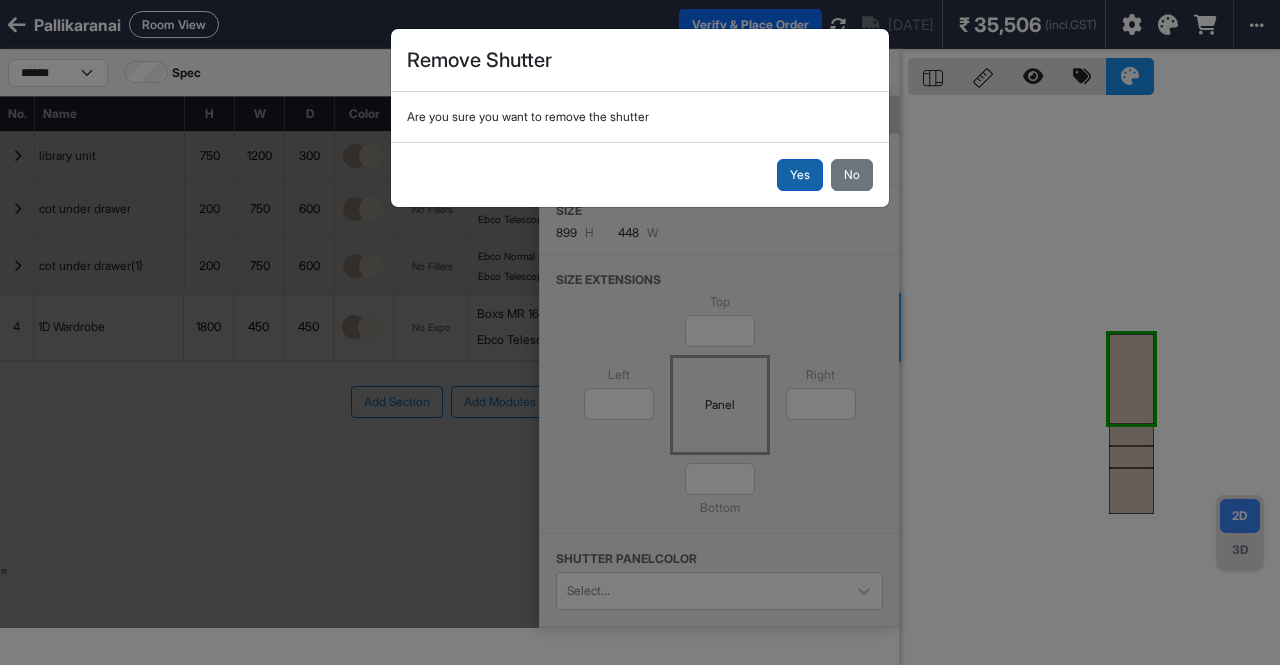 click on "Yes" at bounding box center [800, 175] 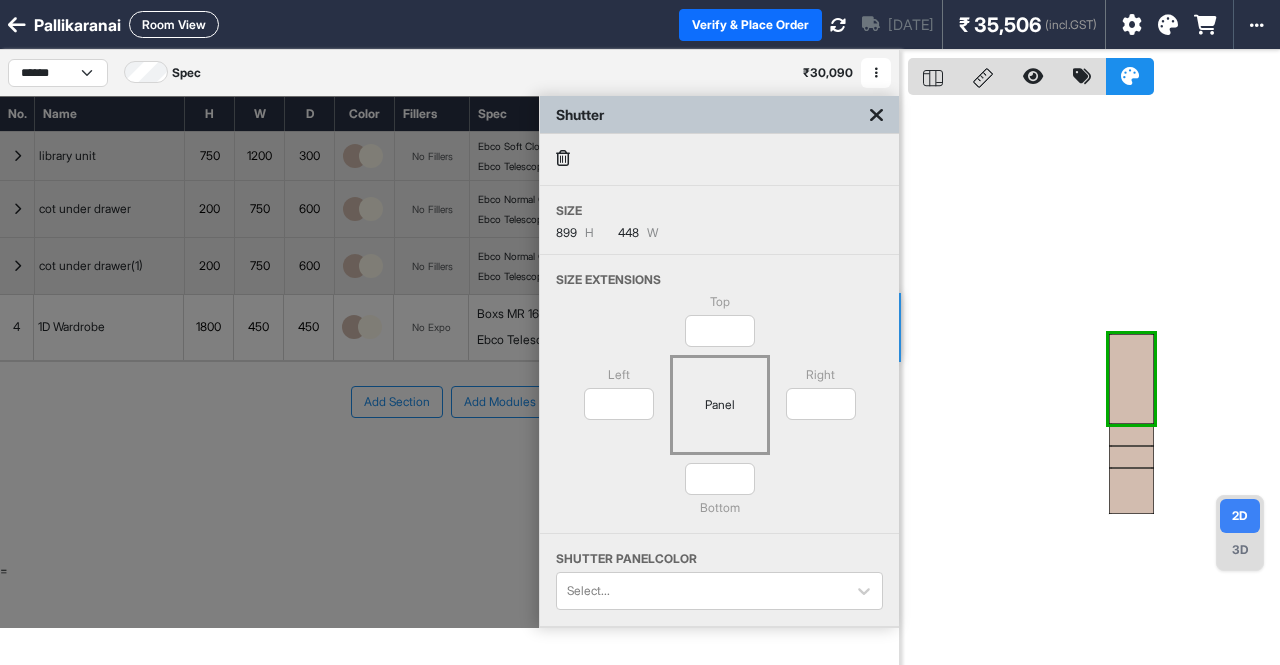 click at bounding box center [876, 115] 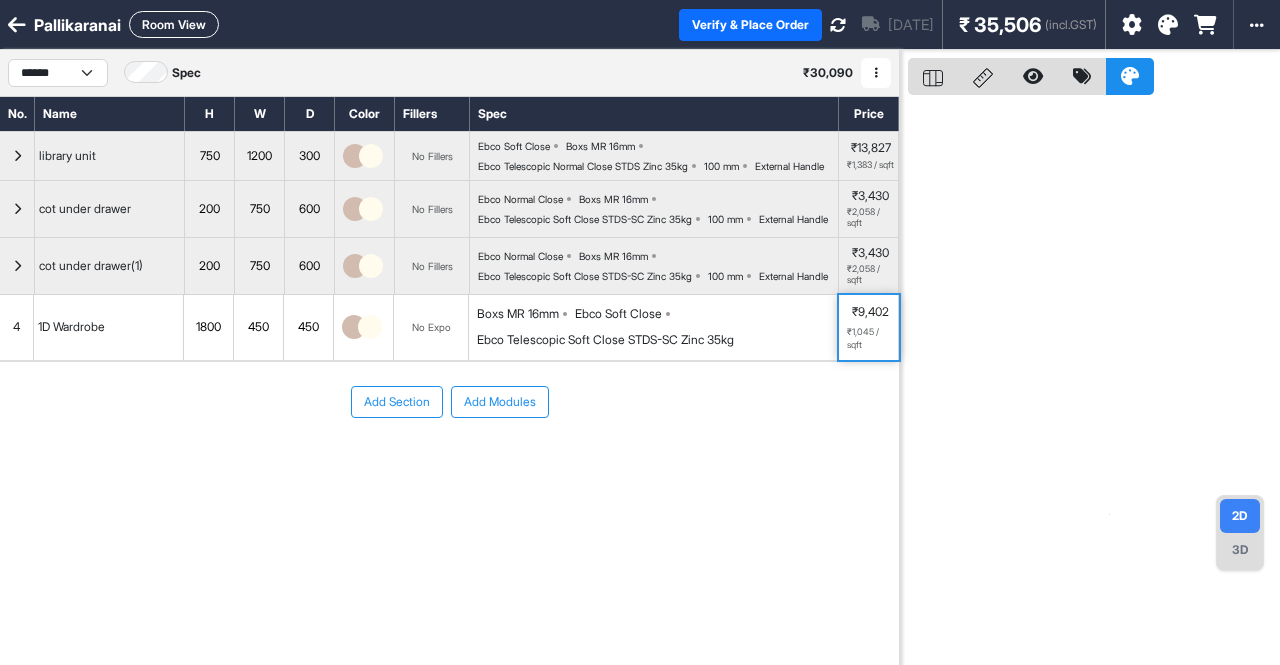 click on "2D" at bounding box center (1240, 516) 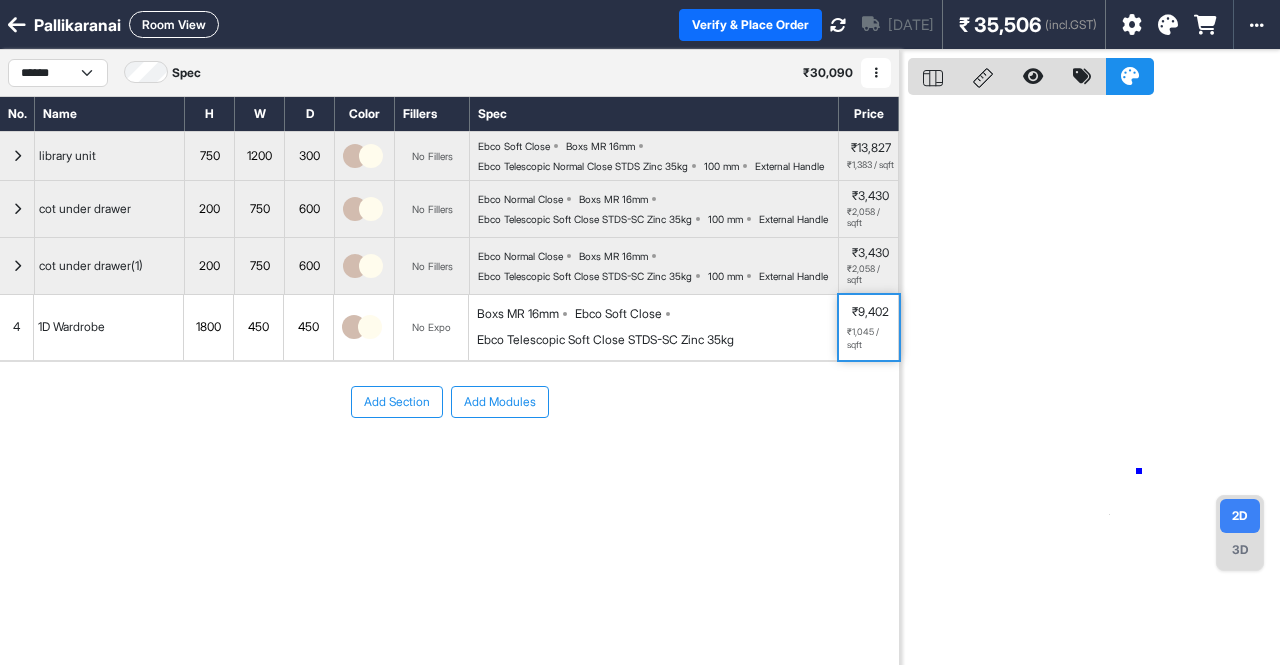 drag, startPoint x: 1139, startPoint y: 471, endPoint x: 1056, endPoint y: 492, distance: 85.61542 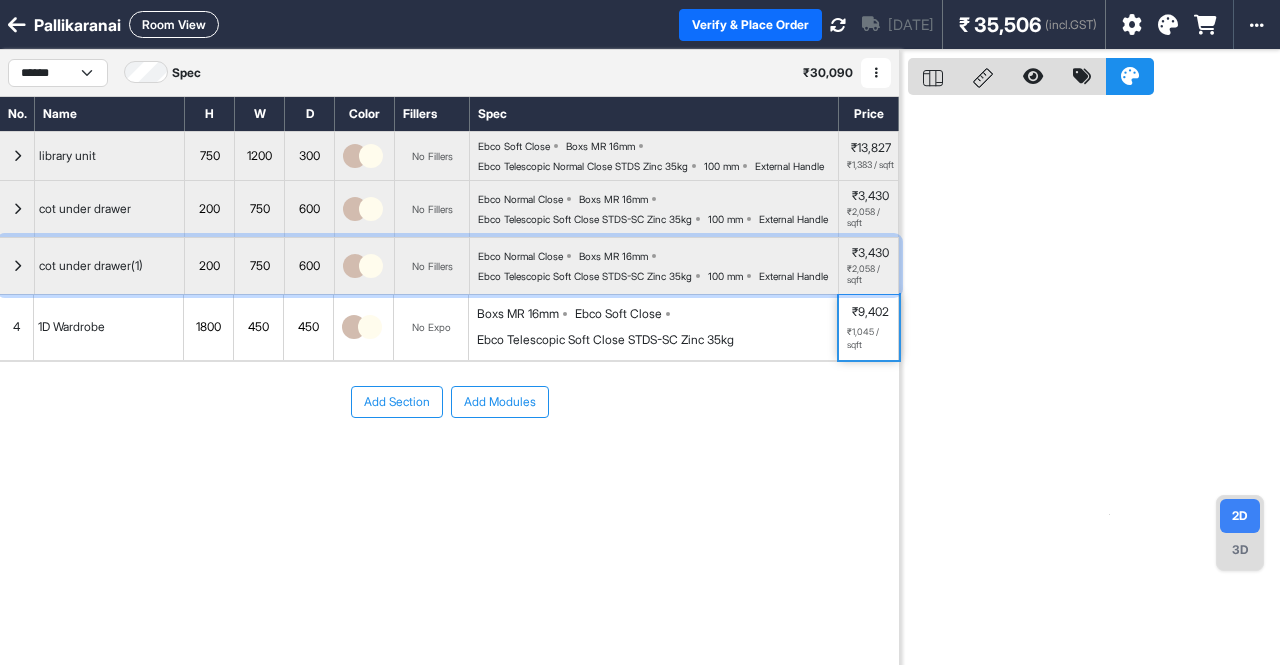 click at bounding box center (17, 266) 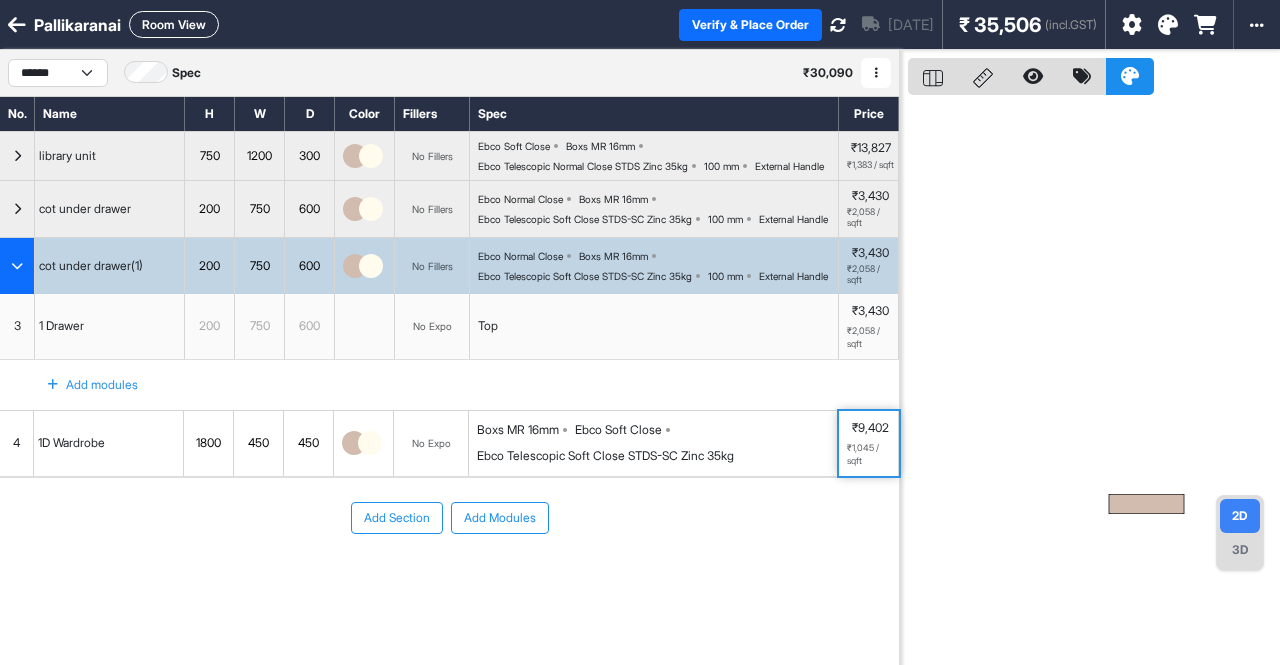 click on "3" at bounding box center [17, 326] 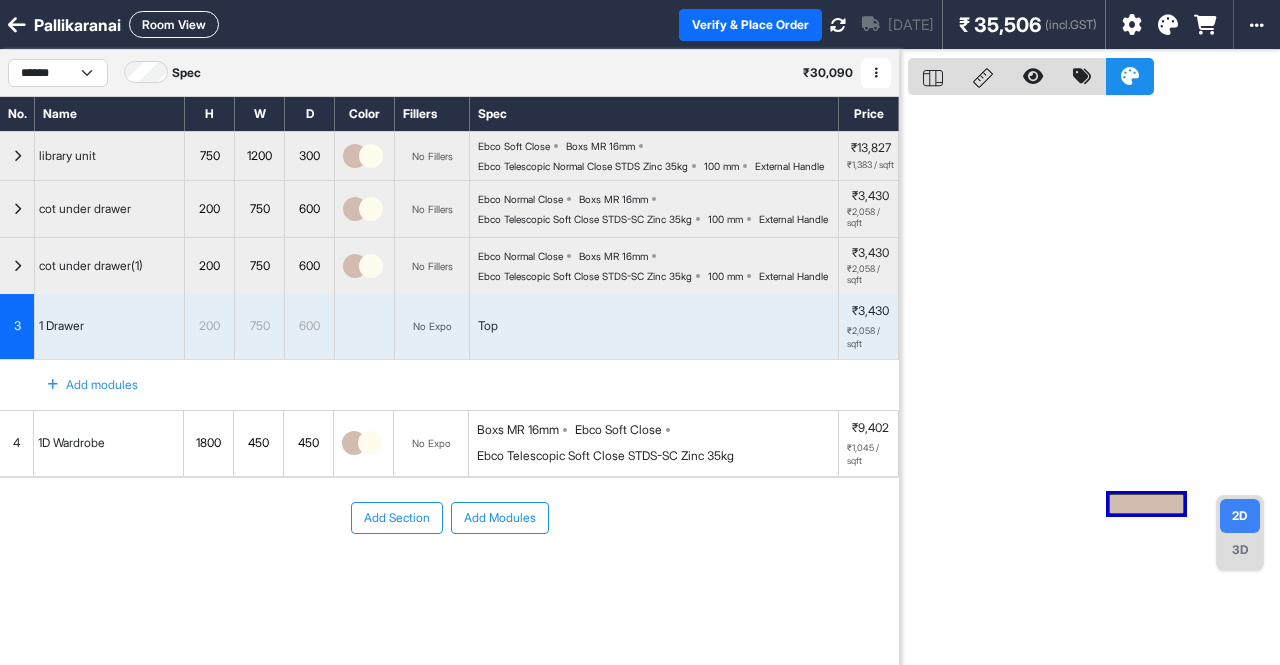 click on "4" at bounding box center (17, 443) 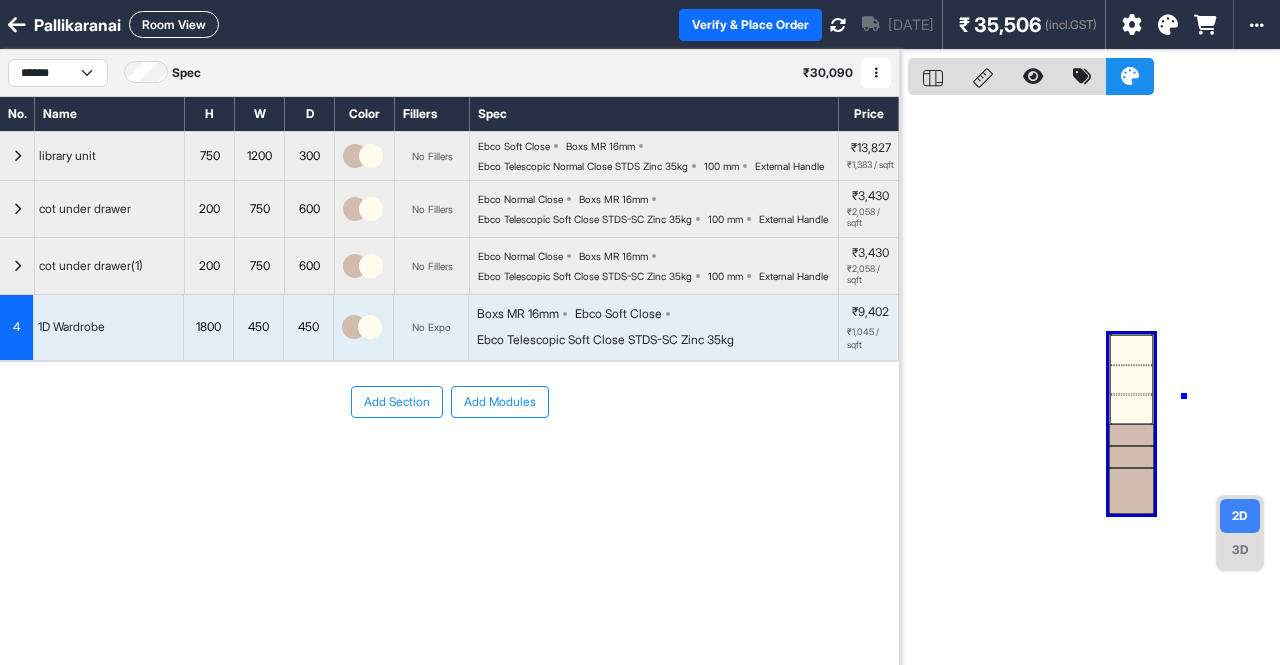 drag, startPoint x: 1184, startPoint y: 396, endPoint x: 1118, endPoint y: 419, distance: 69.89278 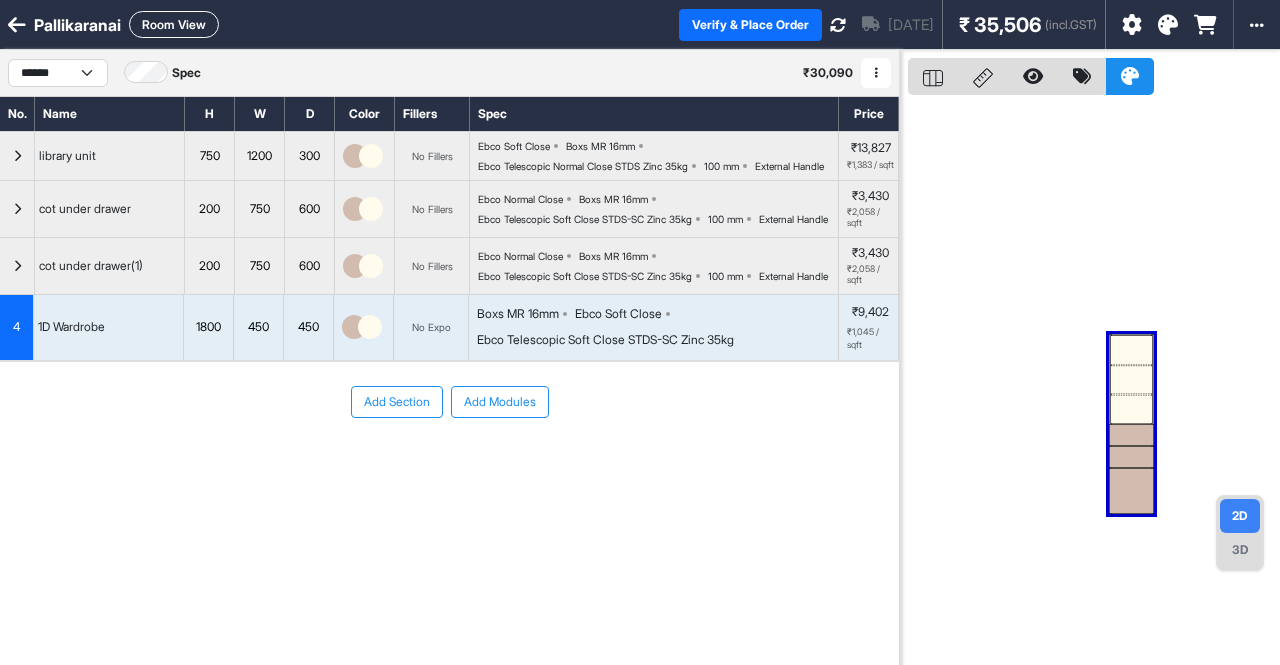 click at bounding box center [1094, 382] 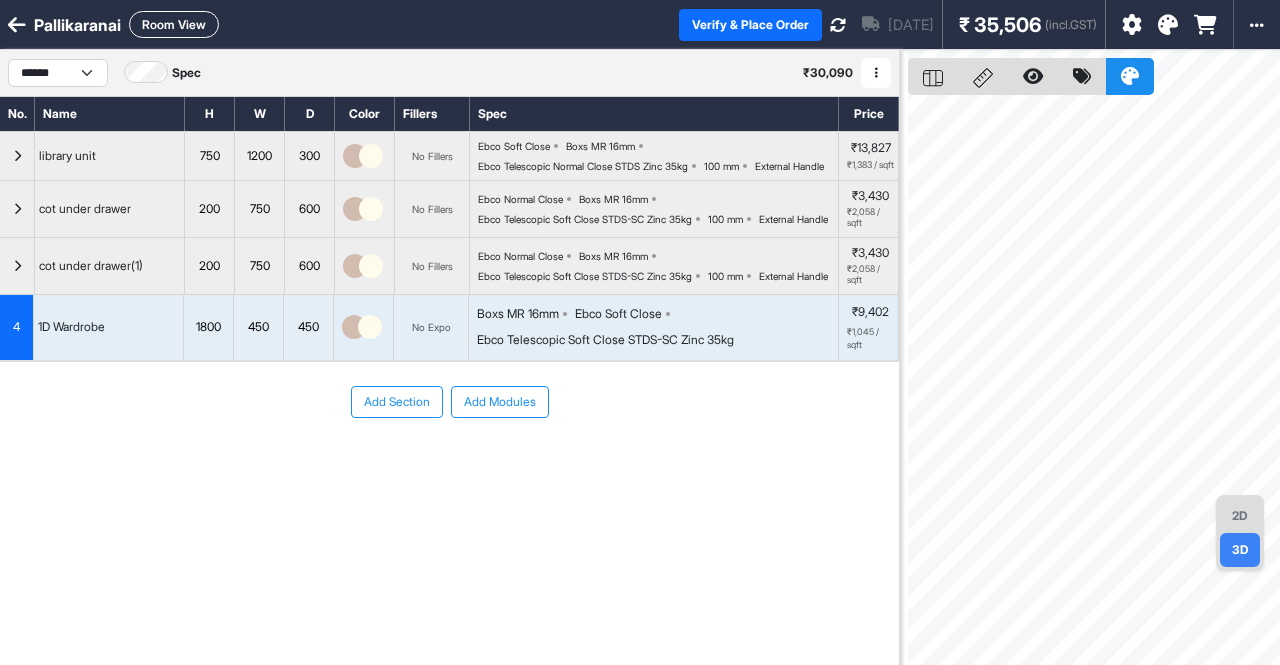 click on "2D" at bounding box center (1240, 516) 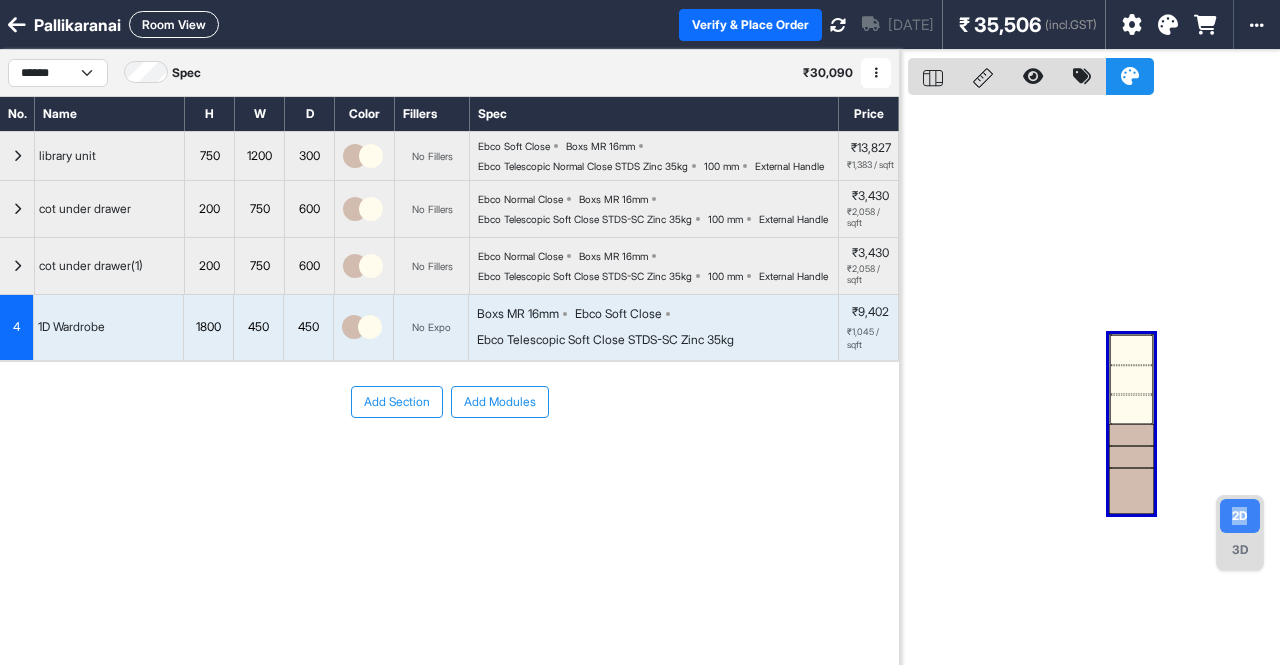click on "2D" at bounding box center (1240, 516) 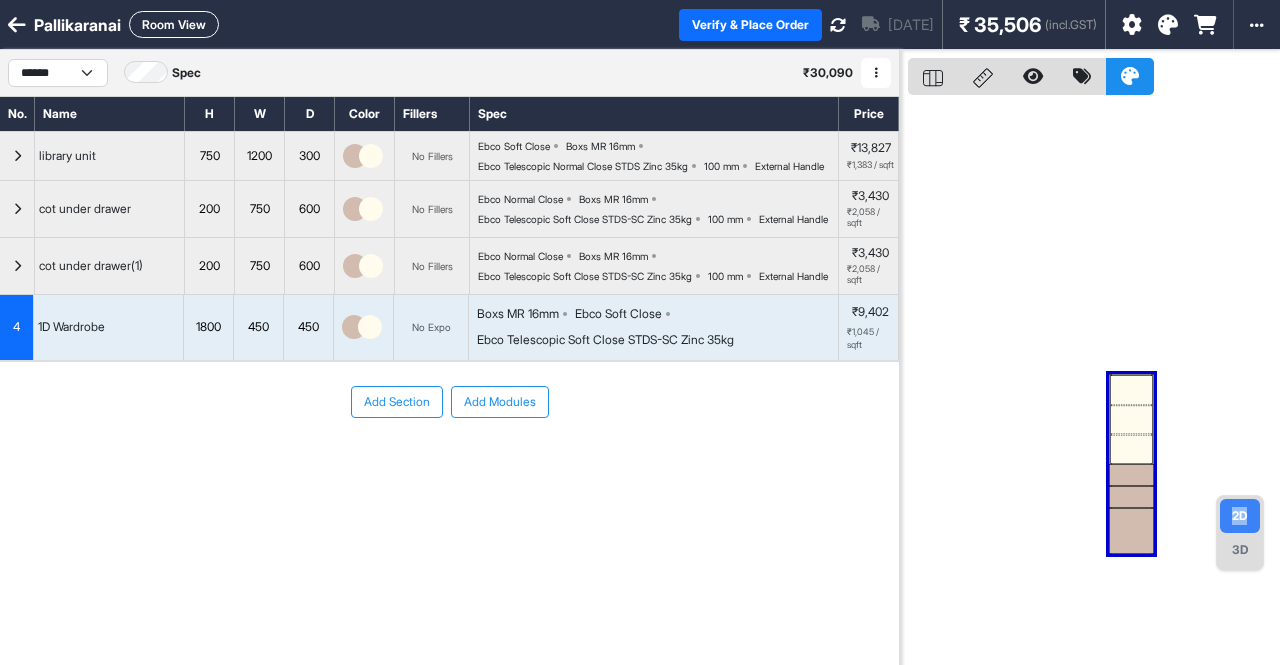 drag, startPoint x: 1108, startPoint y: 311, endPoint x: 1146, endPoint y: 409, distance: 105.10947 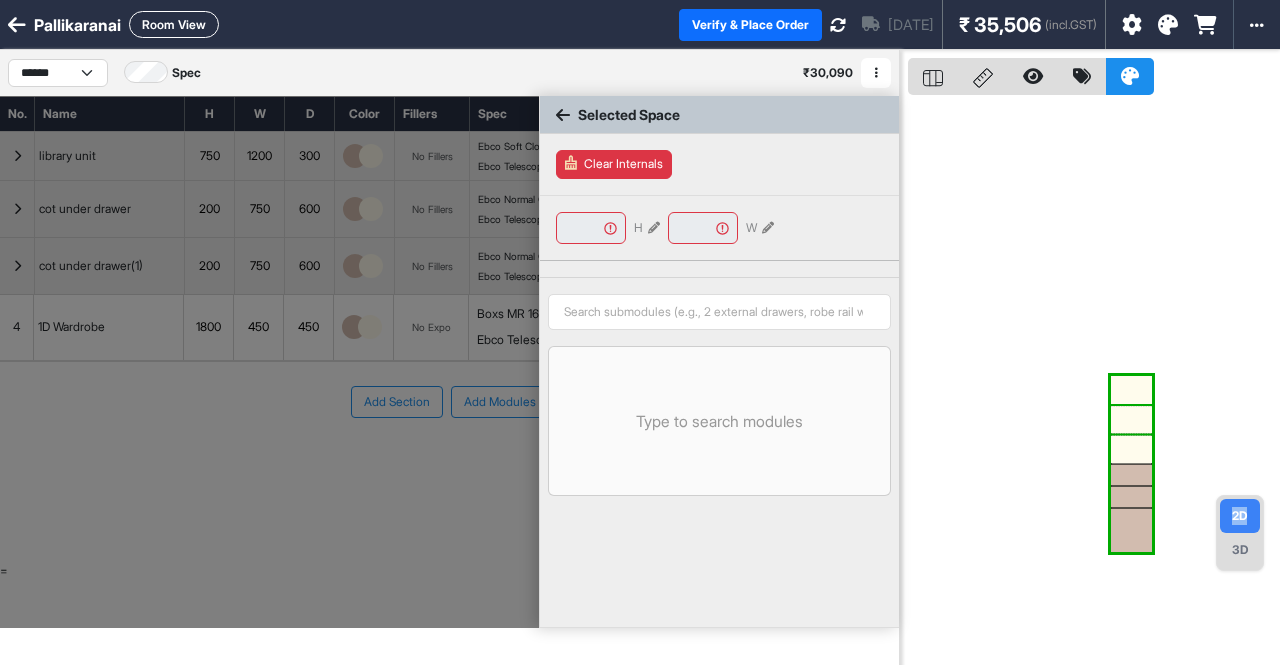 type on "****" 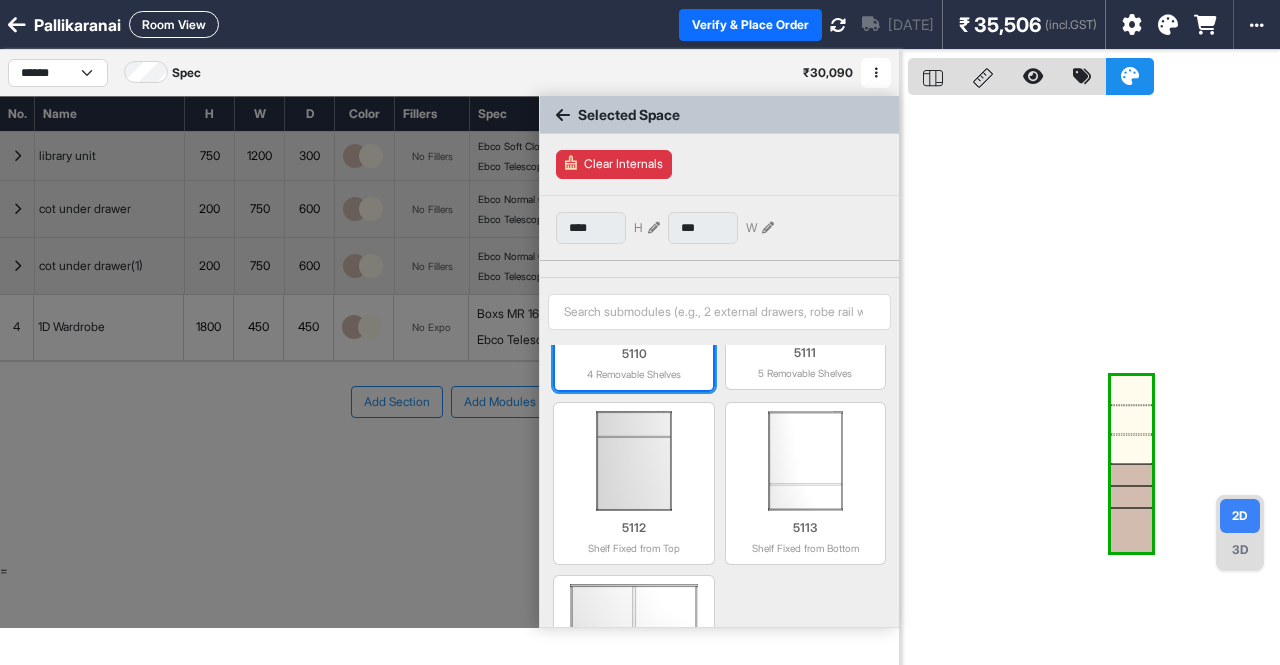 scroll, scrollTop: 497, scrollLeft: 0, axis: vertical 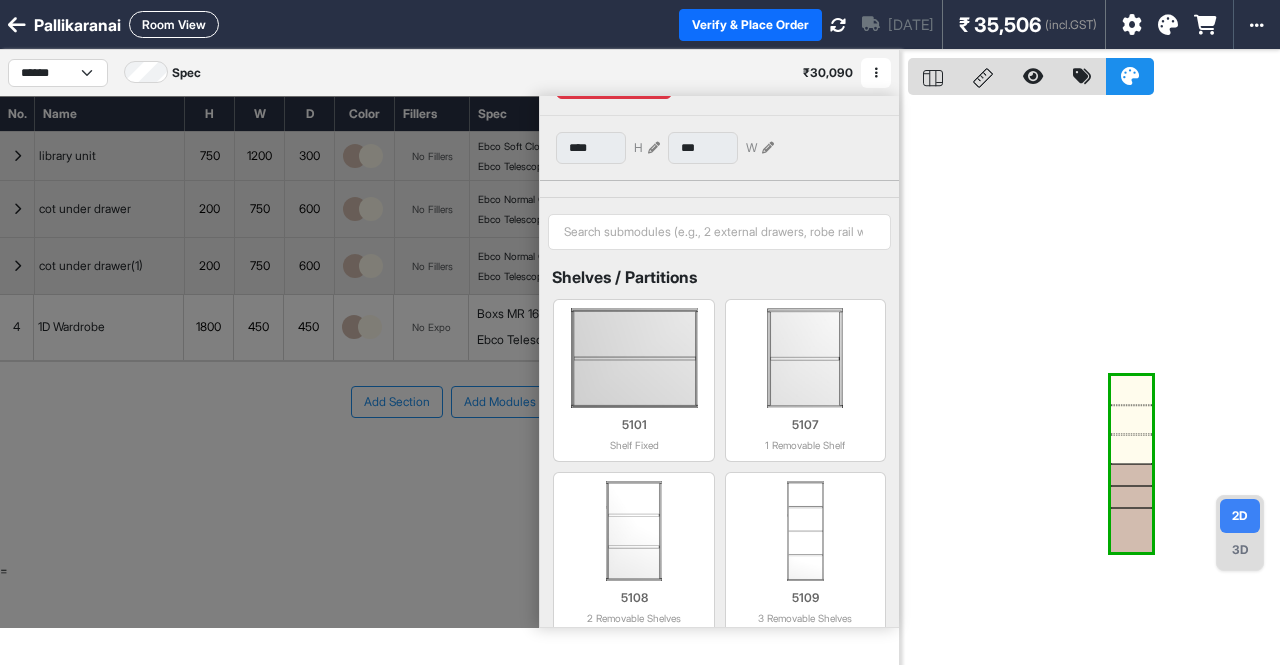 click at bounding box center [1094, 382] 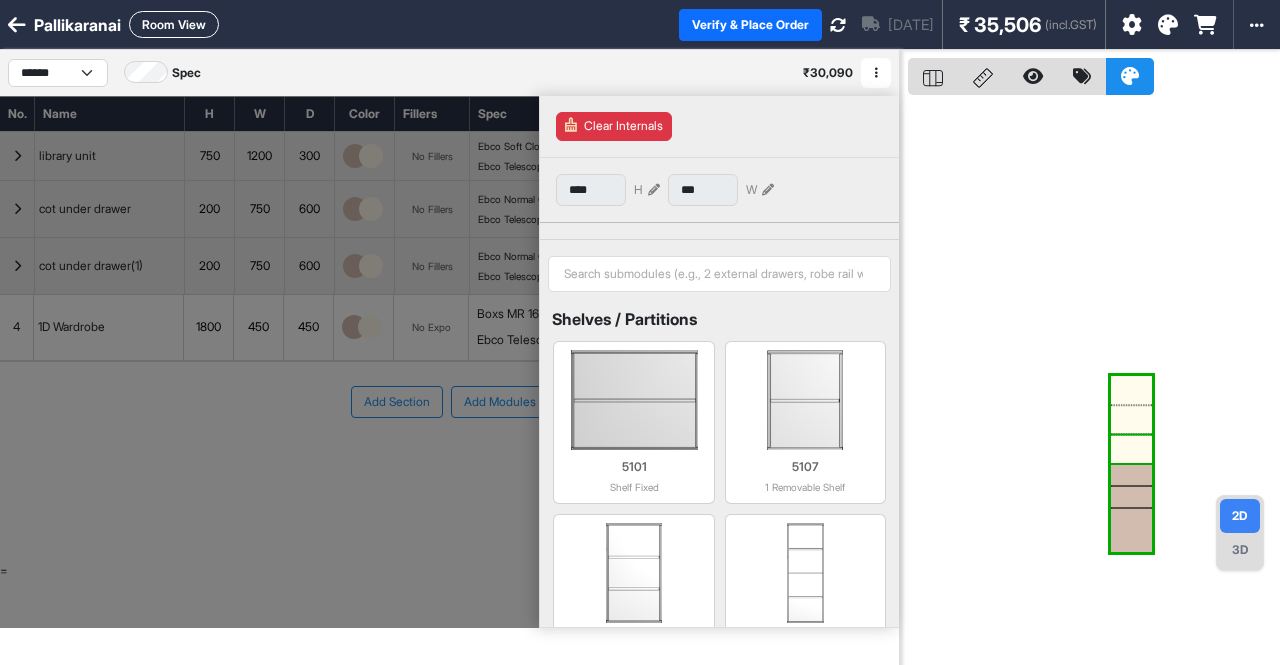 scroll, scrollTop: 0, scrollLeft: 0, axis: both 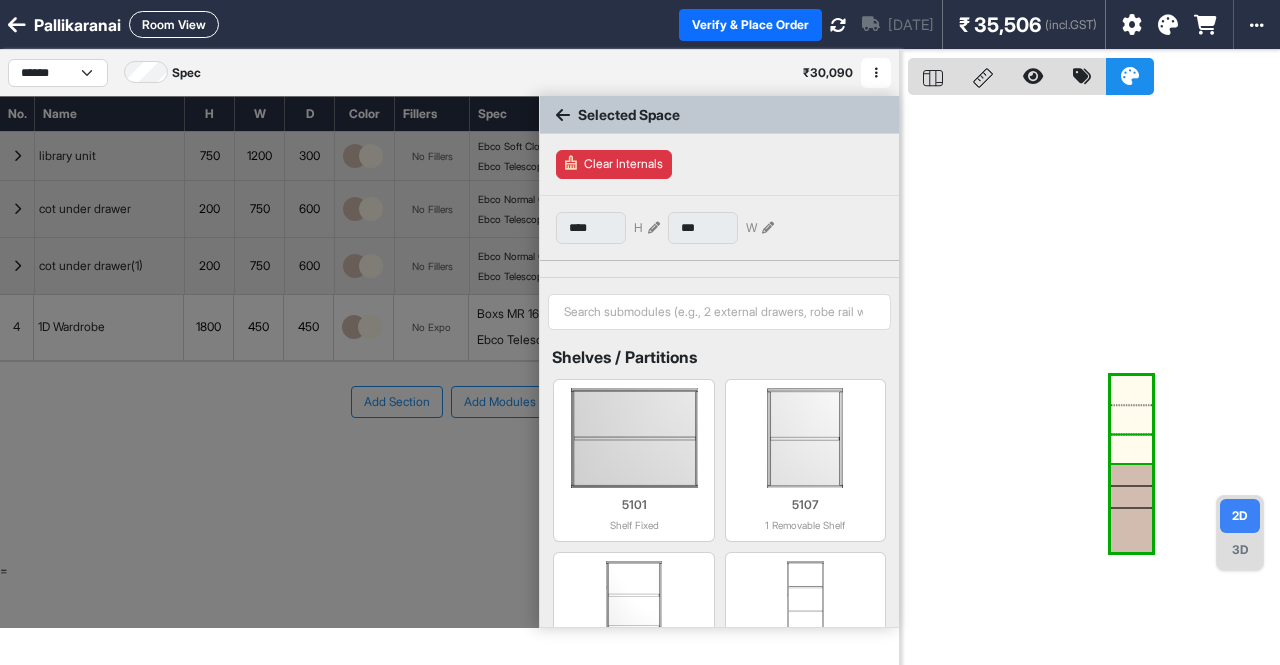 click at bounding box center [563, 115] 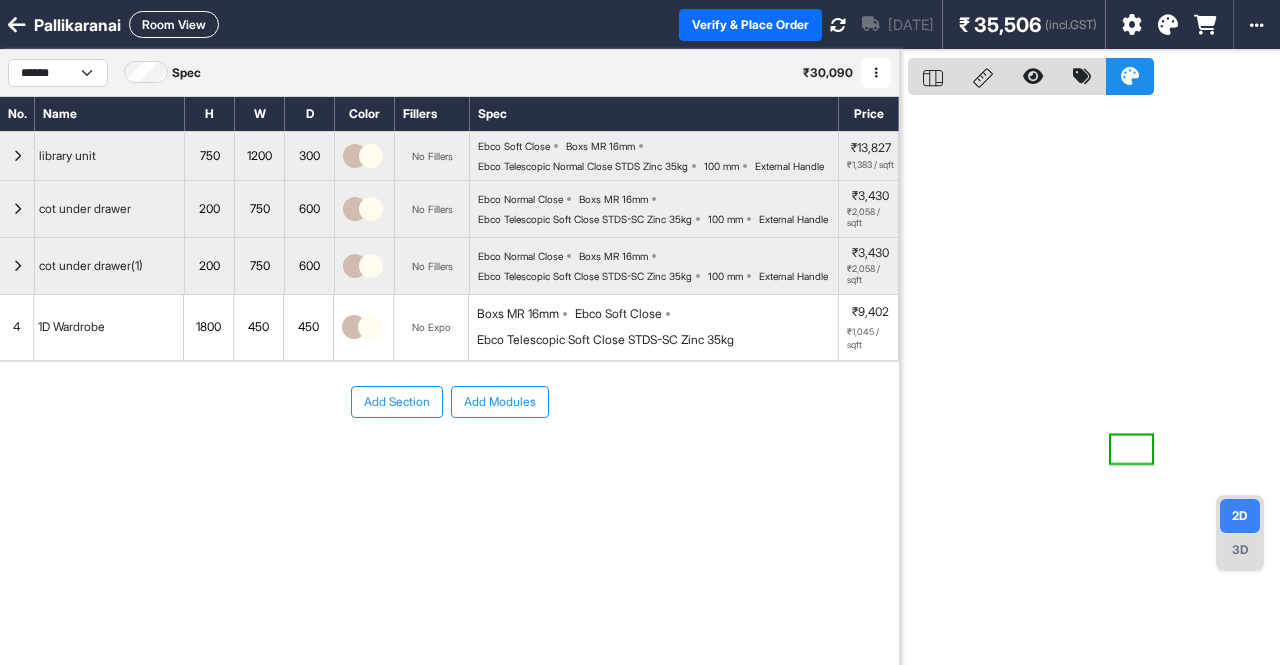 click at bounding box center (1094, 382) 